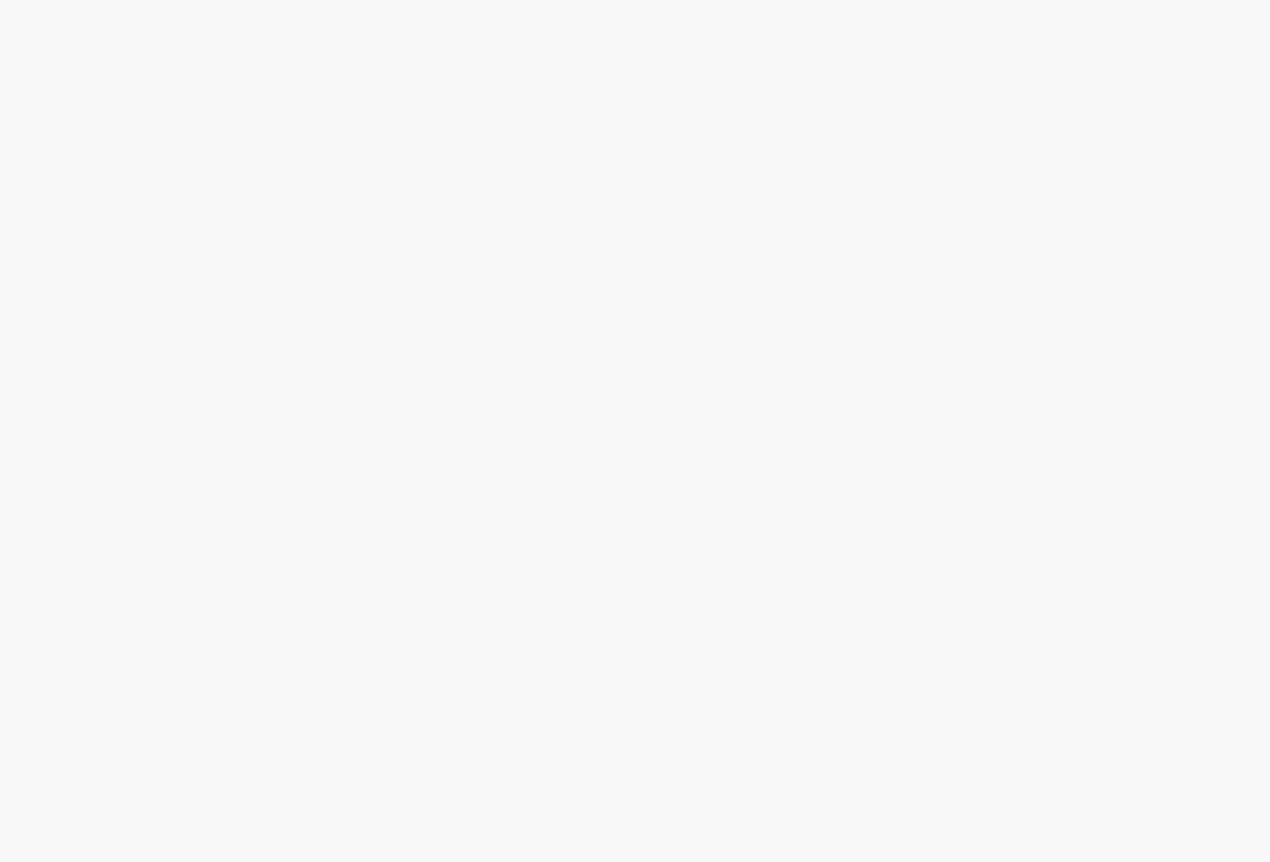 scroll, scrollTop: 0, scrollLeft: 0, axis: both 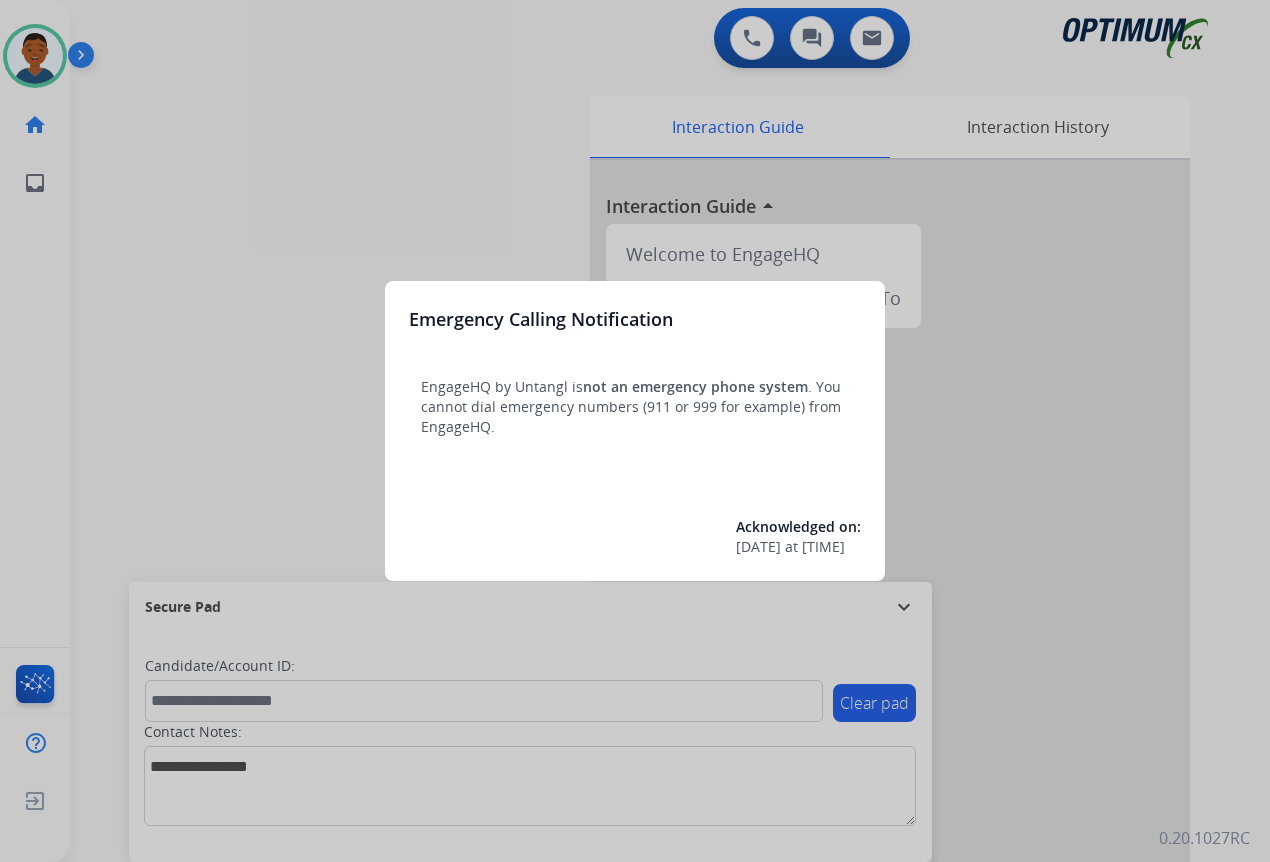 click at bounding box center [635, 431] 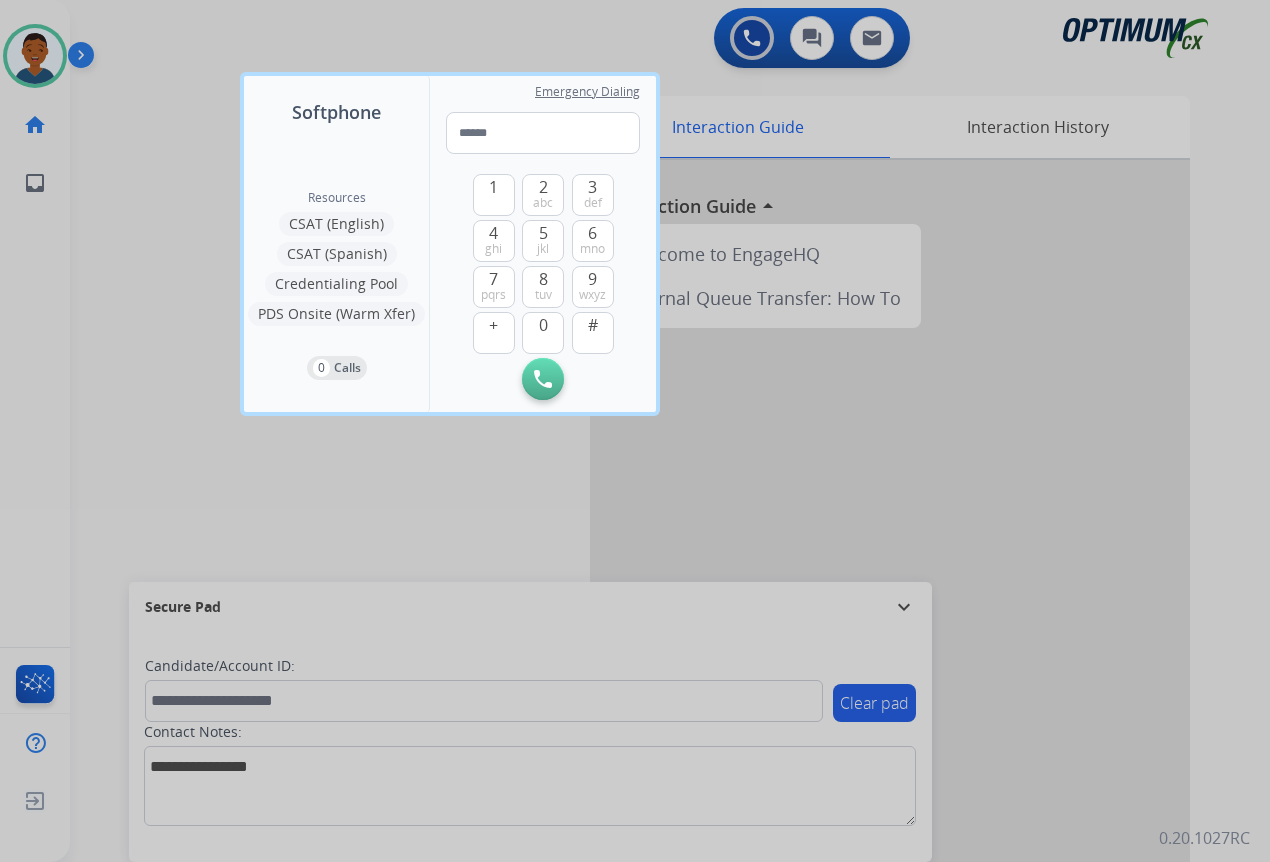 click at bounding box center [635, 431] 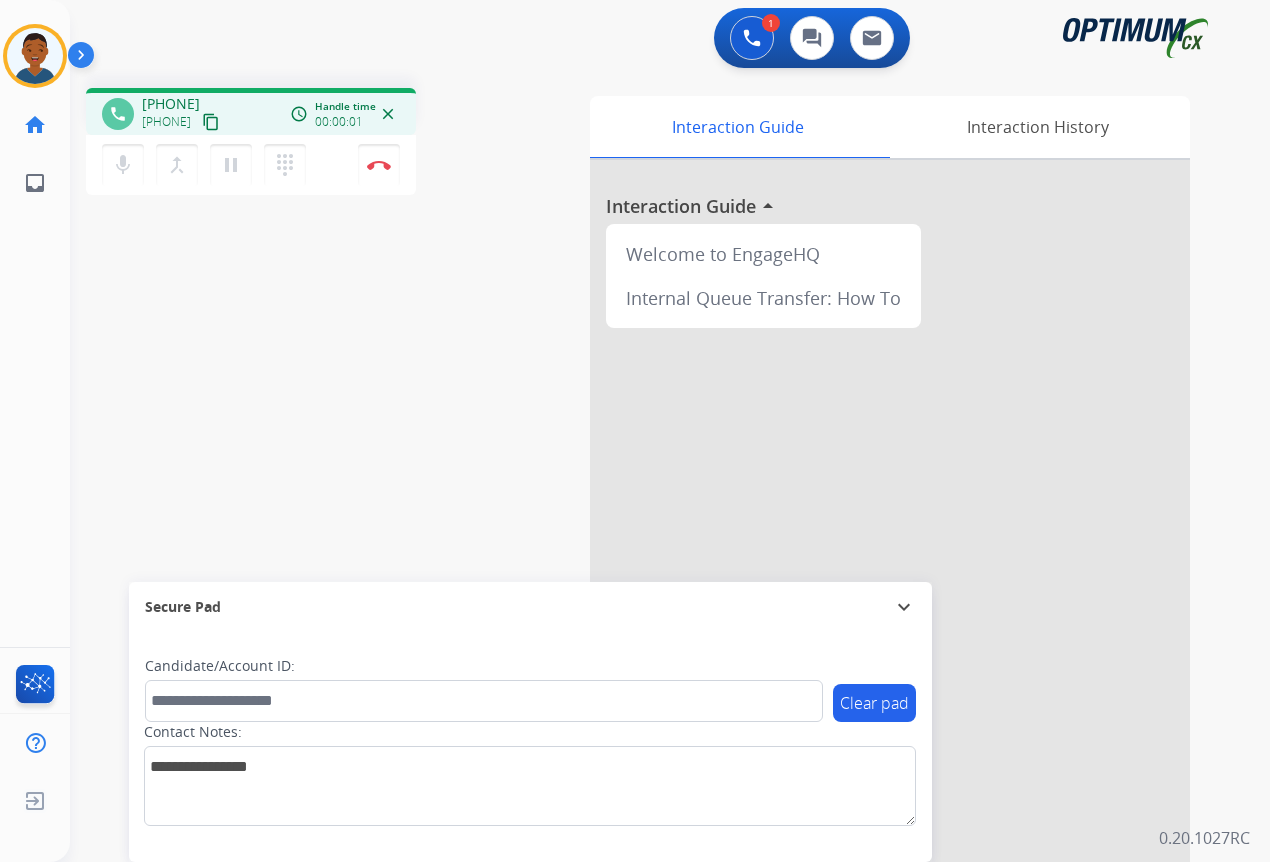 click on "content_copy" at bounding box center [211, 122] 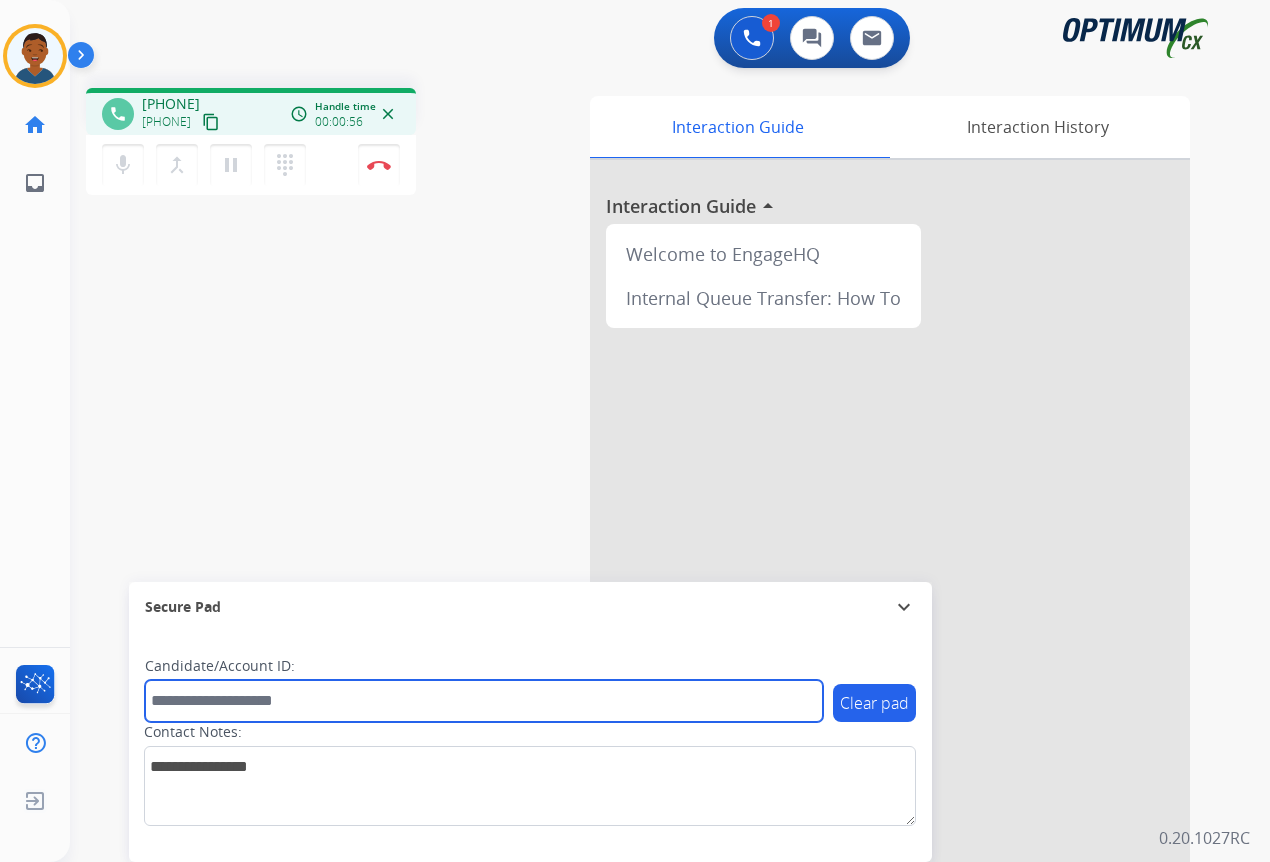 click at bounding box center [484, 701] 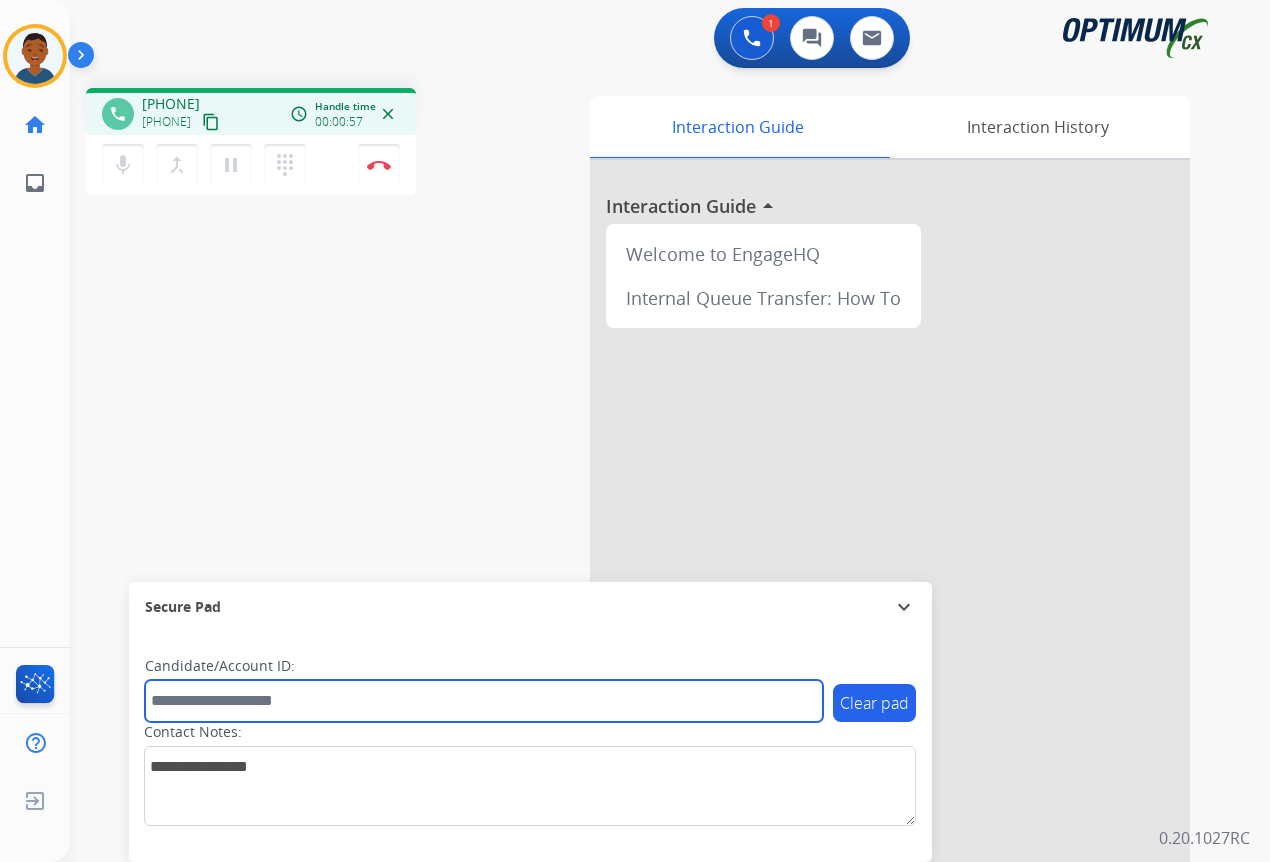 paste on "*******" 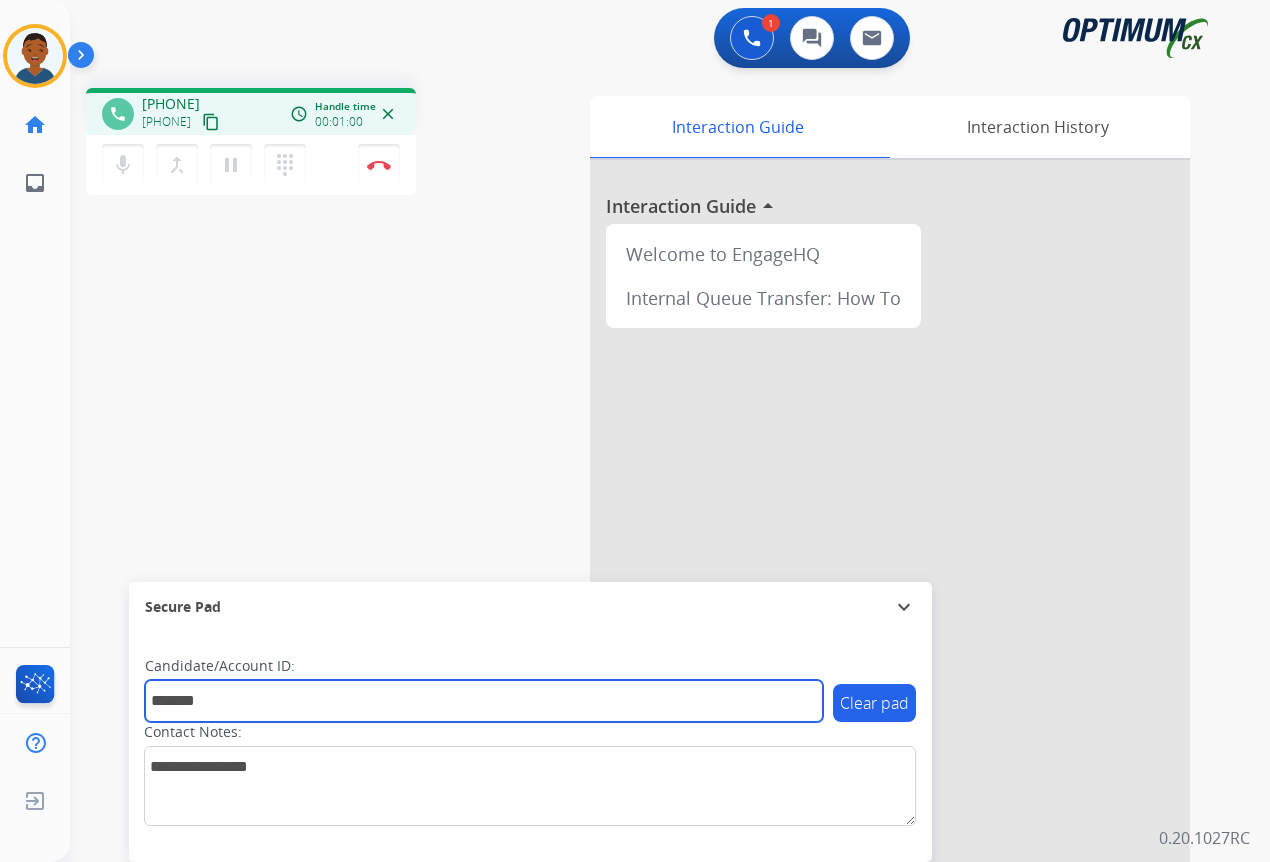 type on "*******" 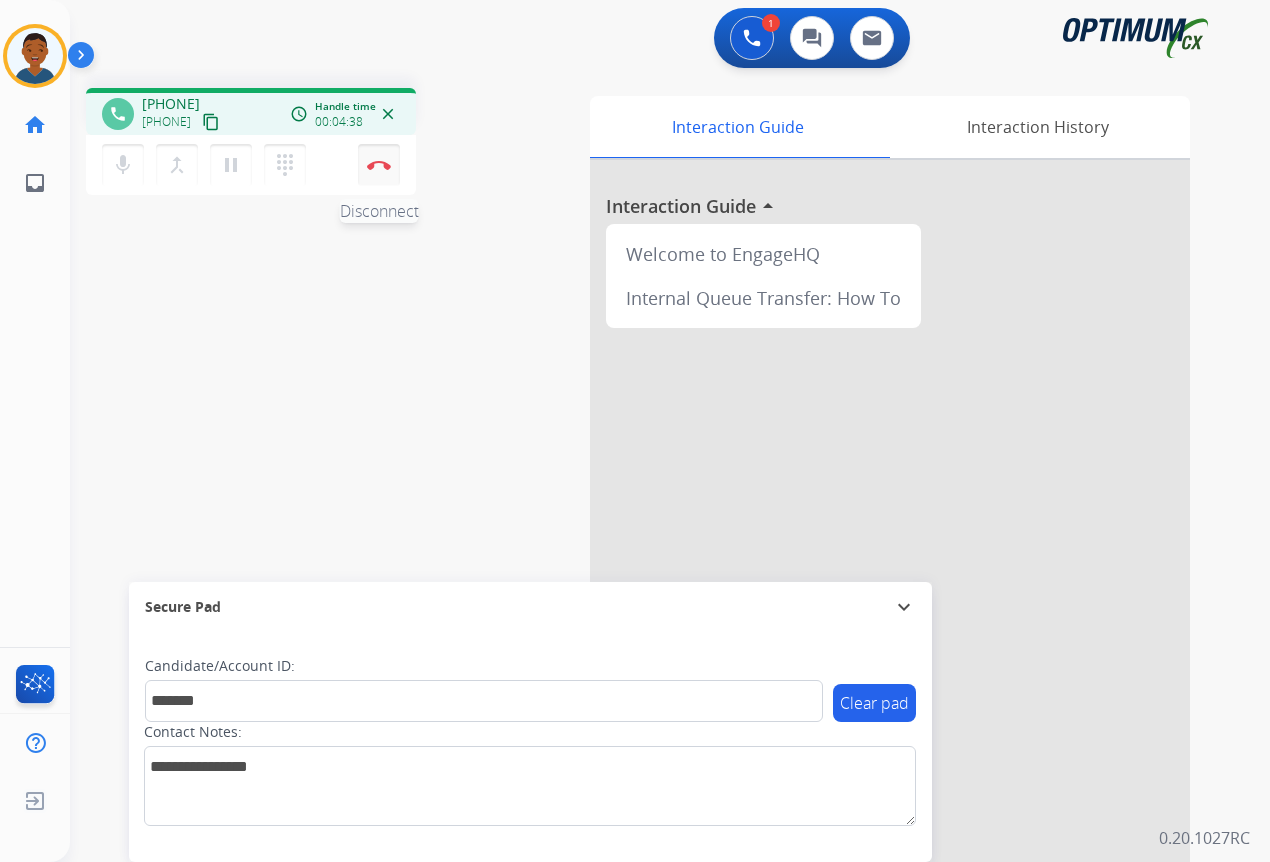 click on "Disconnect" at bounding box center (379, 165) 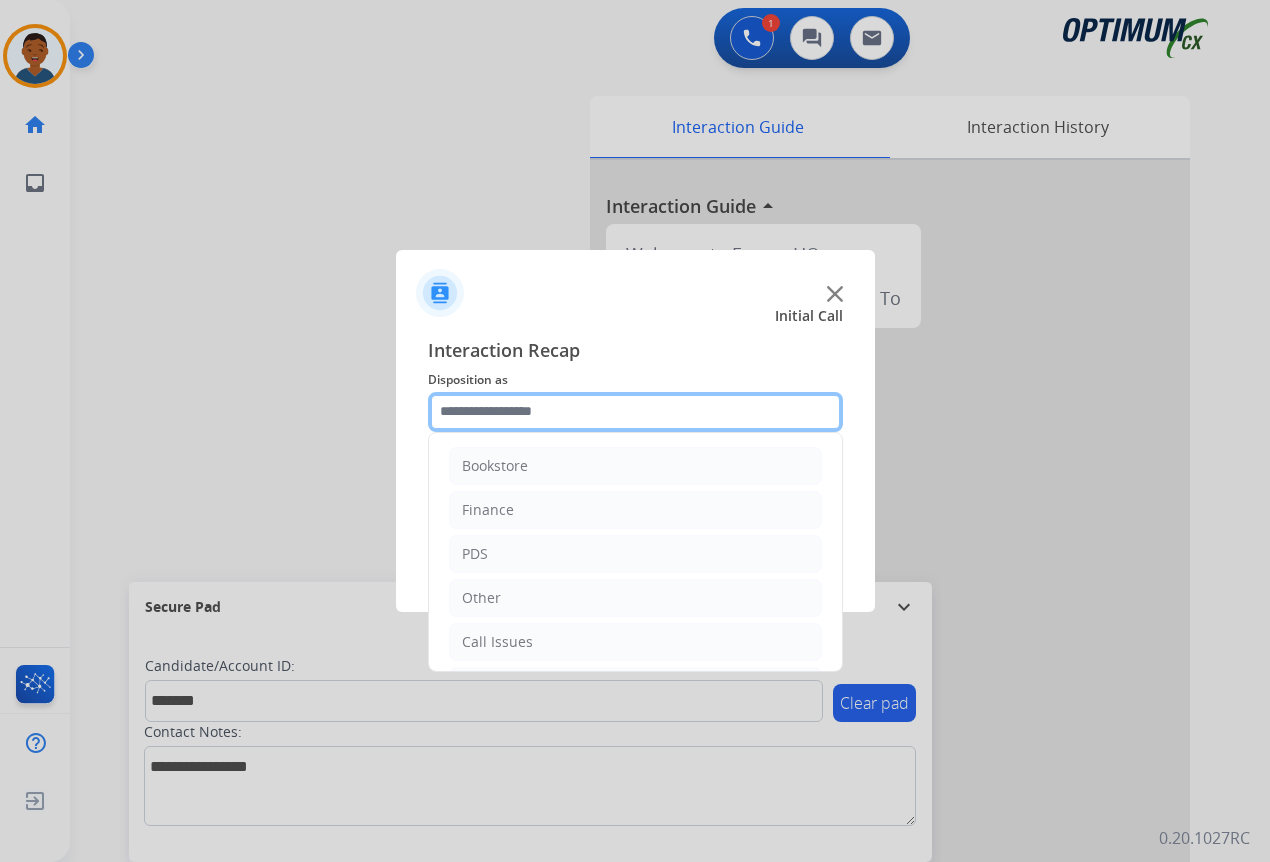 drag, startPoint x: 469, startPoint y: 407, endPoint x: 475, endPoint y: 417, distance: 11.661903 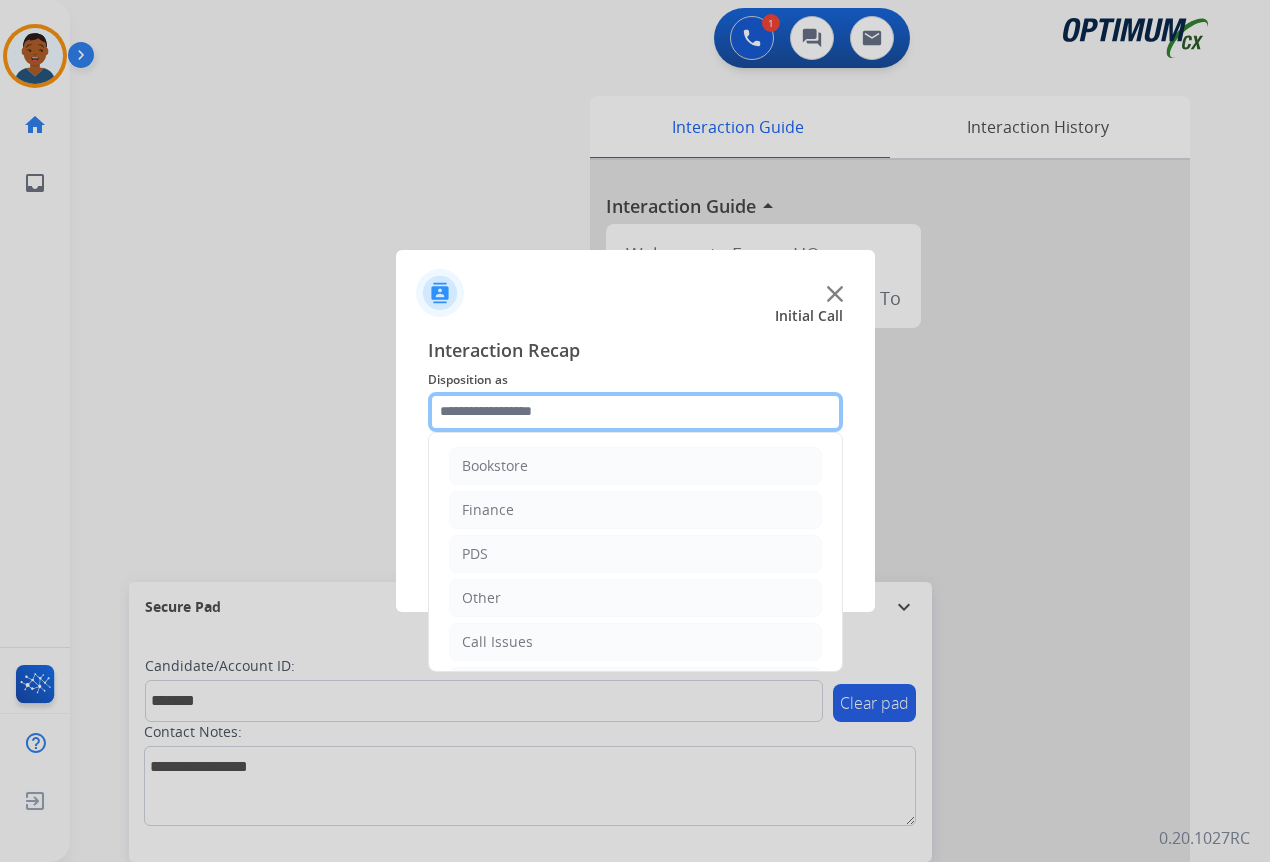 click 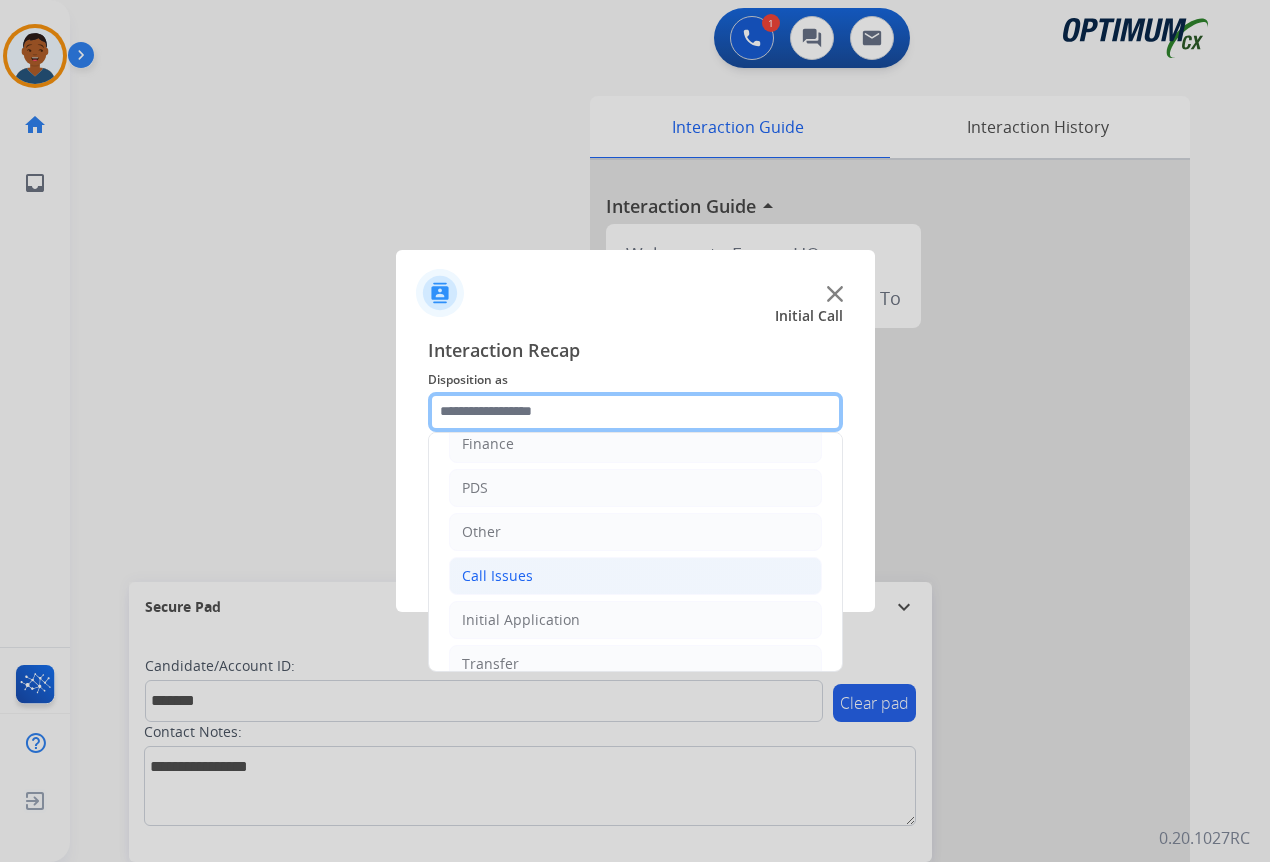 scroll, scrollTop: 136, scrollLeft: 0, axis: vertical 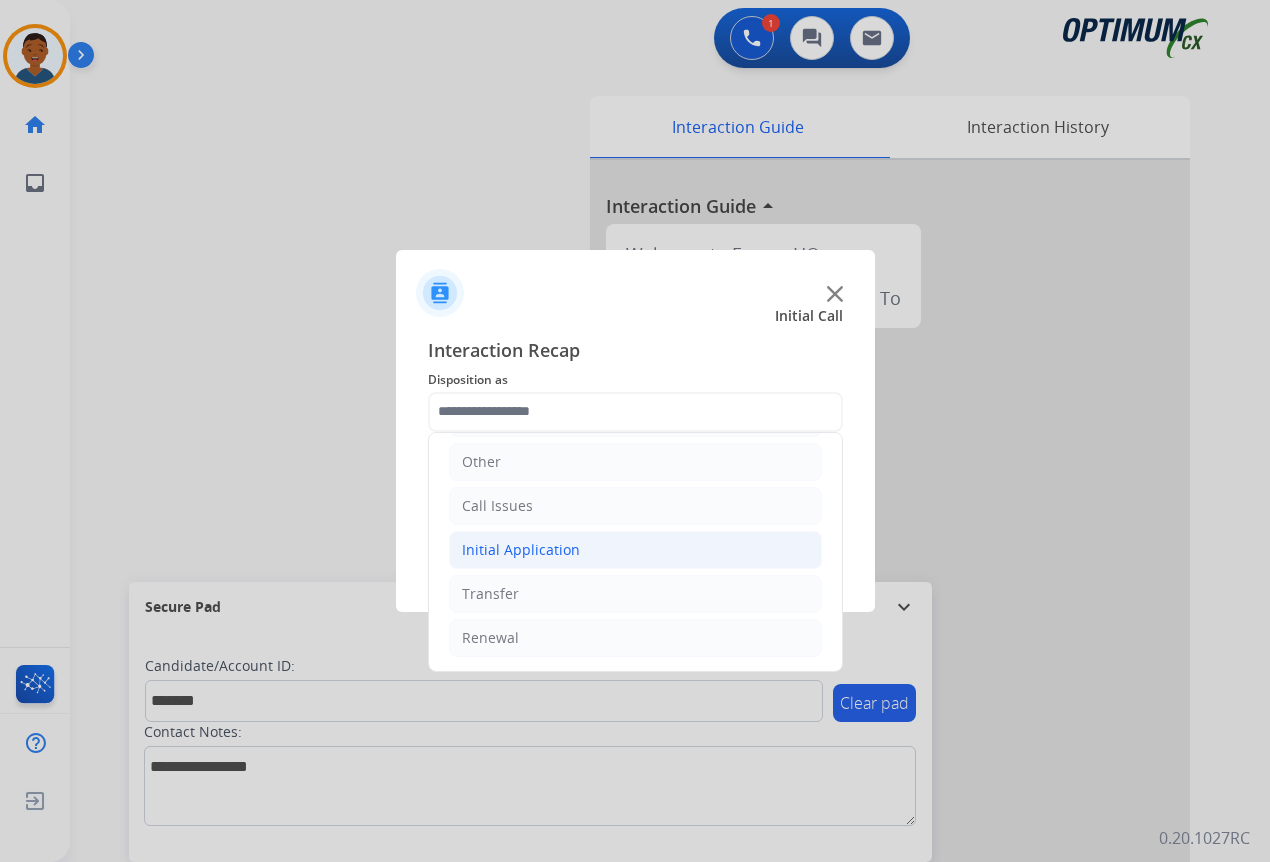 click on "Initial Application" 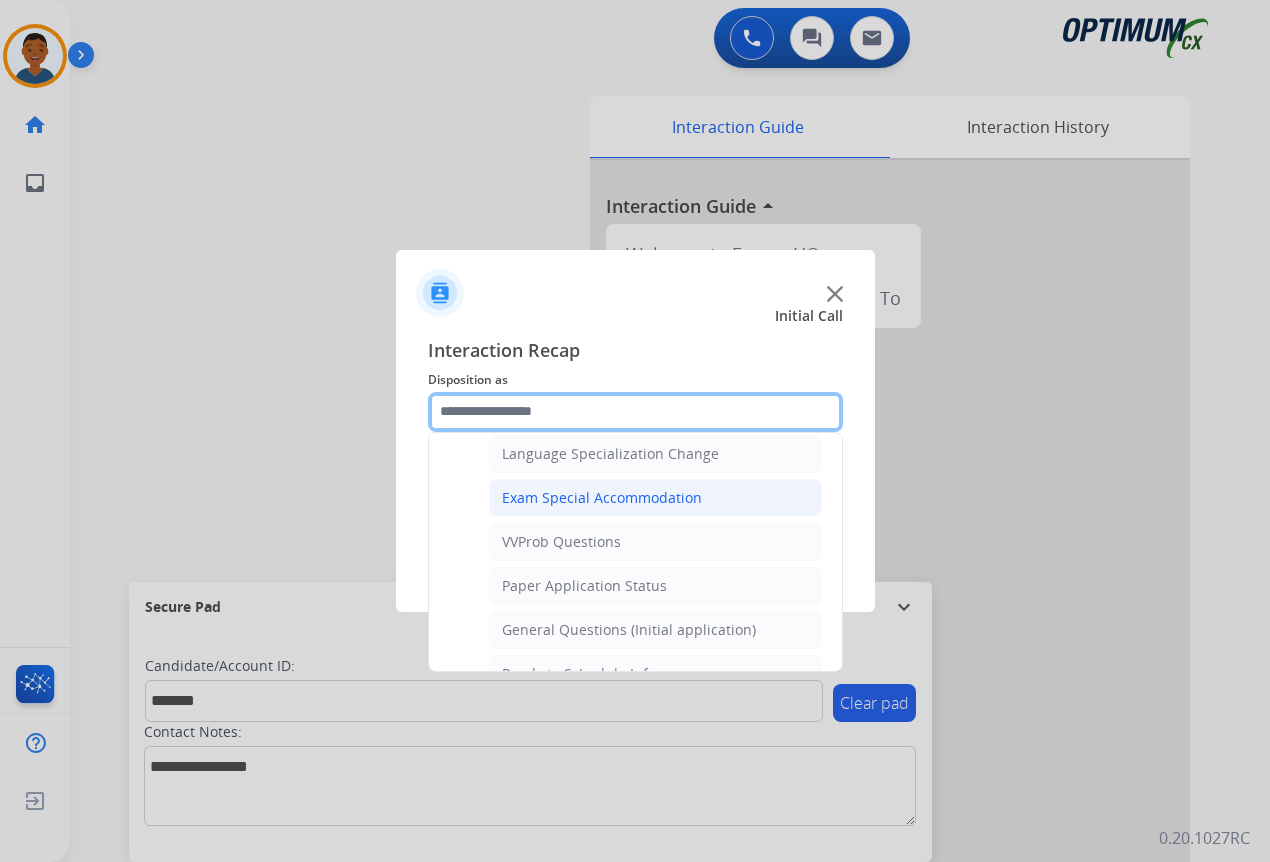 scroll, scrollTop: 1036, scrollLeft: 0, axis: vertical 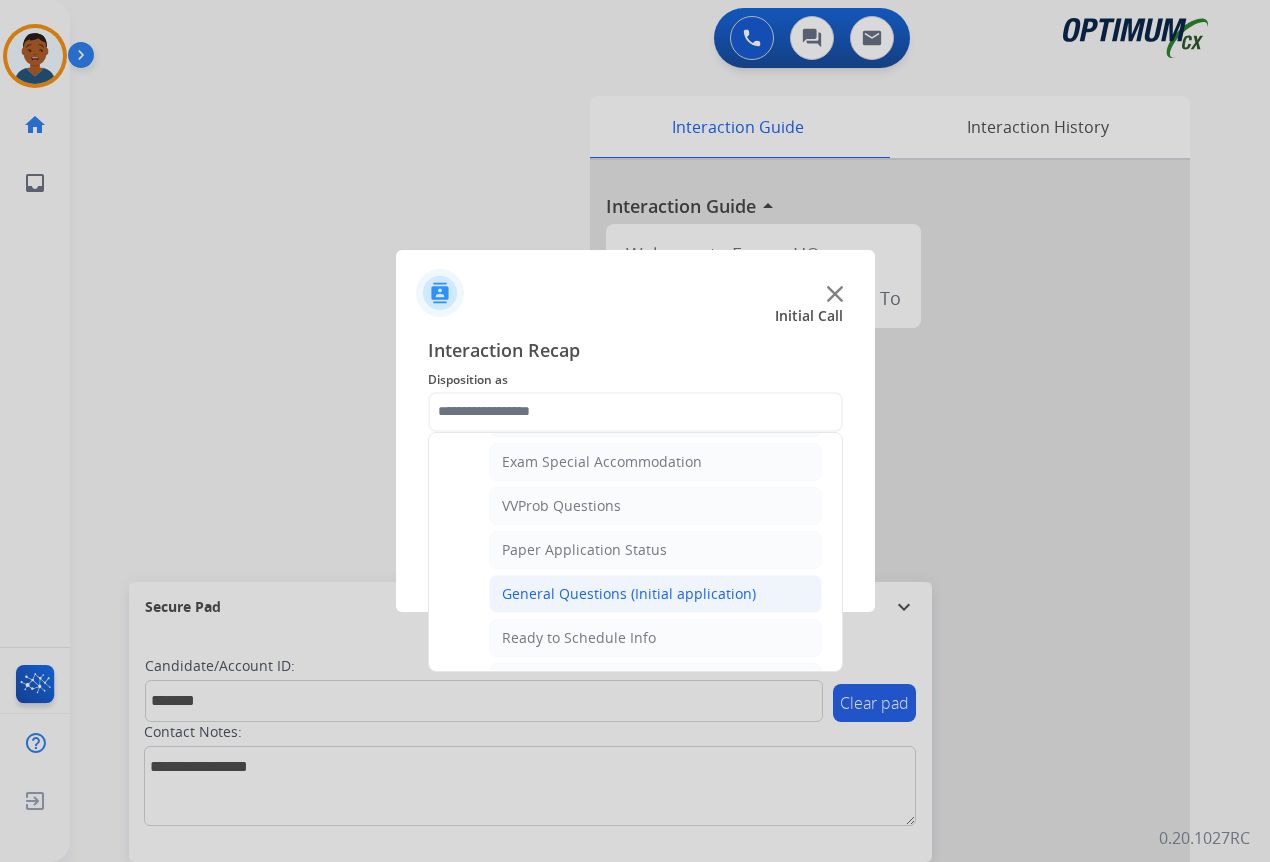 click on "General Questions (Initial application)" 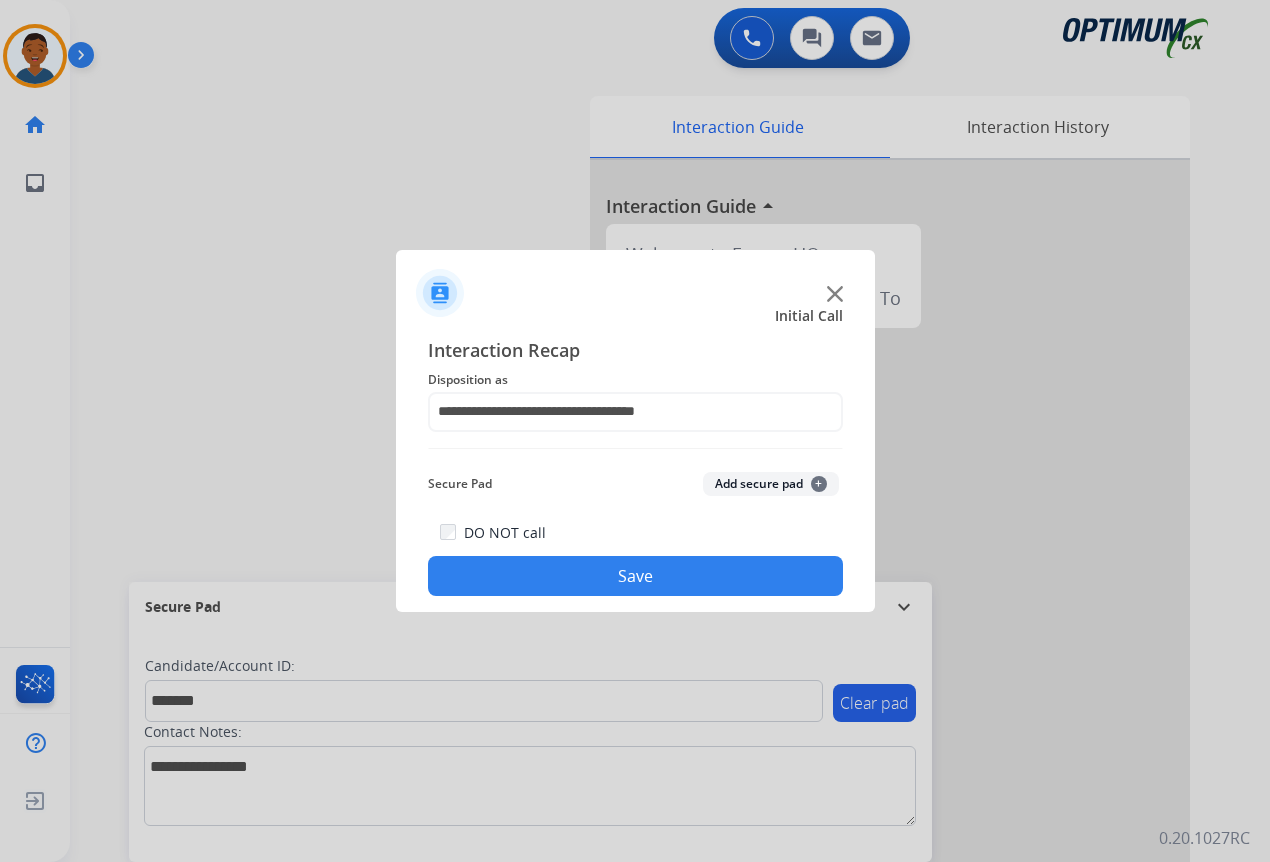 click on "Add secure pad  +" 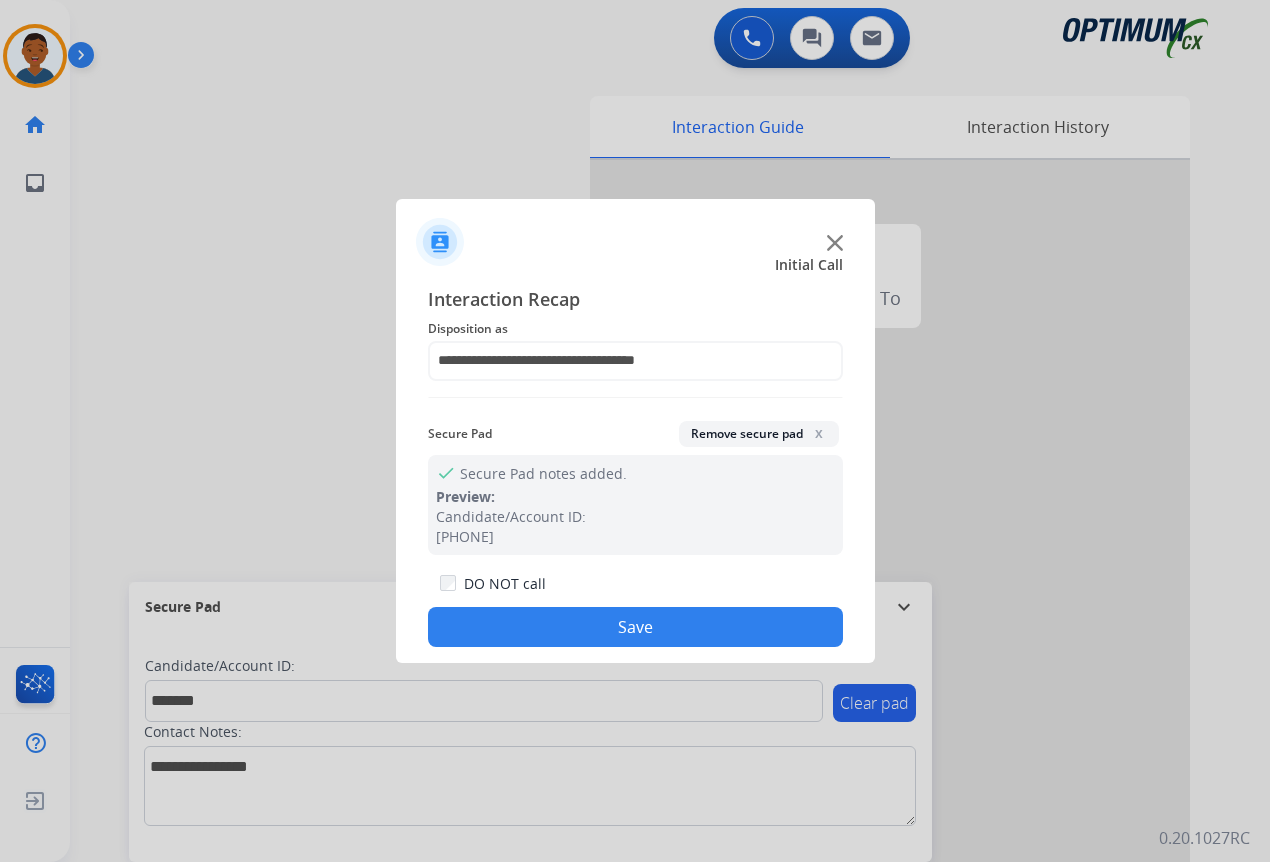 click on "Save" 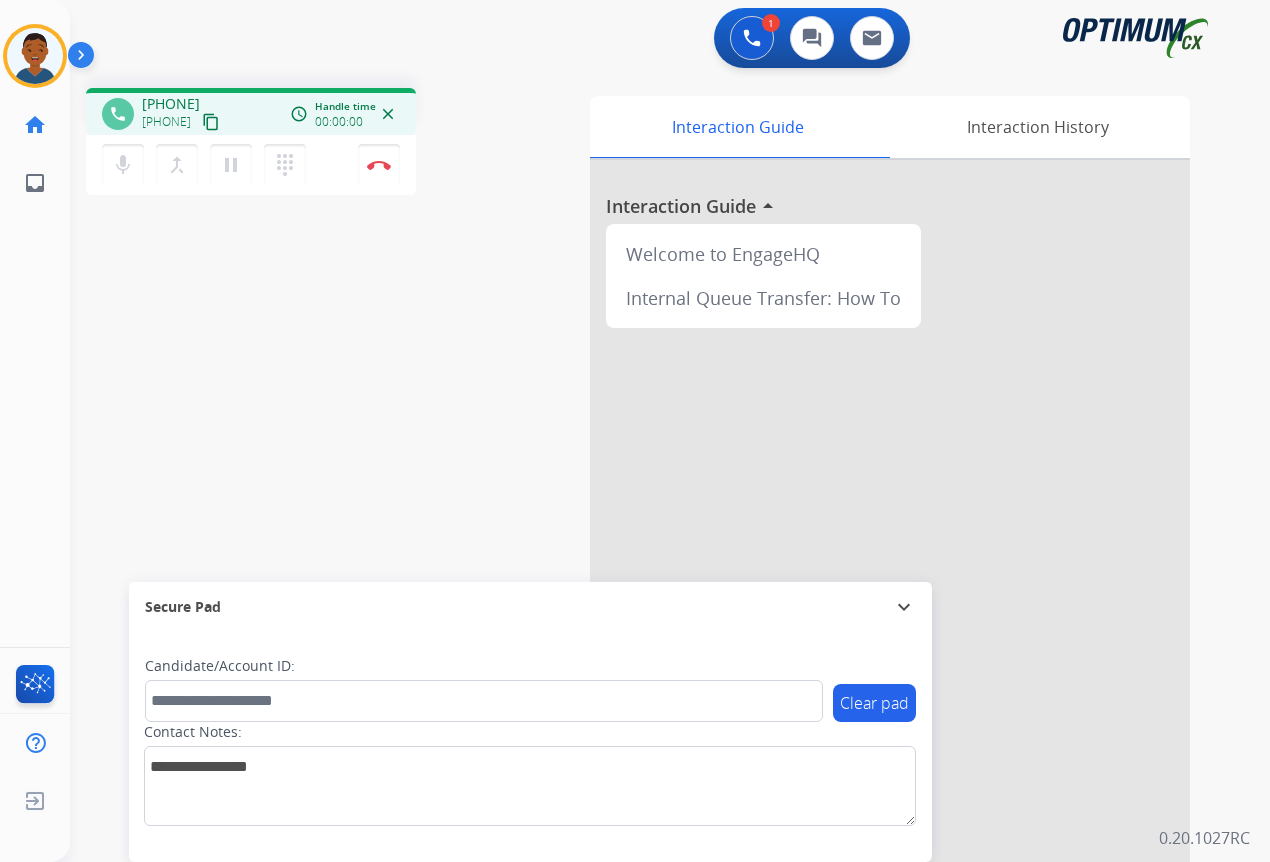 click on "content_copy" at bounding box center (211, 122) 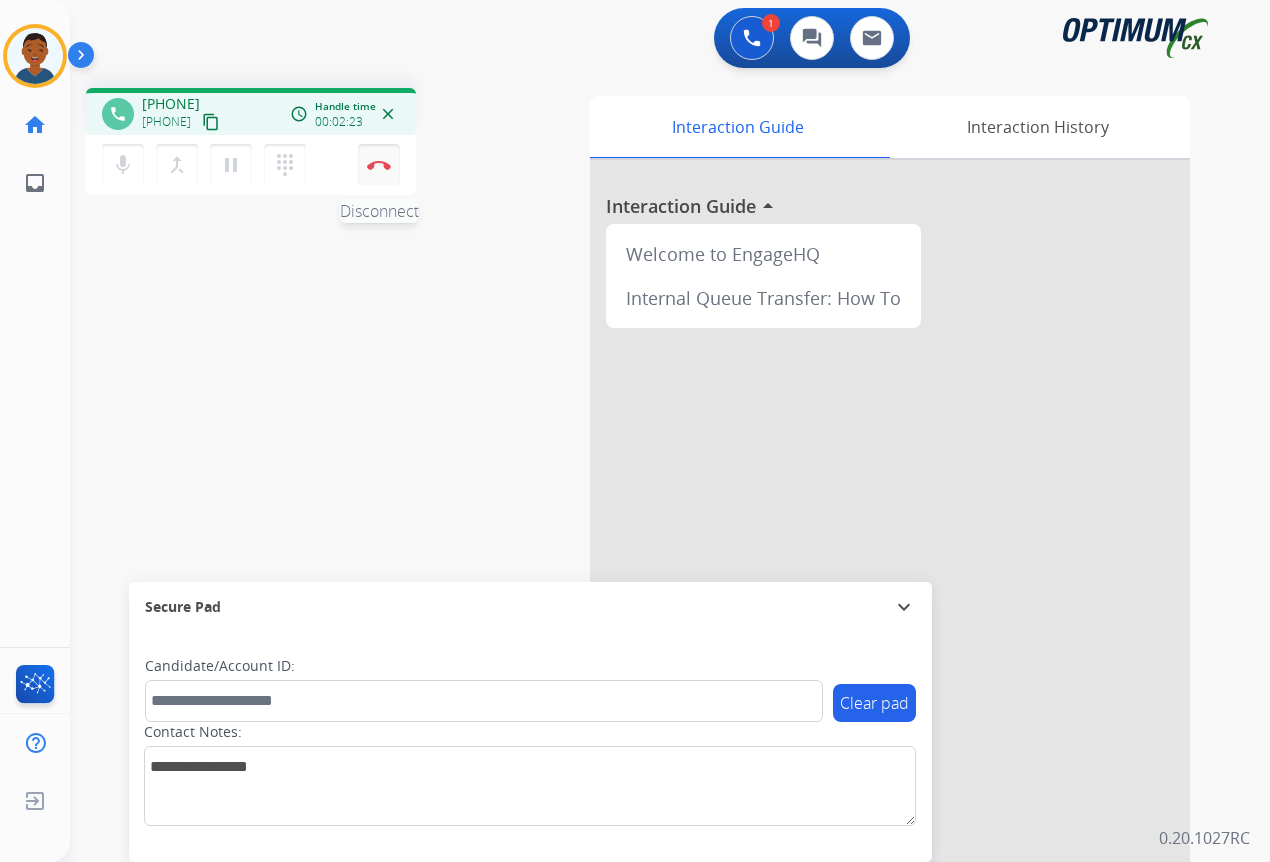 click at bounding box center [379, 165] 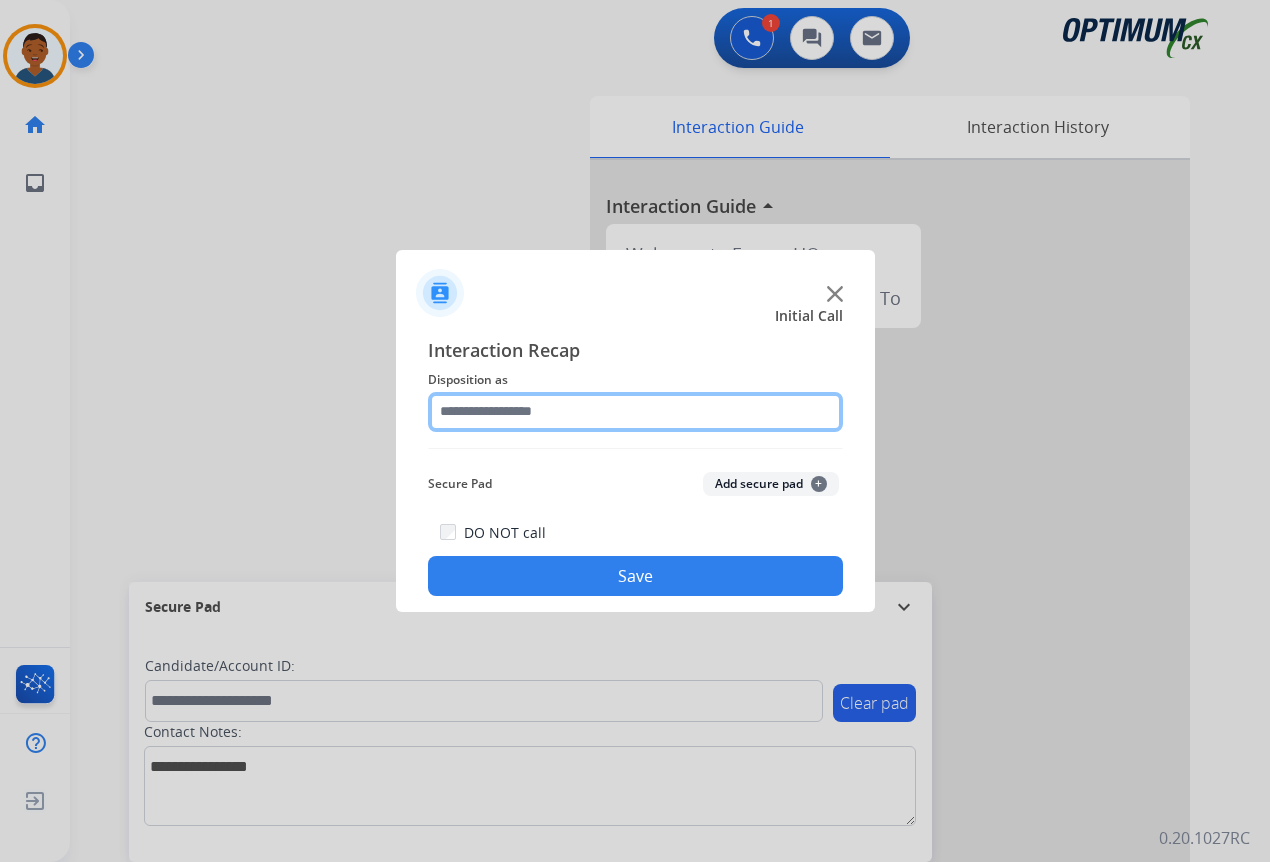 click 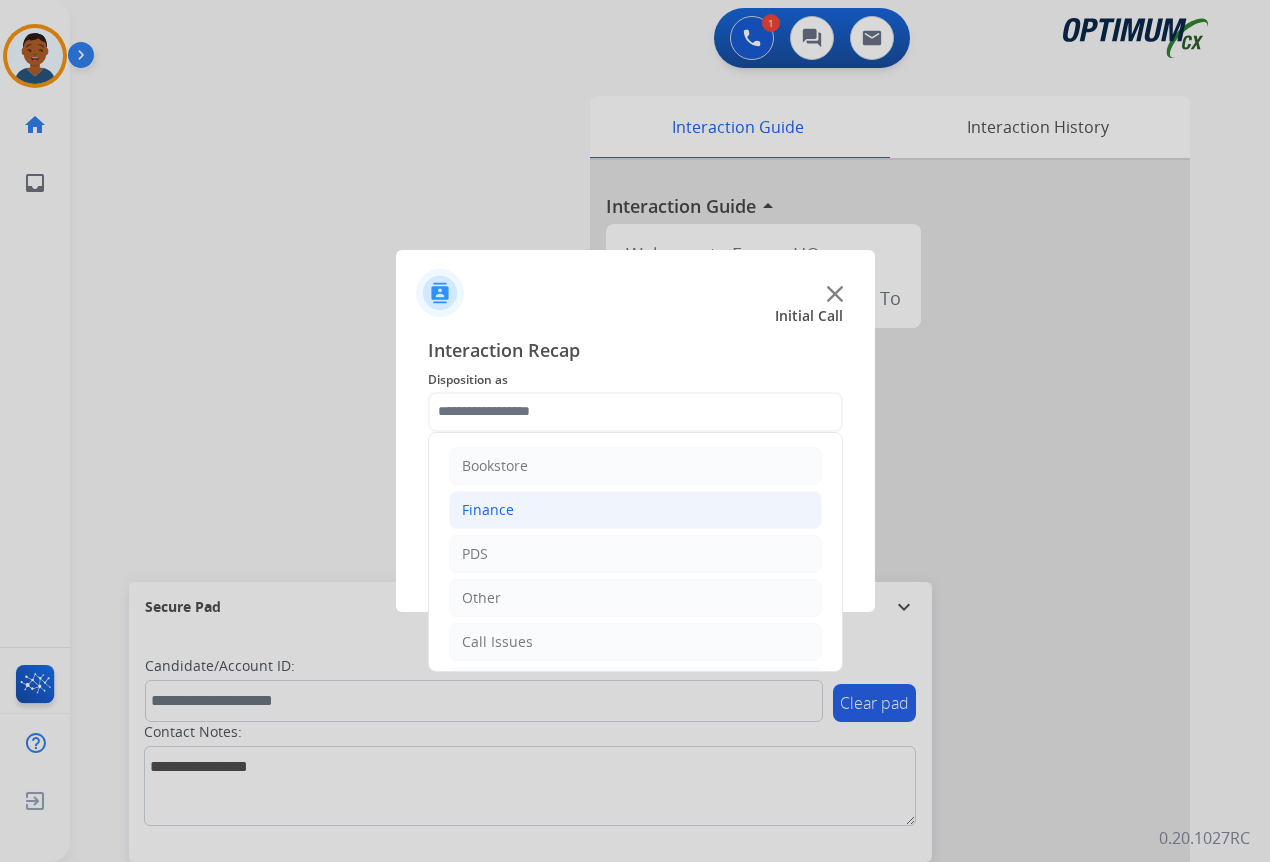 click on "Finance" 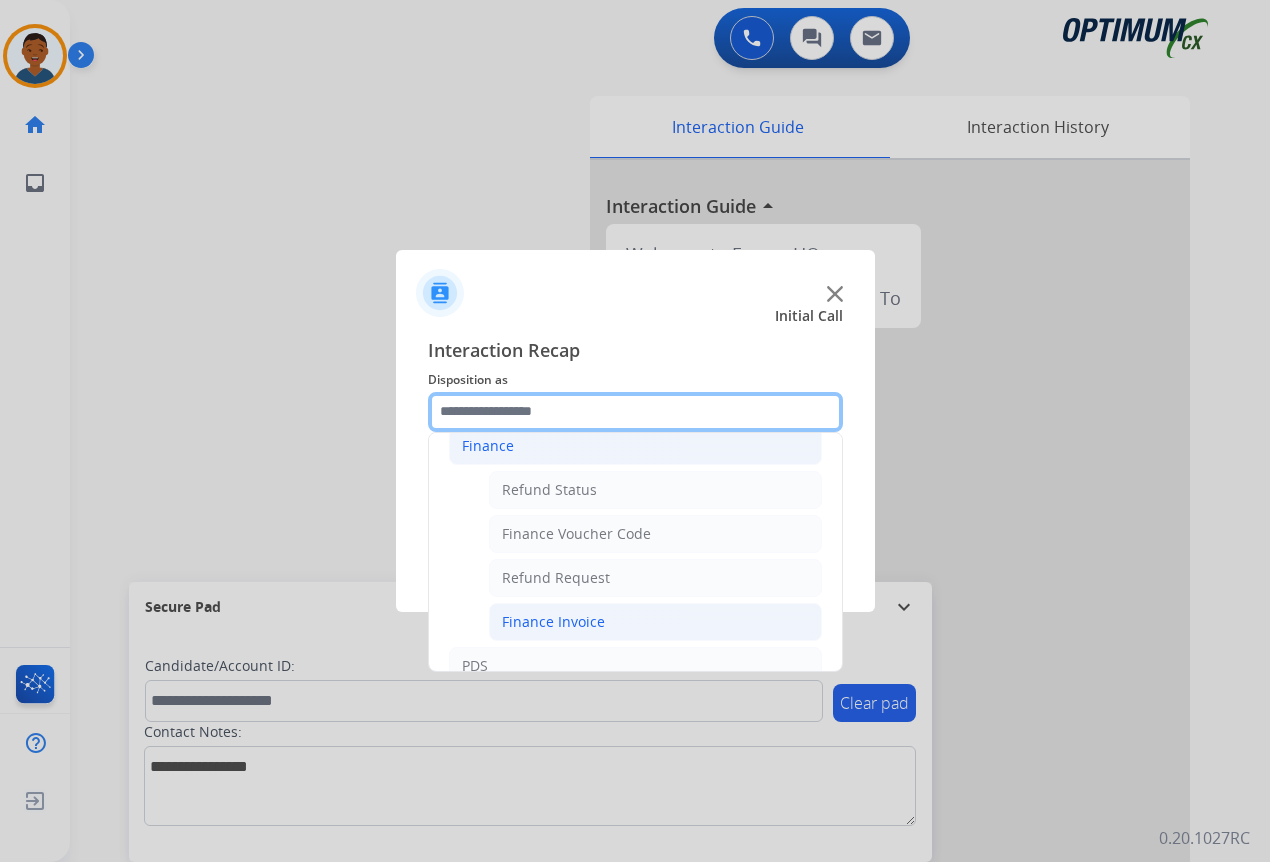 scroll, scrollTop: 100, scrollLeft: 0, axis: vertical 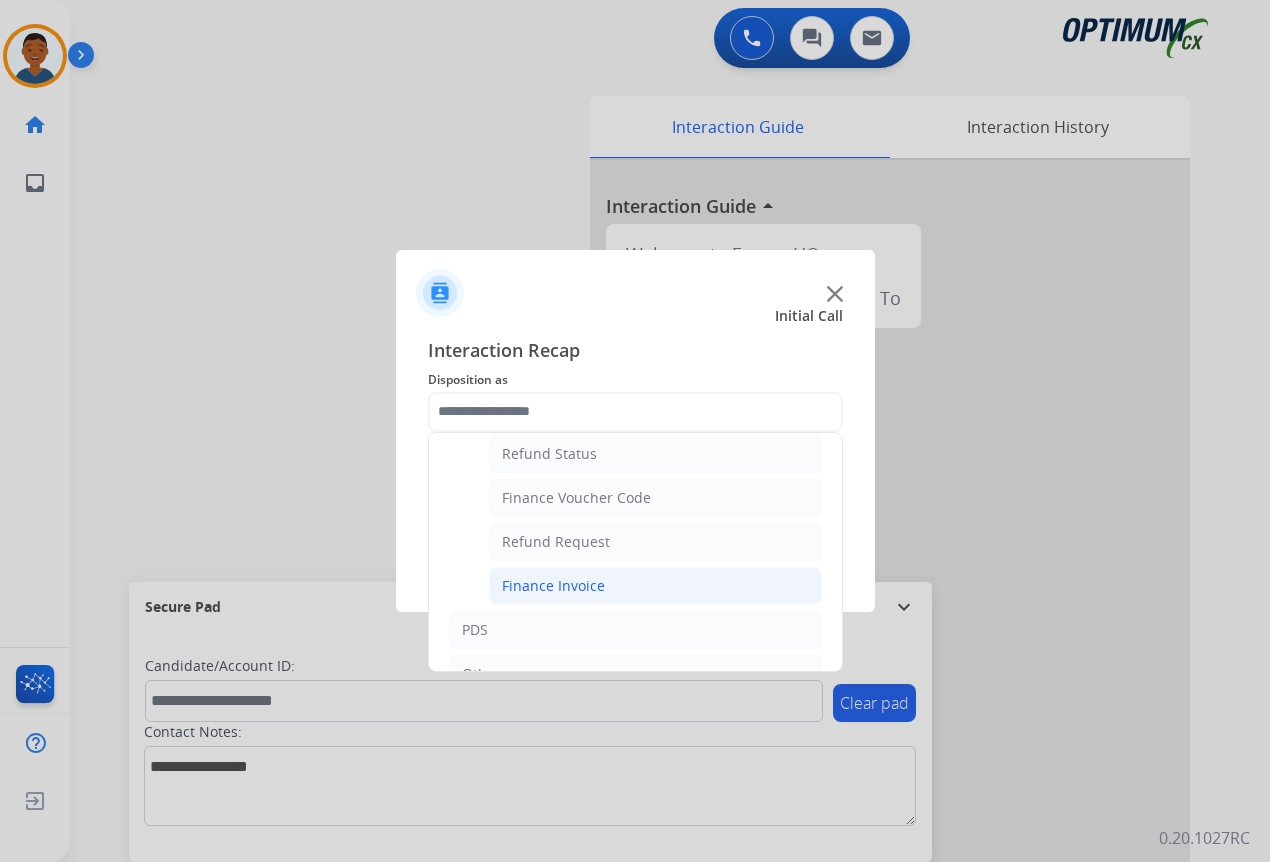 click on "Finance Invoice" 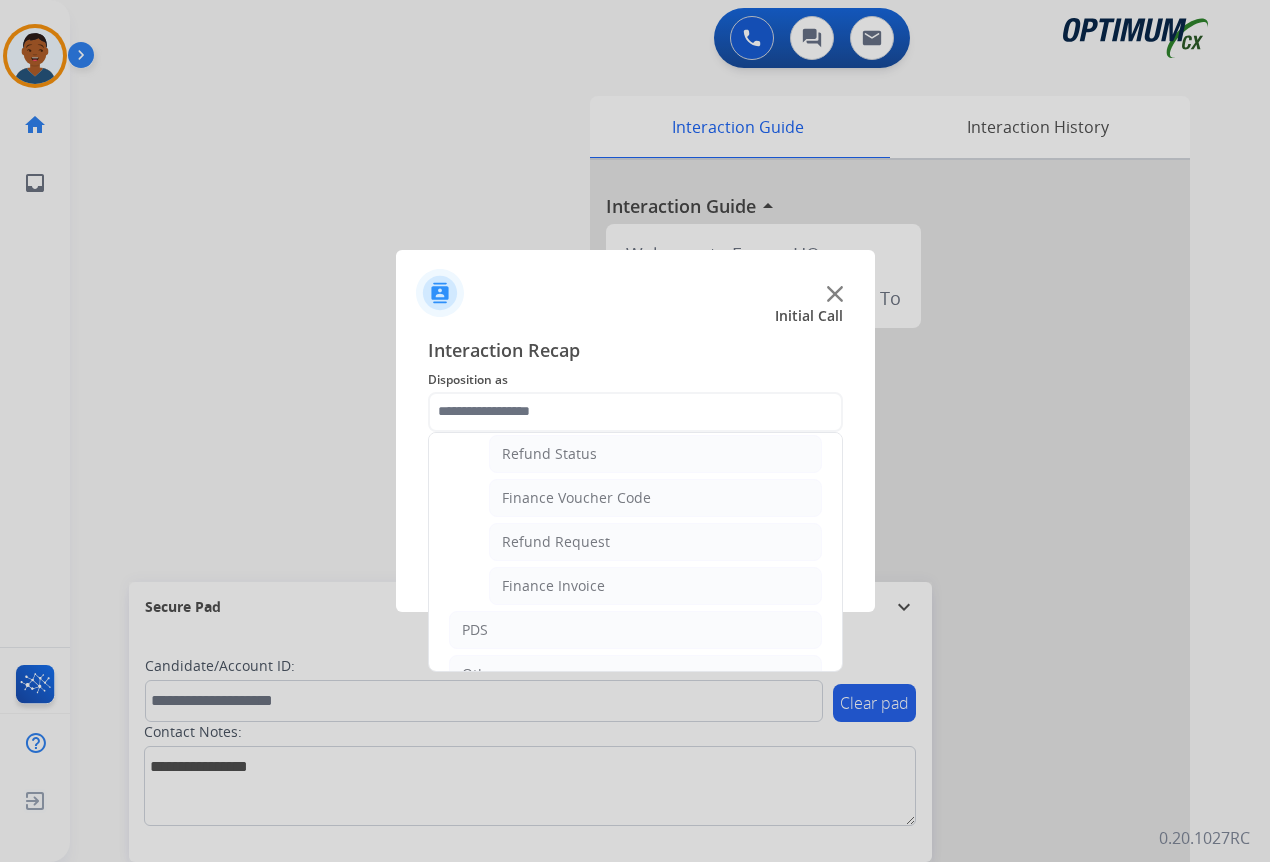 type on "**********" 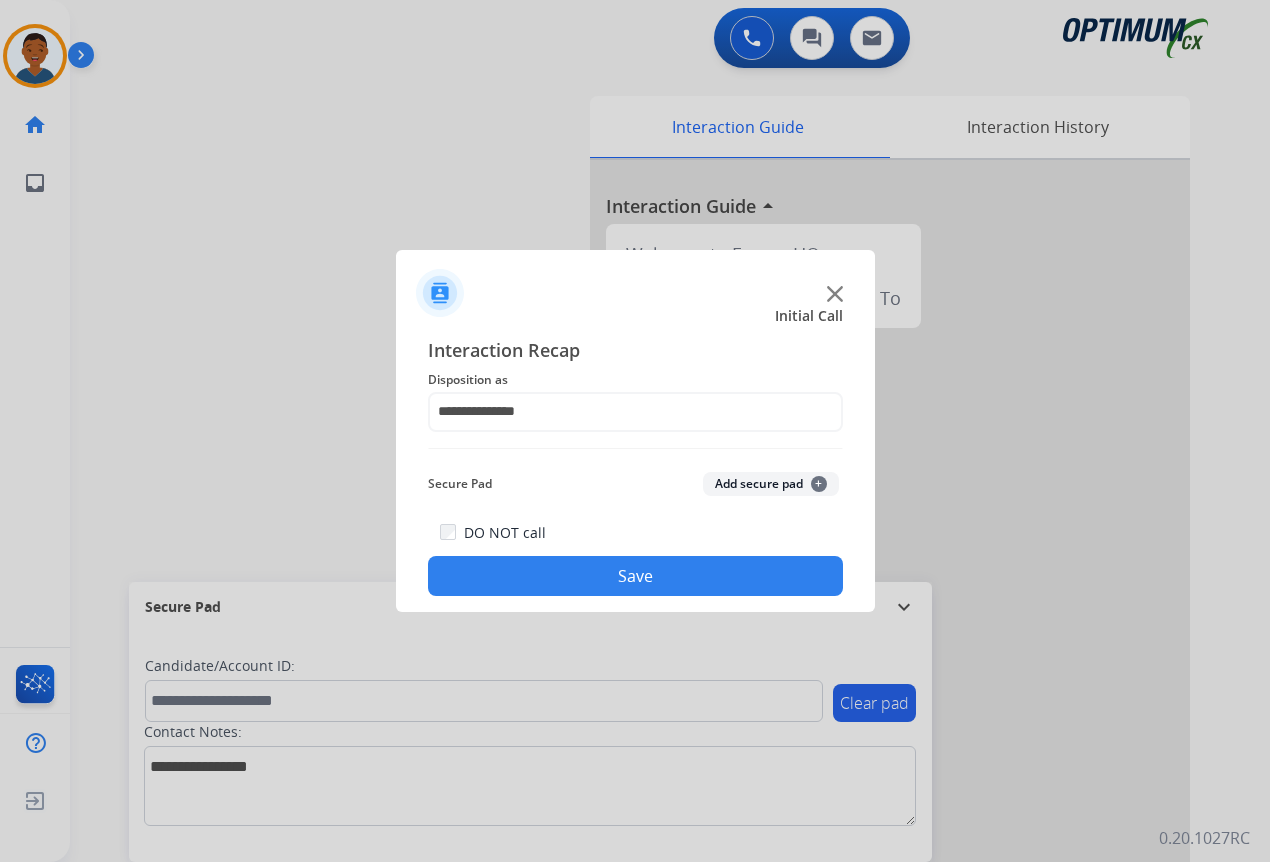click on "Save" 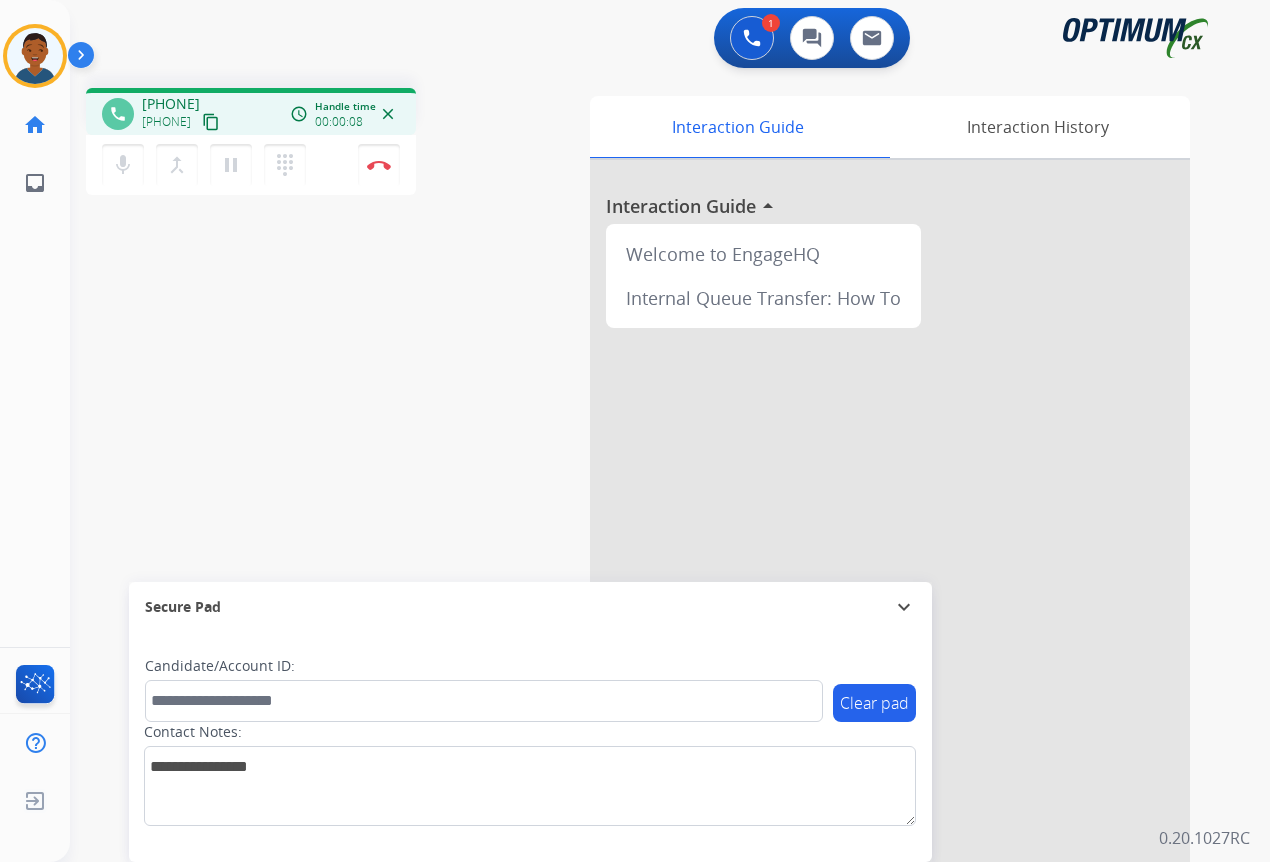 click on "content_copy" at bounding box center (211, 122) 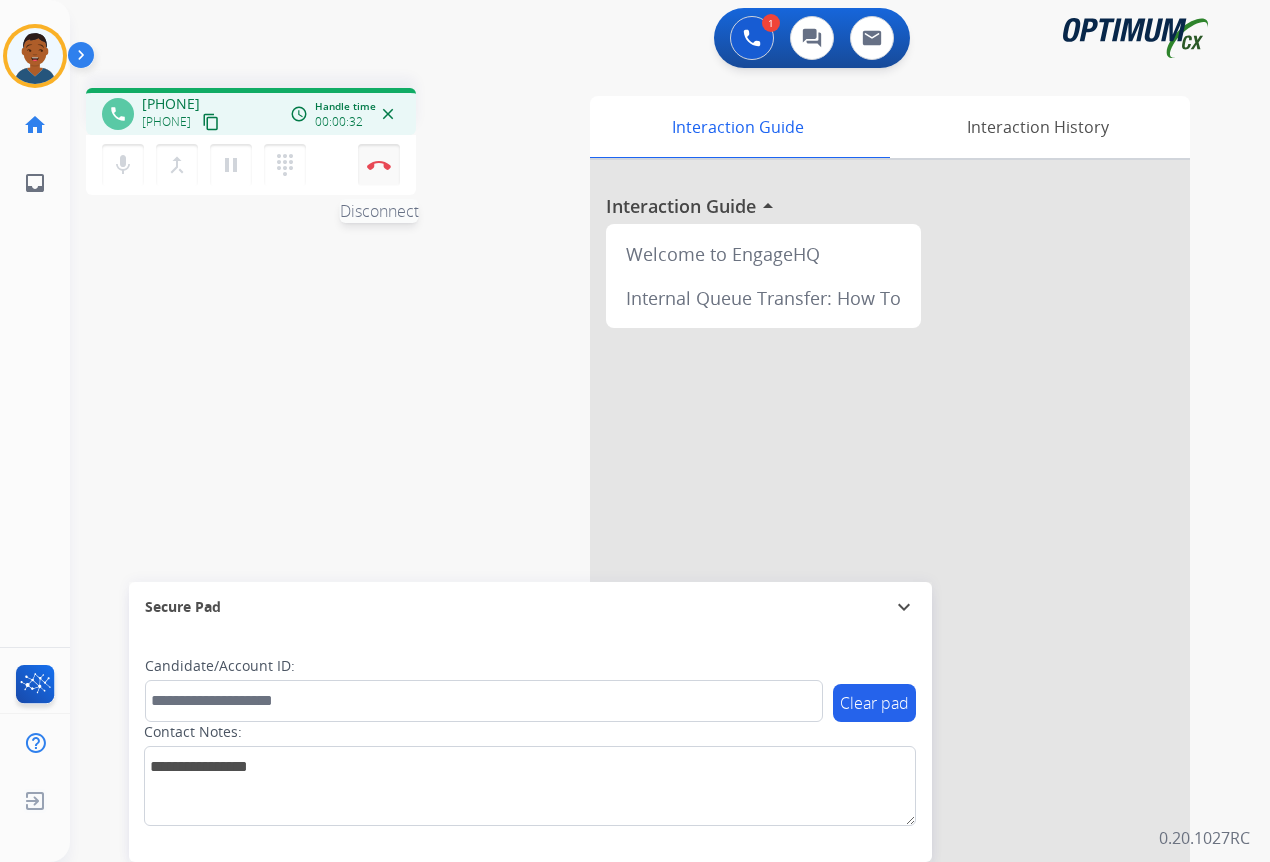 click at bounding box center [379, 165] 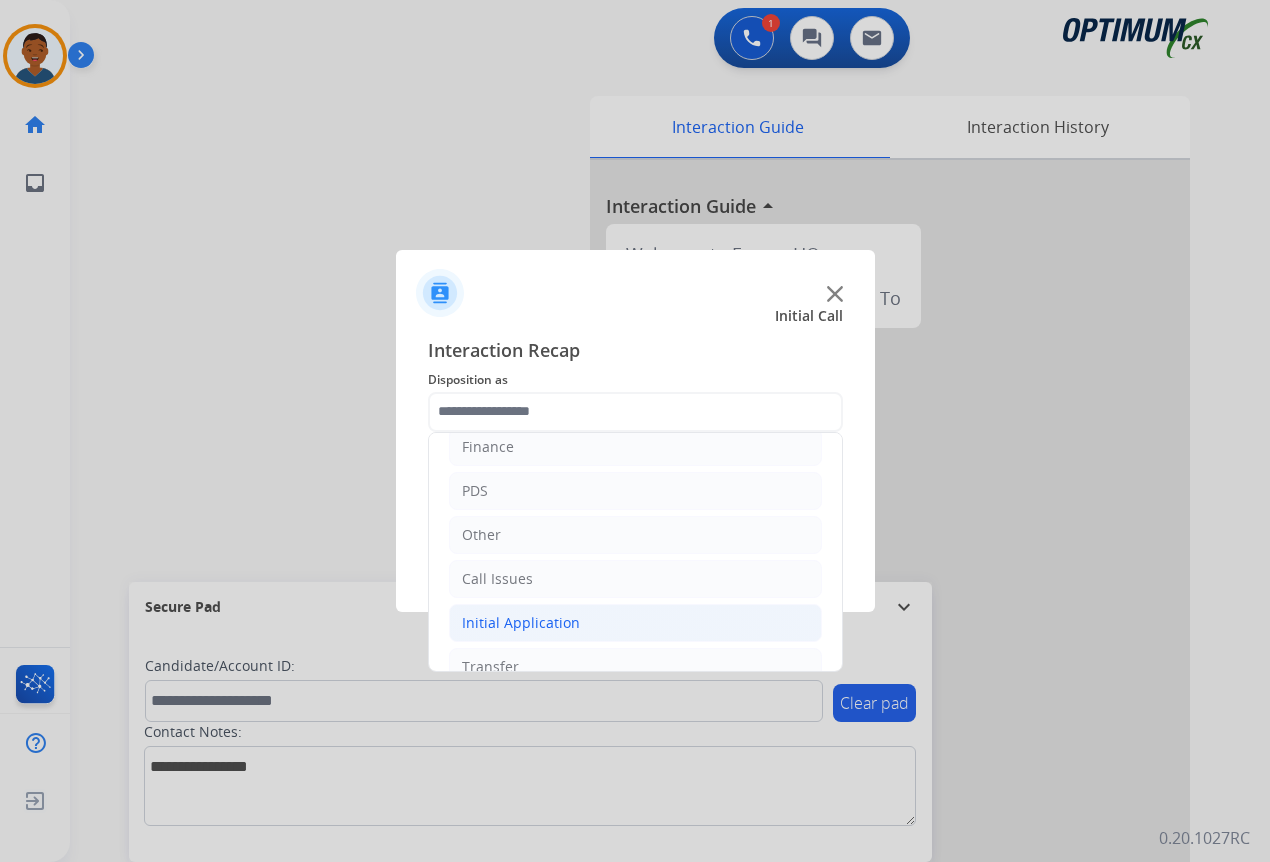 scroll, scrollTop: 136, scrollLeft: 0, axis: vertical 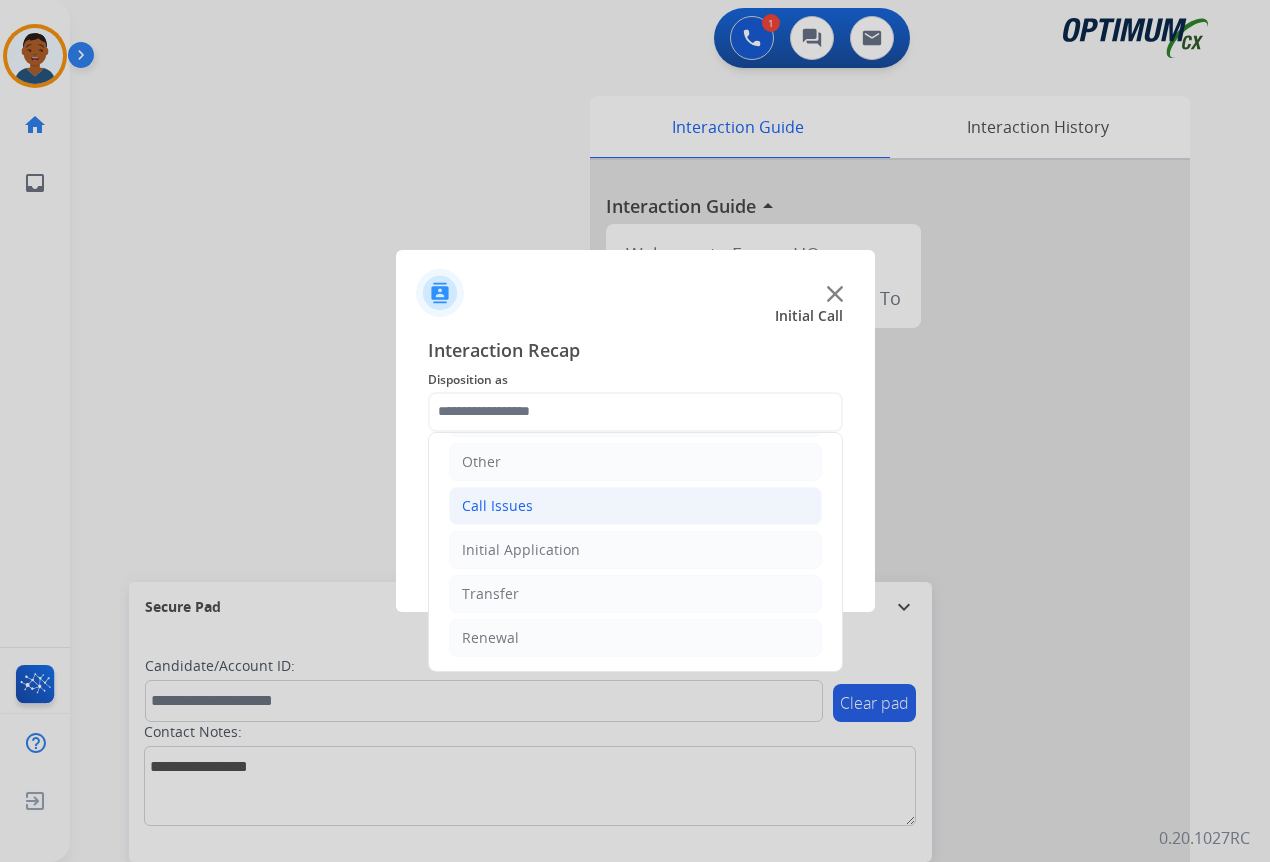 click on "Call Issues" 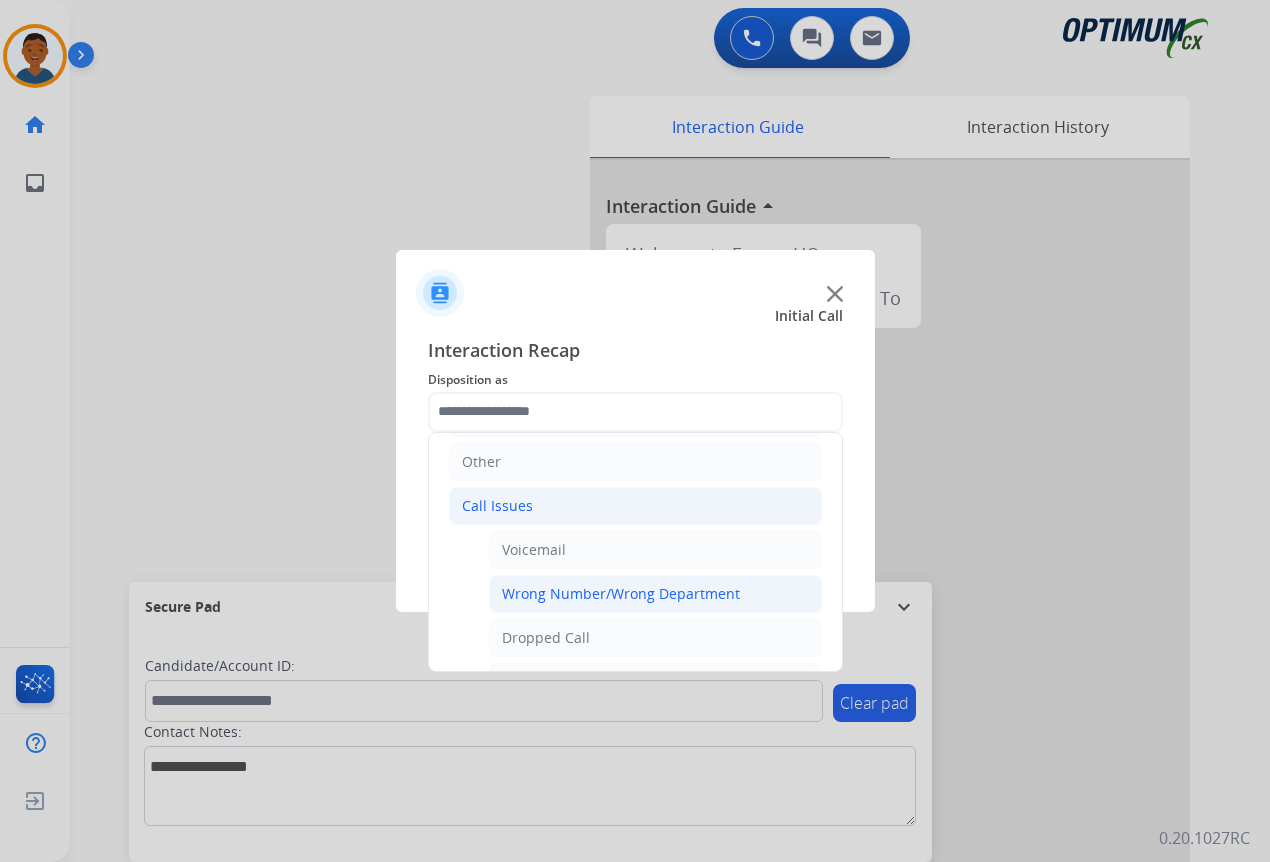 click on "Wrong Number/Wrong Department" 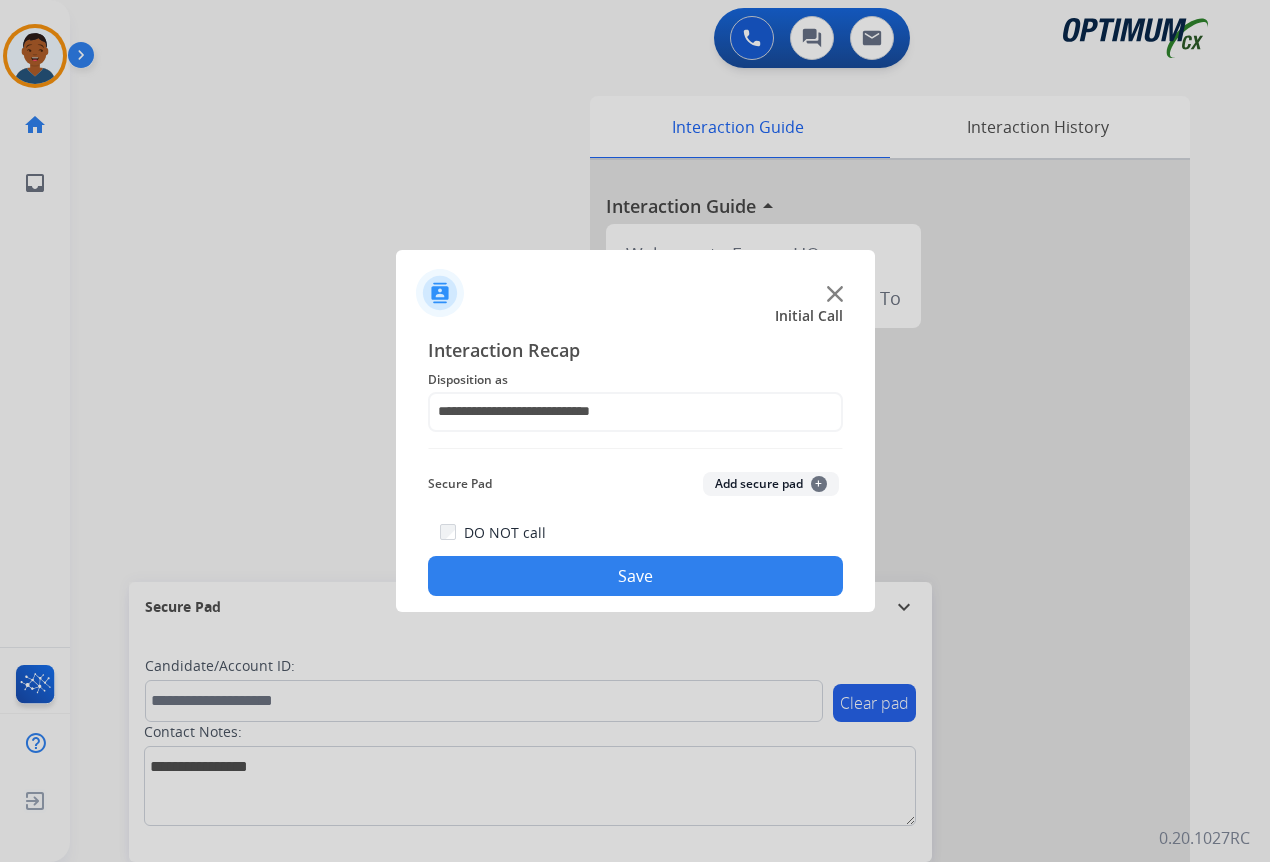 click on "Save" 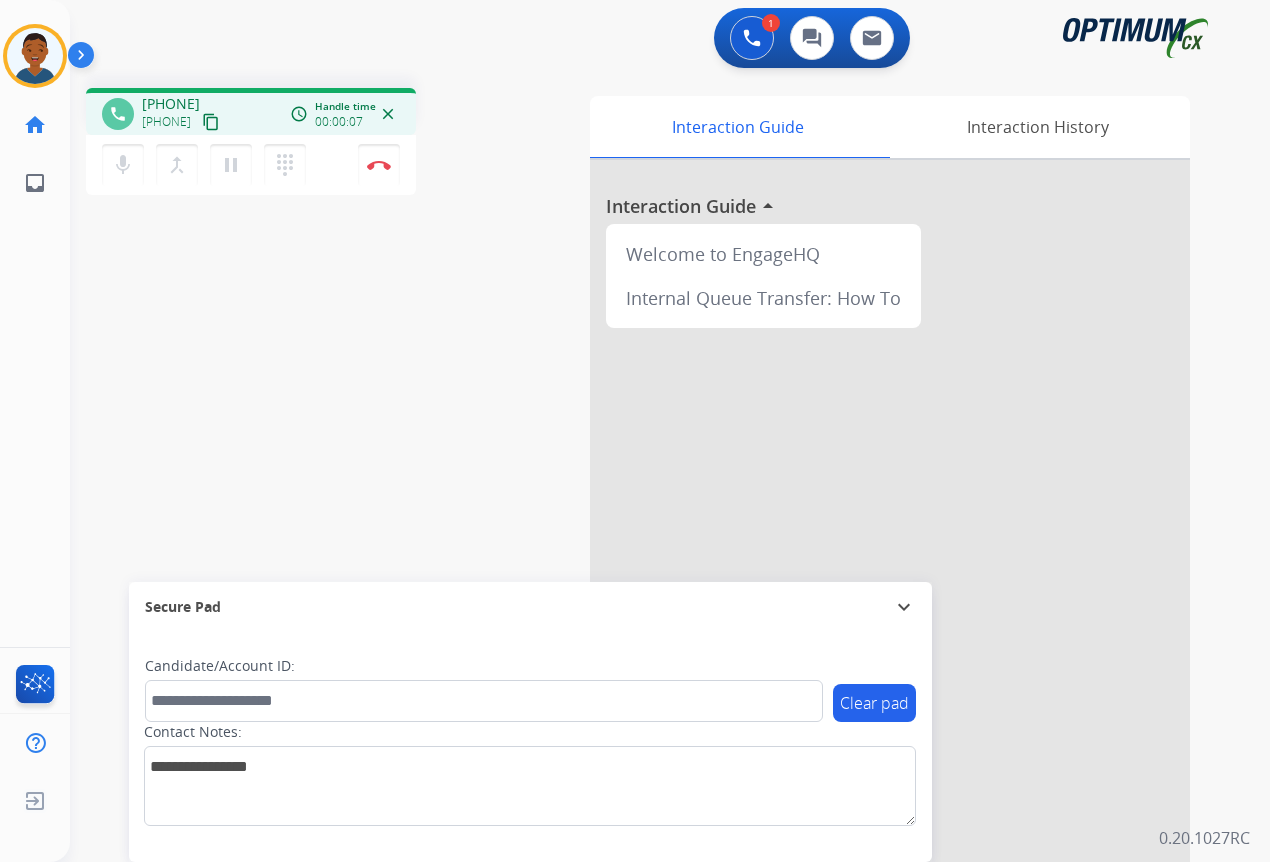 click on "content_copy" at bounding box center [211, 122] 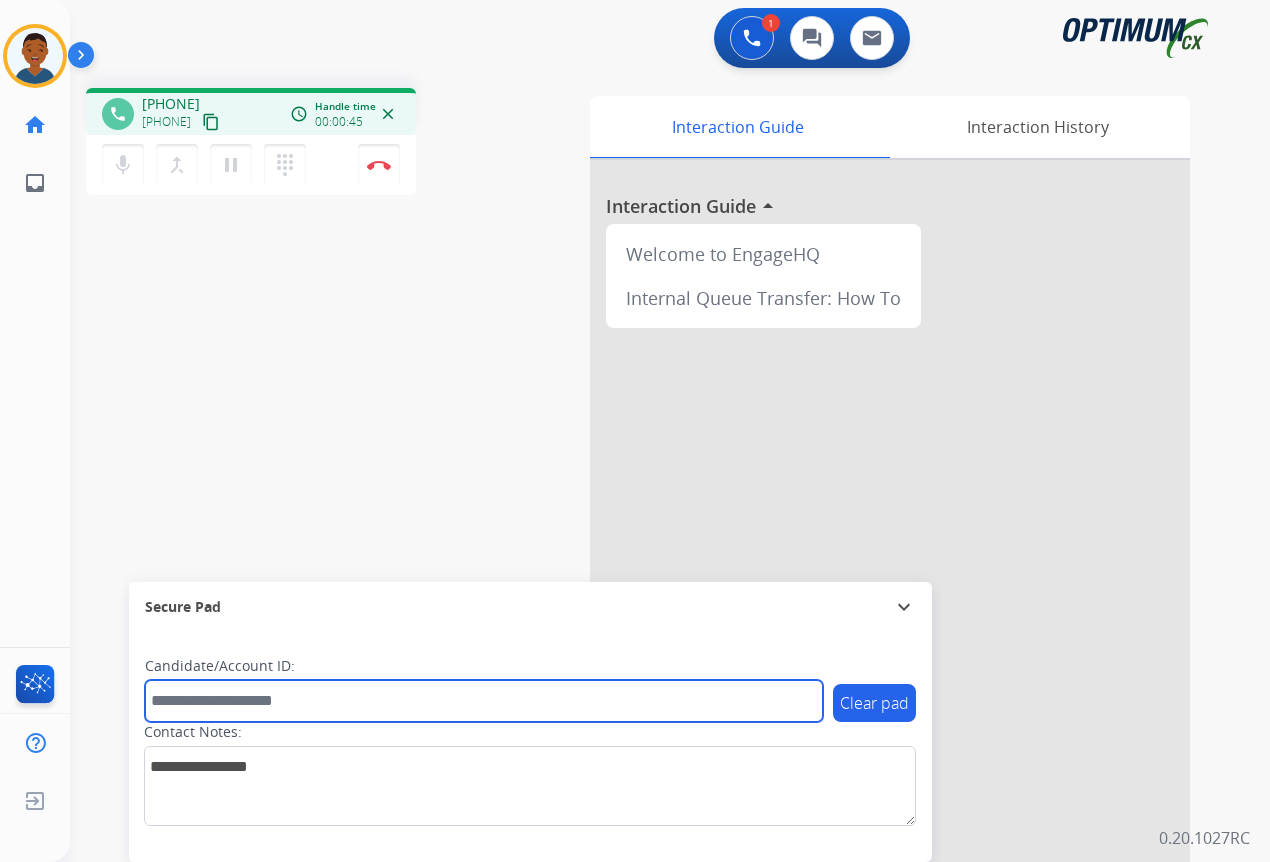 click at bounding box center (484, 701) 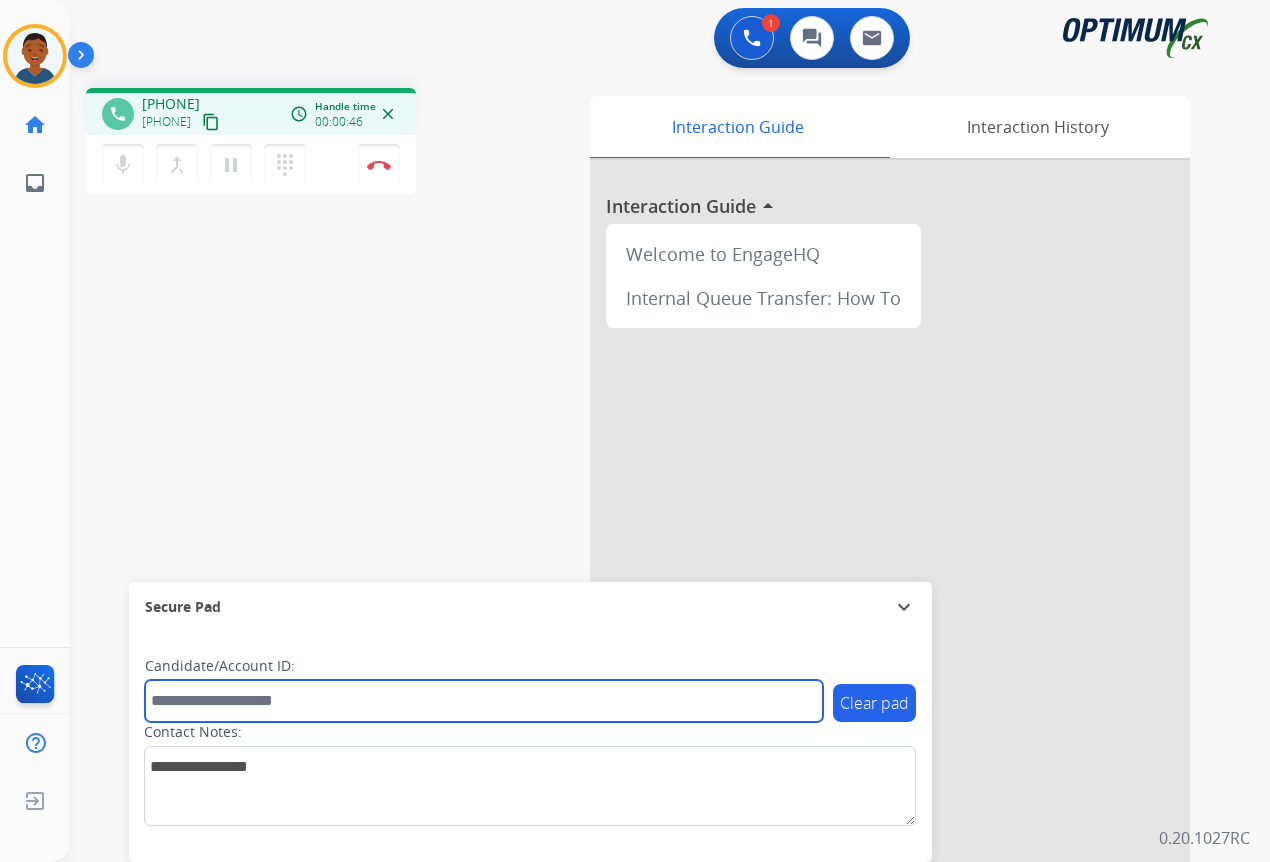 paste on "*******" 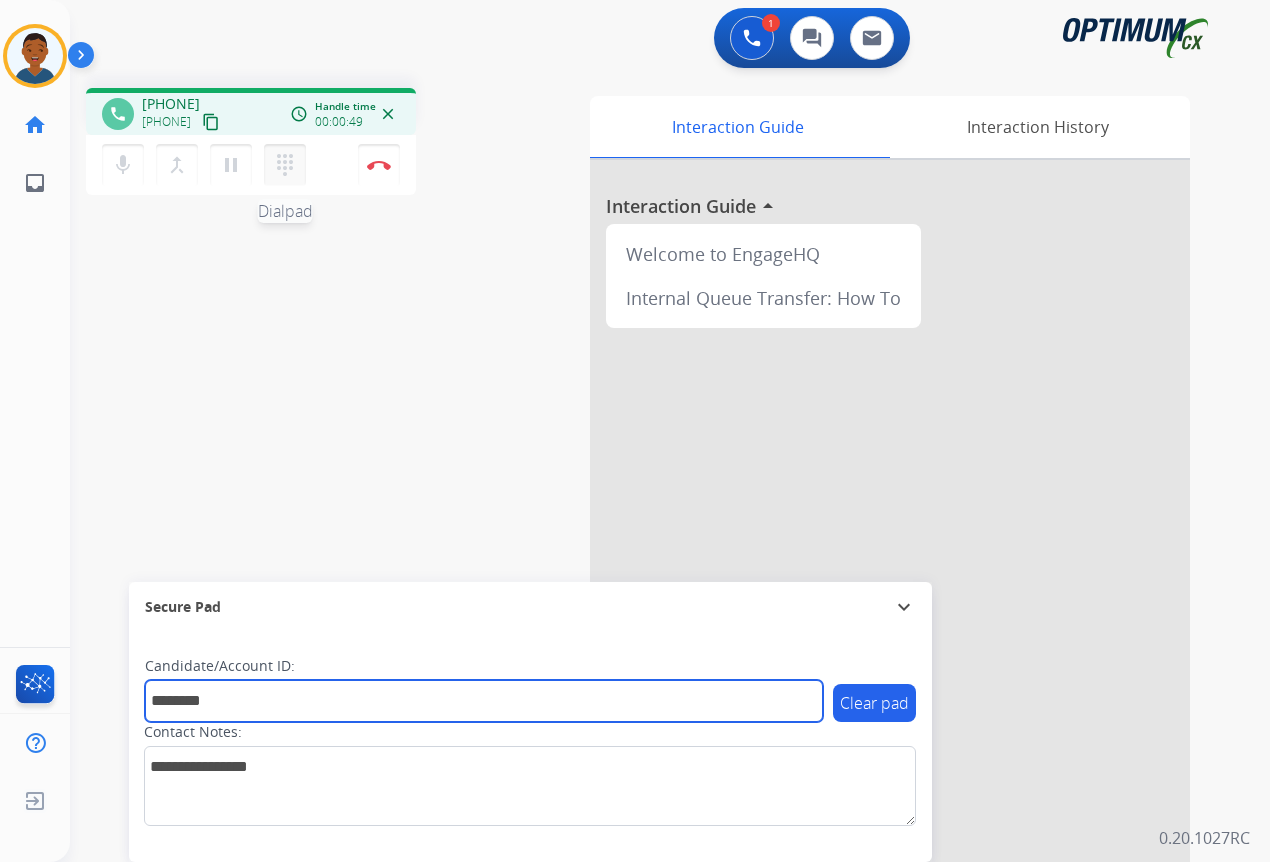 type on "*******" 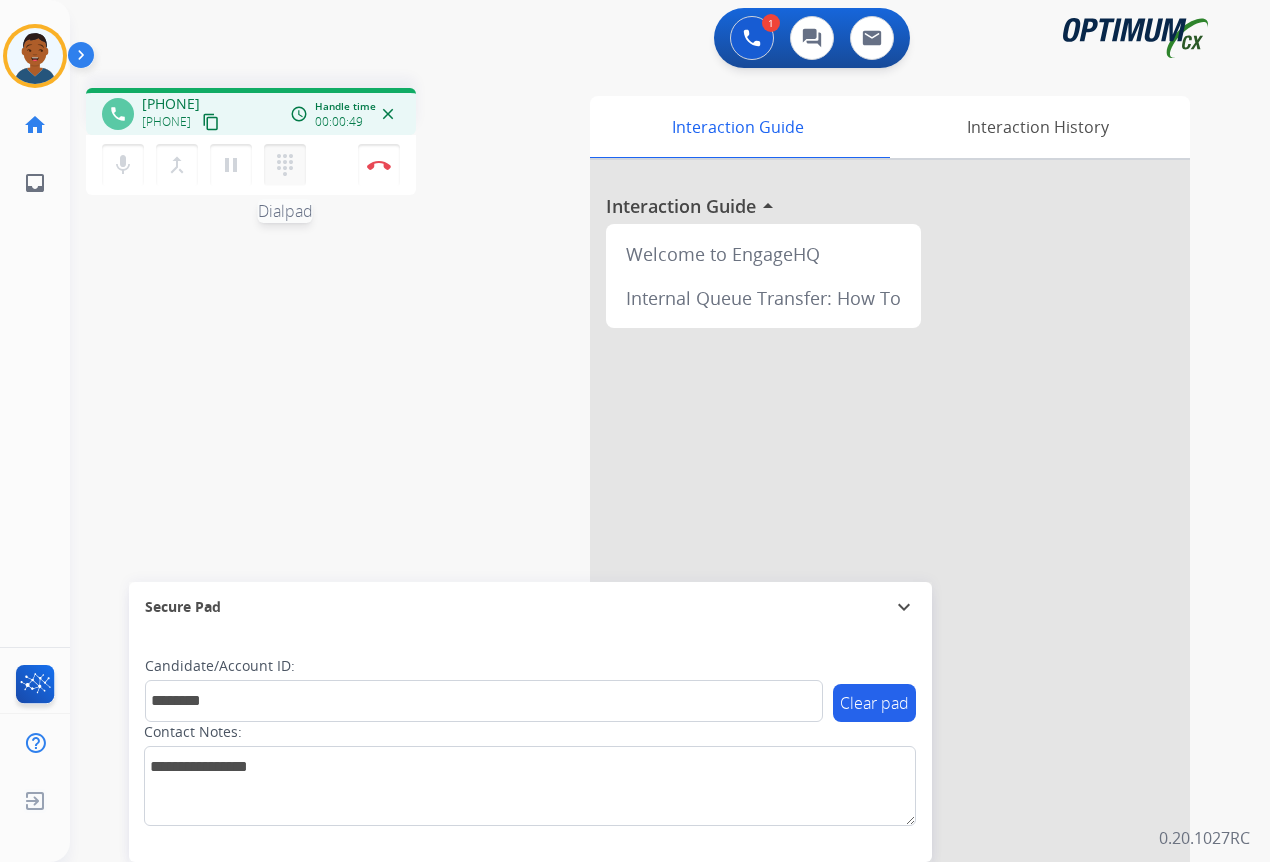 click on "dialpad" at bounding box center (285, 165) 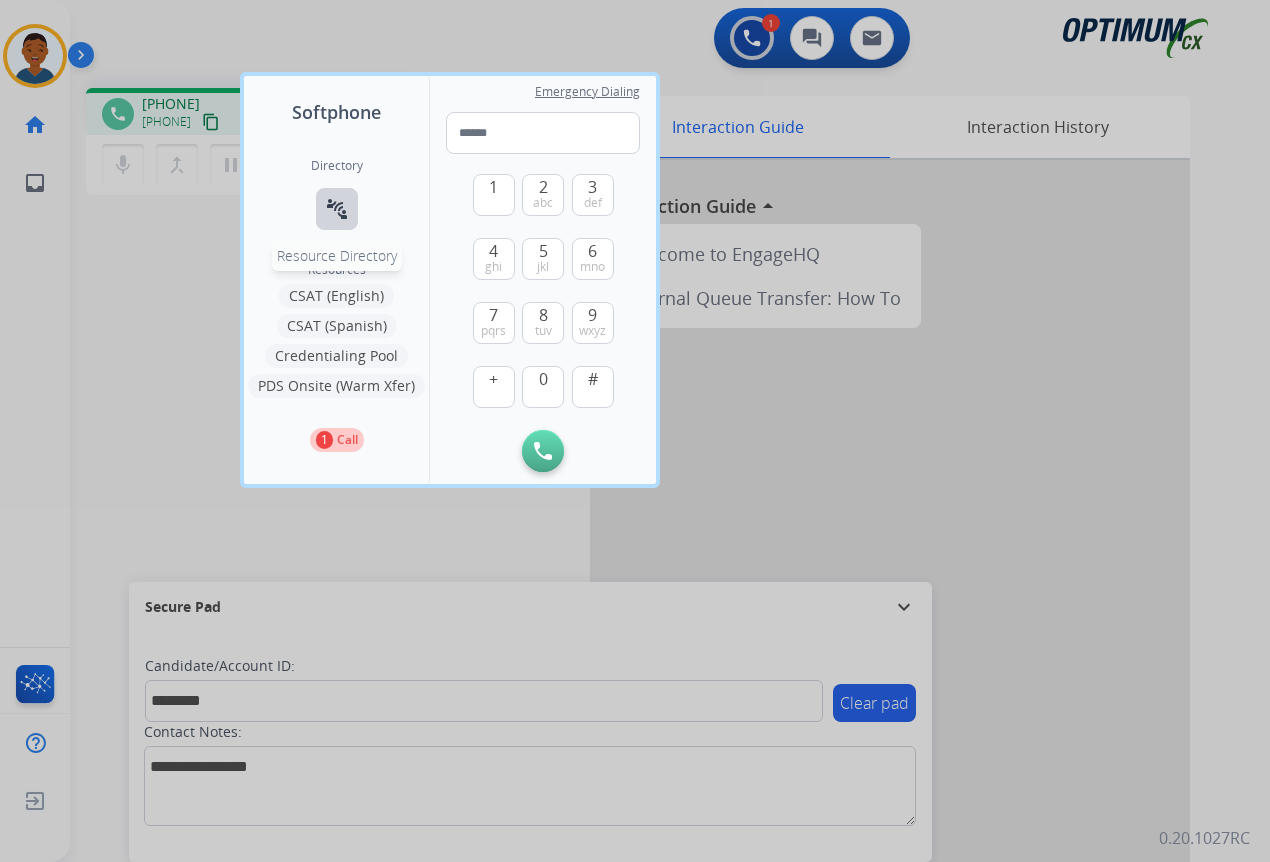 click on "connect_without_contact" at bounding box center [337, 209] 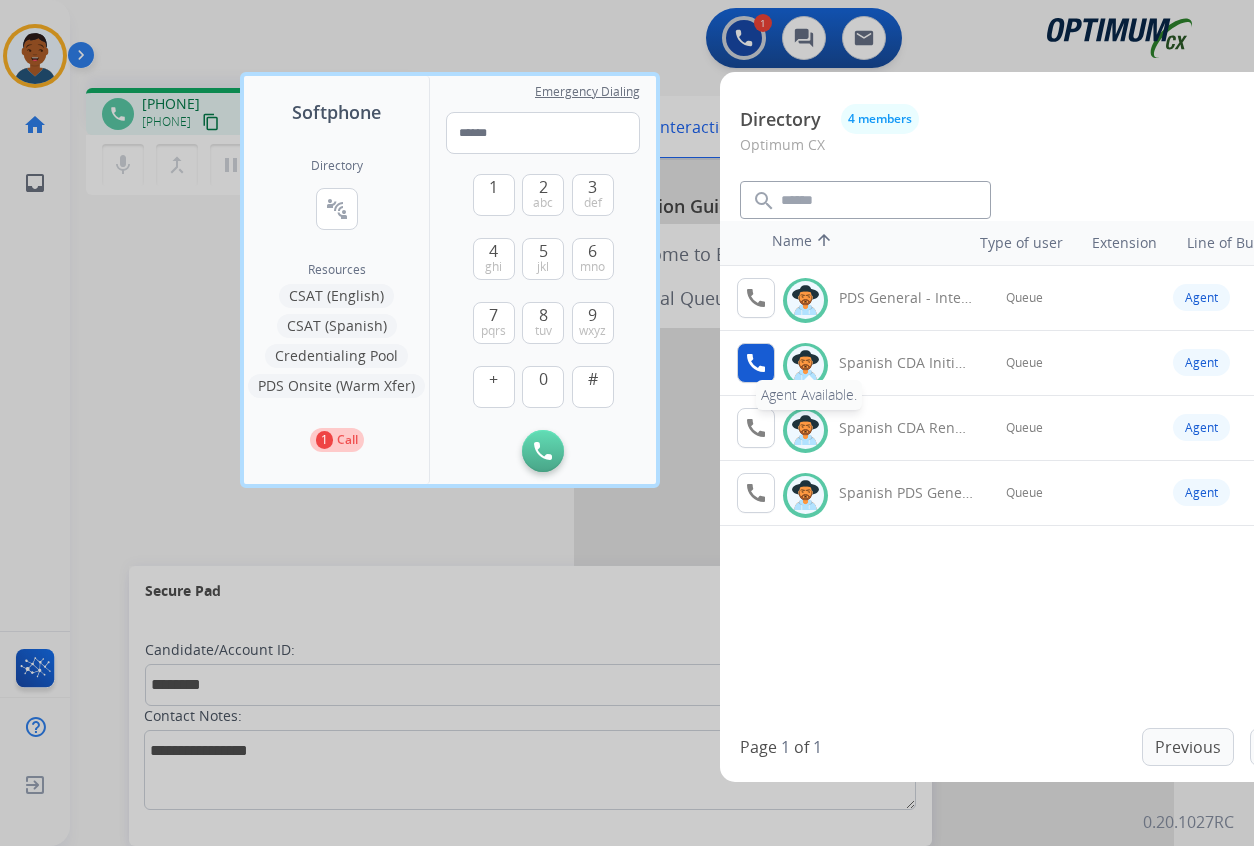 click on "call" at bounding box center [756, 363] 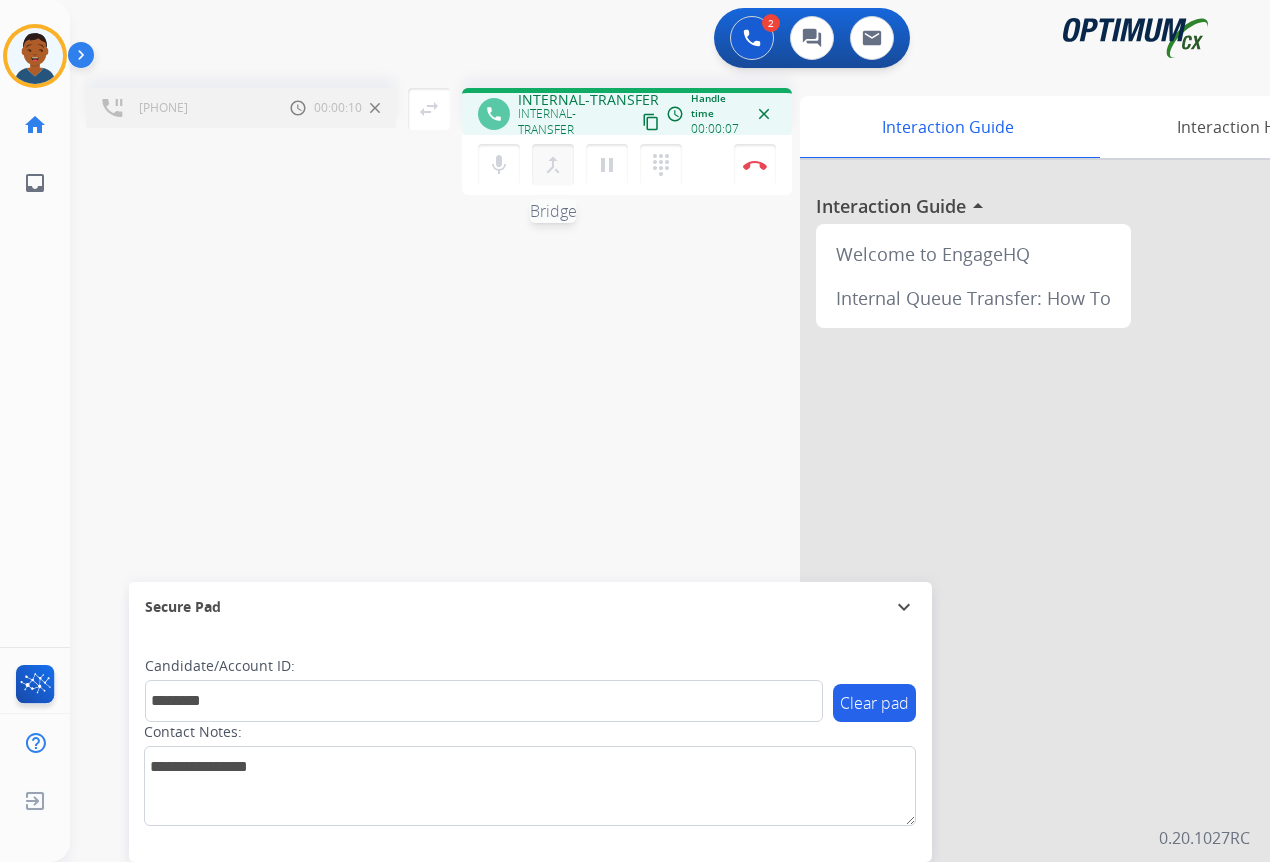 click on "merge_type" at bounding box center [553, 165] 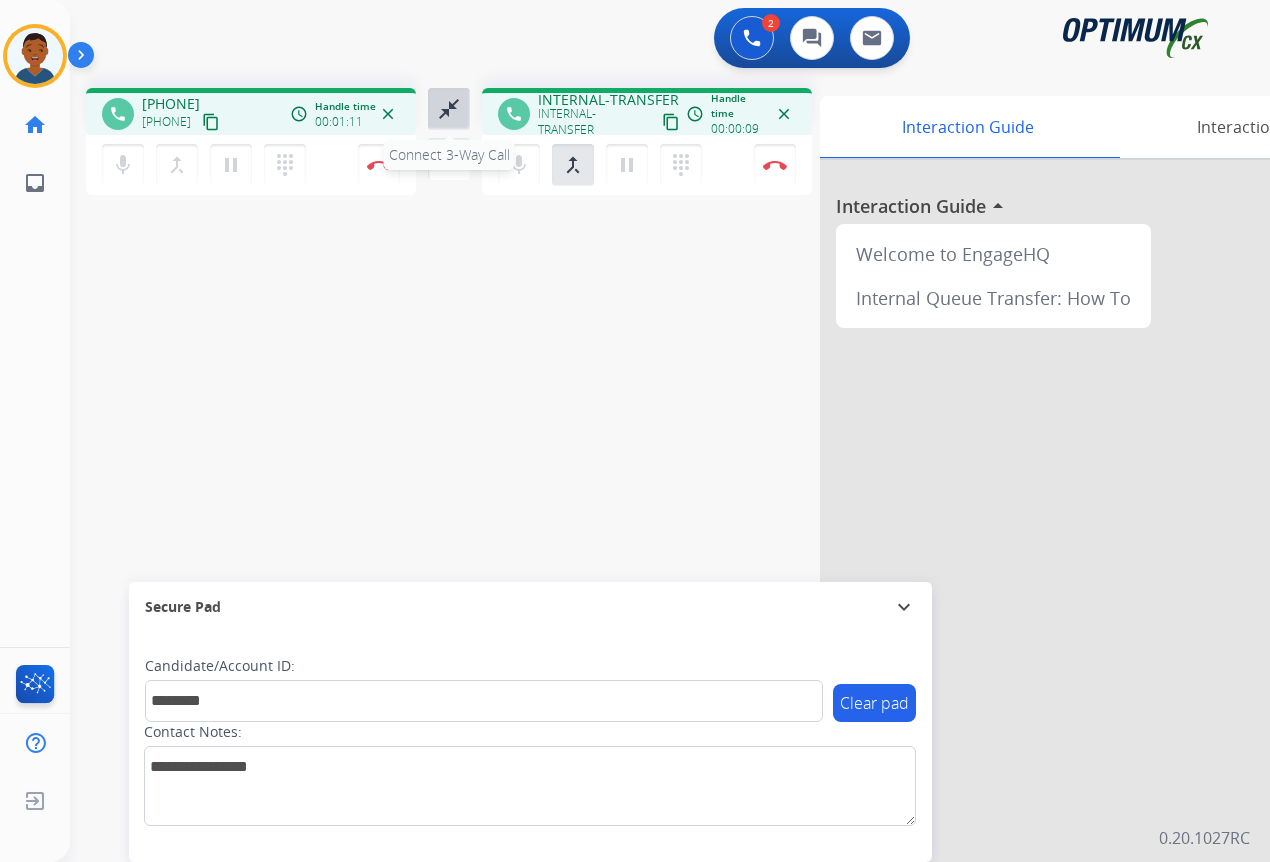 click on "close_fullscreen" at bounding box center [449, 109] 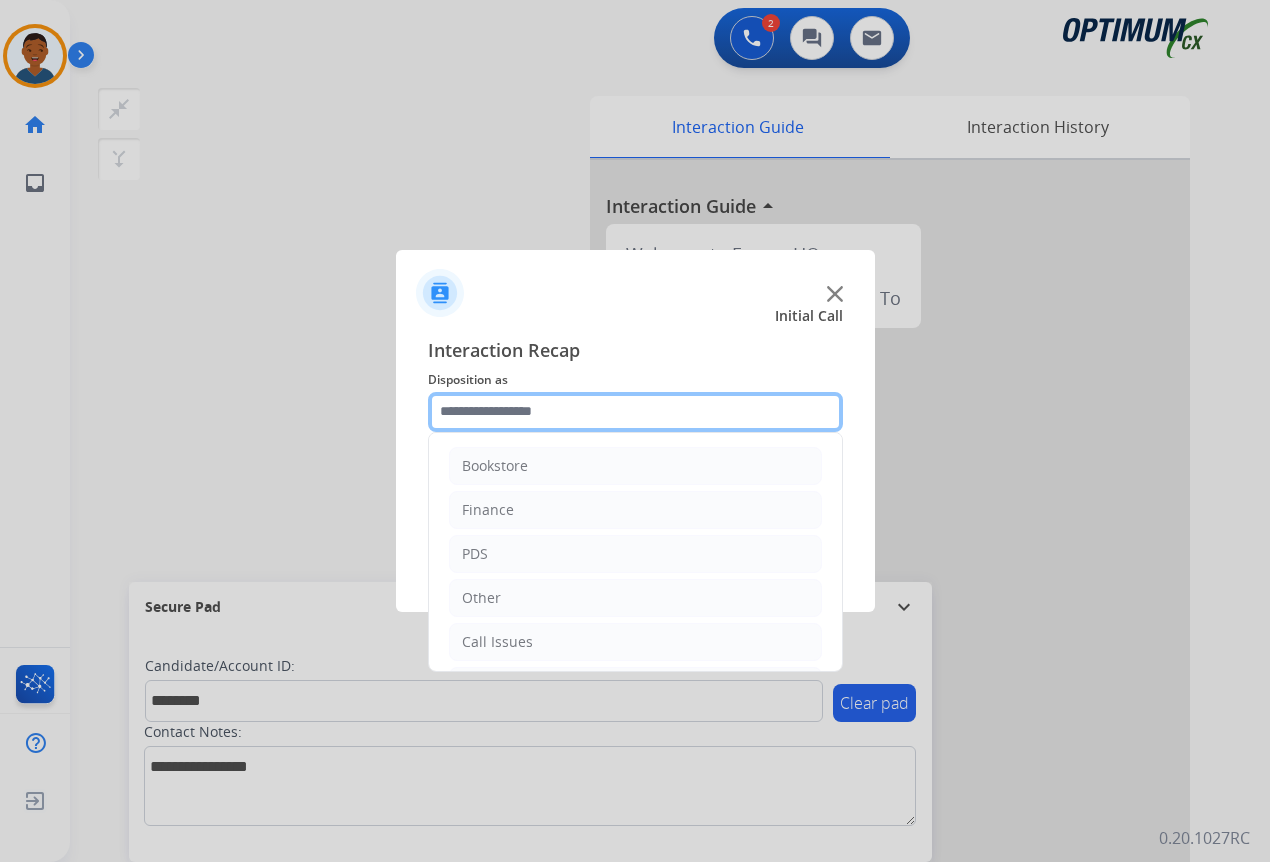 click 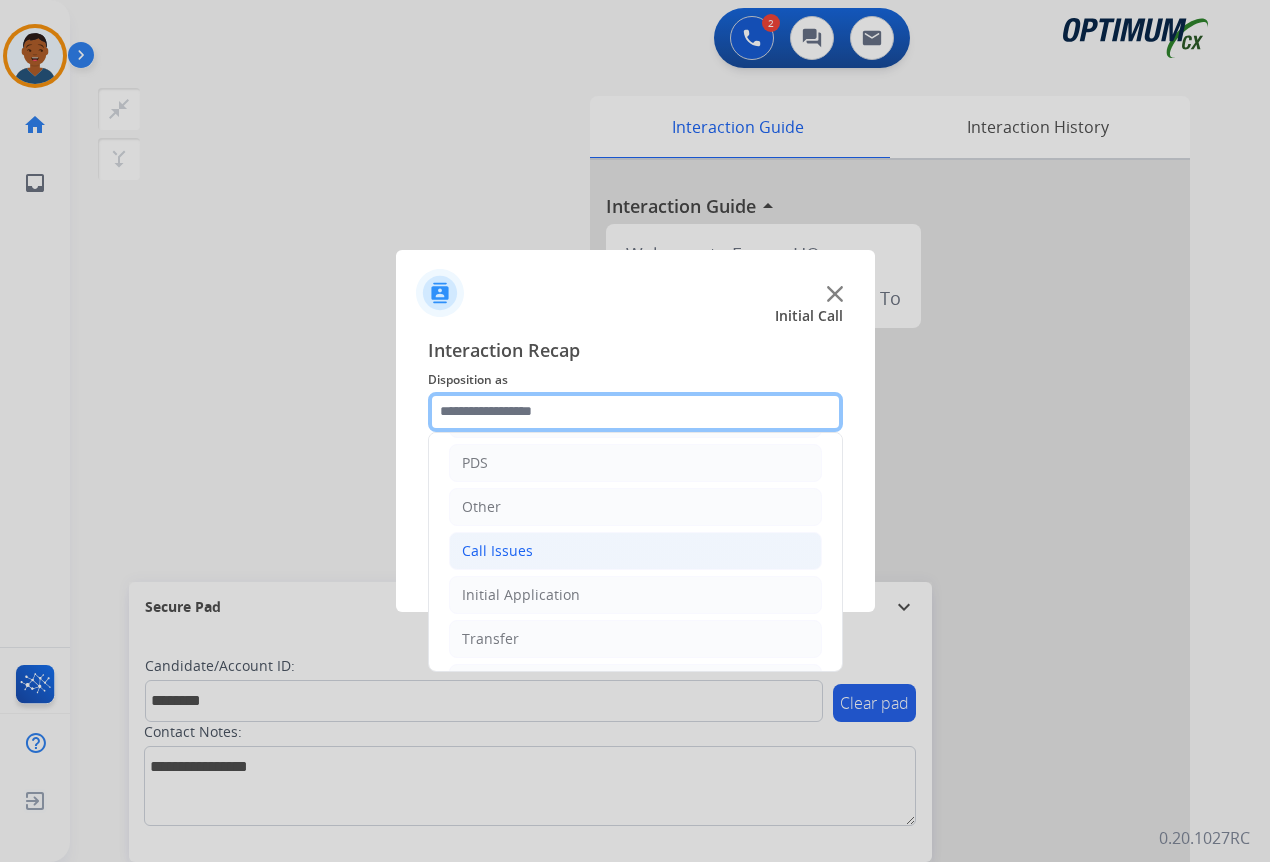 scroll, scrollTop: 136, scrollLeft: 0, axis: vertical 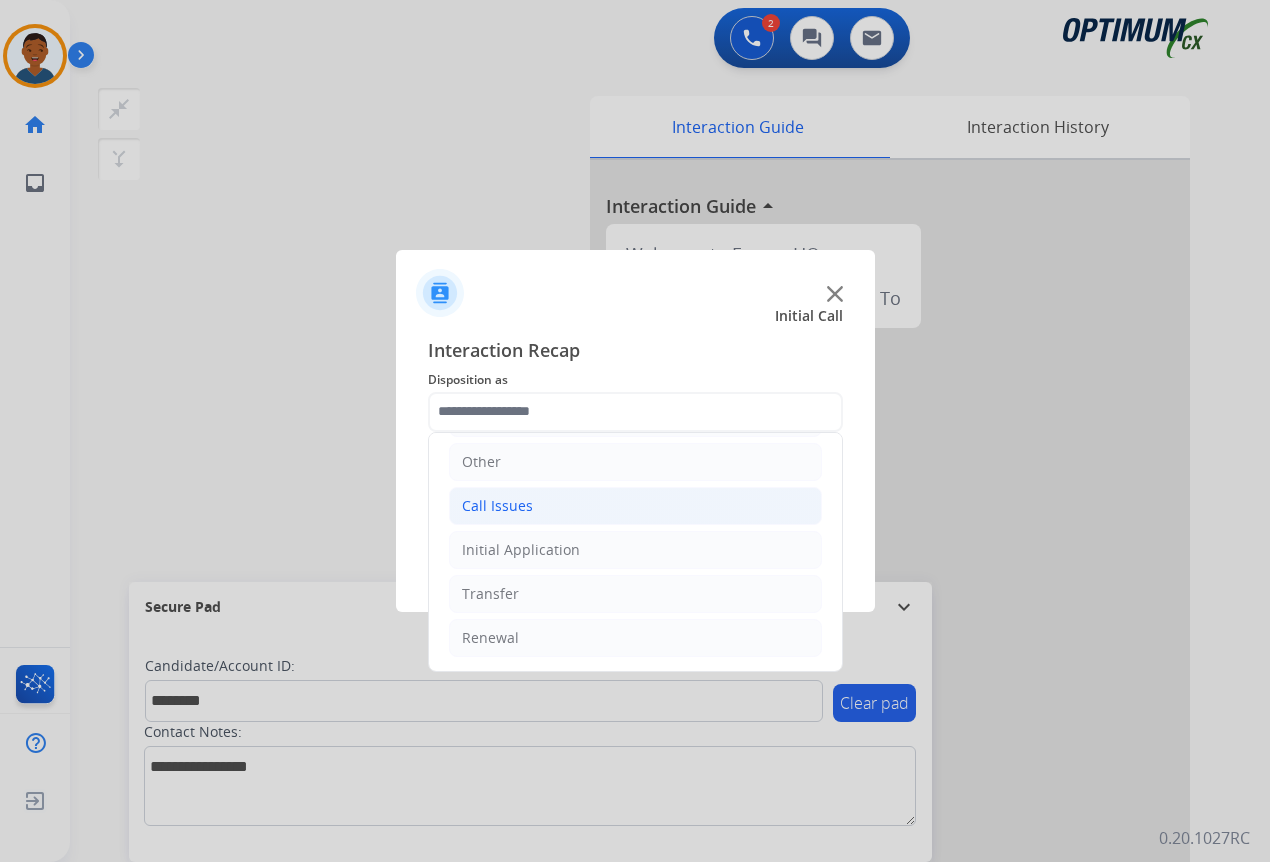 click on "Call Issues" 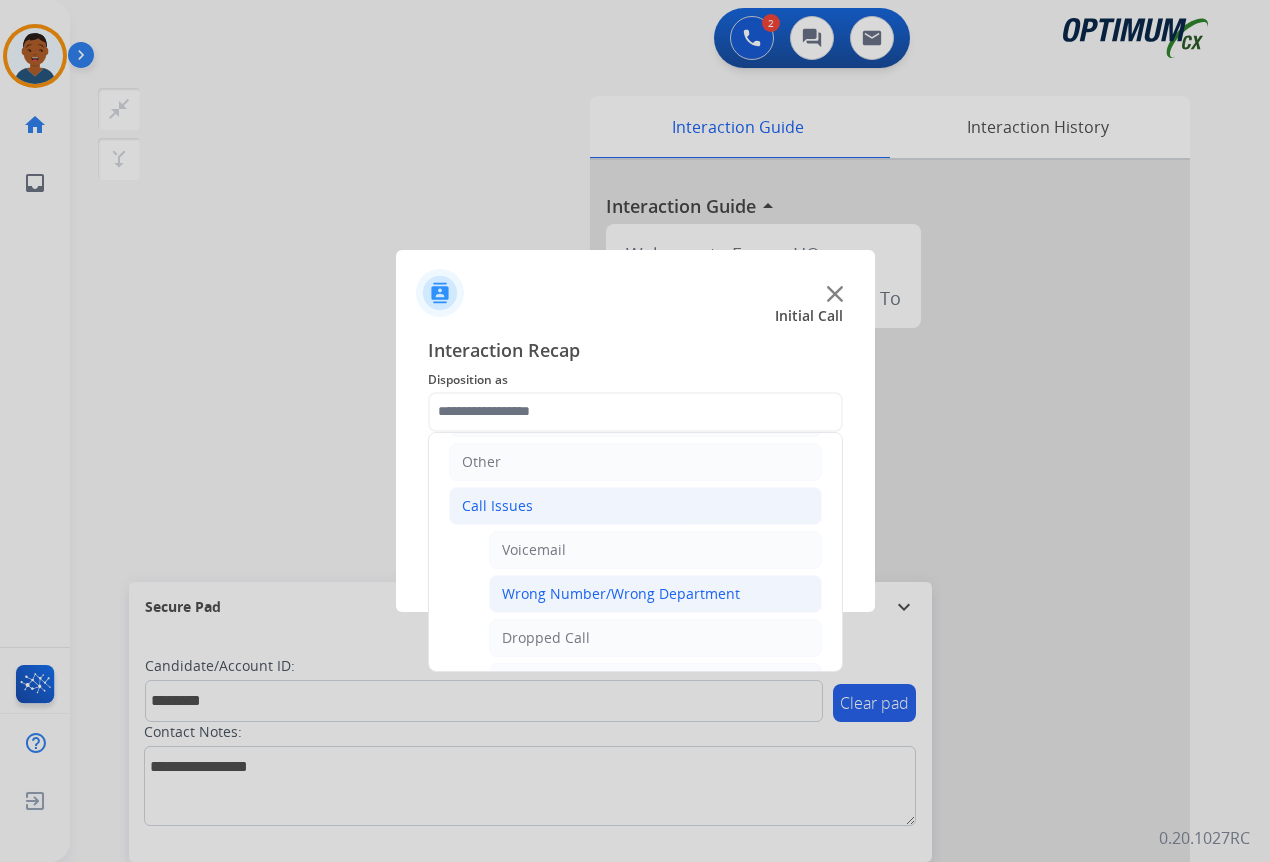 click on "Wrong Number/Wrong Department" 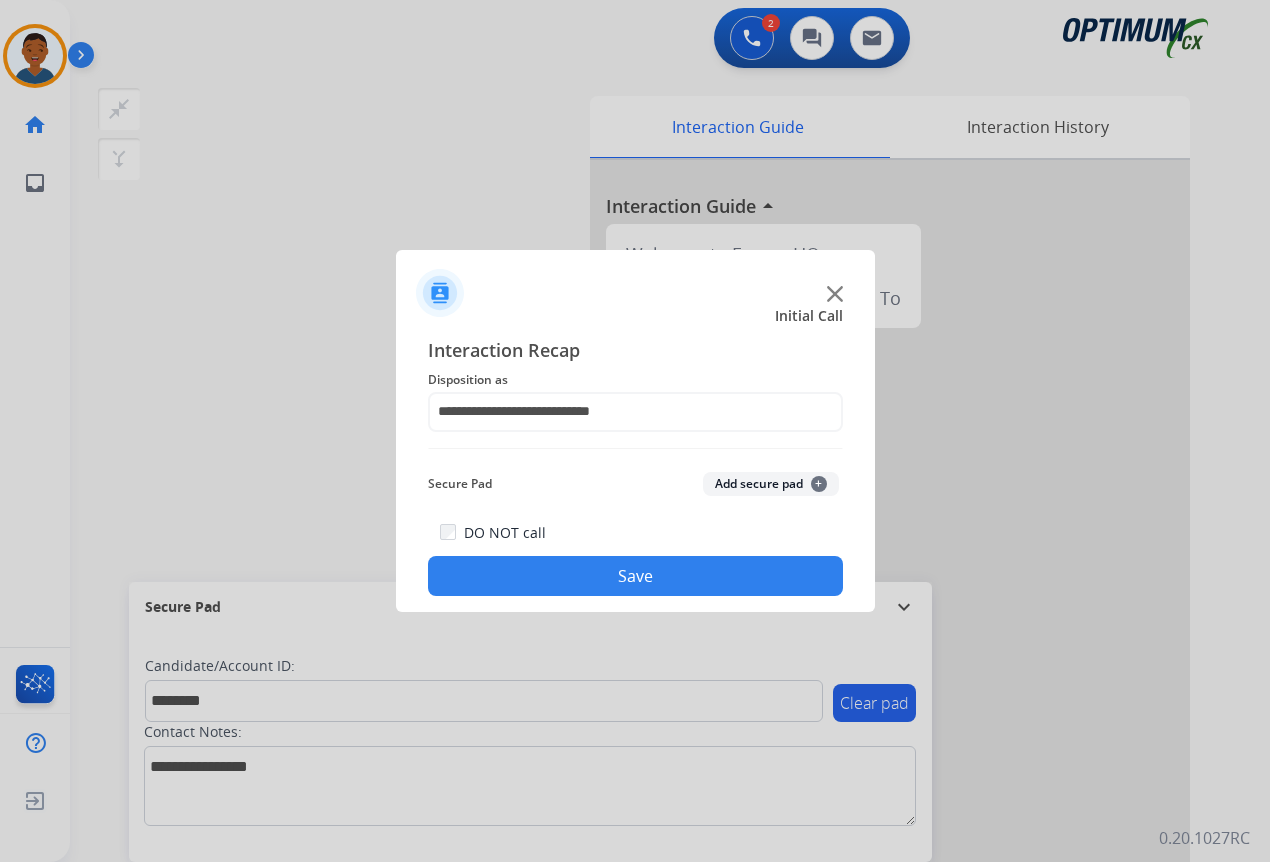 click on "Add secure pad  +" 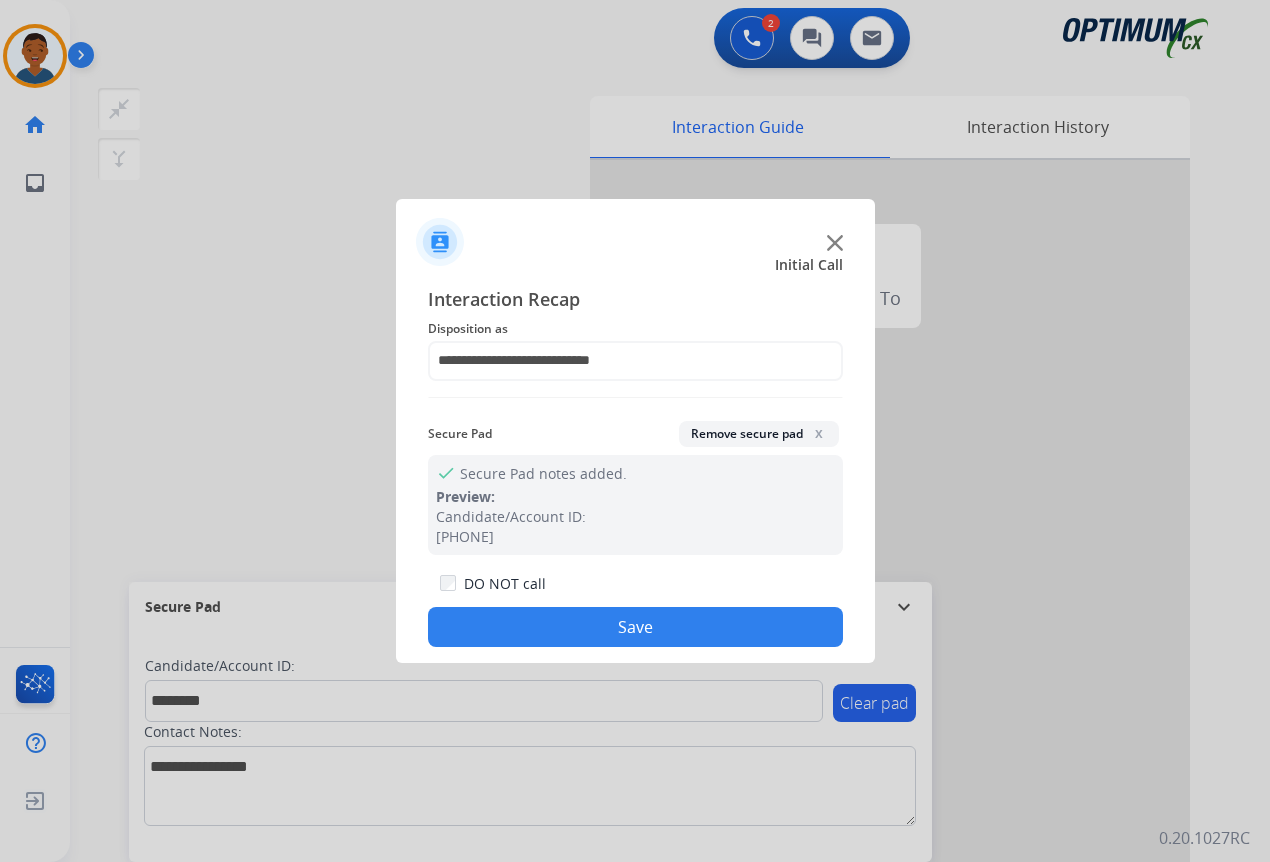 click on "Save" 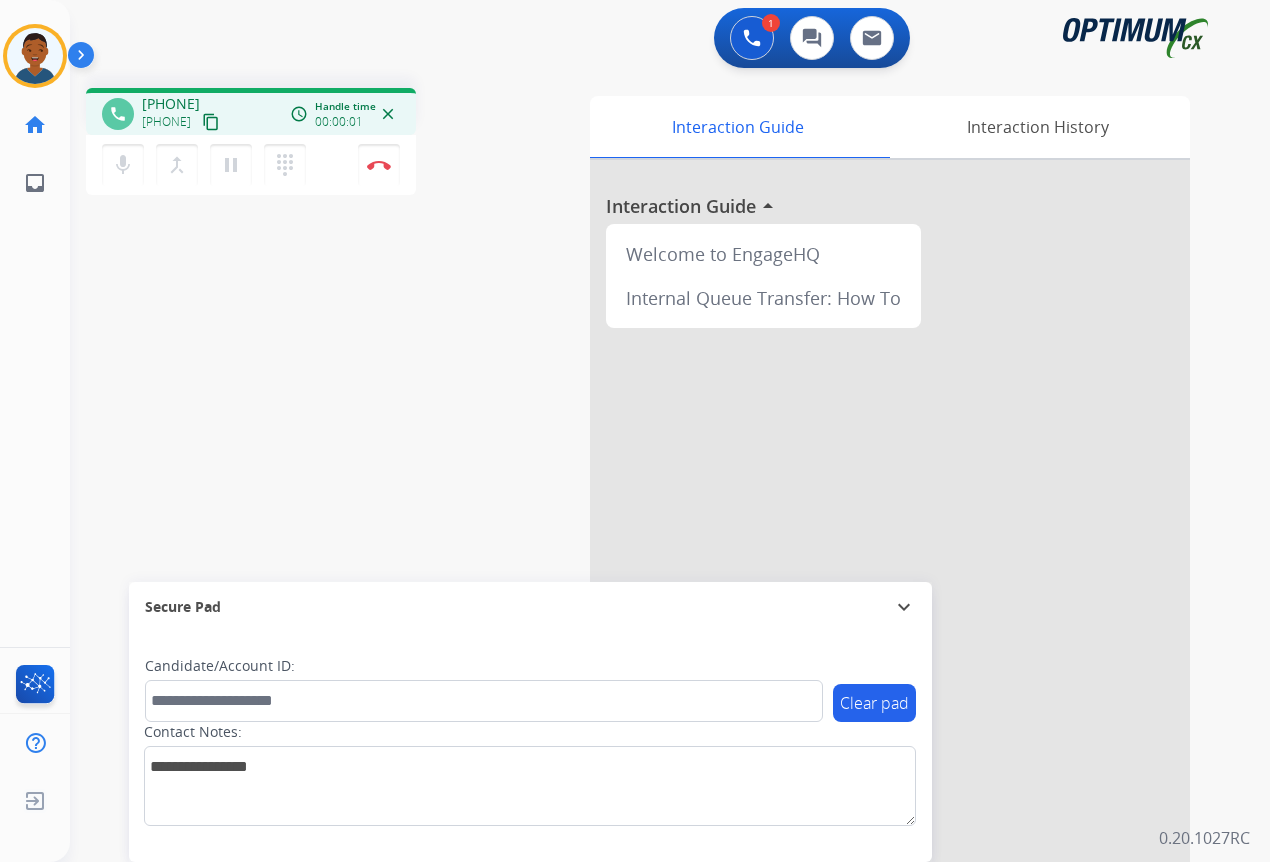 click on "content_copy" at bounding box center (211, 122) 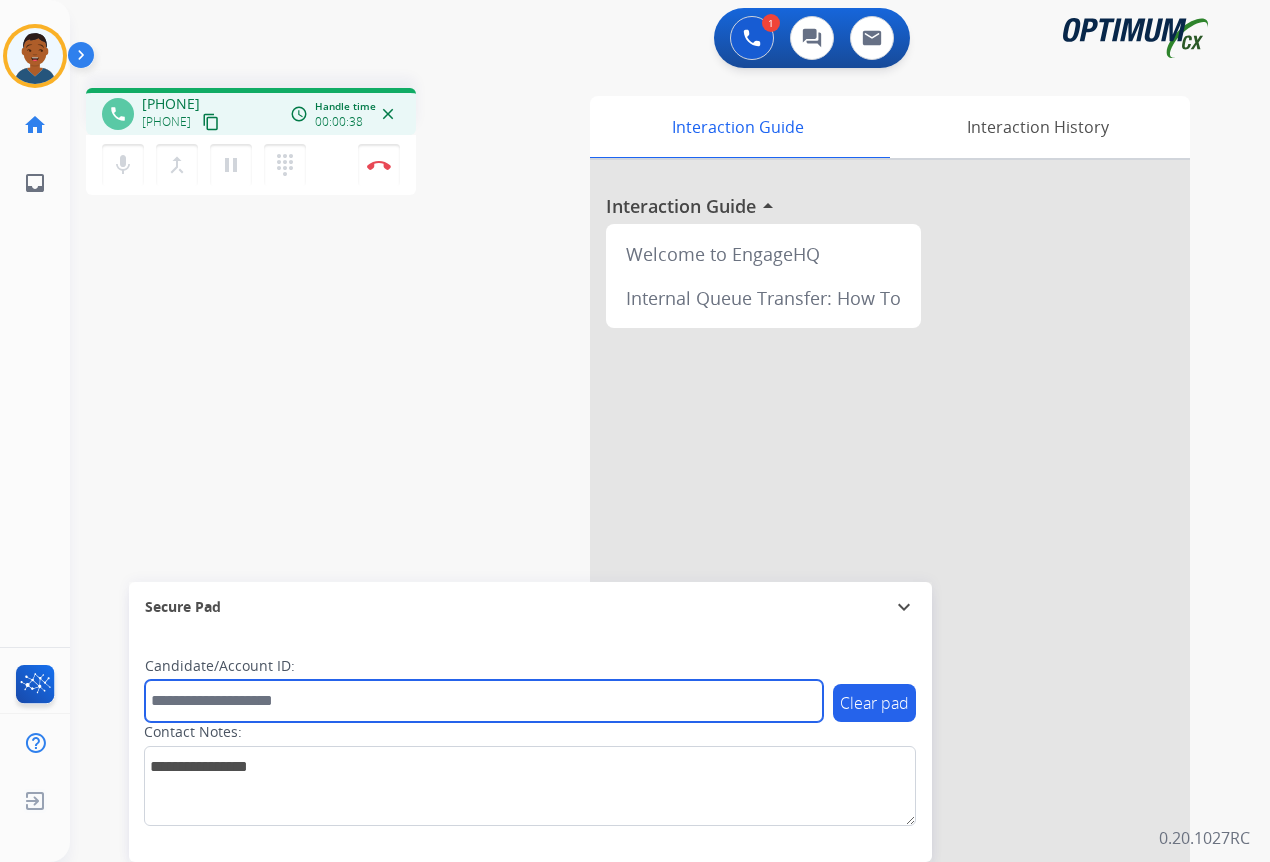 click at bounding box center (484, 701) 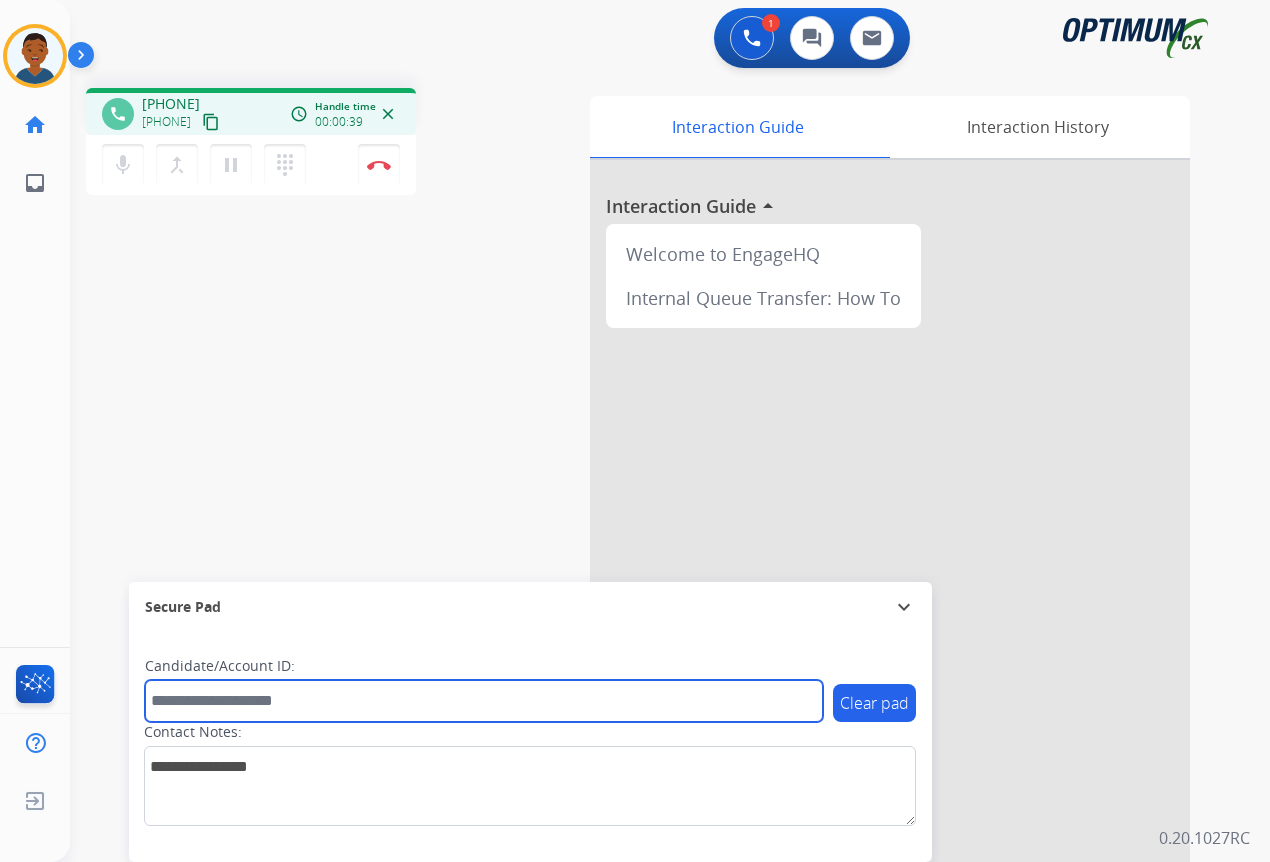 paste on "*******" 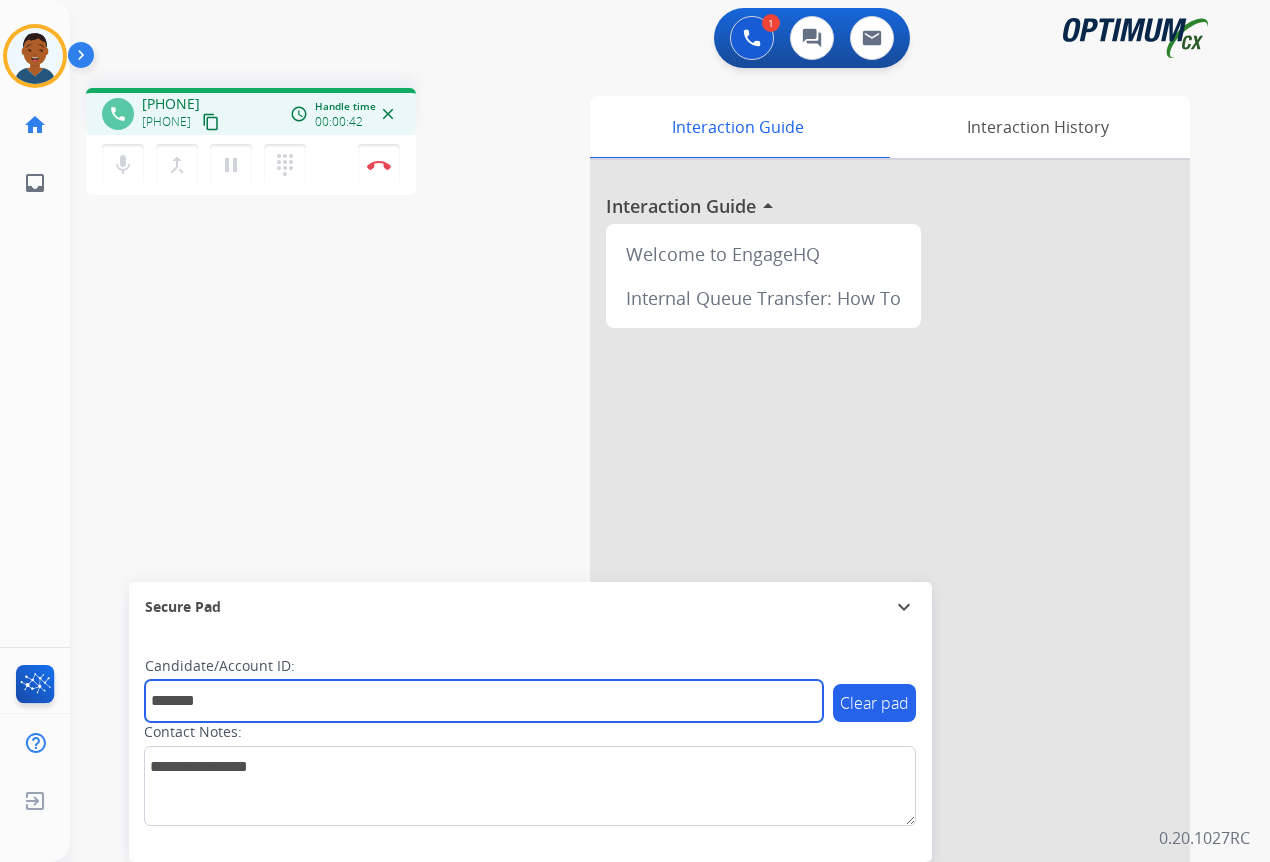type on "*******" 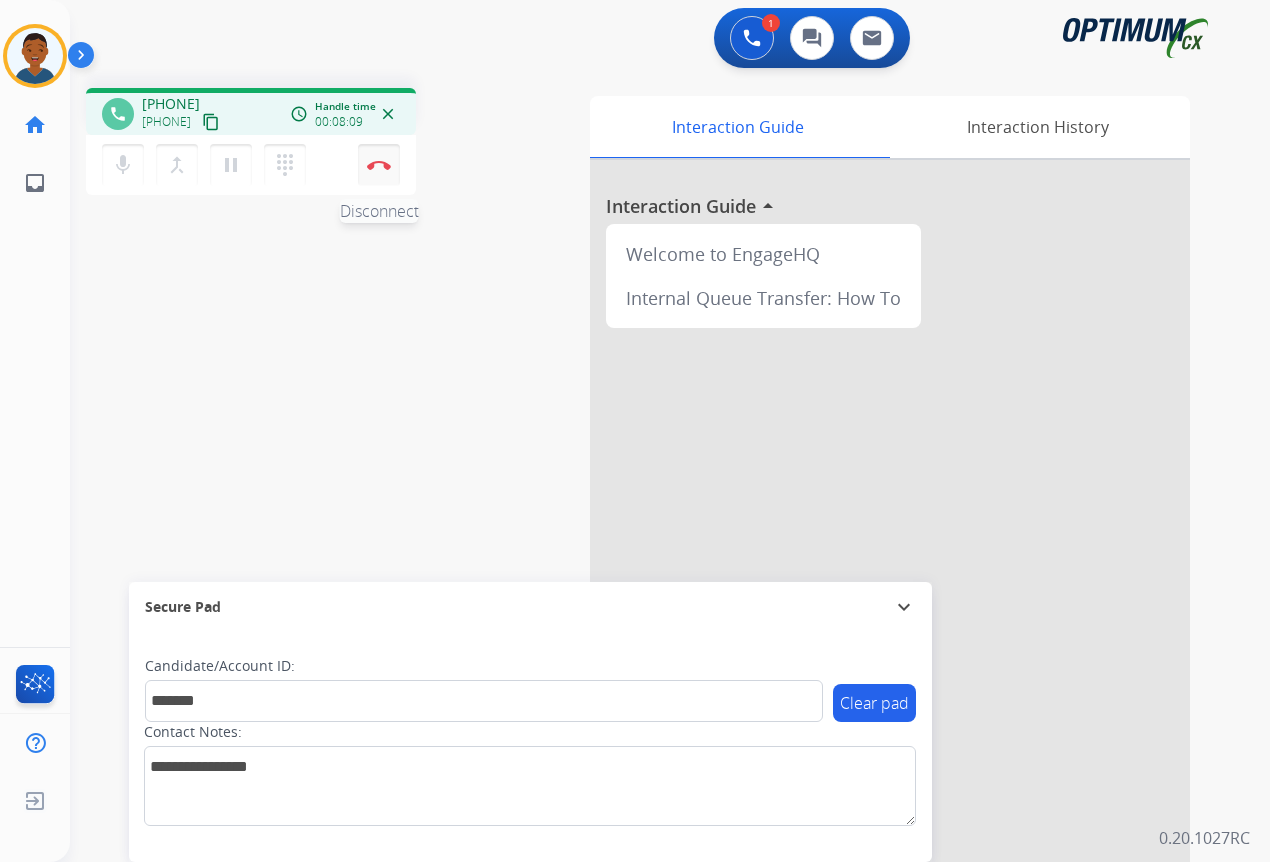 click on "Disconnect" at bounding box center [379, 165] 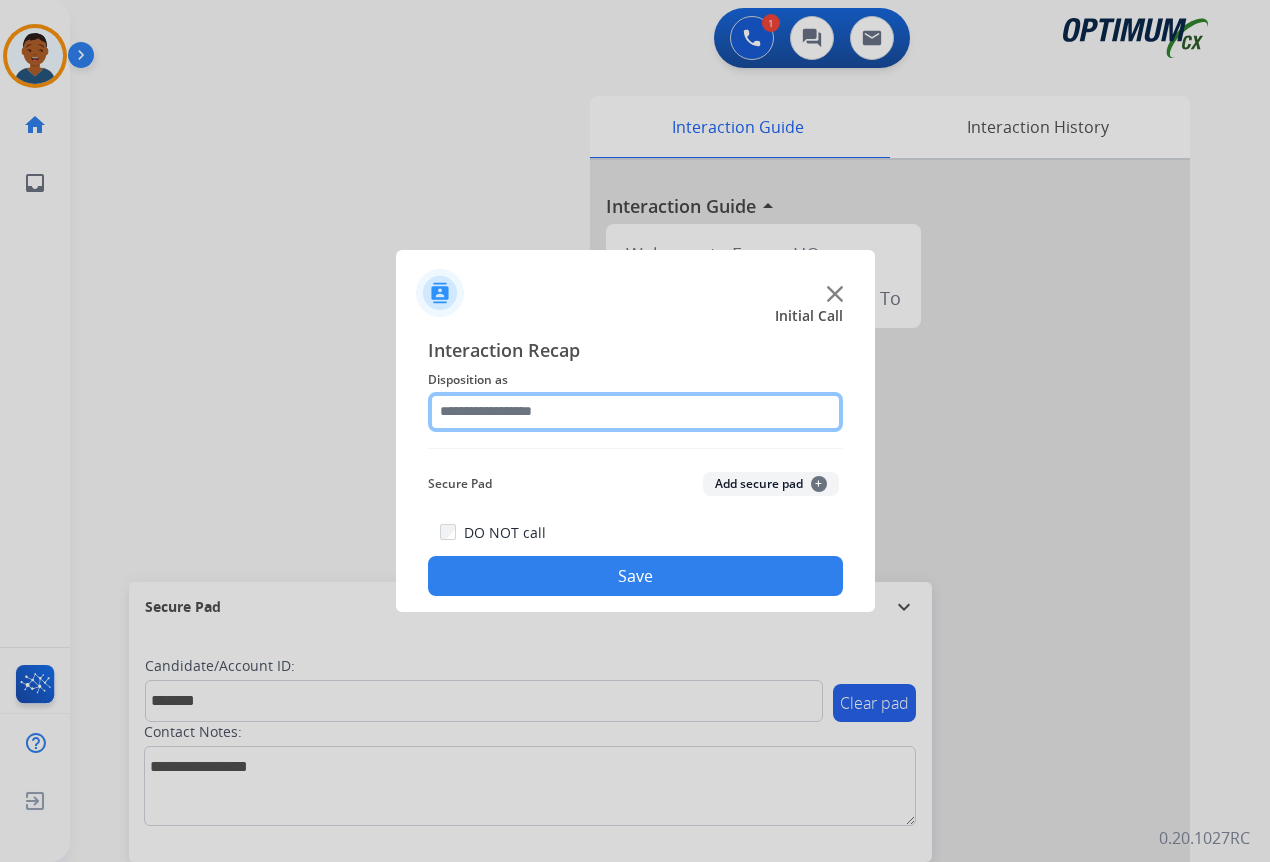 click 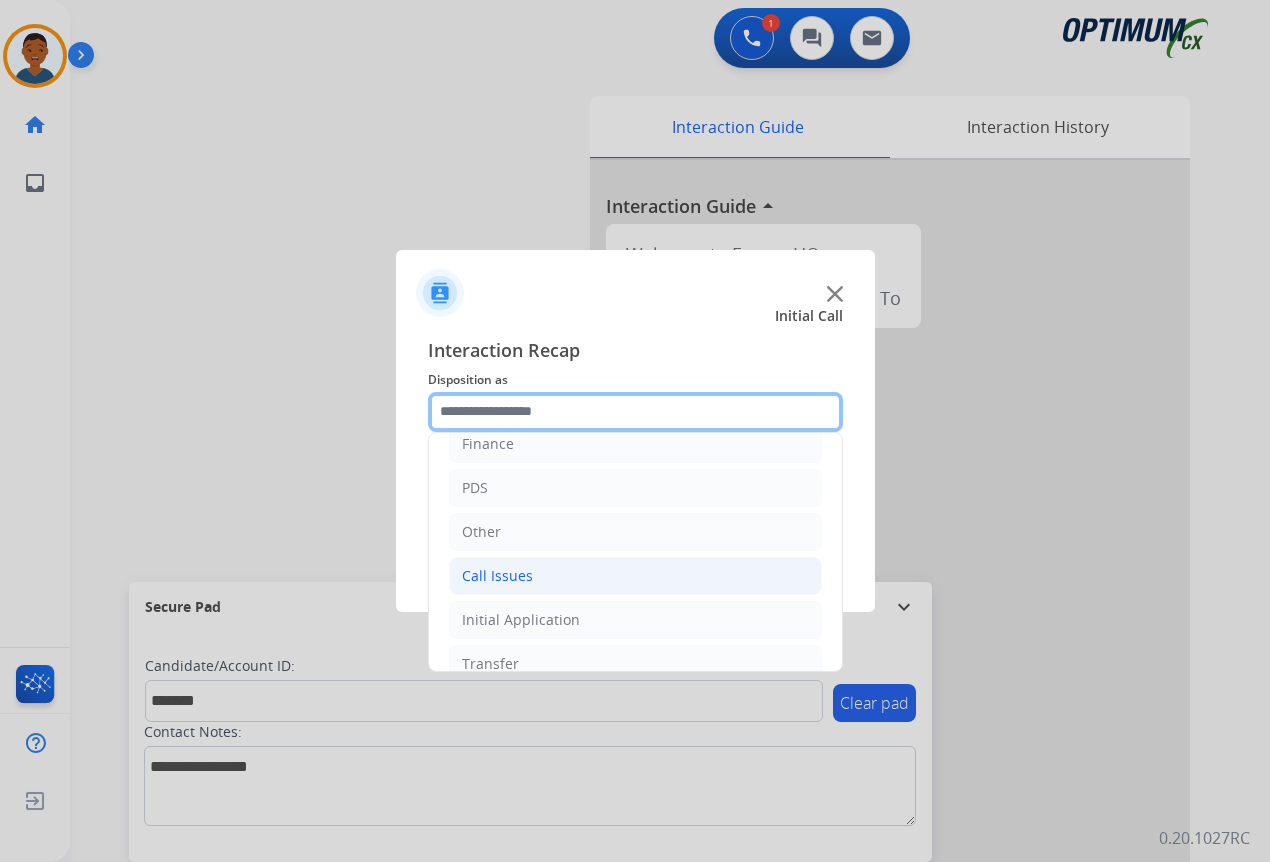 scroll, scrollTop: 136, scrollLeft: 0, axis: vertical 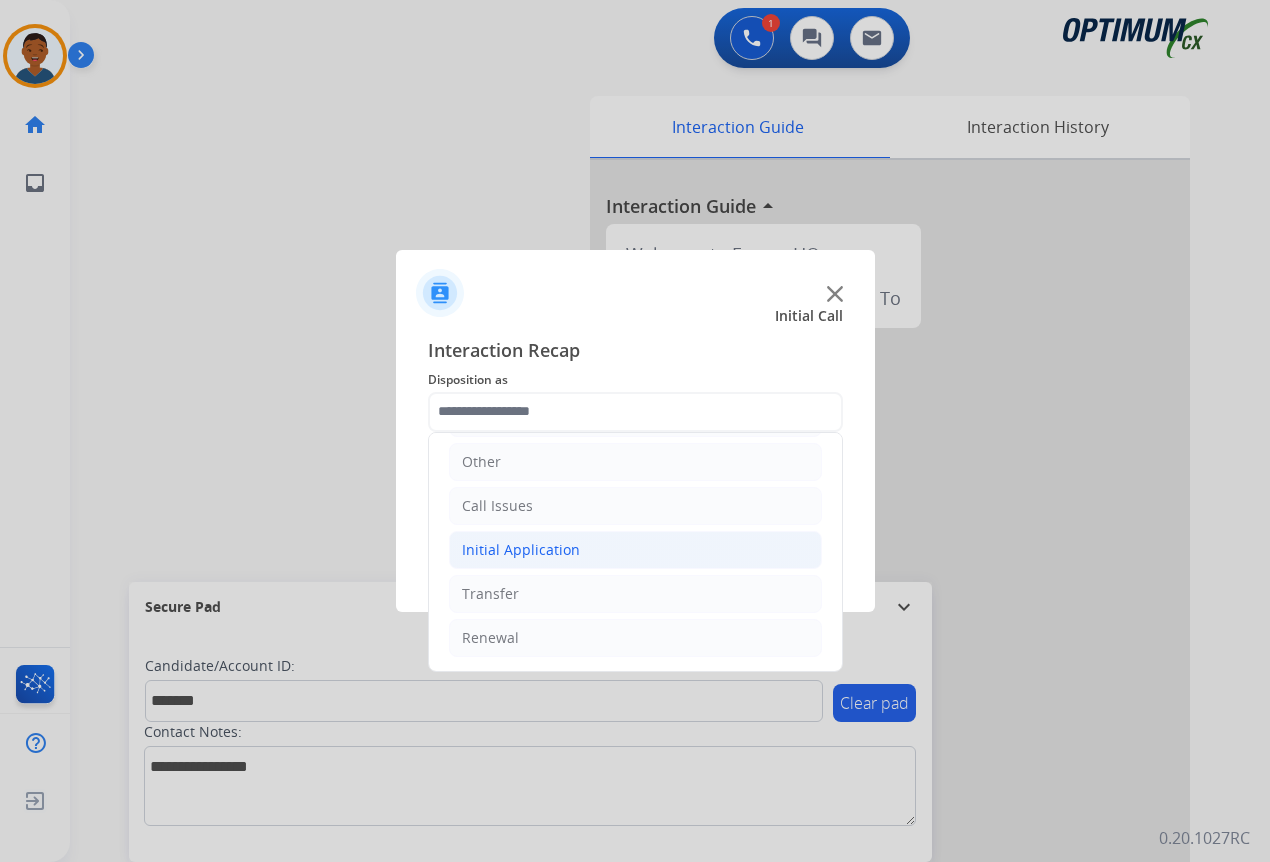 click on "Initial Application" 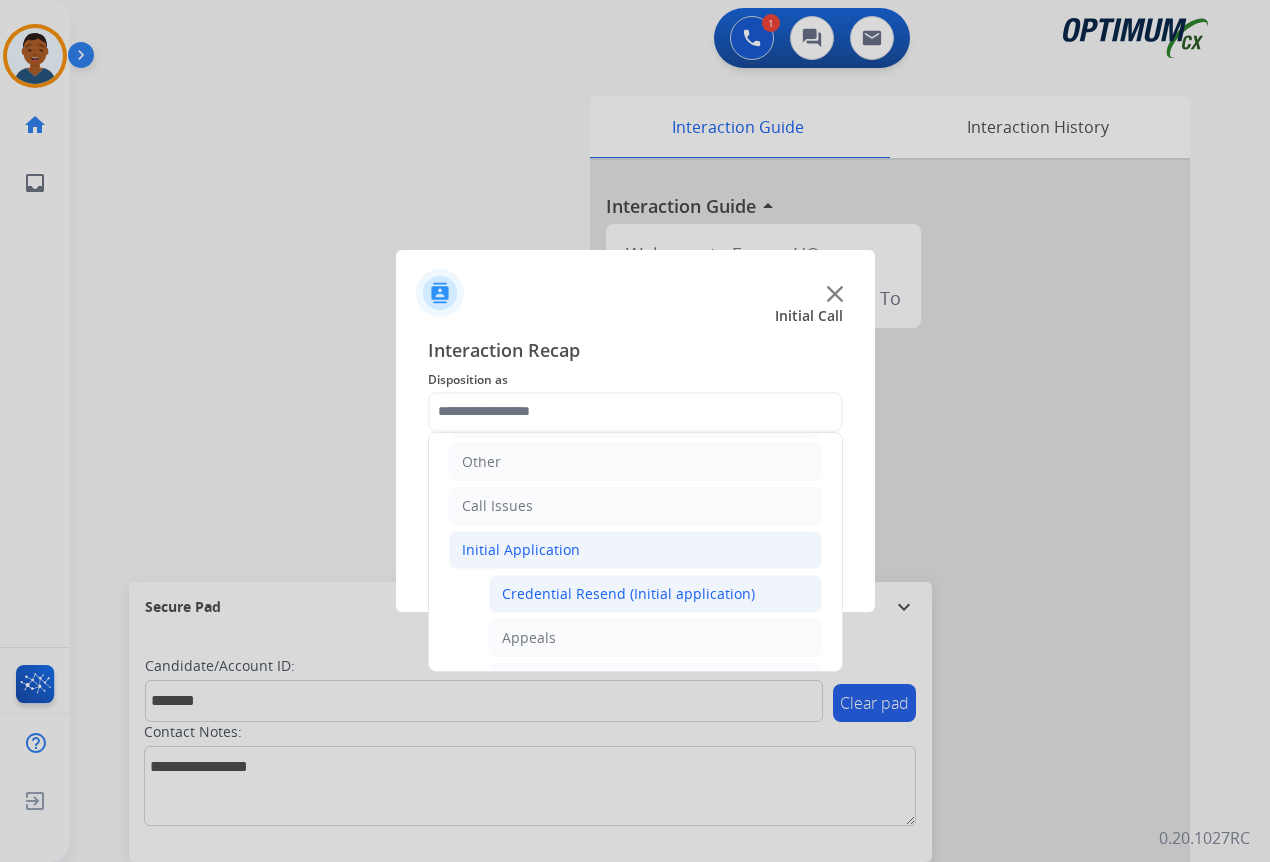click on "Credential Resend (Initial application)" 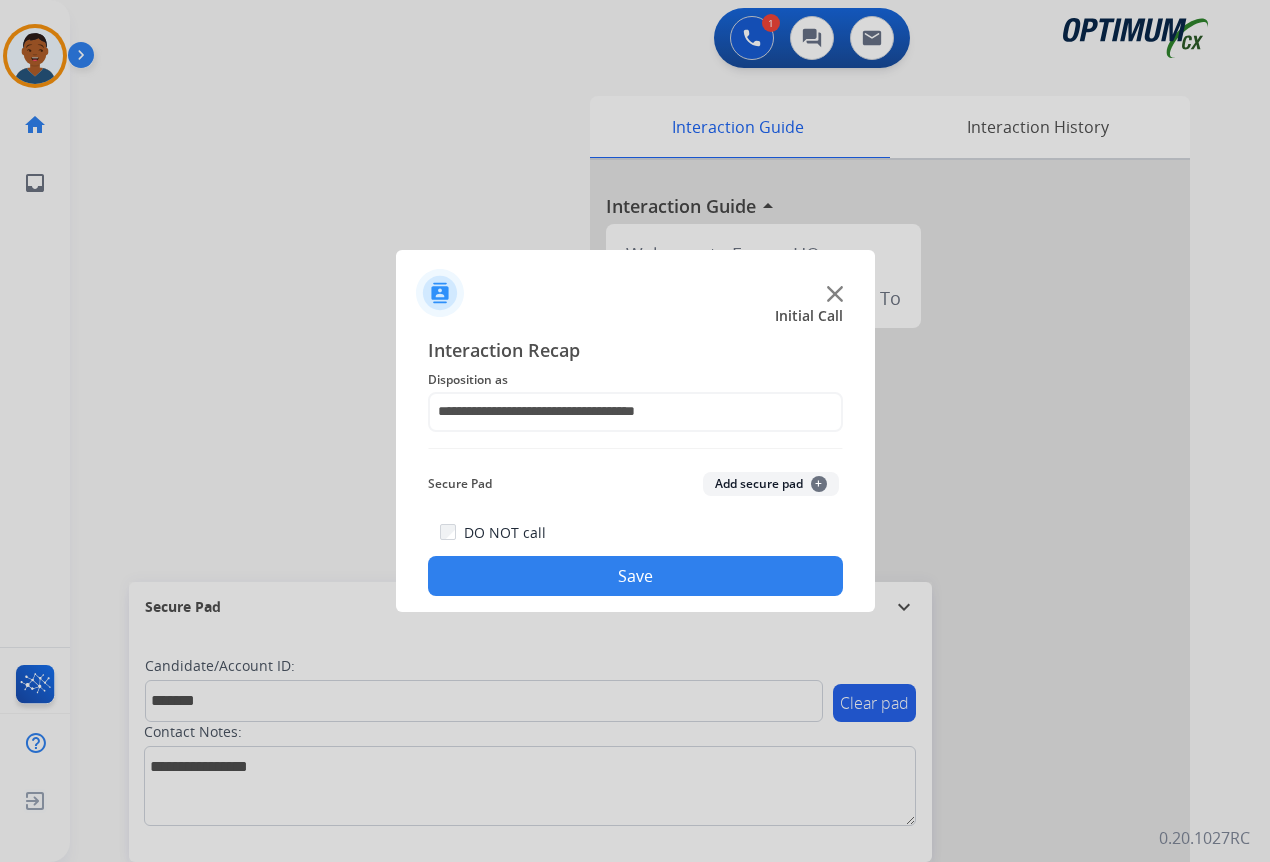 click on "Add secure pad  +" 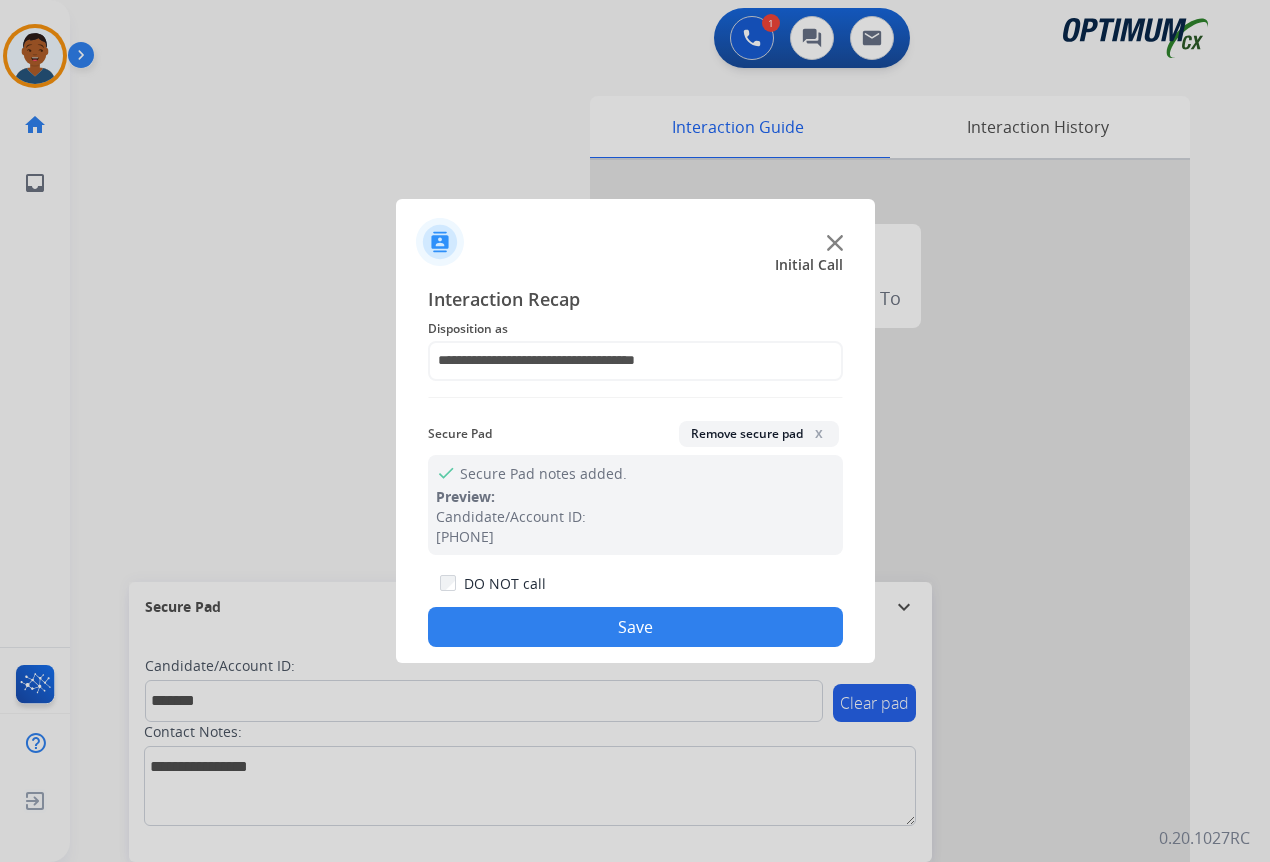 click on "Save" 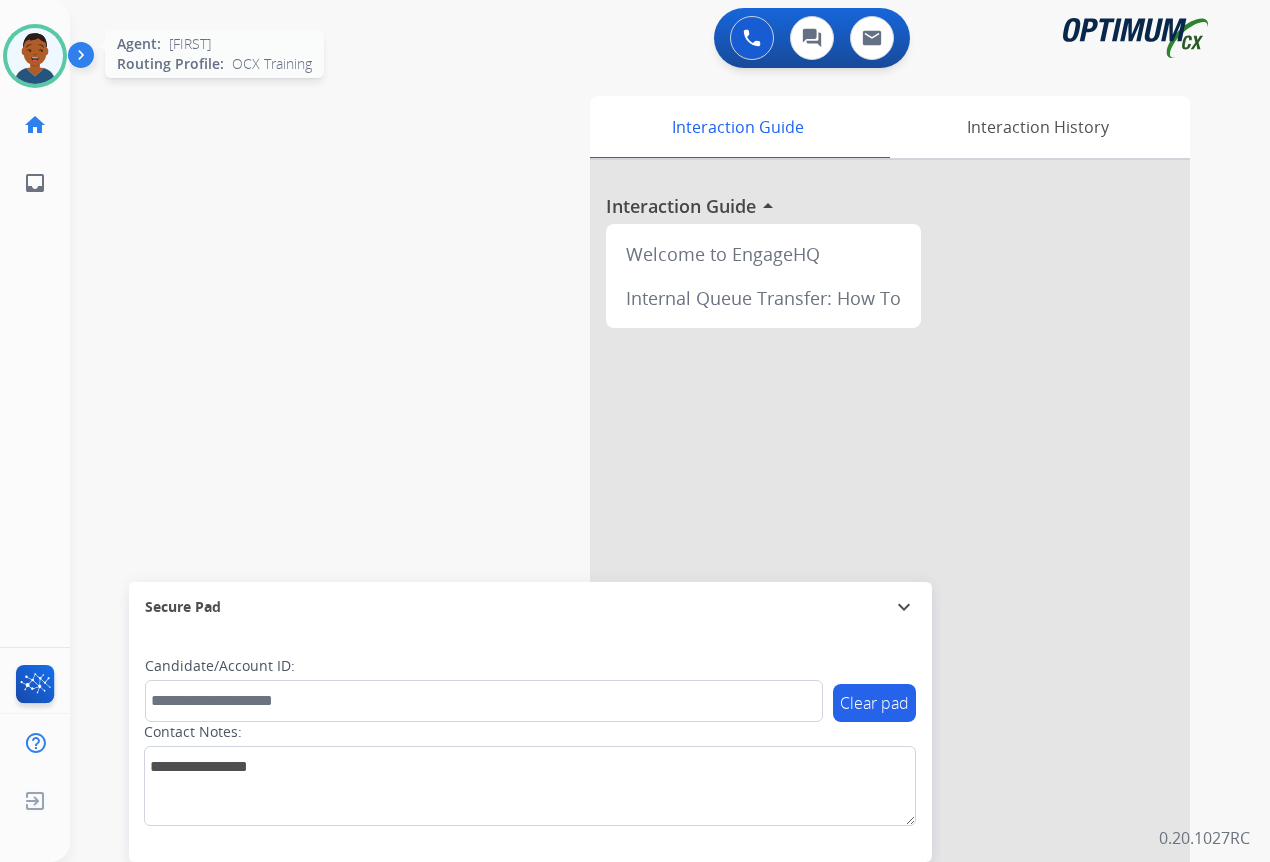 click at bounding box center [35, 56] 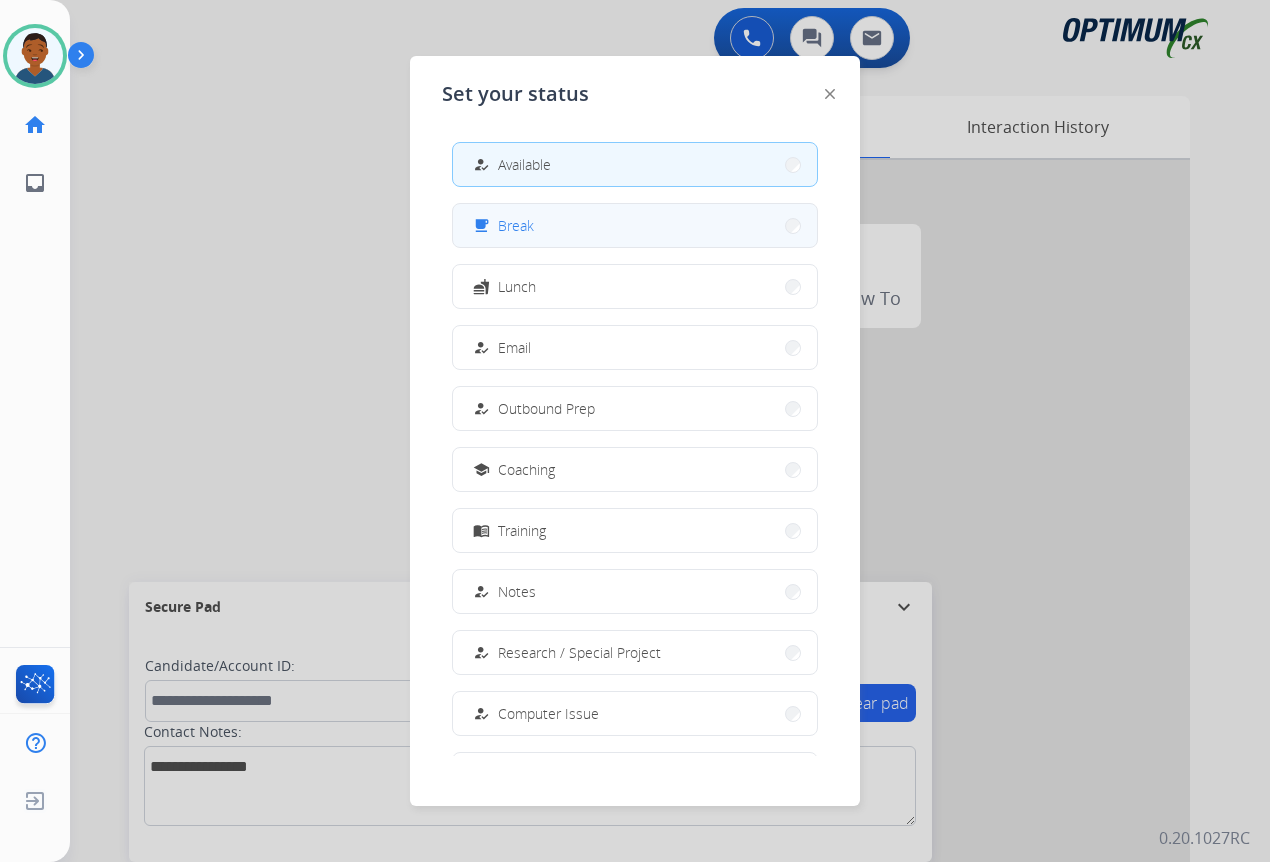 click on "Break" at bounding box center [516, 225] 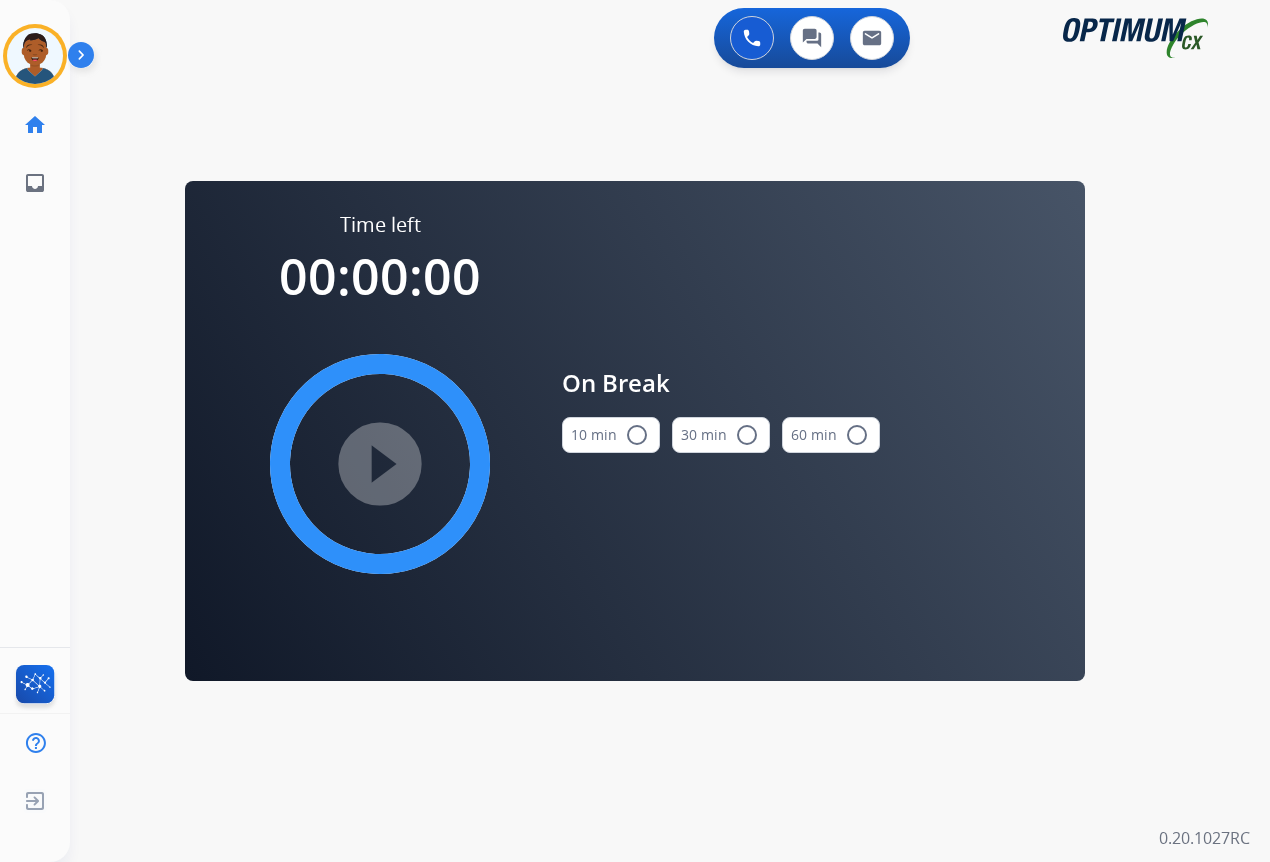 click on "radio_button_unchecked" at bounding box center (637, 435) 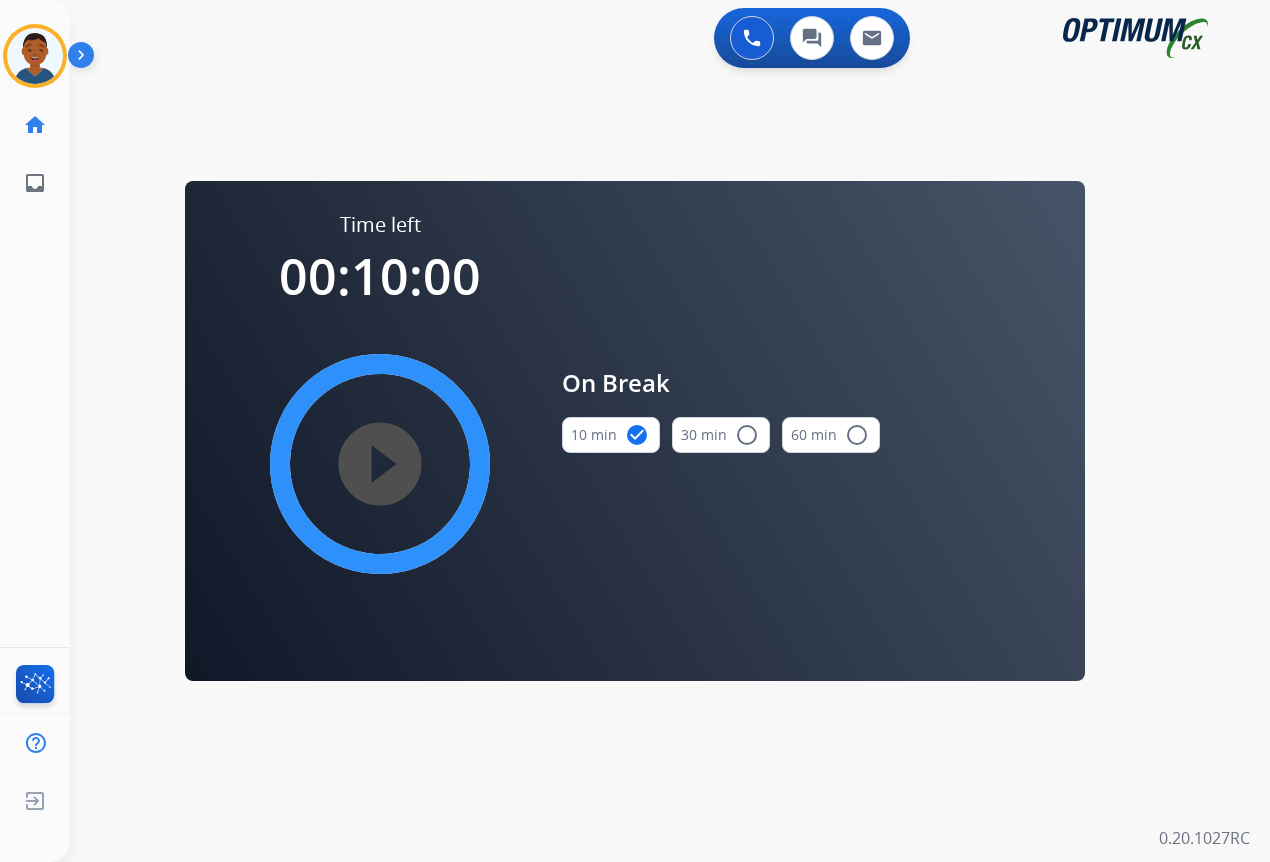 click on "play_circle_filled" at bounding box center (380, 464) 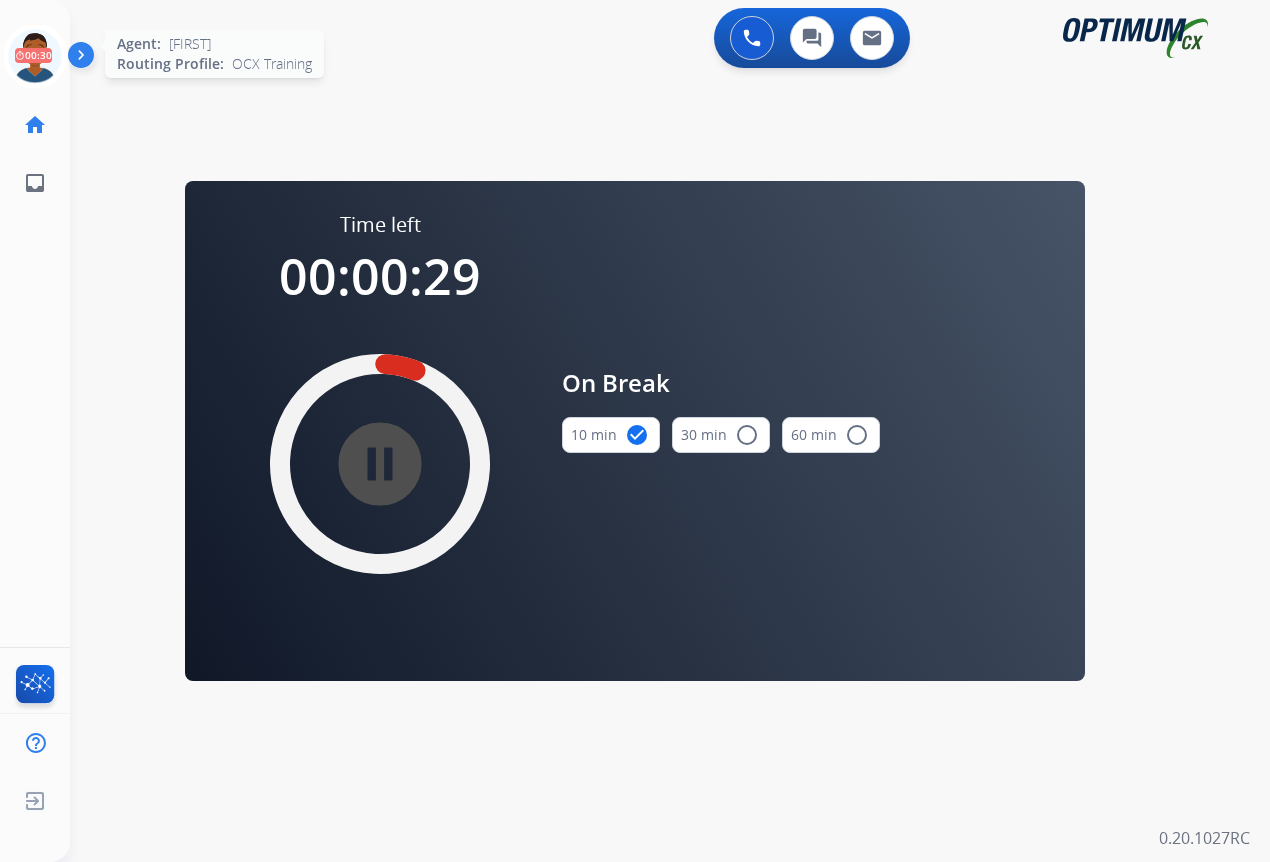 click 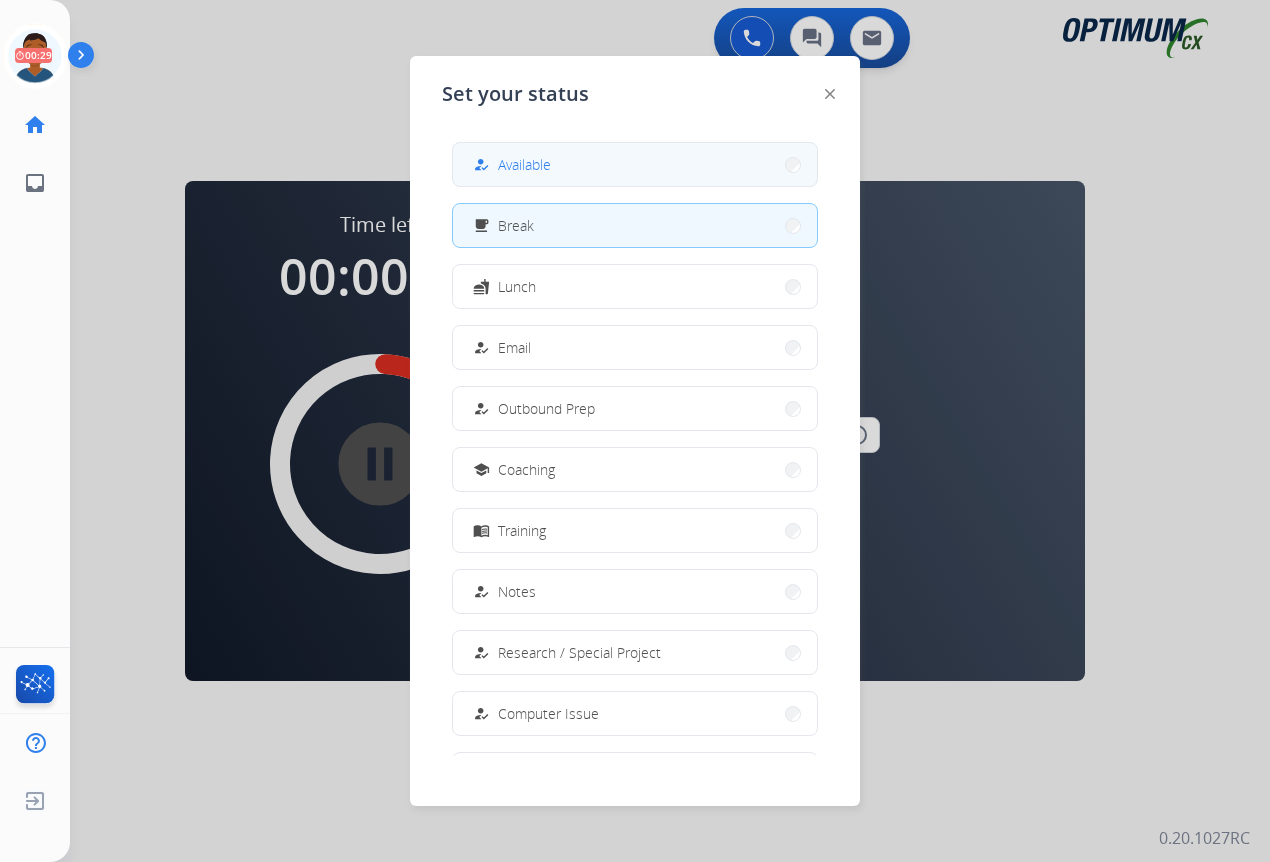 click on "Available" at bounding box center [524, 164] 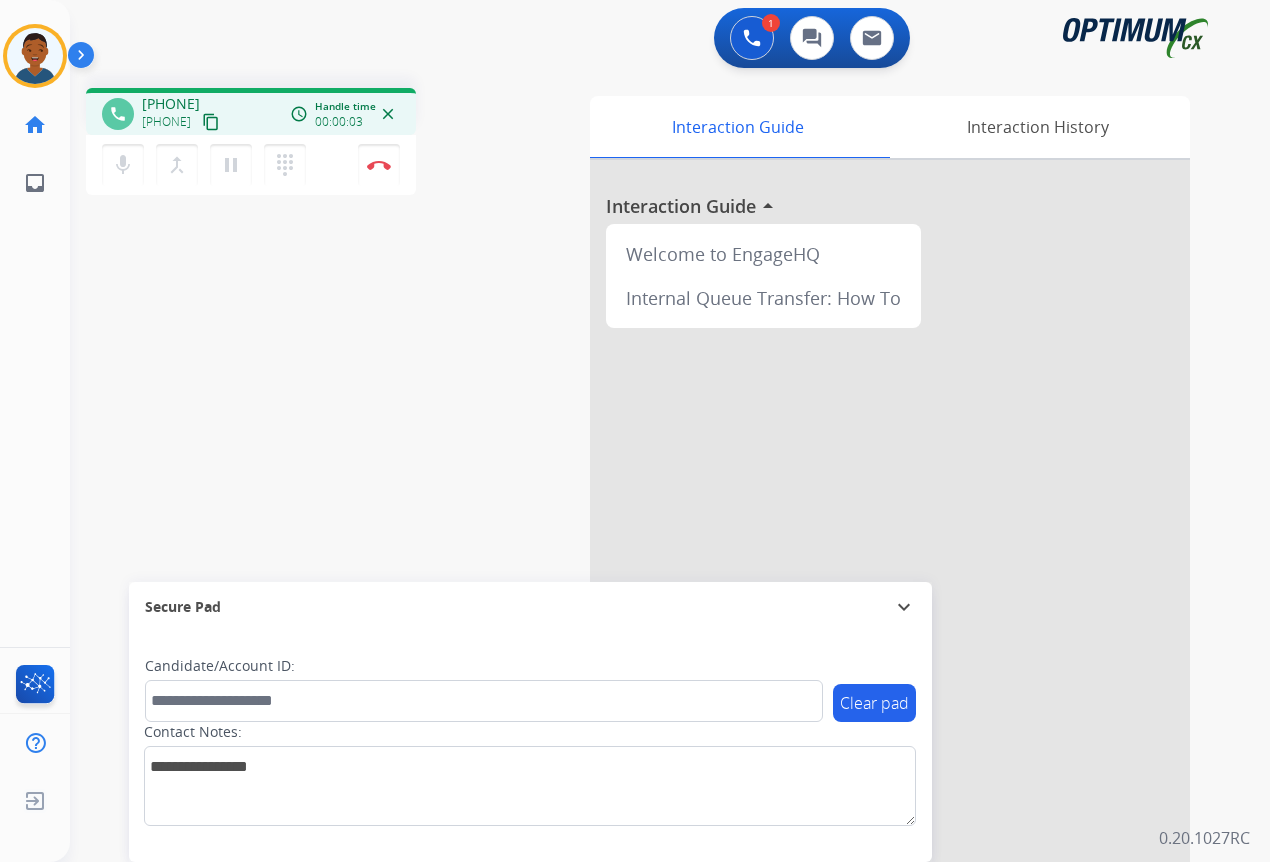 click on "content_copy" at bounding box center [211, 122] 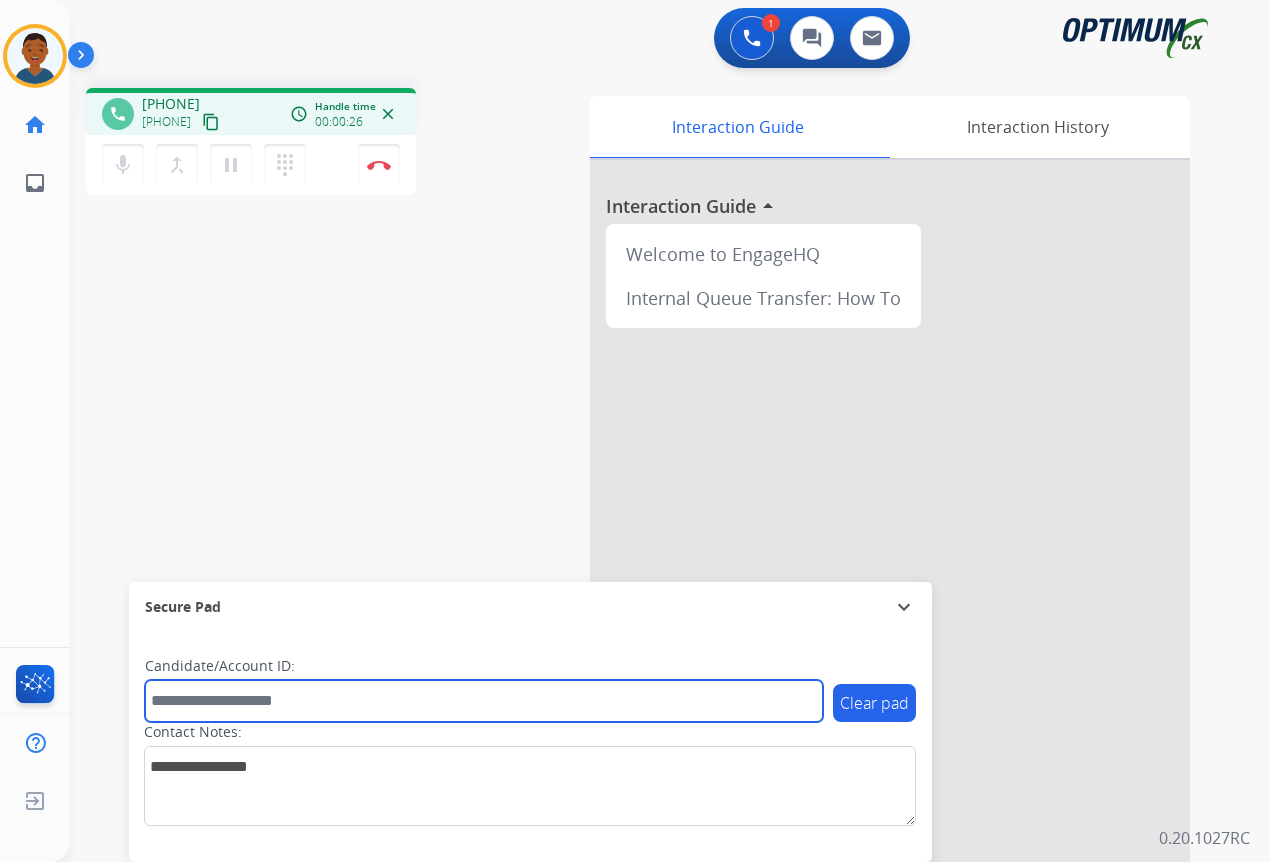 click at bounding box center [484, 701] 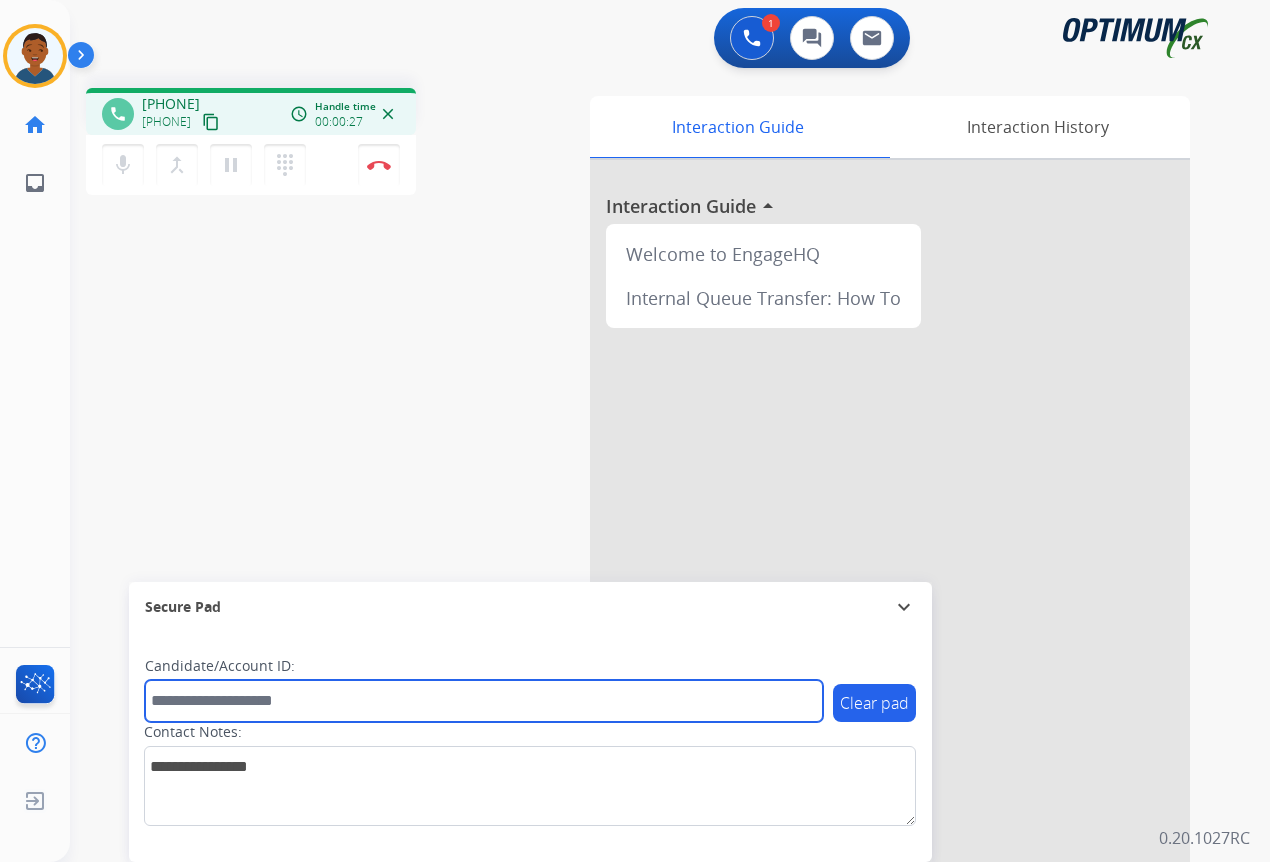 paste on "*******" 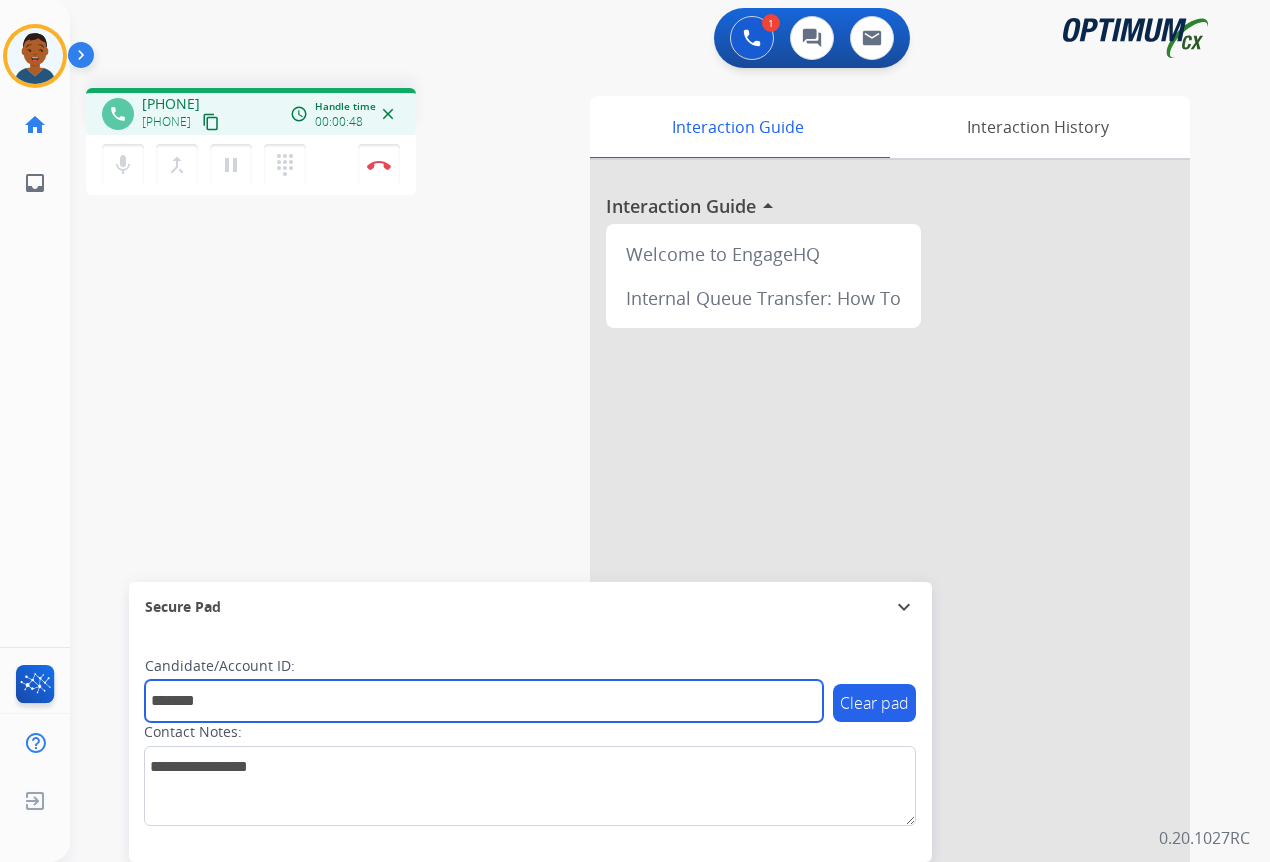 type on "*******" 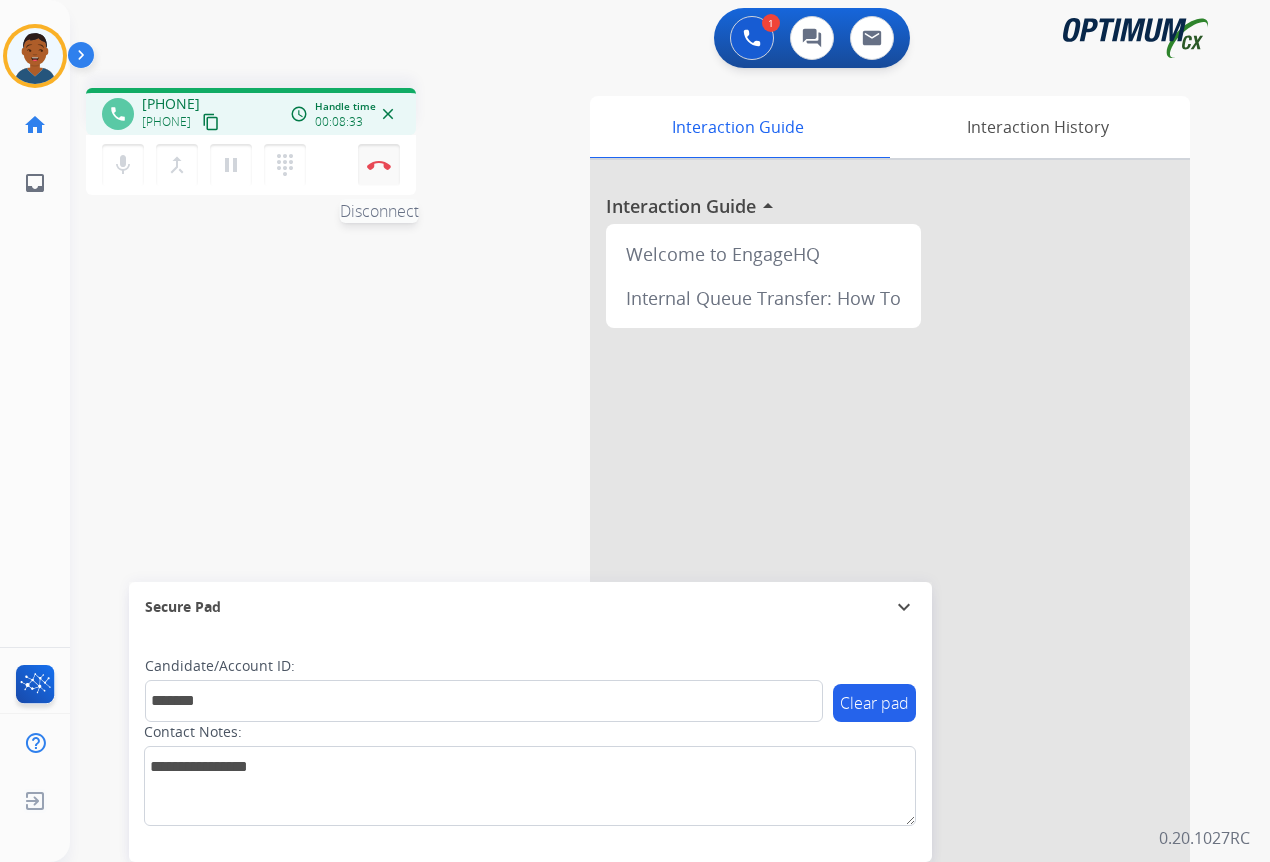 click on "Disconnect" at bounding box center [379, 165] 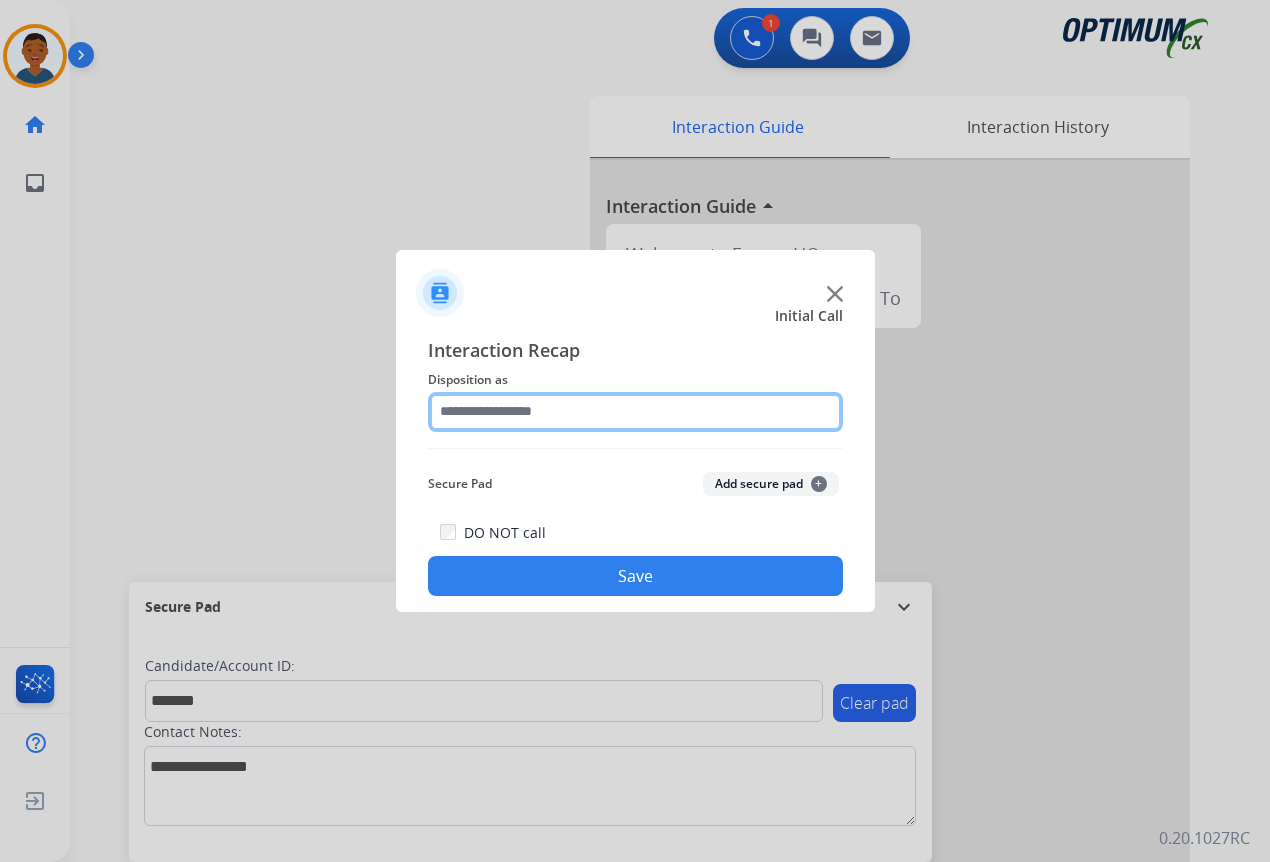 click 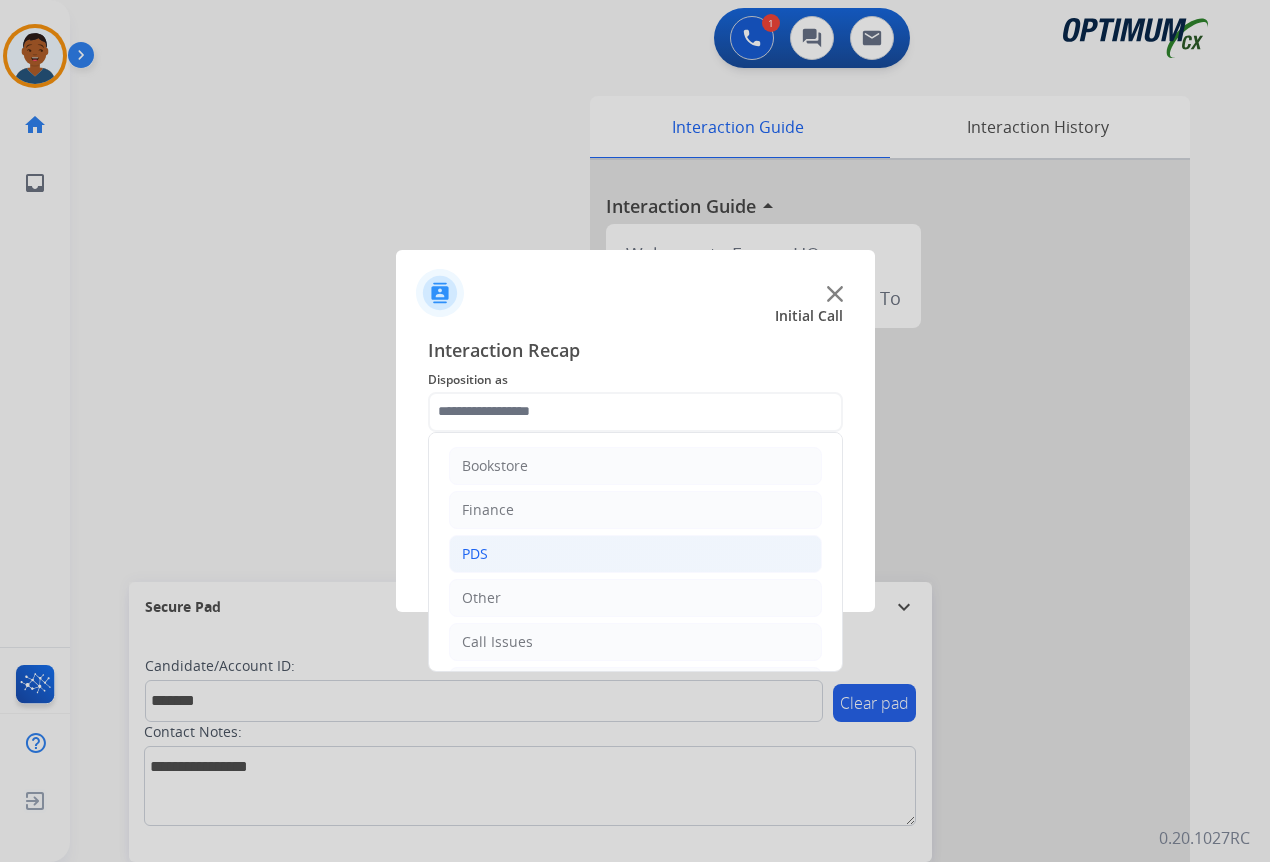 click on "PDS" 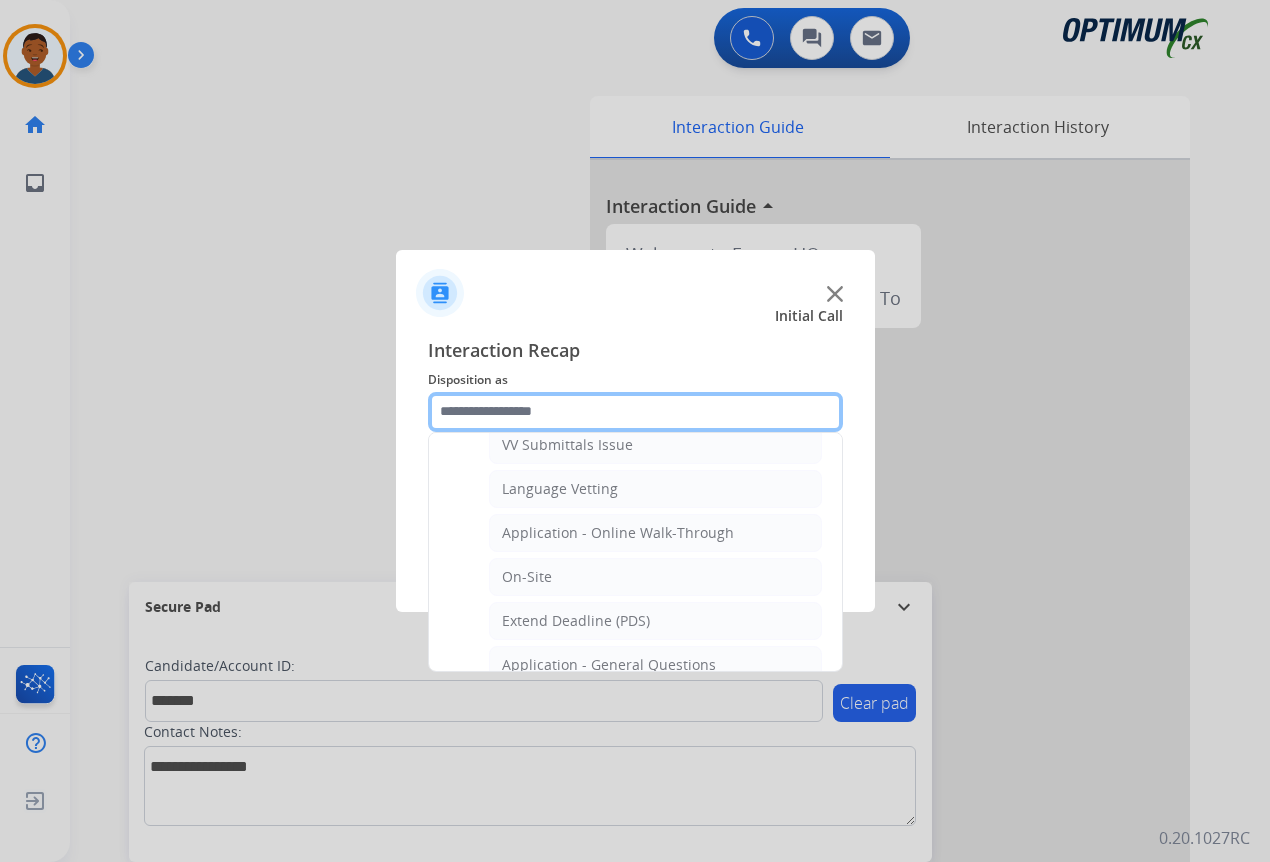 scroll, scrollTop: 400, scrollLeft: 0, axis: vertical 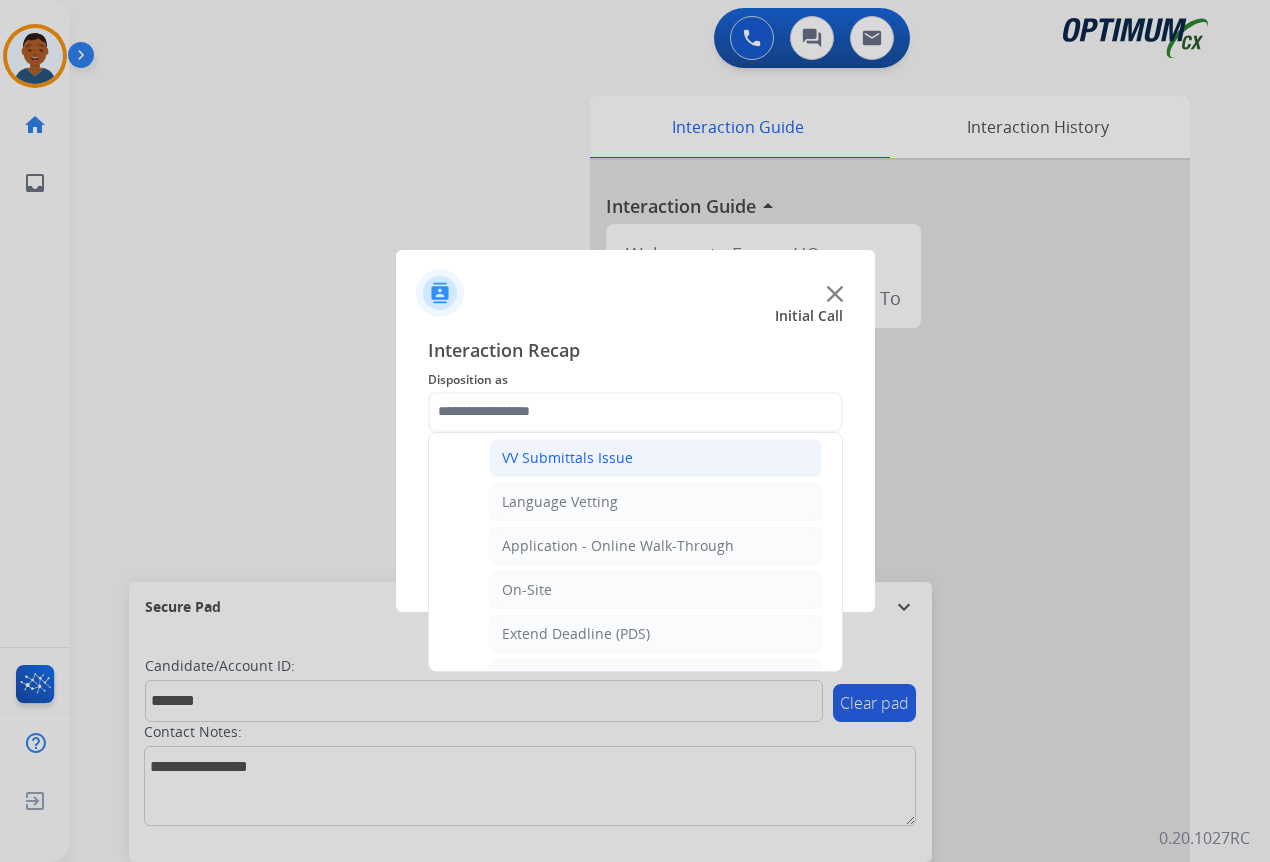 click on "VV Submittals Issue" 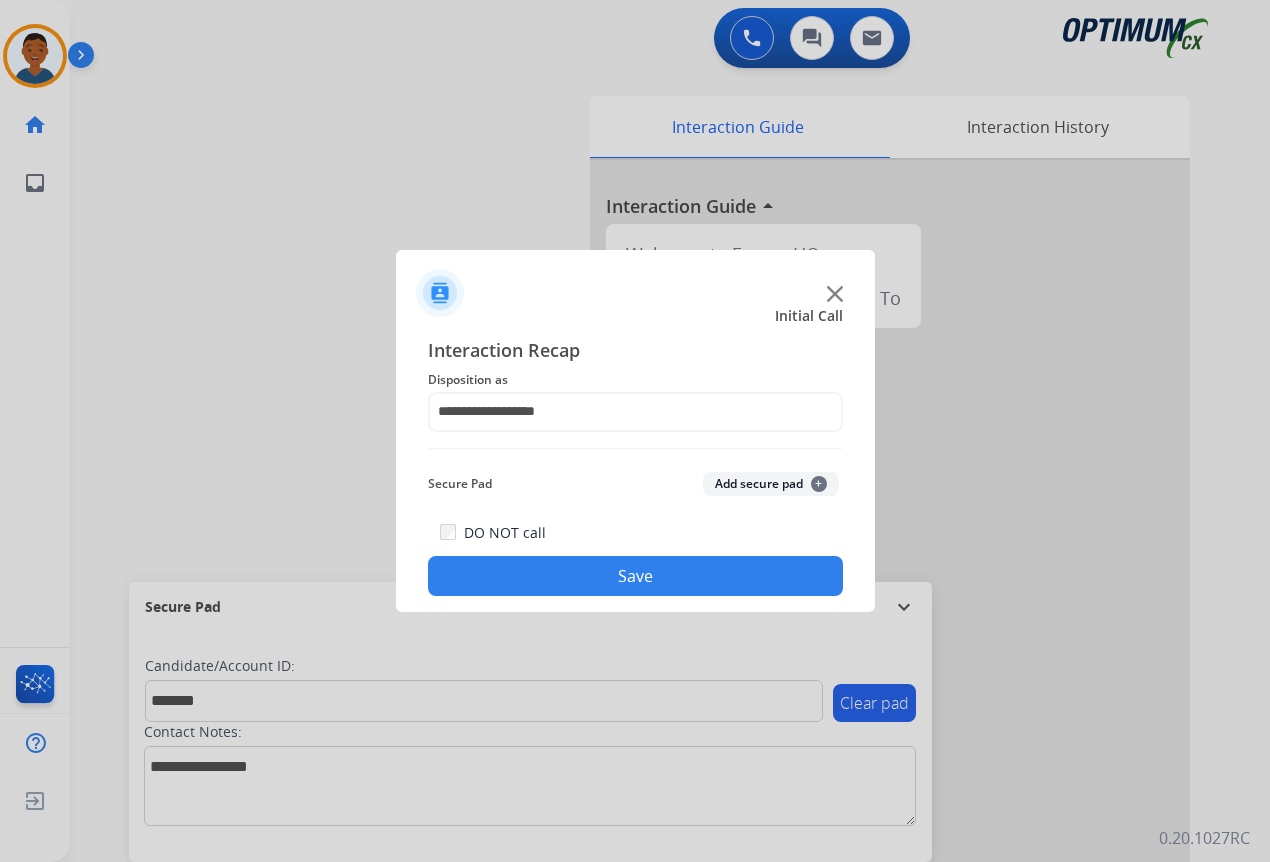 click on "Add secure pad  +" 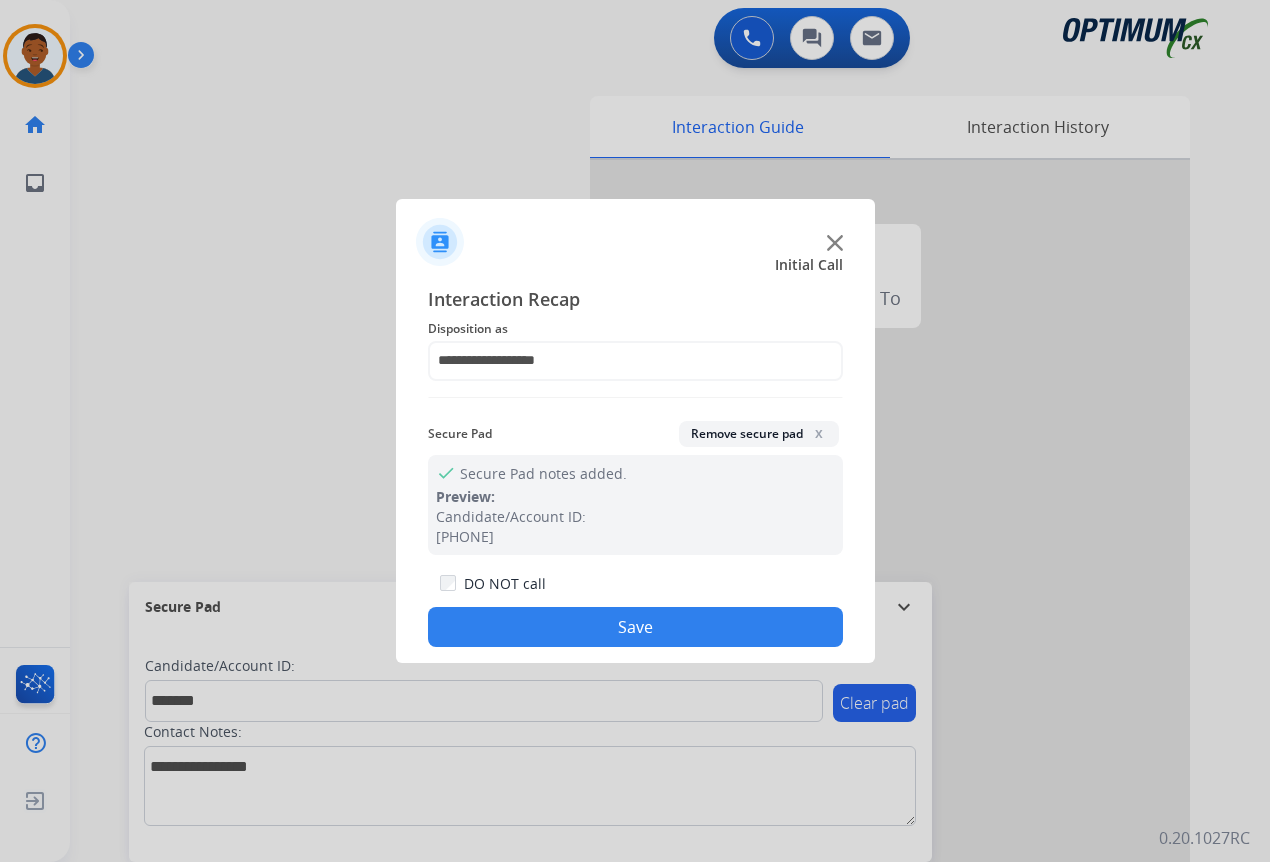 click on "Save" 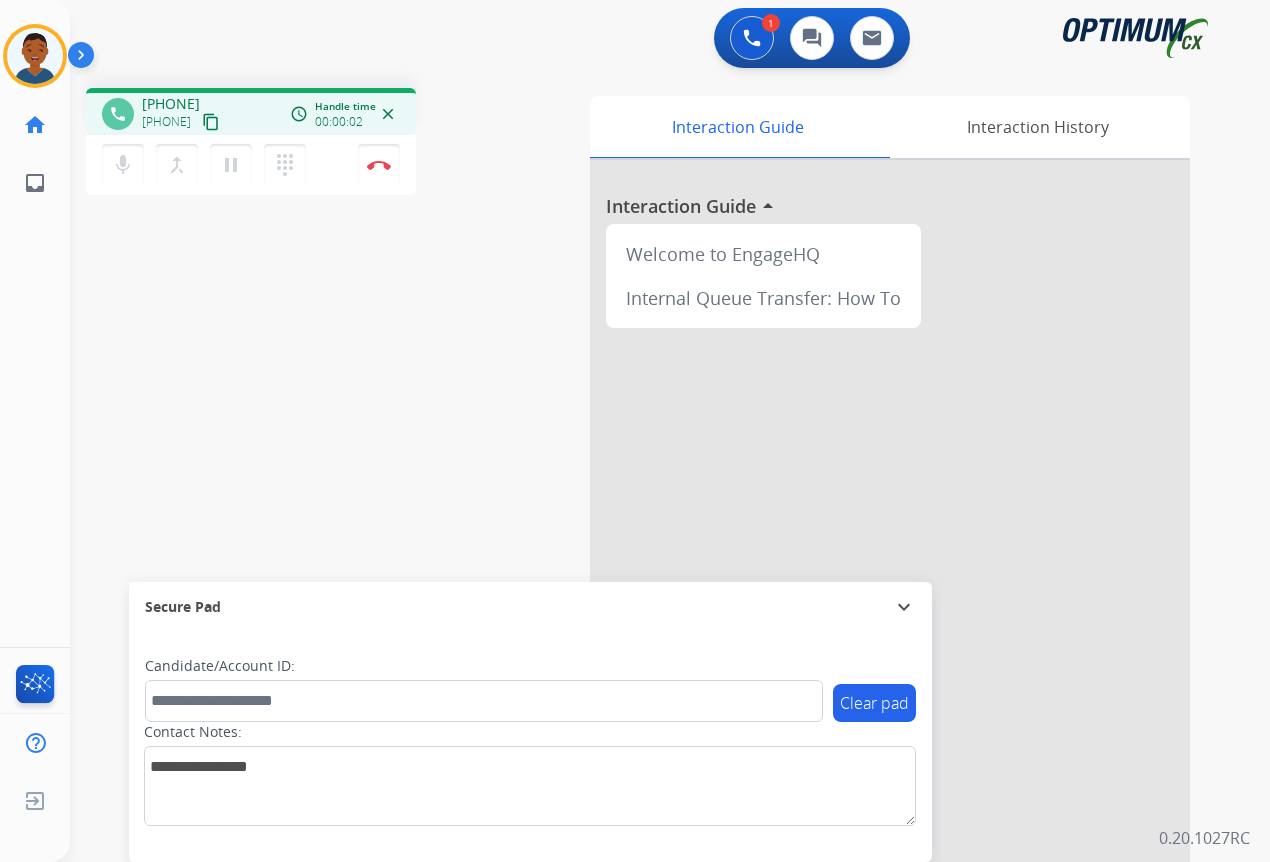 click on "content_copy" at bounding box center (211, 122) 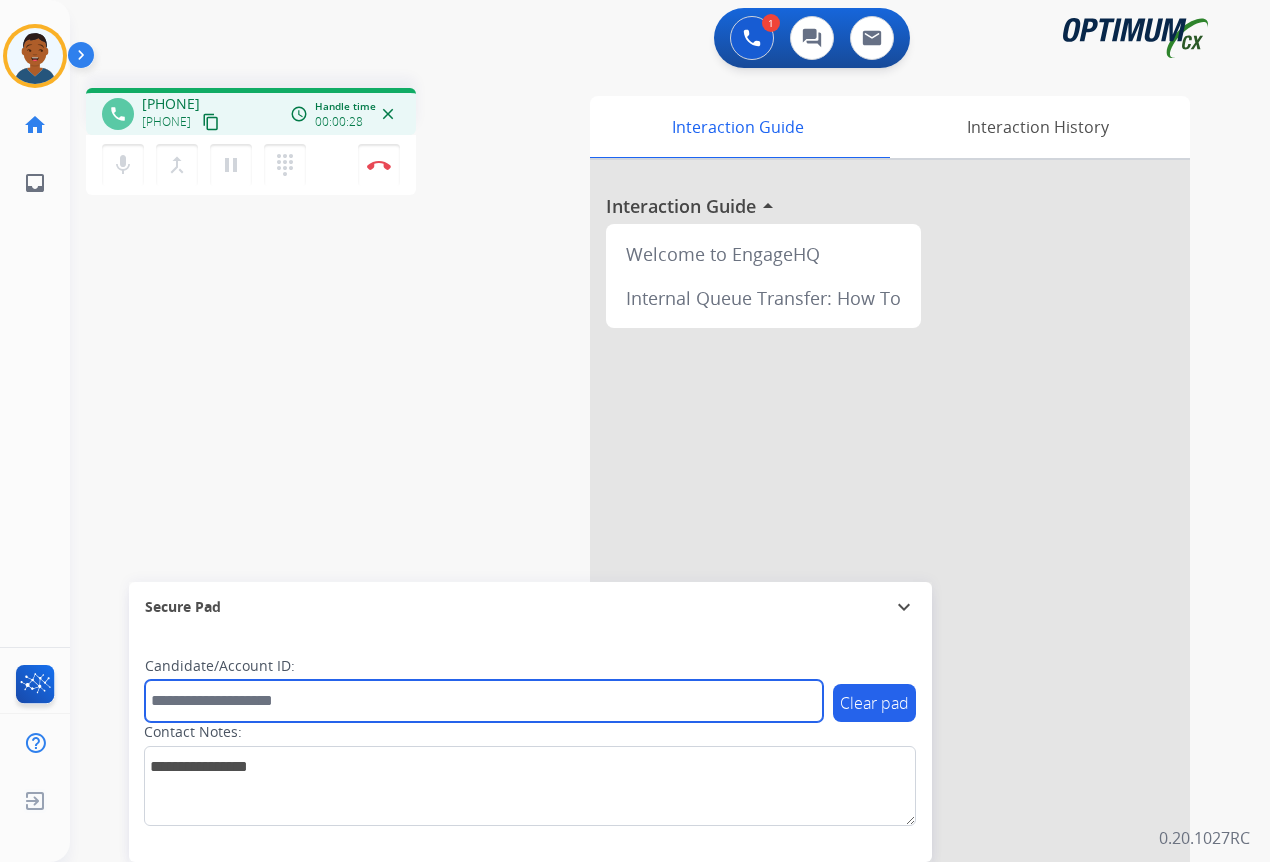 click at bounding box center [484, 701] 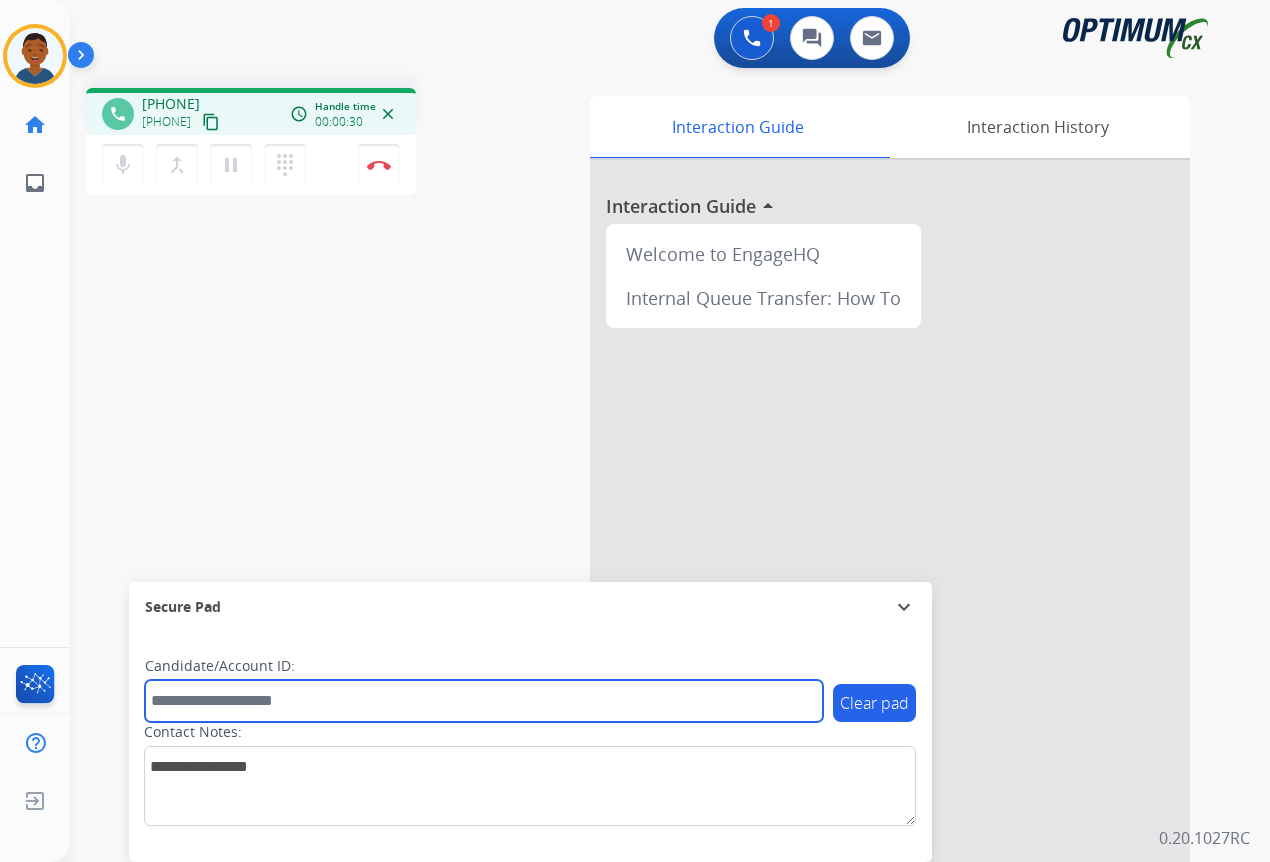 paste on "*******" 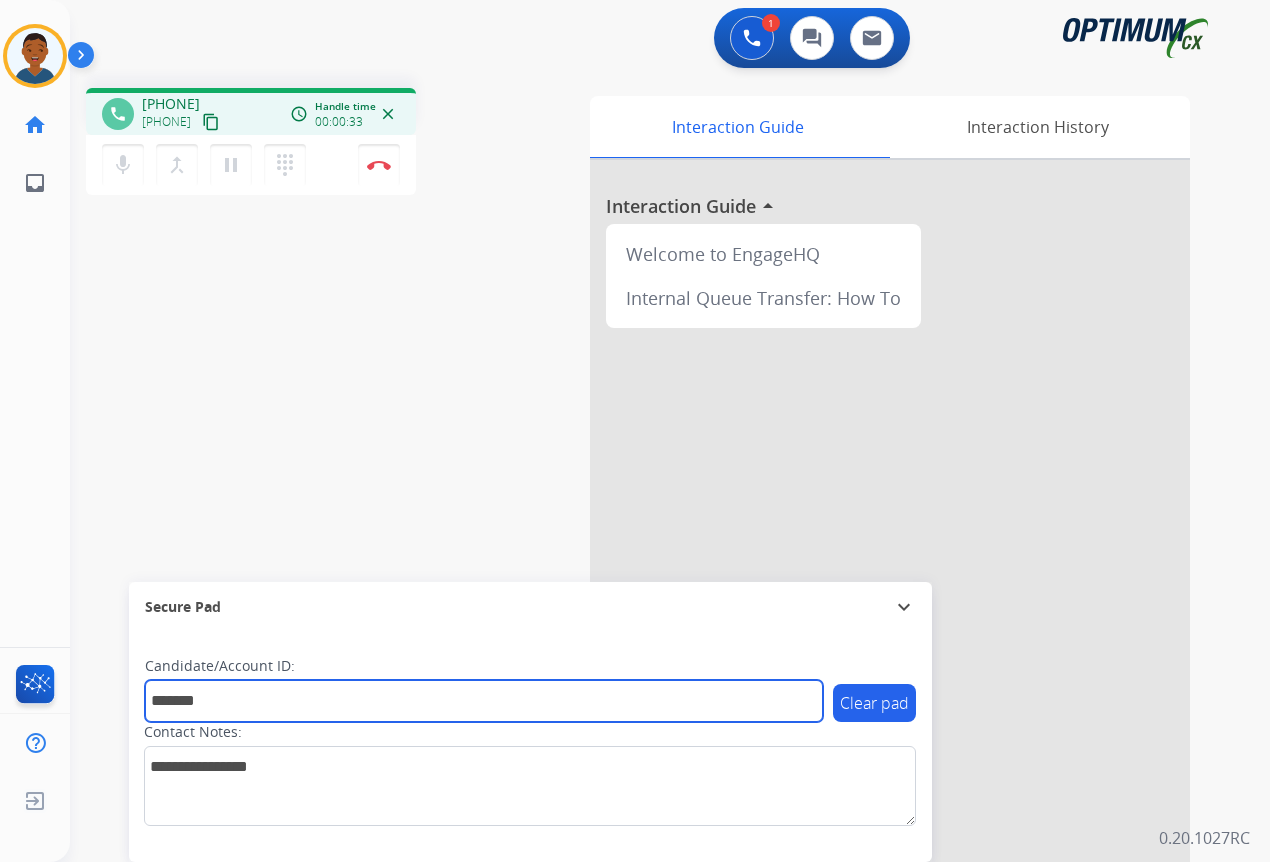 type on "*******" 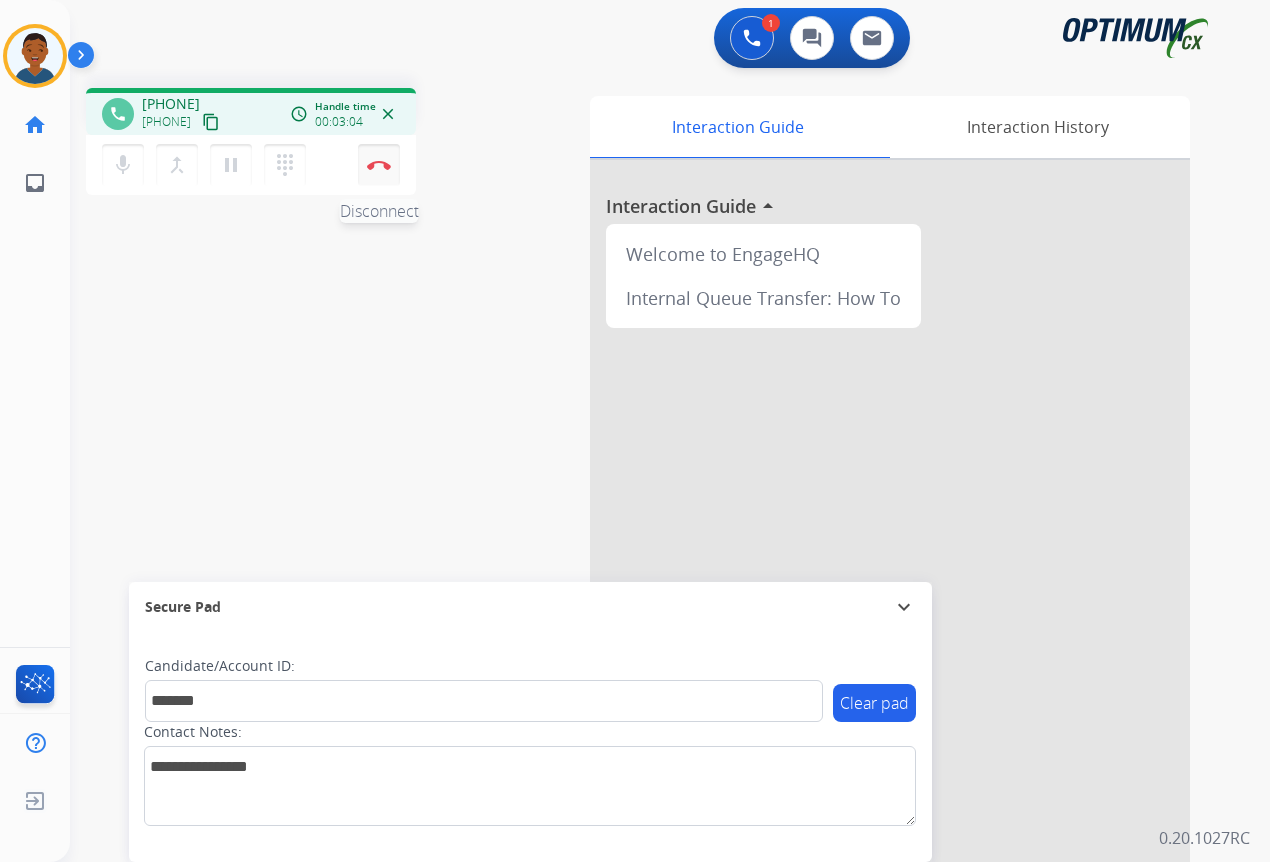 click at bounding box center [379, 165] 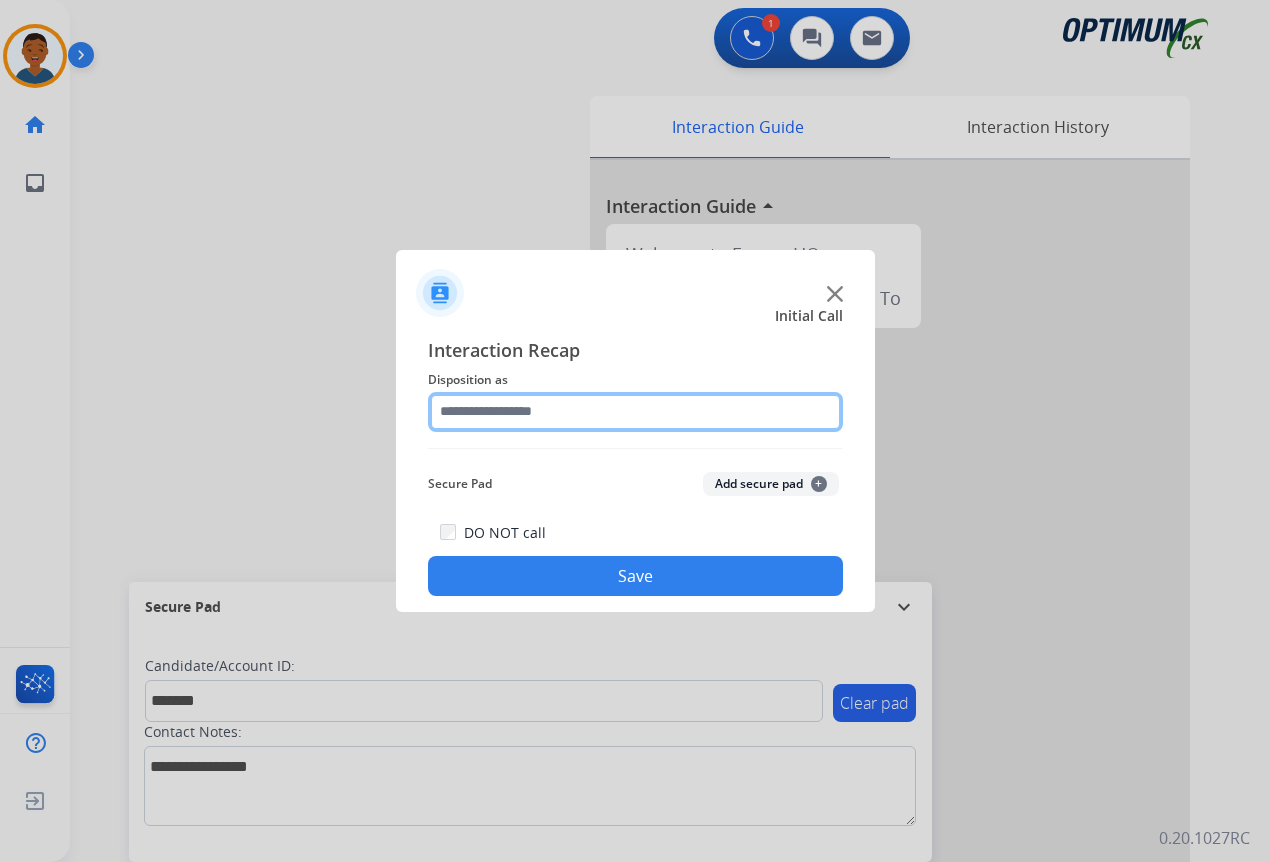 click 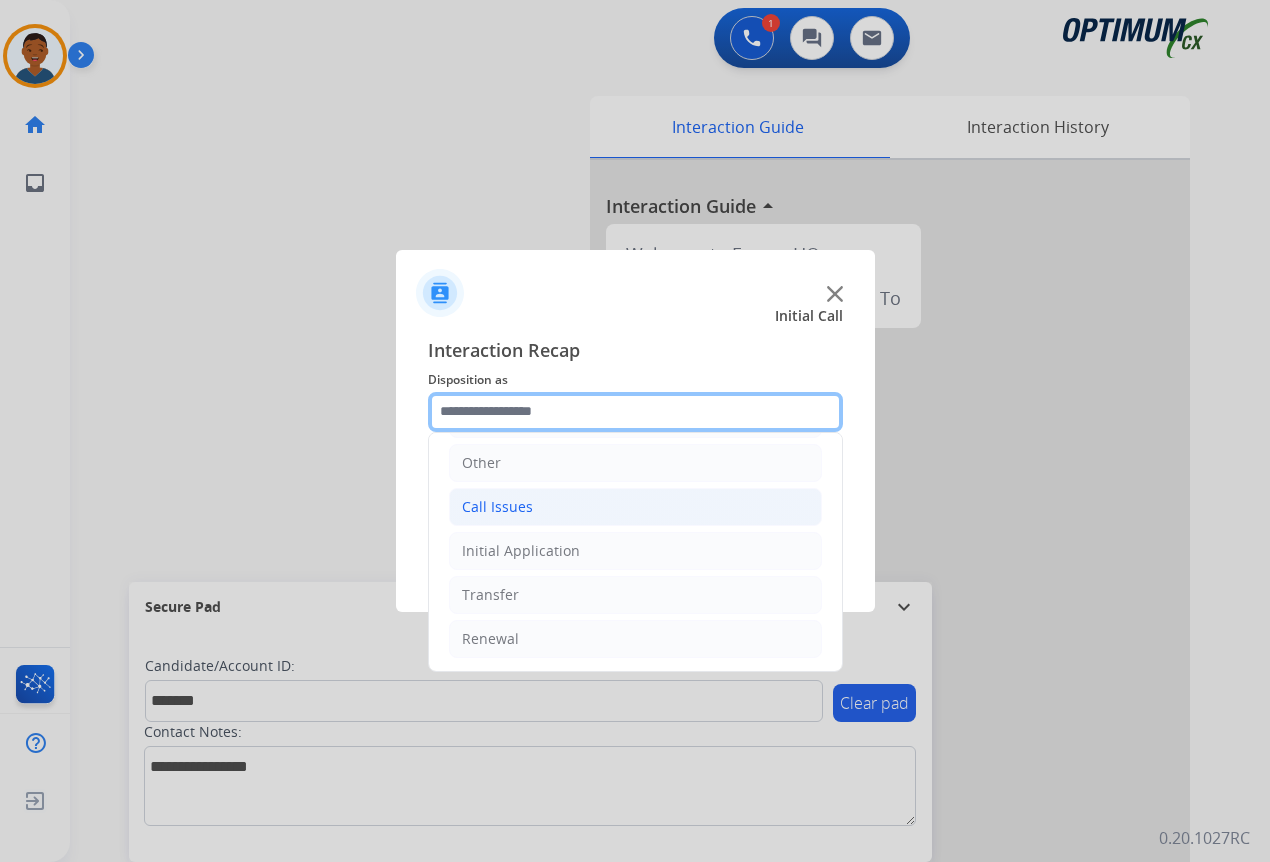 scroll, scrollTop: 136, scrollLeft: 0, axis: vertical 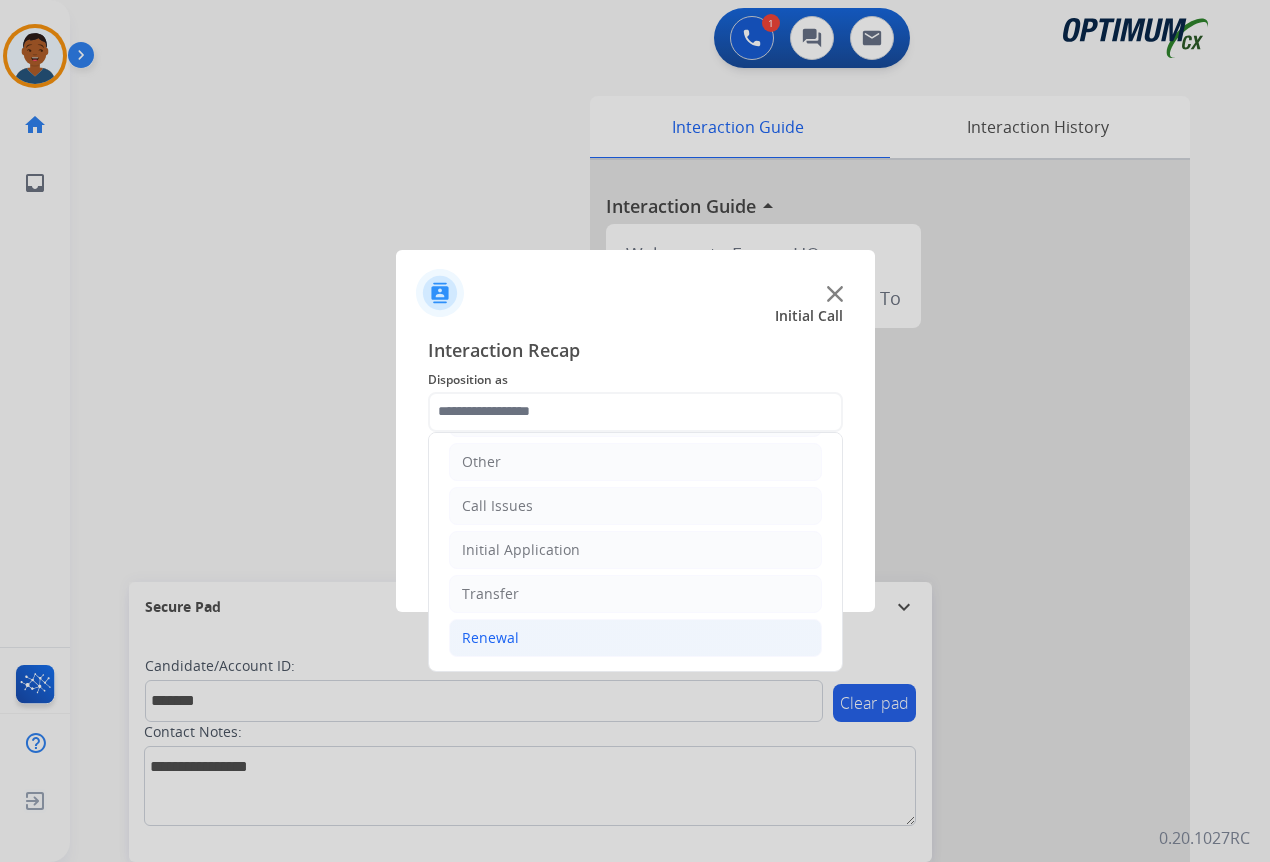 click on "Renewal" 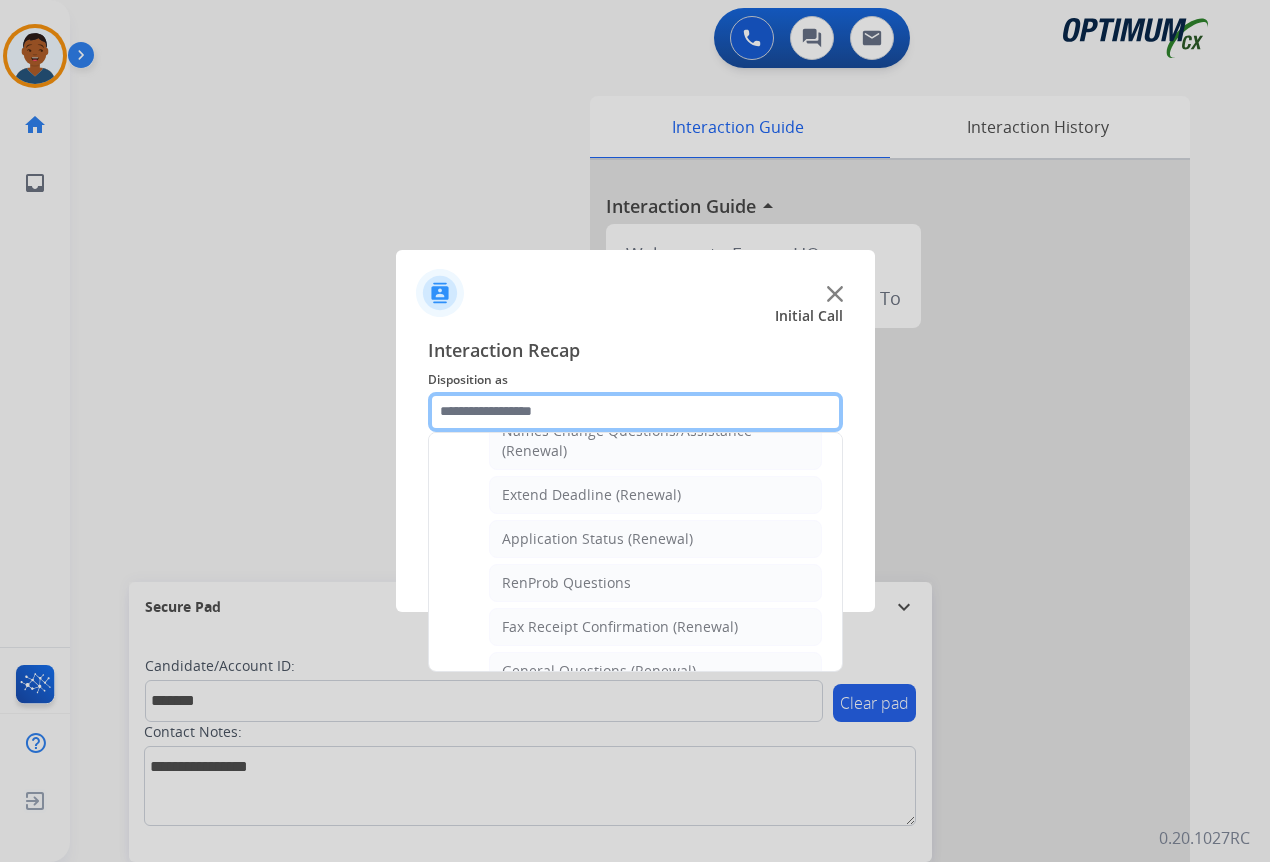 scroll, scrollTop: 436, scrollLeft: 0, axis: vertical 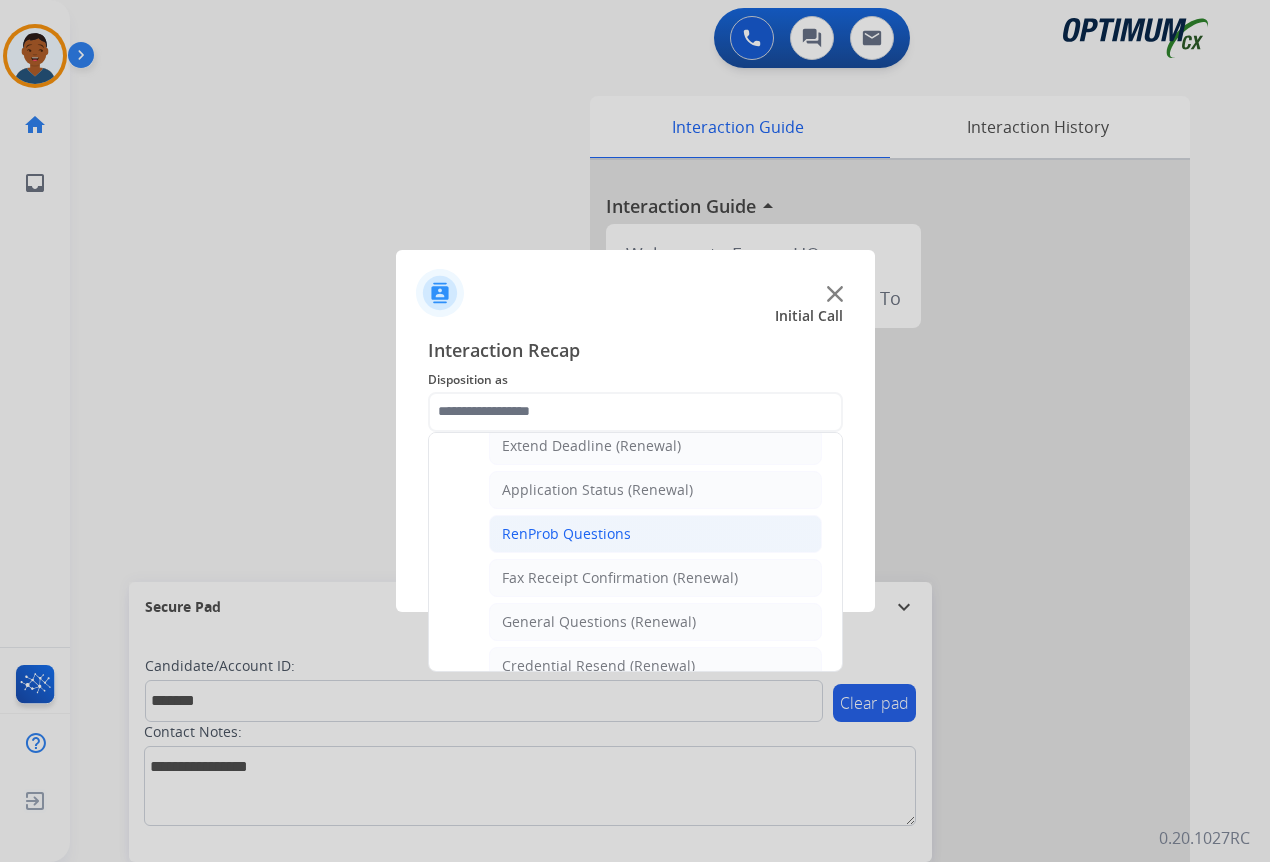 click on "RenProb Questions" 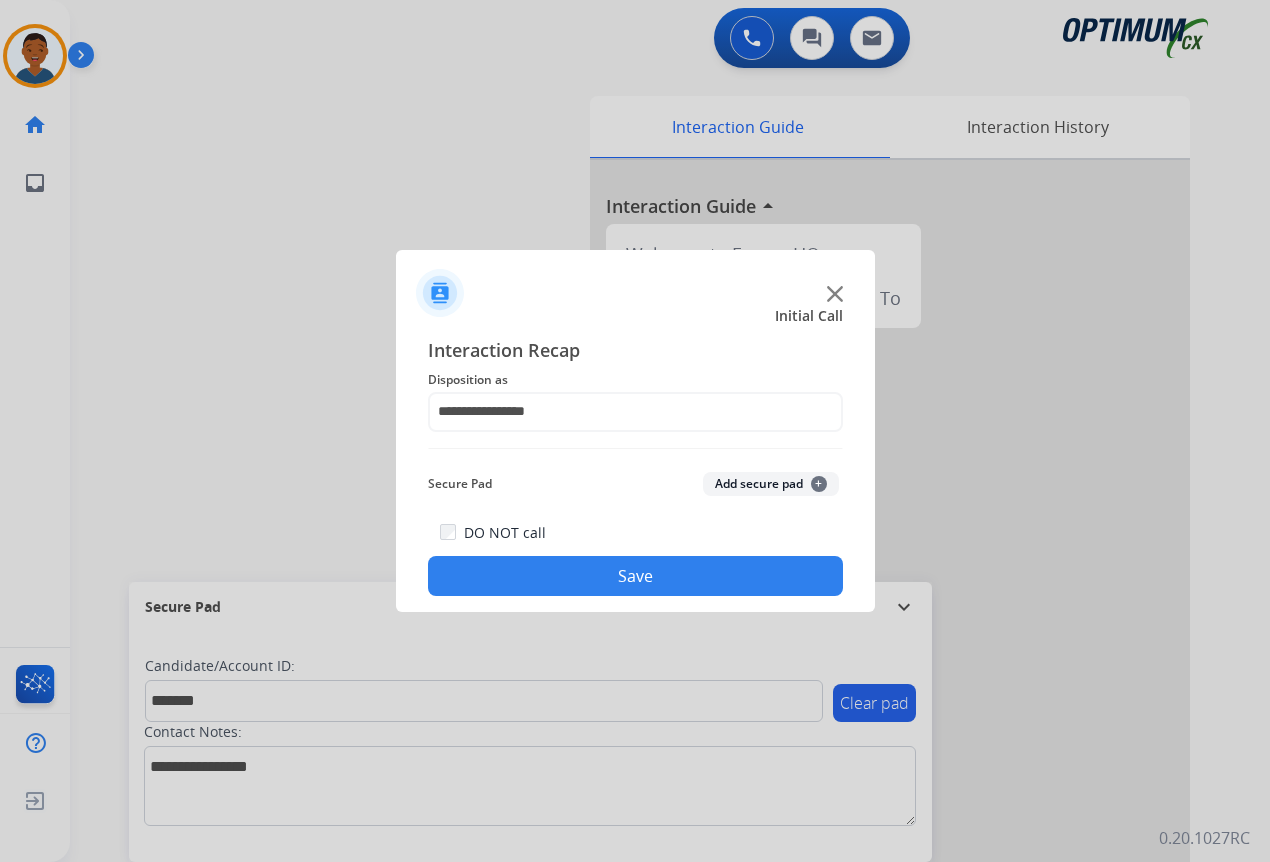 click on "Add secure pad  +" 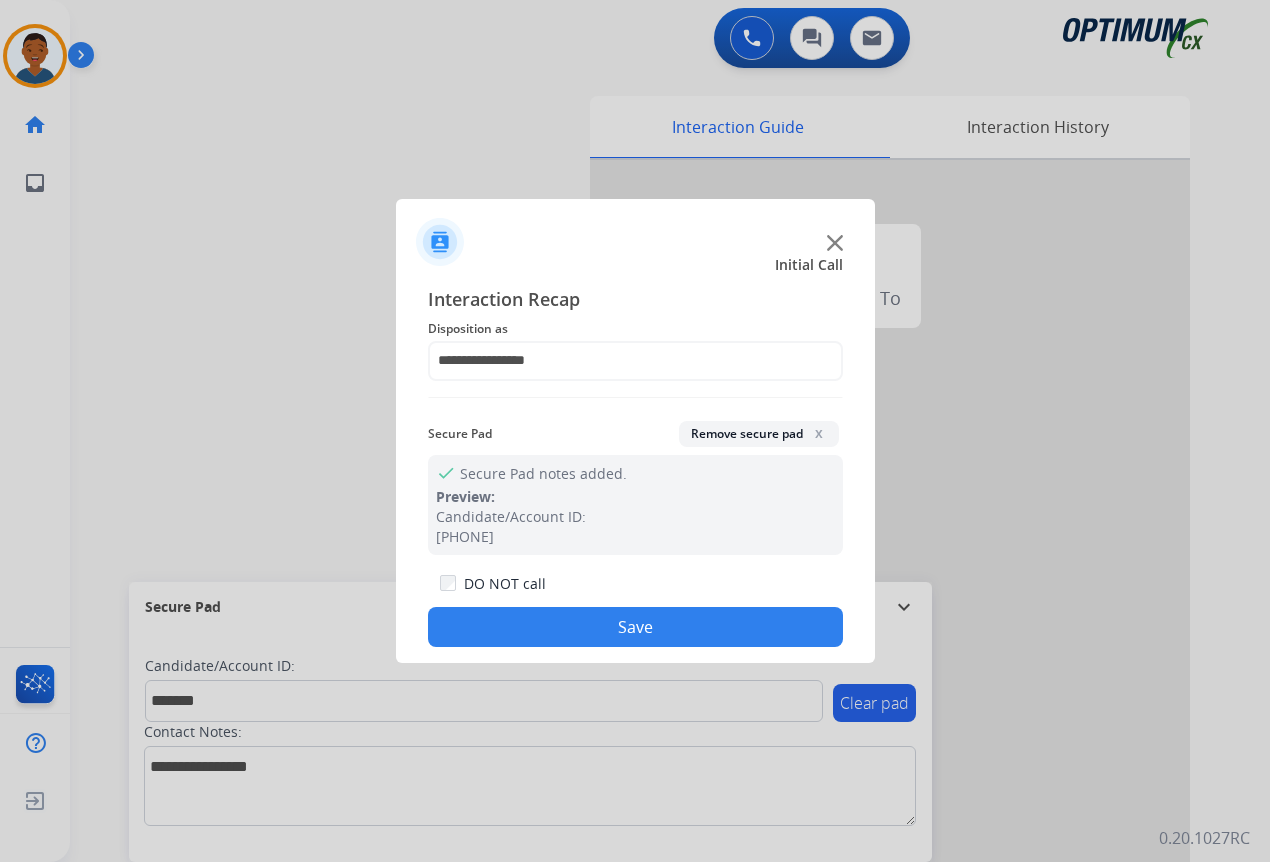 click on "Save" 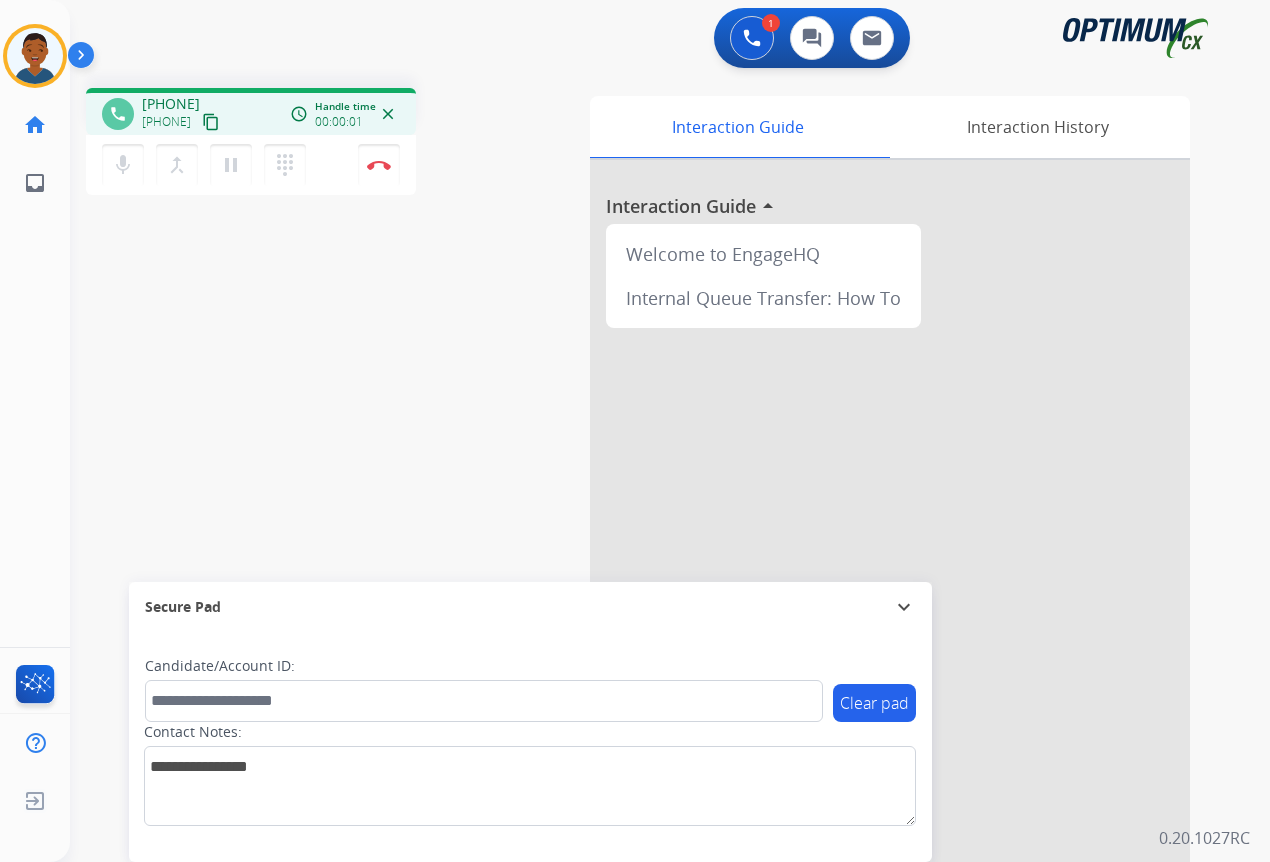click on "content_copy" at bounding box center (211, 122) 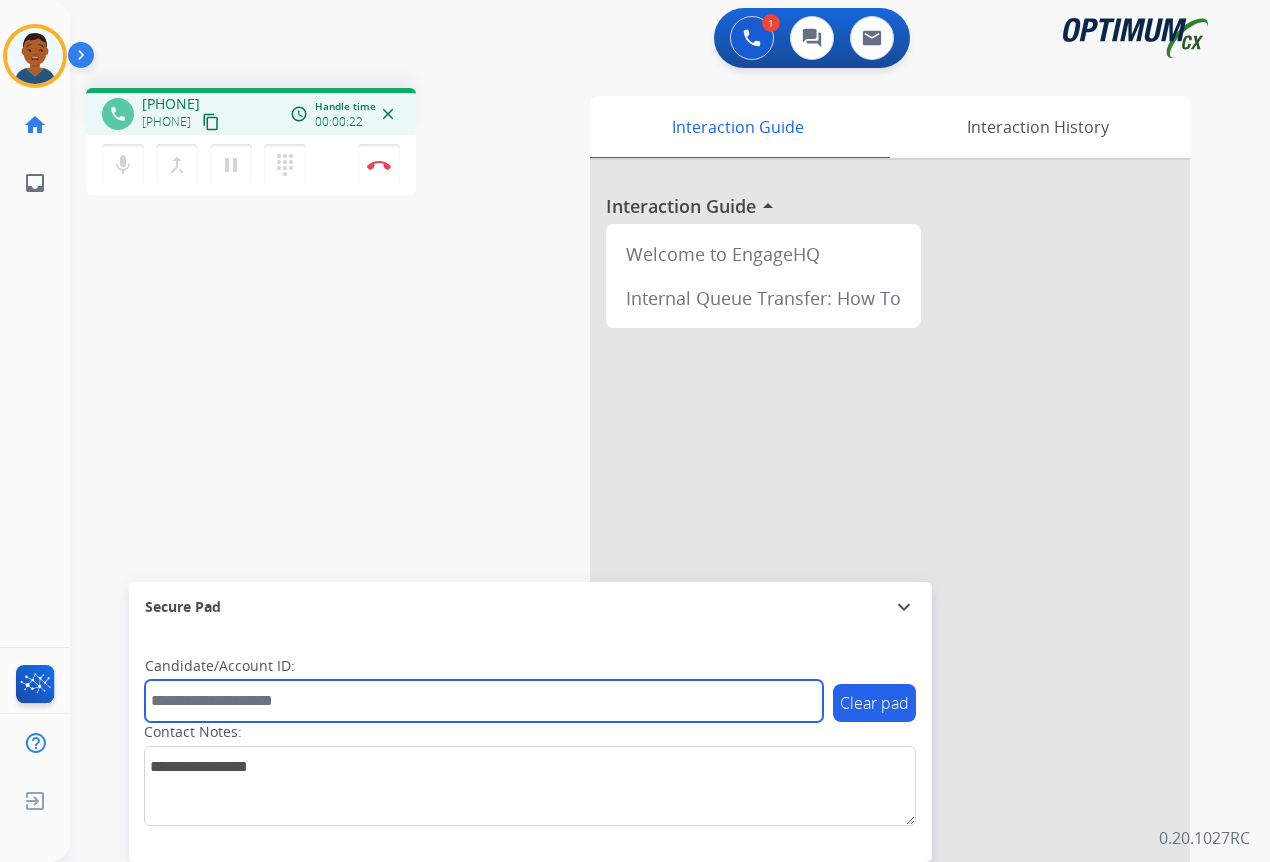 click at bounding box center [484, 701] 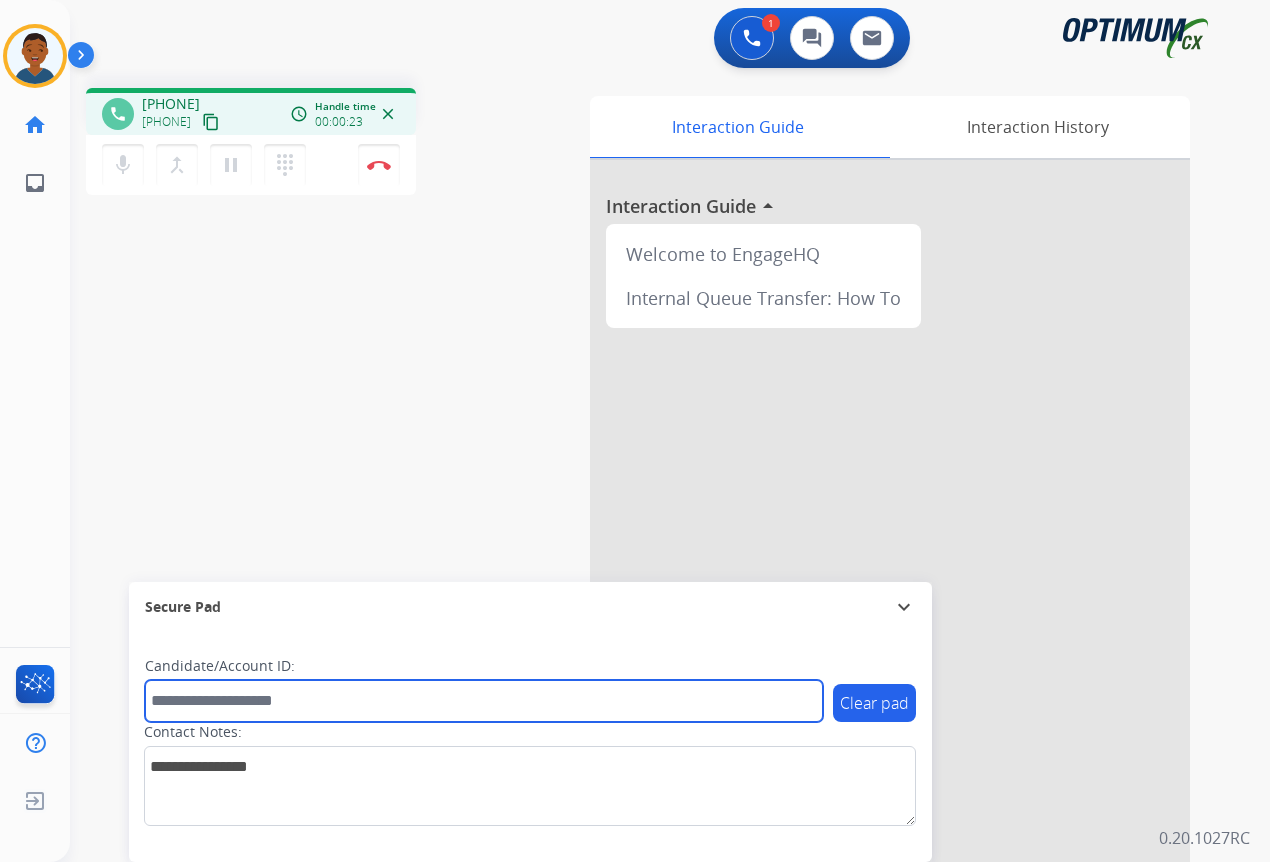 paste on "*******" 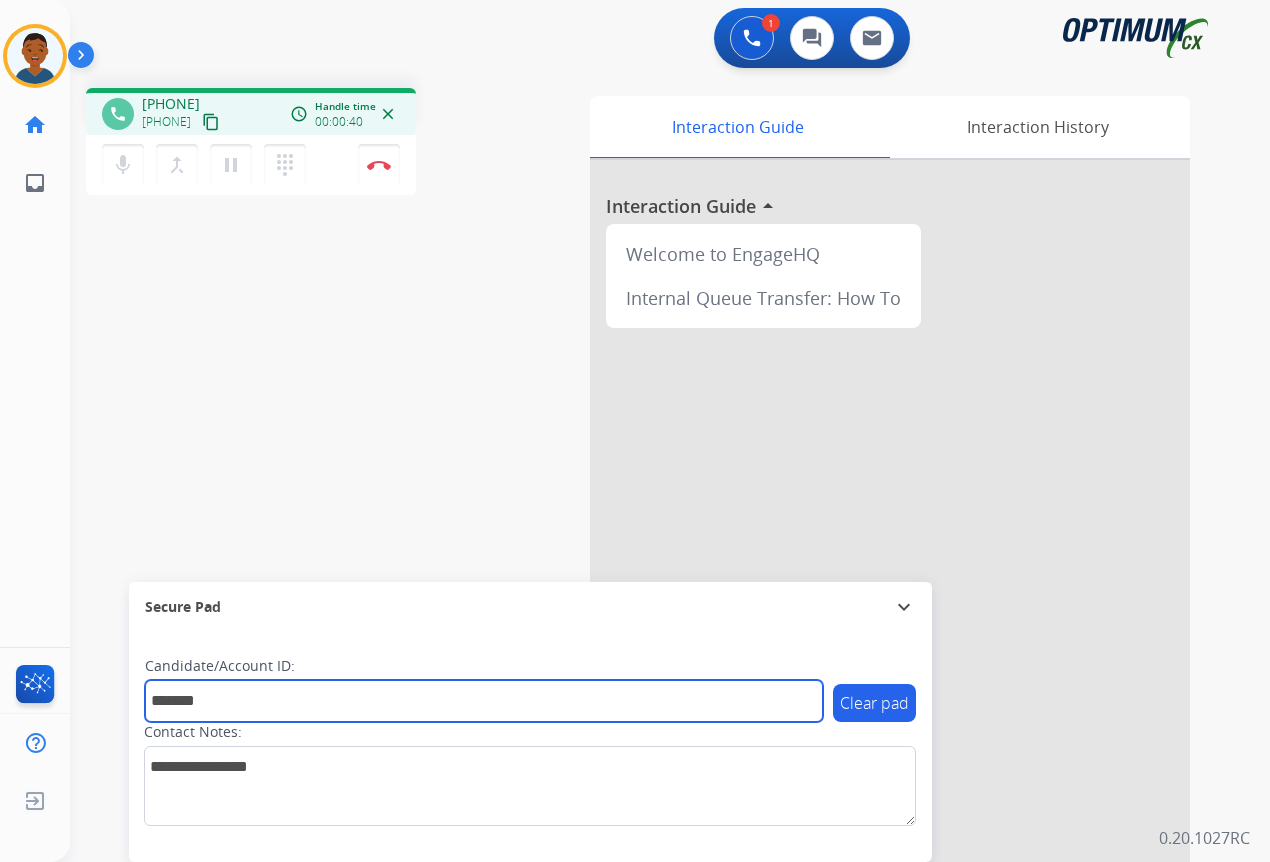 type on "*******" 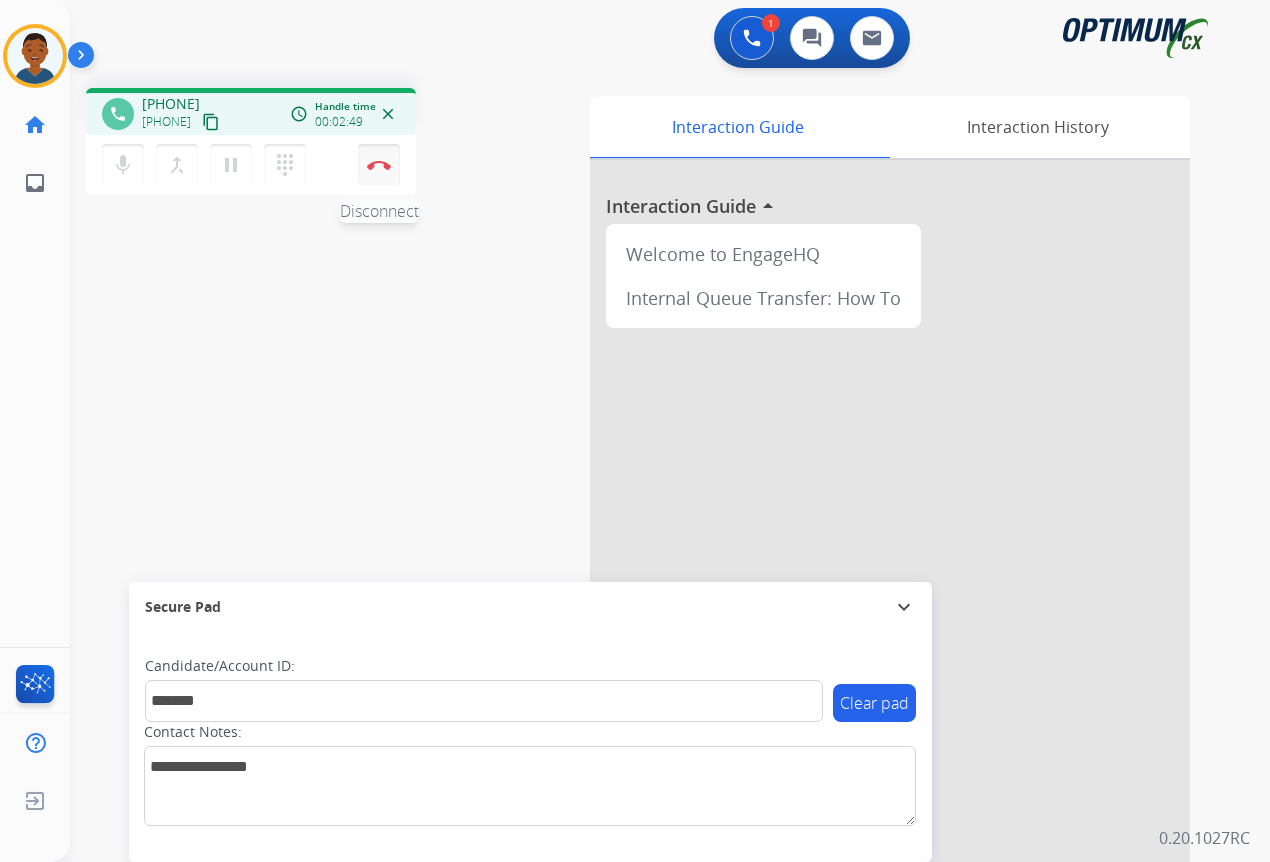 click at bounding box center (379, 165) 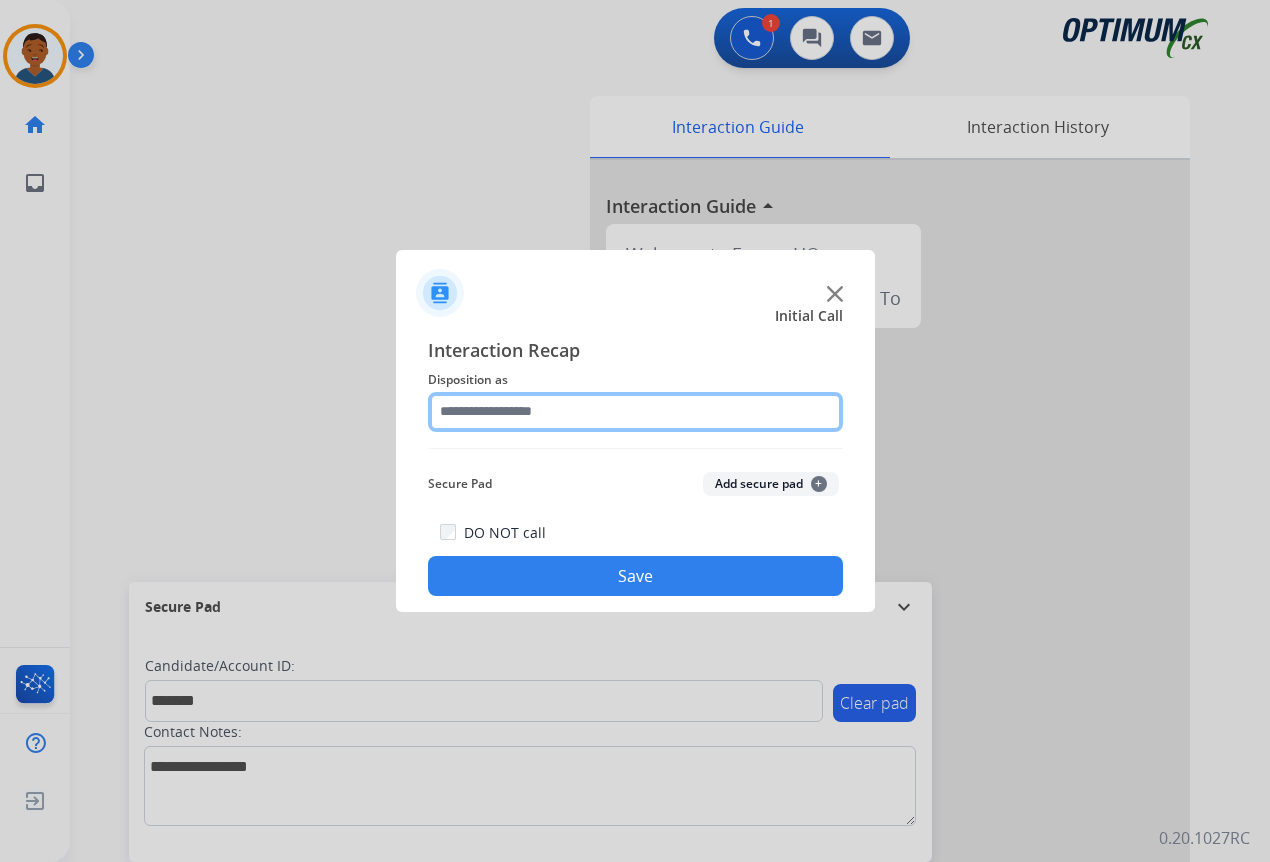 click 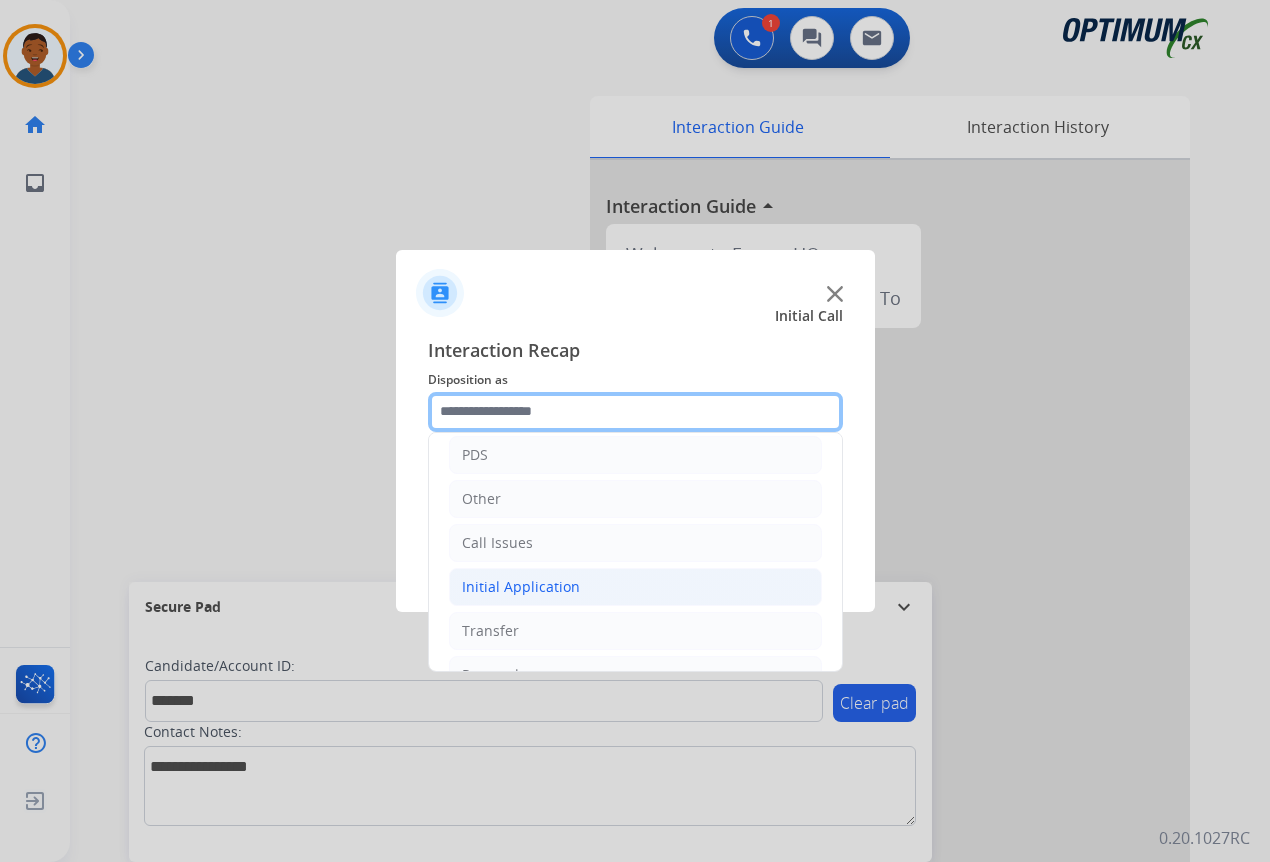 scroll, scrollTop: 136, scrollLeft: 0, axis: vertical 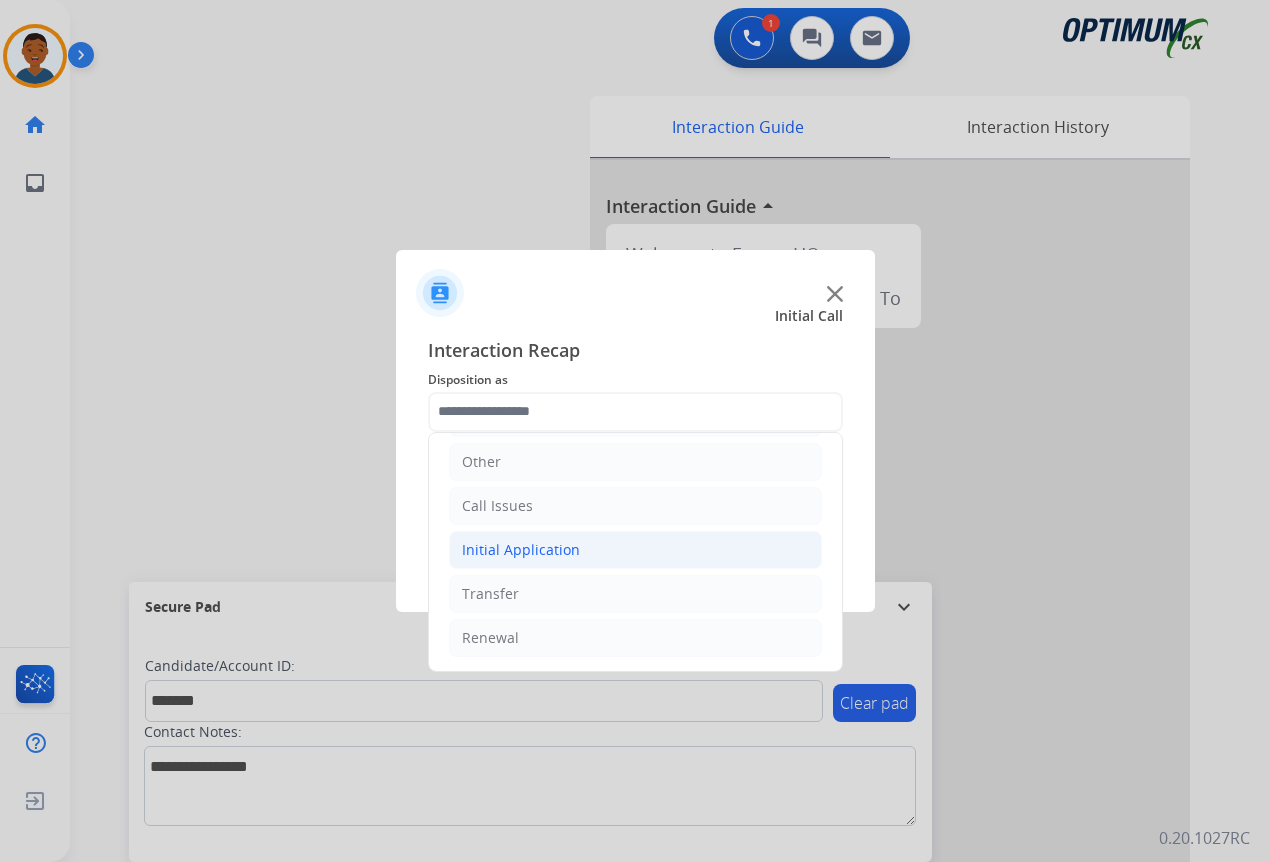 click on "Initial Application" 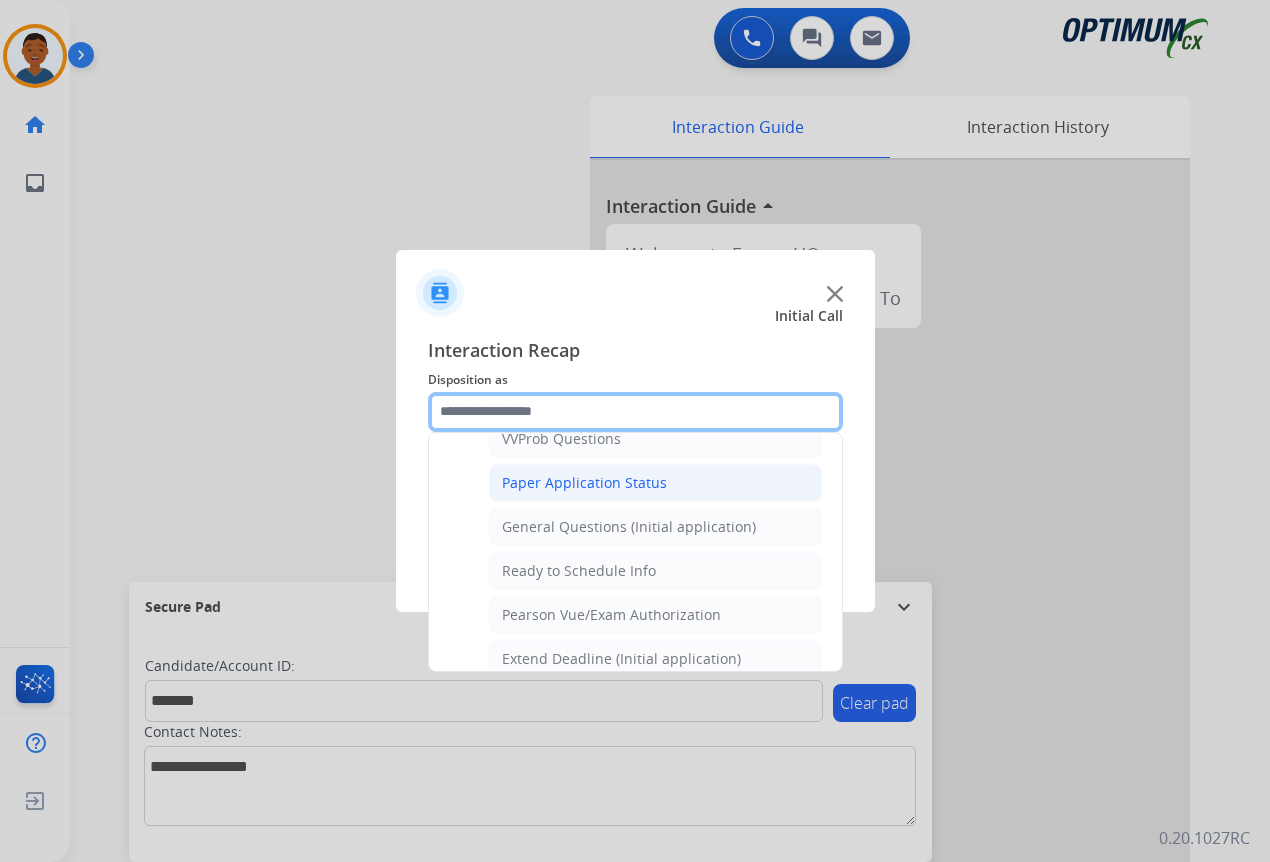 scroll, scrollTop: 1136, scrollLeft: 0, axis: vertical 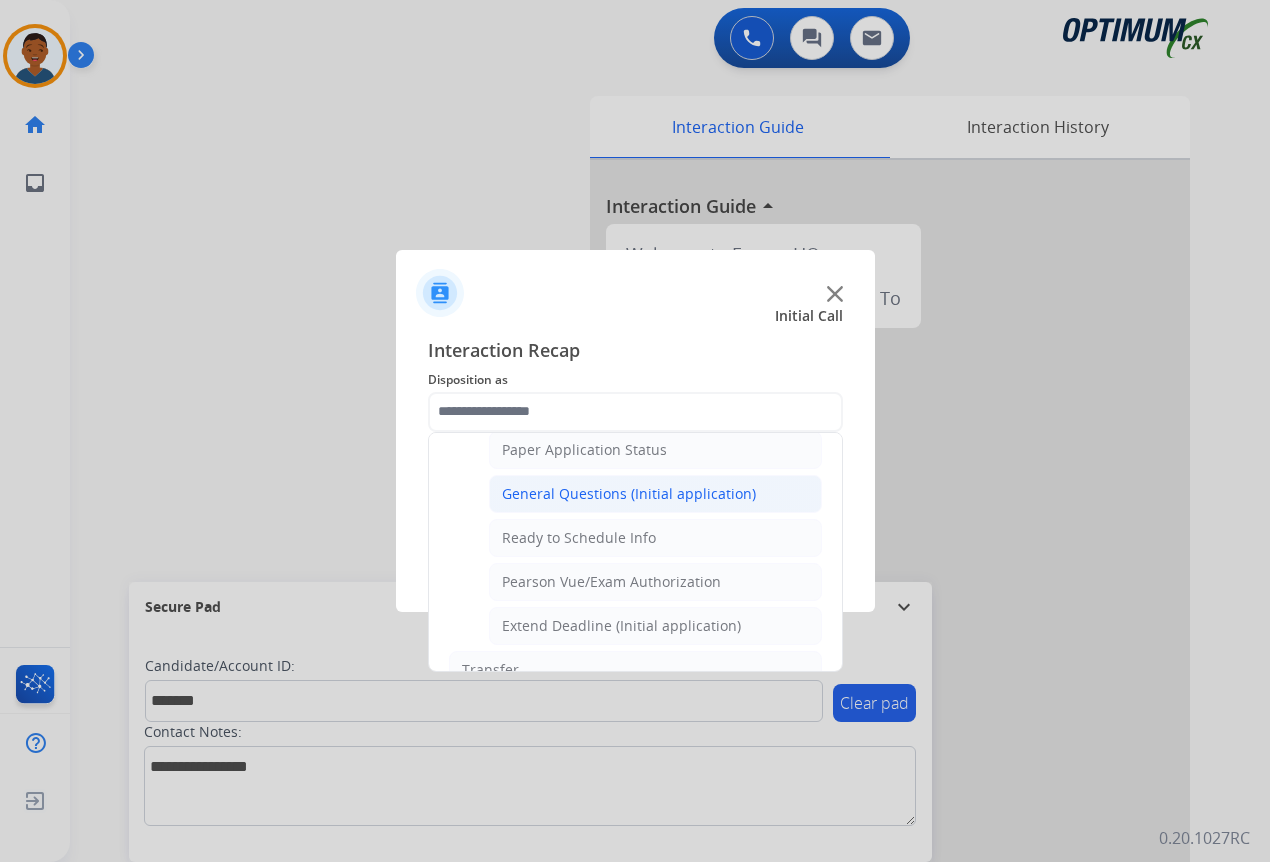 click on "General Questions (Initial application)" 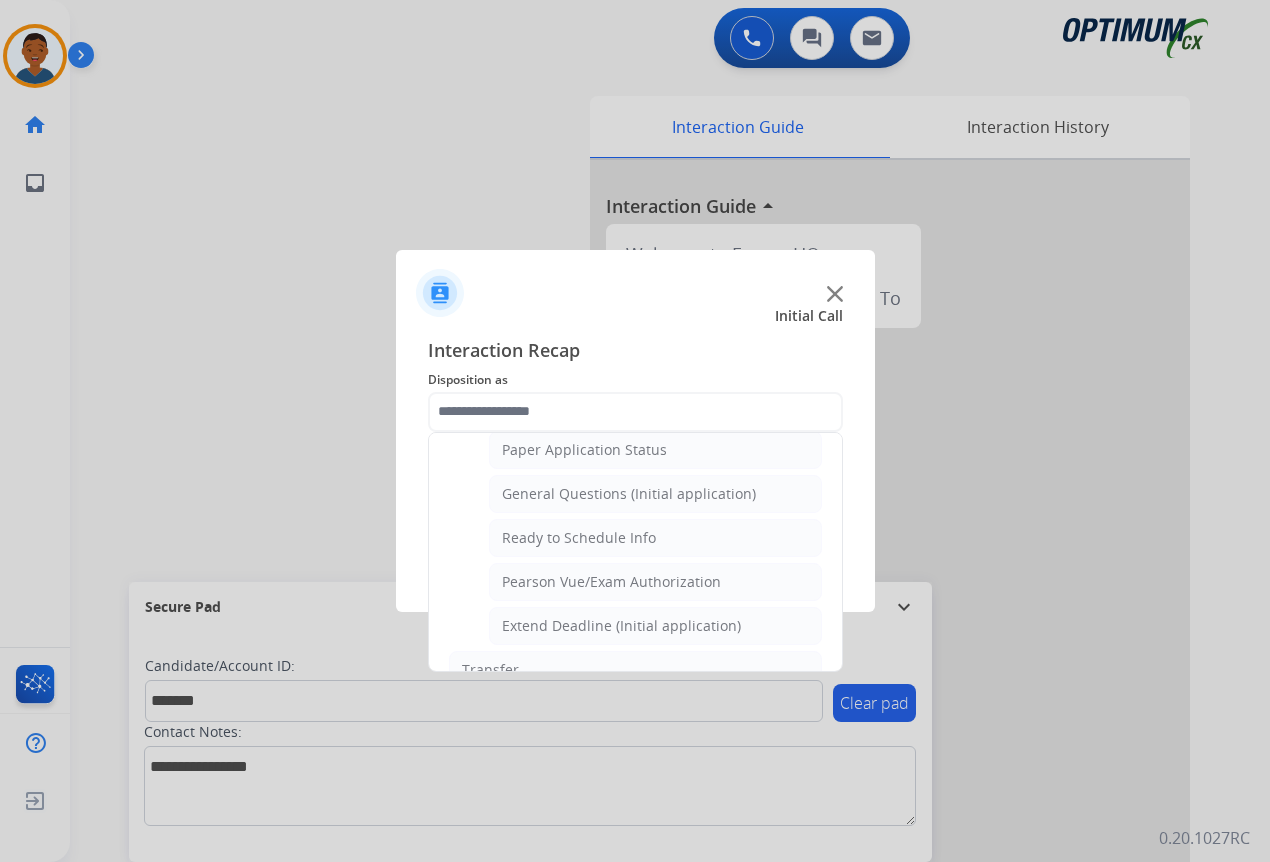 type on "**********" 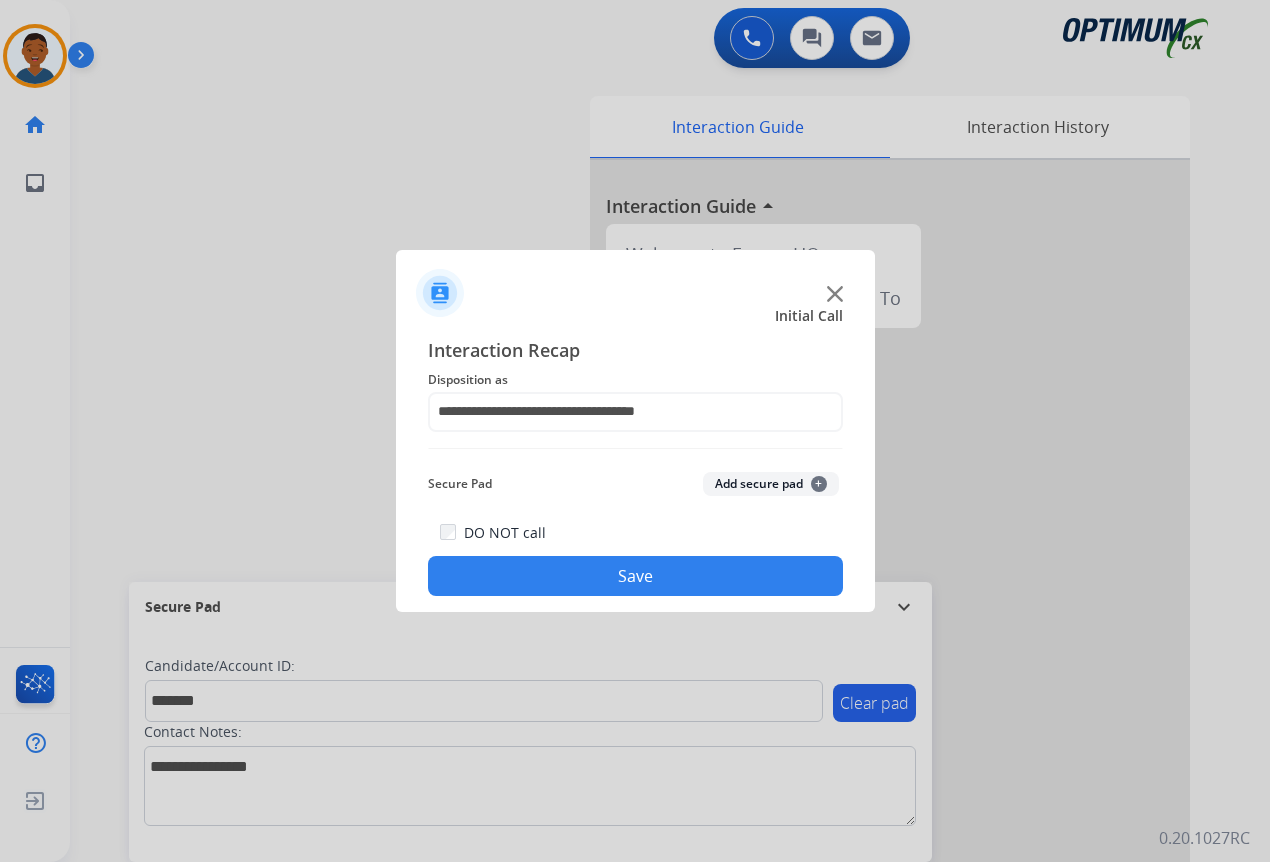 click on "Add secure pad  +" 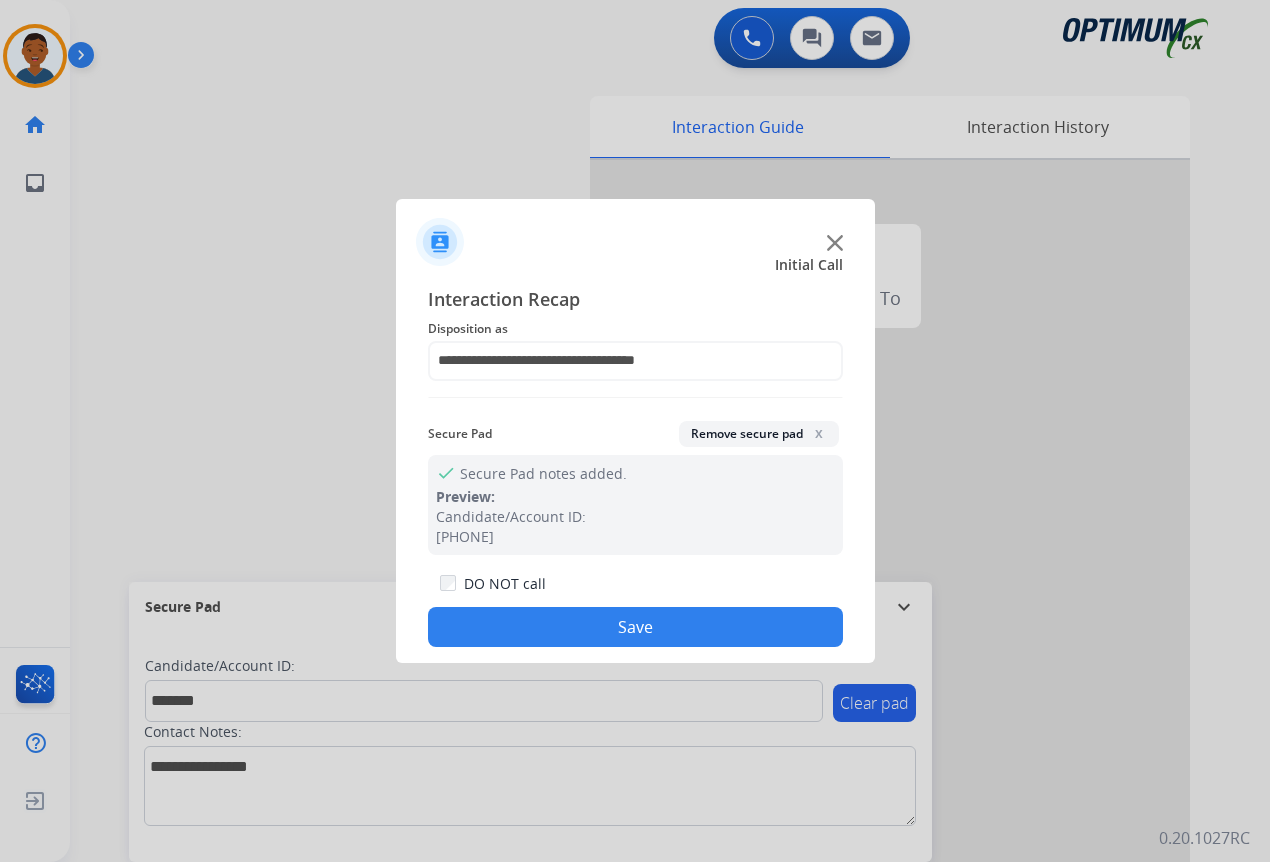 click on "Save" 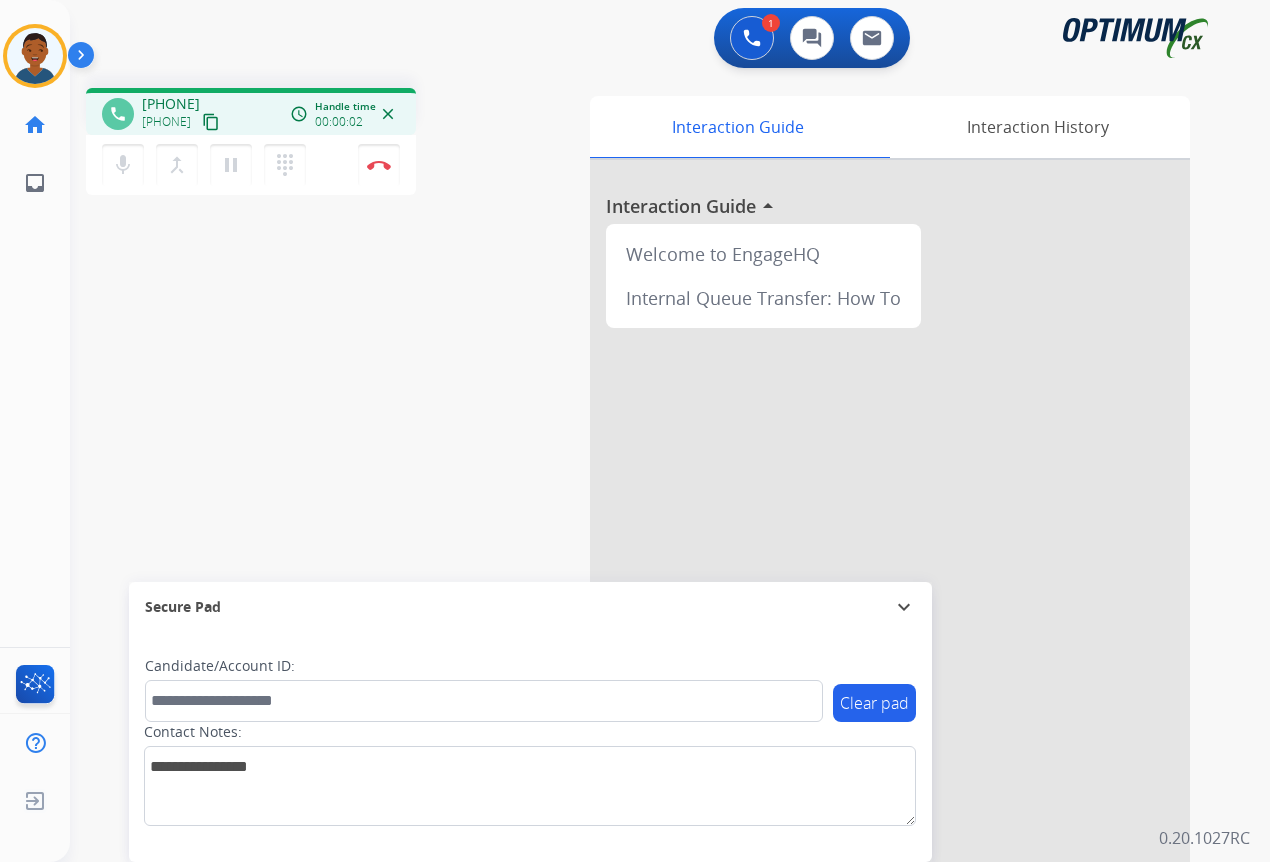 click on "content_copy" at bounding box center [211, 122] 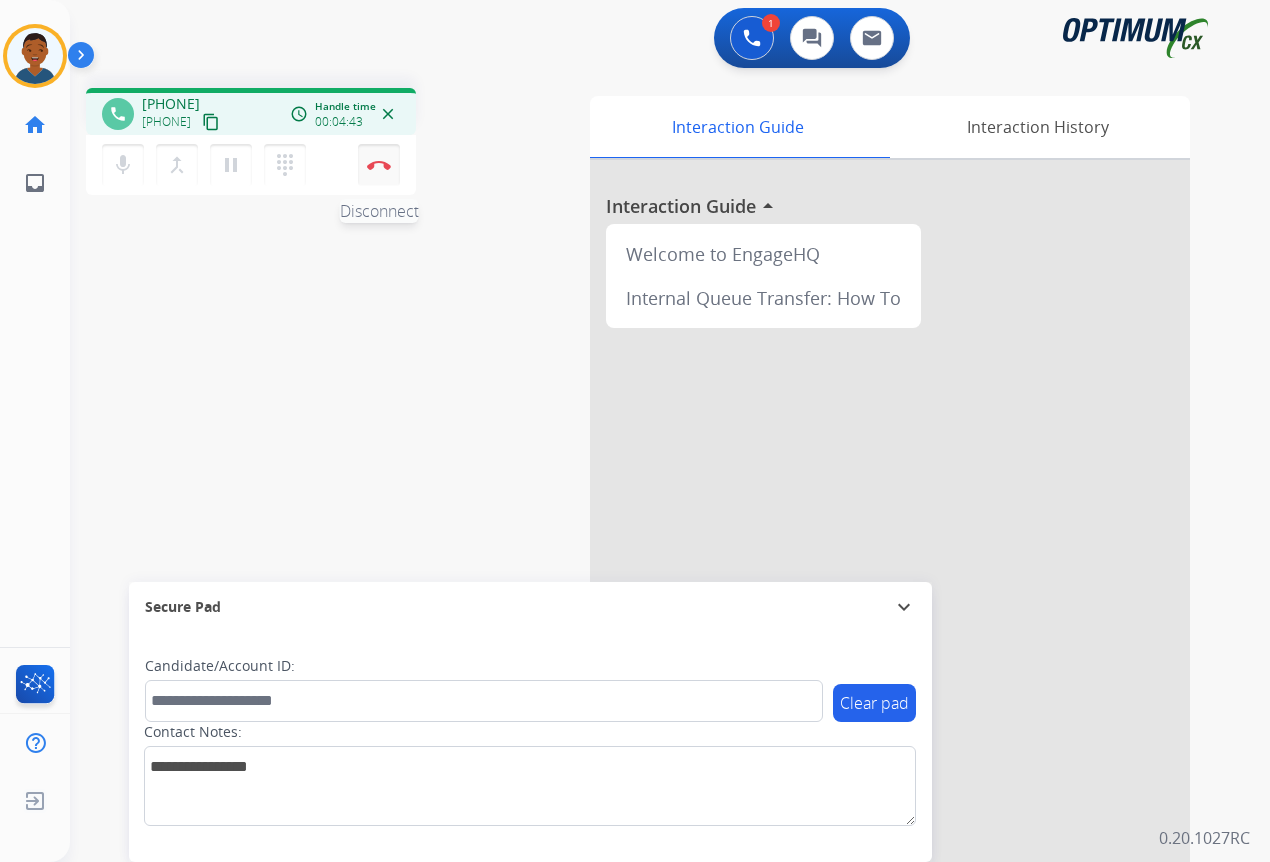 click on "Disconnect" at bounding box center [379, 165] 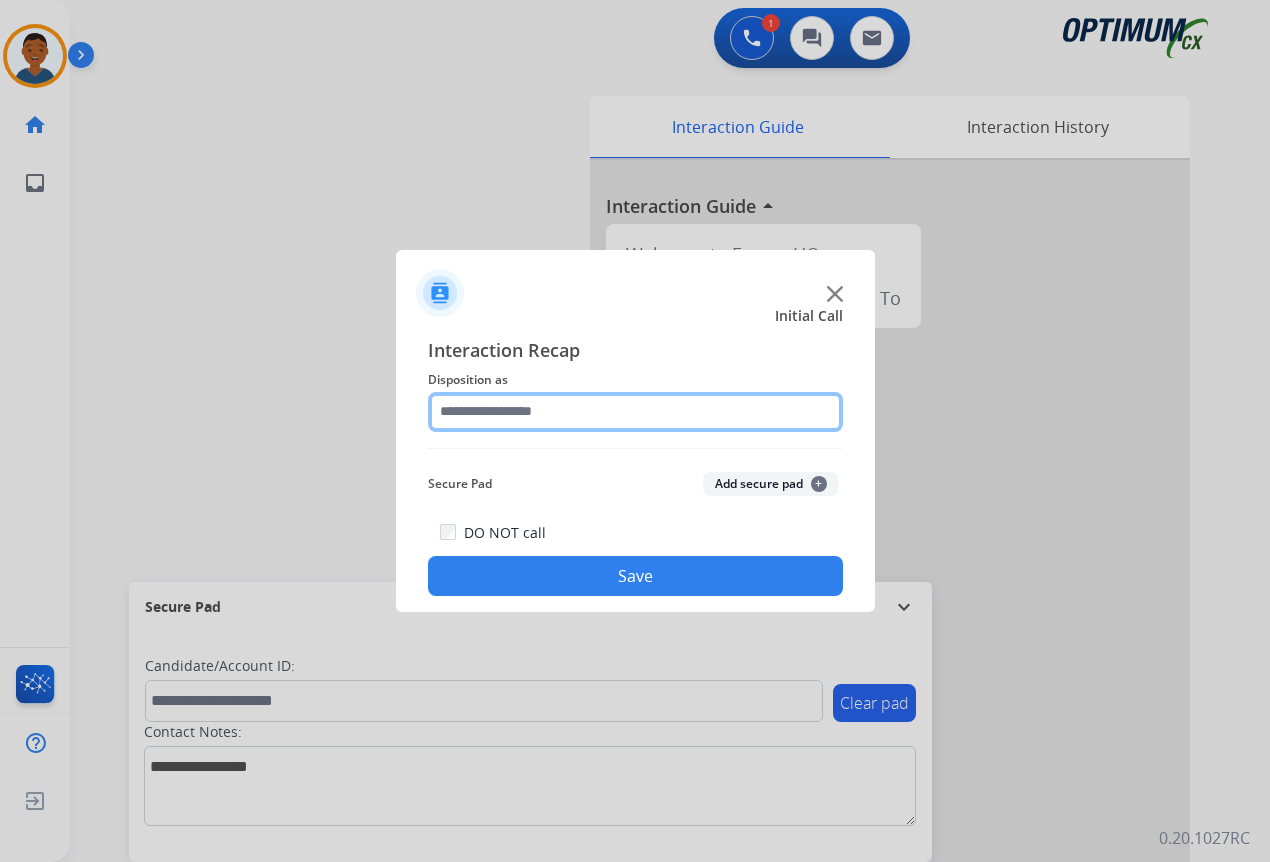 click 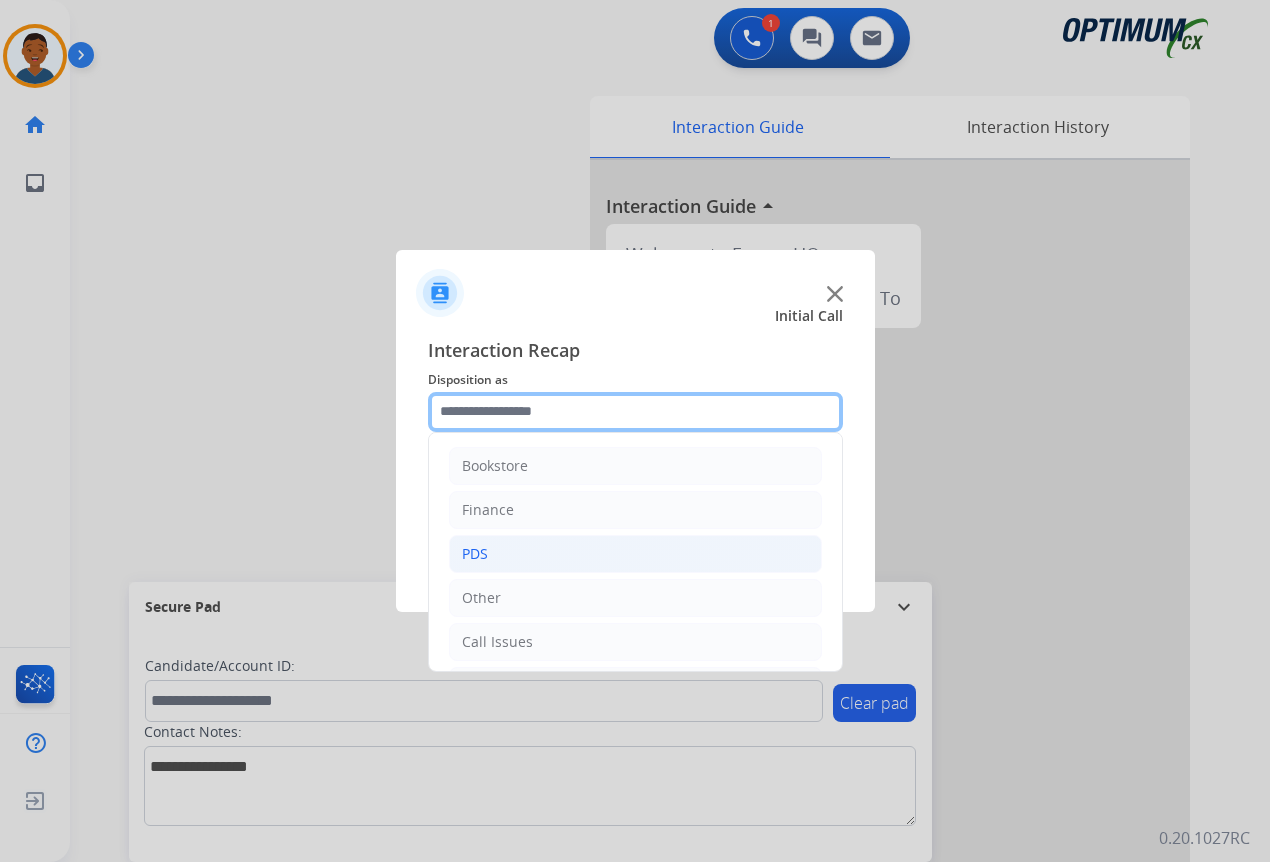 scroll, scrollTop: 100, scrollLeft: 0, axis: vertical 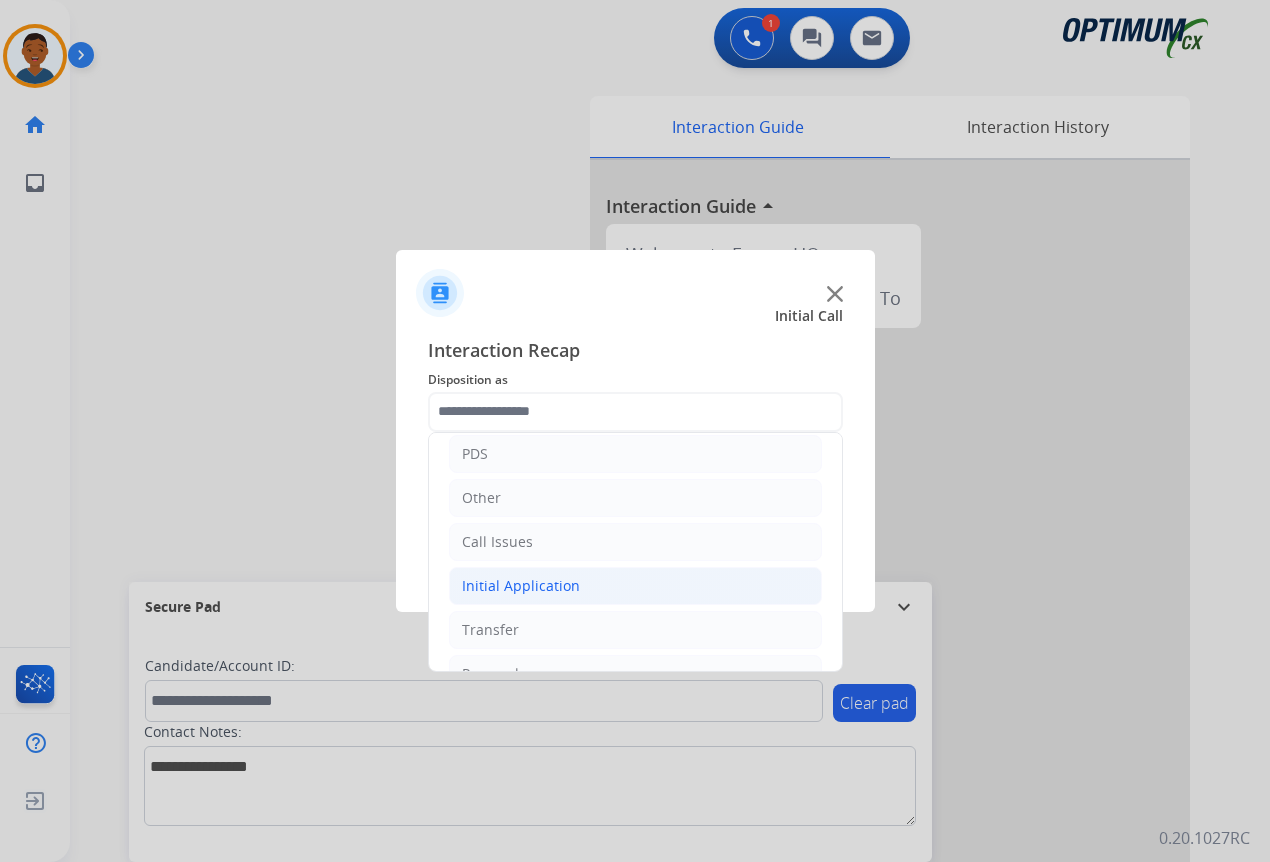 click on "Initial Application" 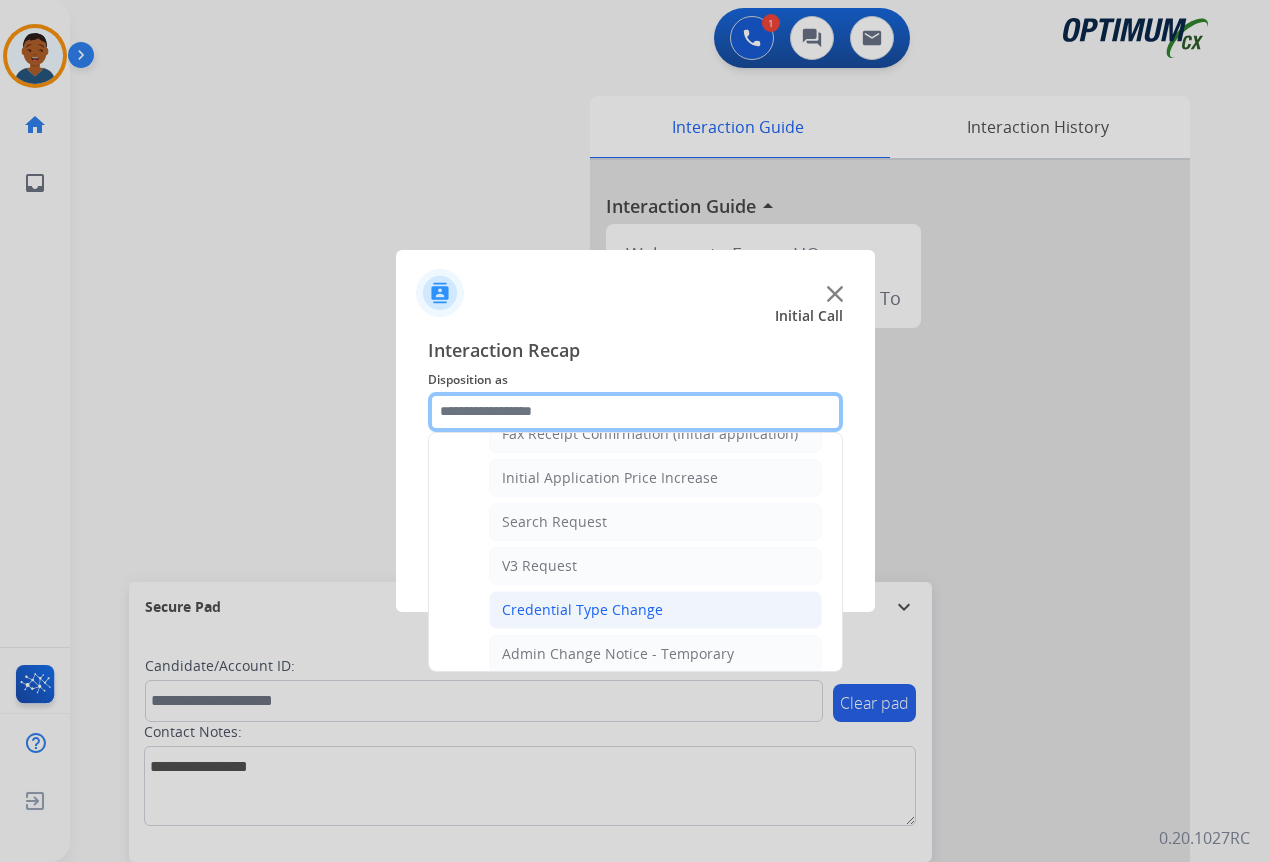 scroll, scrollTop: 700, scrollLeft: 0, axis: vertical 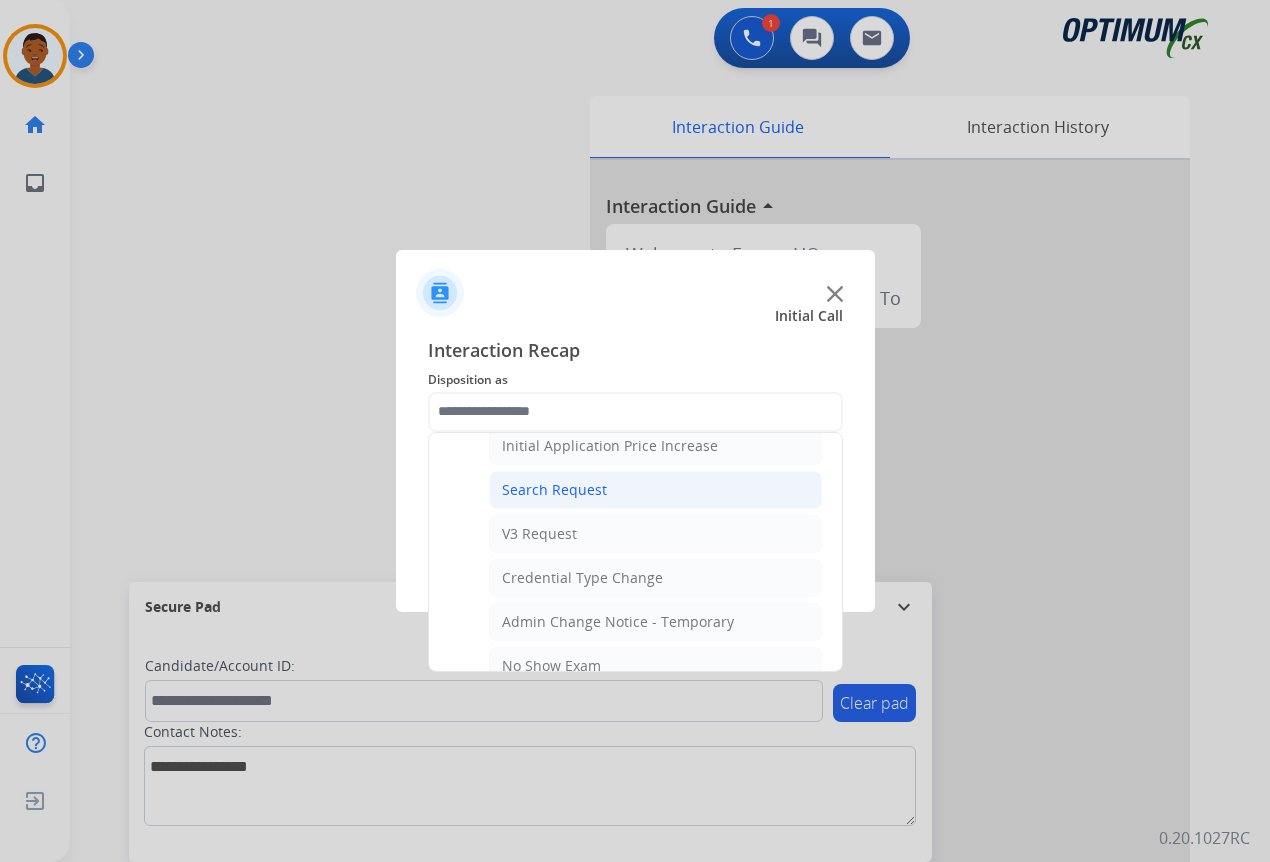 click on "Search Request" 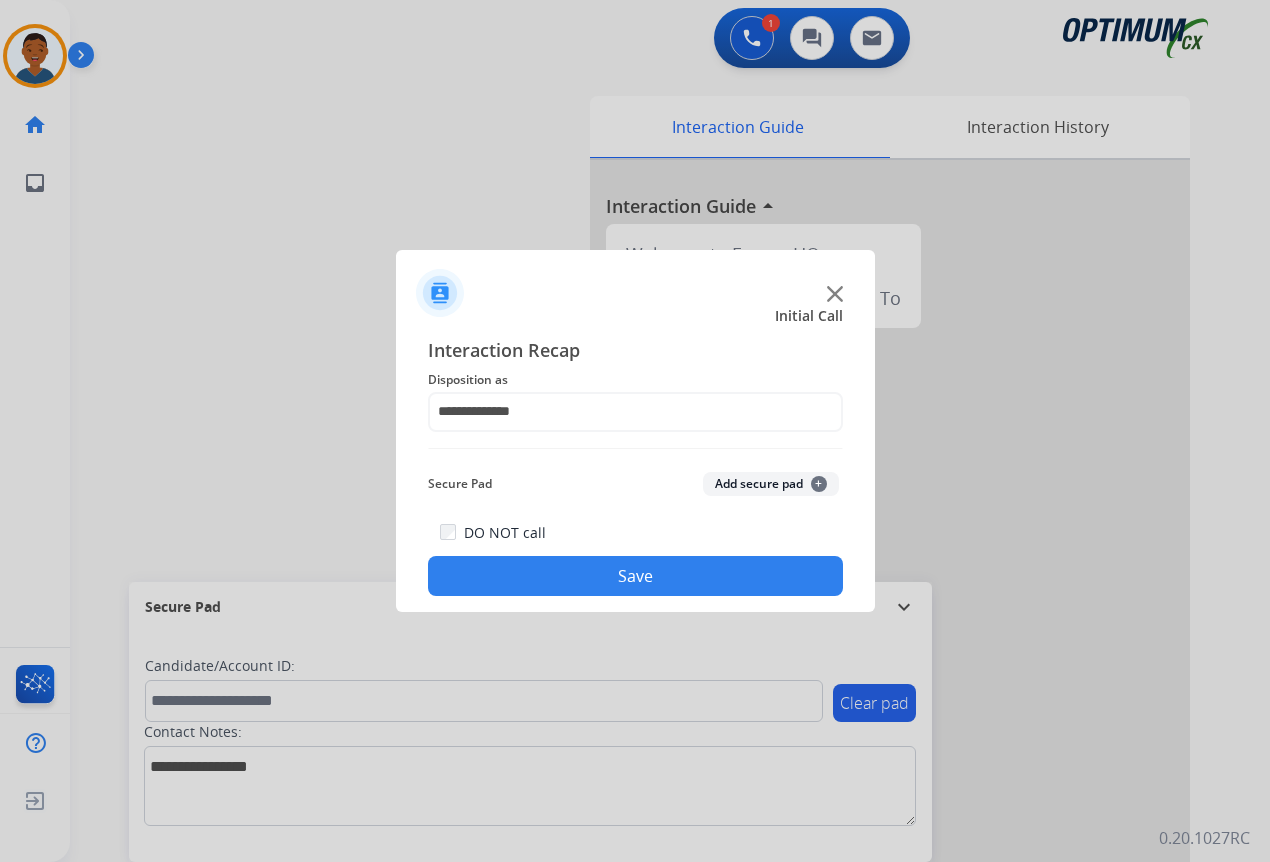 click on "Save" 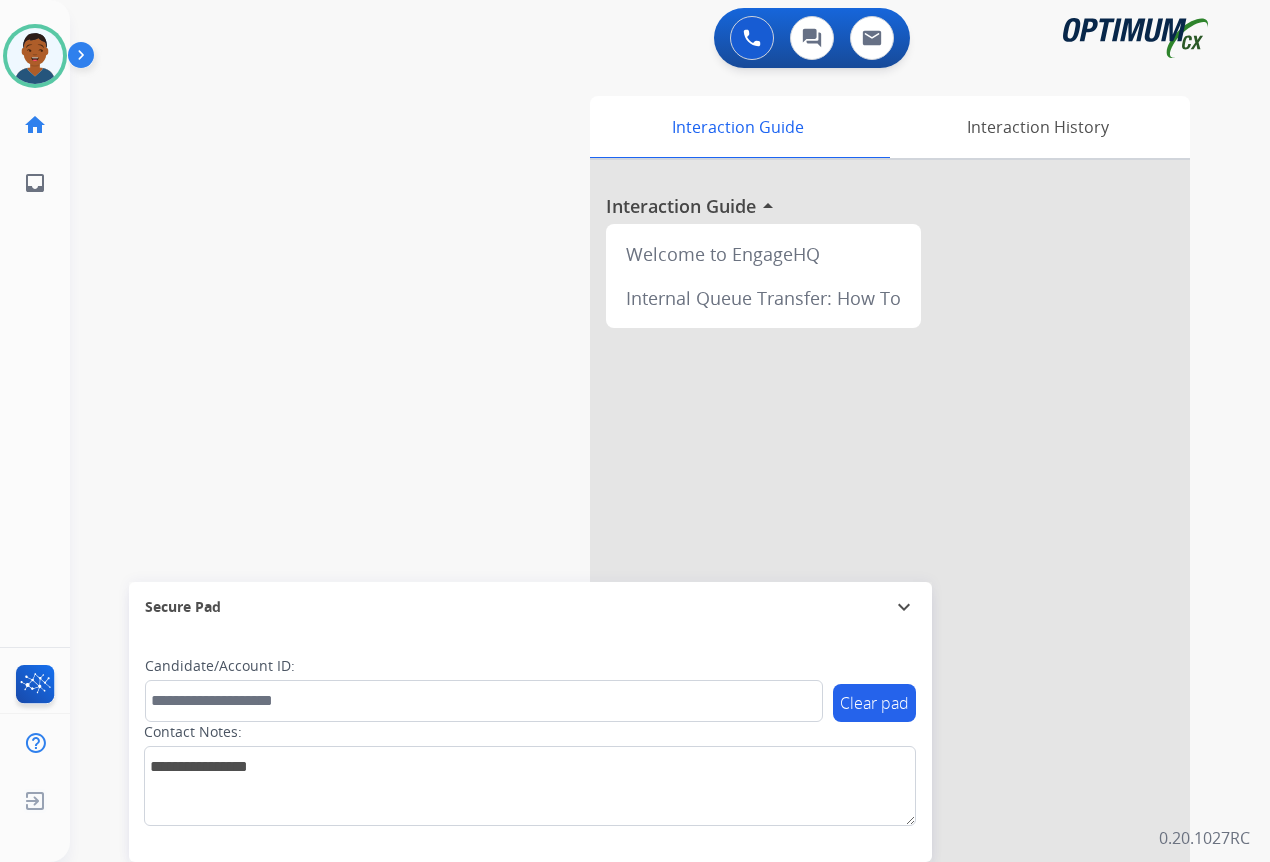 drag, startPoint x: 43, startPoint y: 56, endPoint x: 68, endPoint y: 77, distance: 32.649654 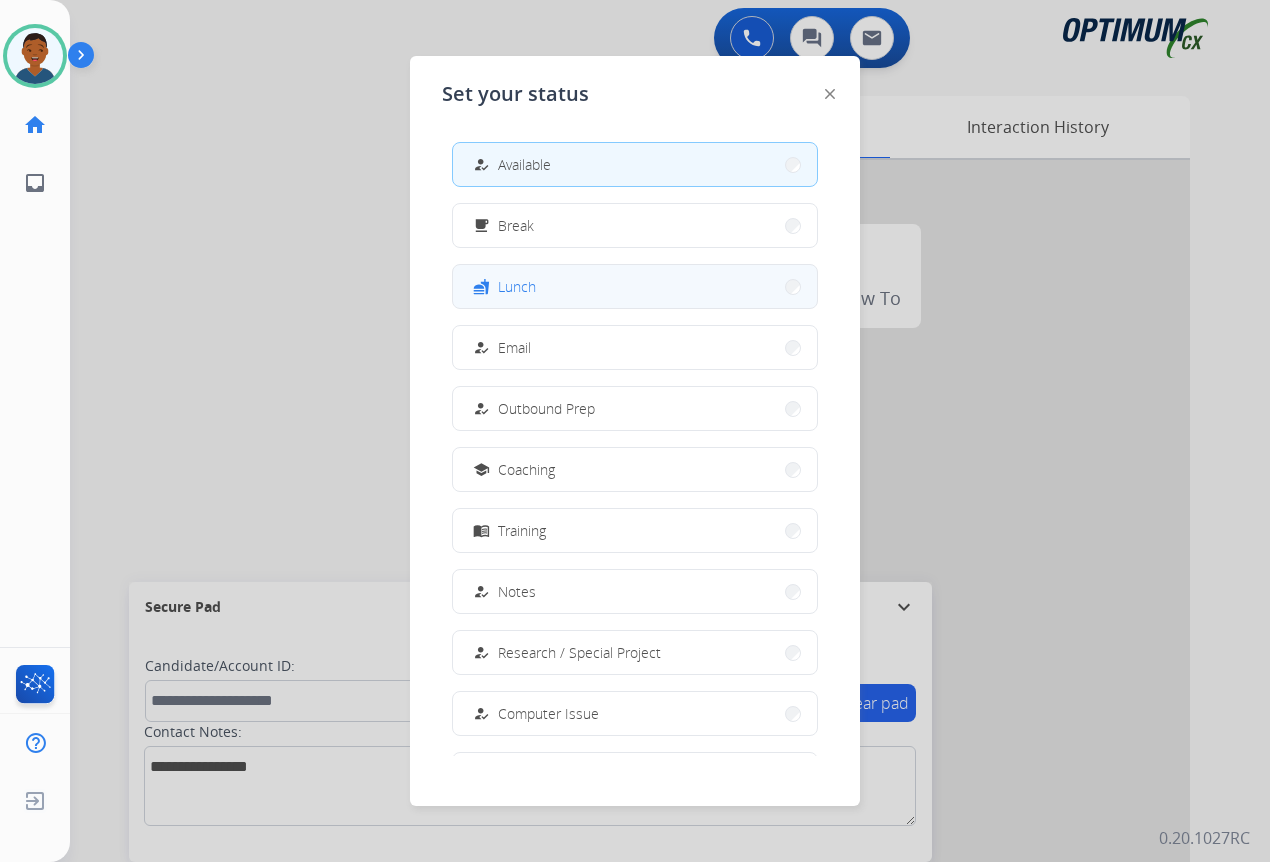 click on "fastfood Lunch" at bounding box center [635, 286] 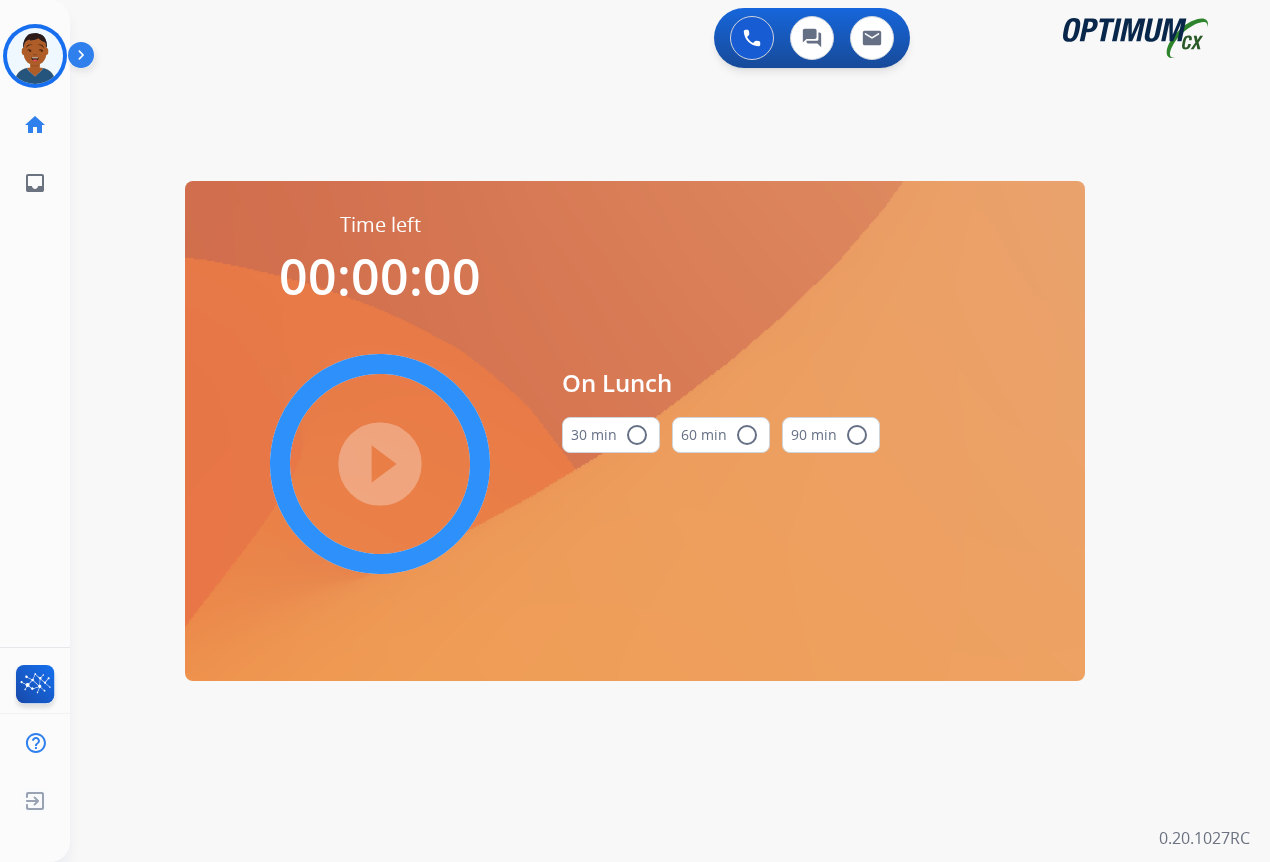 click on "radio_button_unchecked" at bounding box center [637, 435] 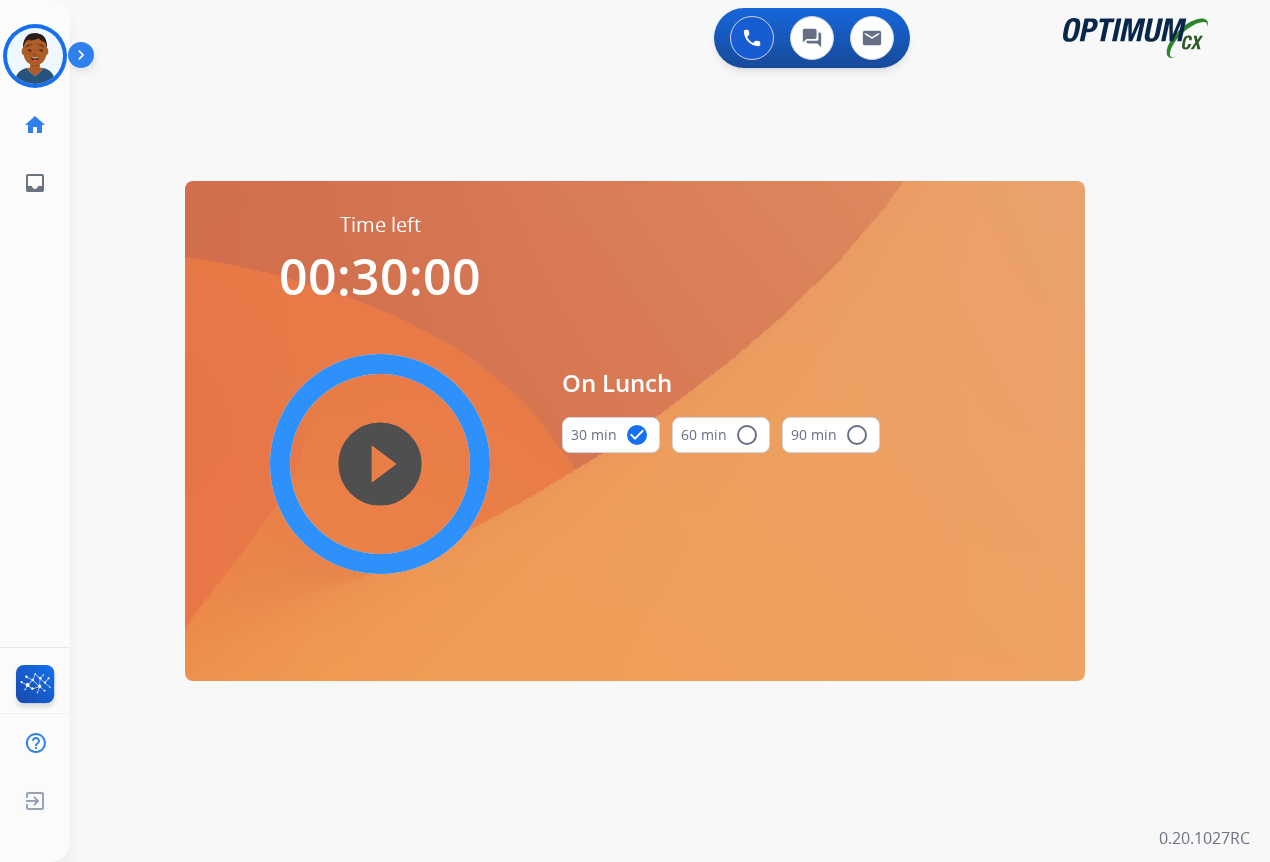 click on "play_circle_filled" at bounding box center (380, 464) 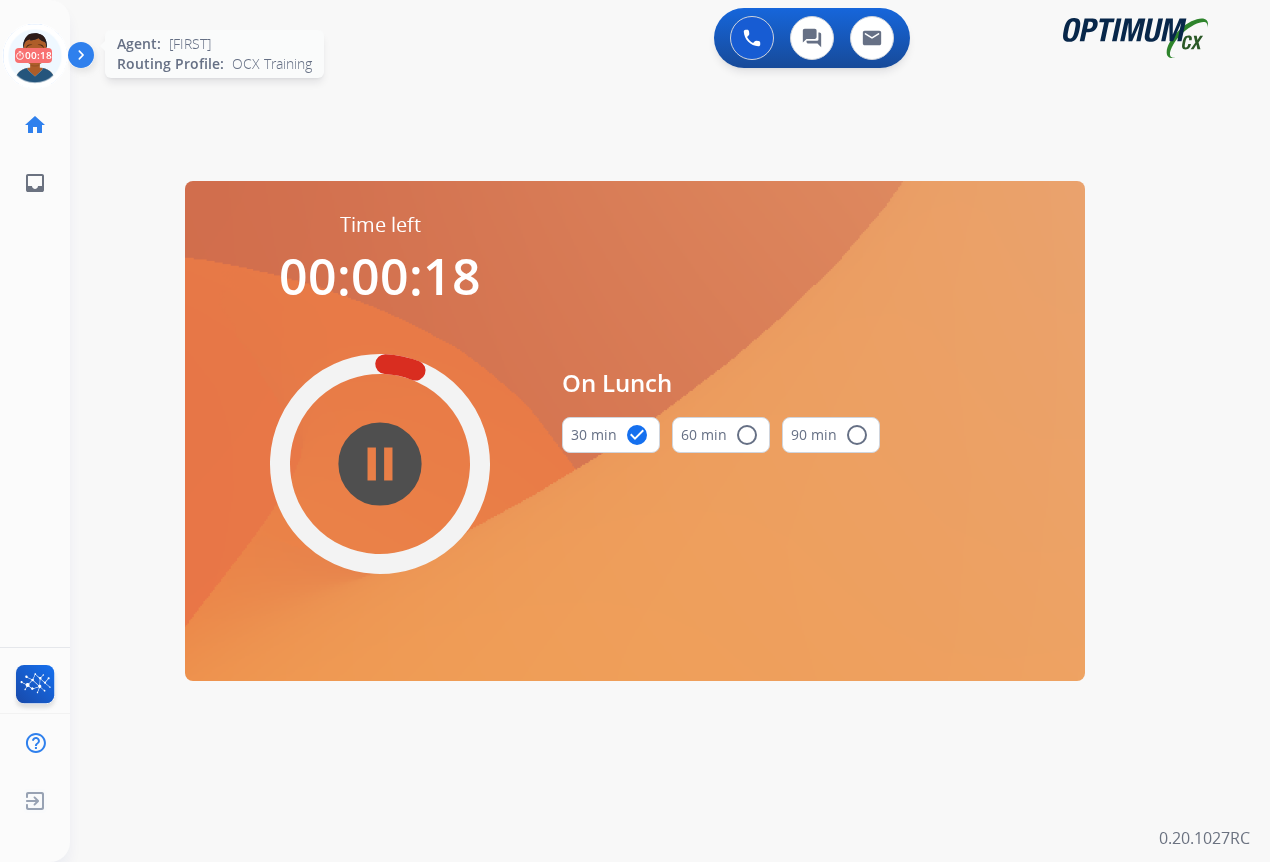 click 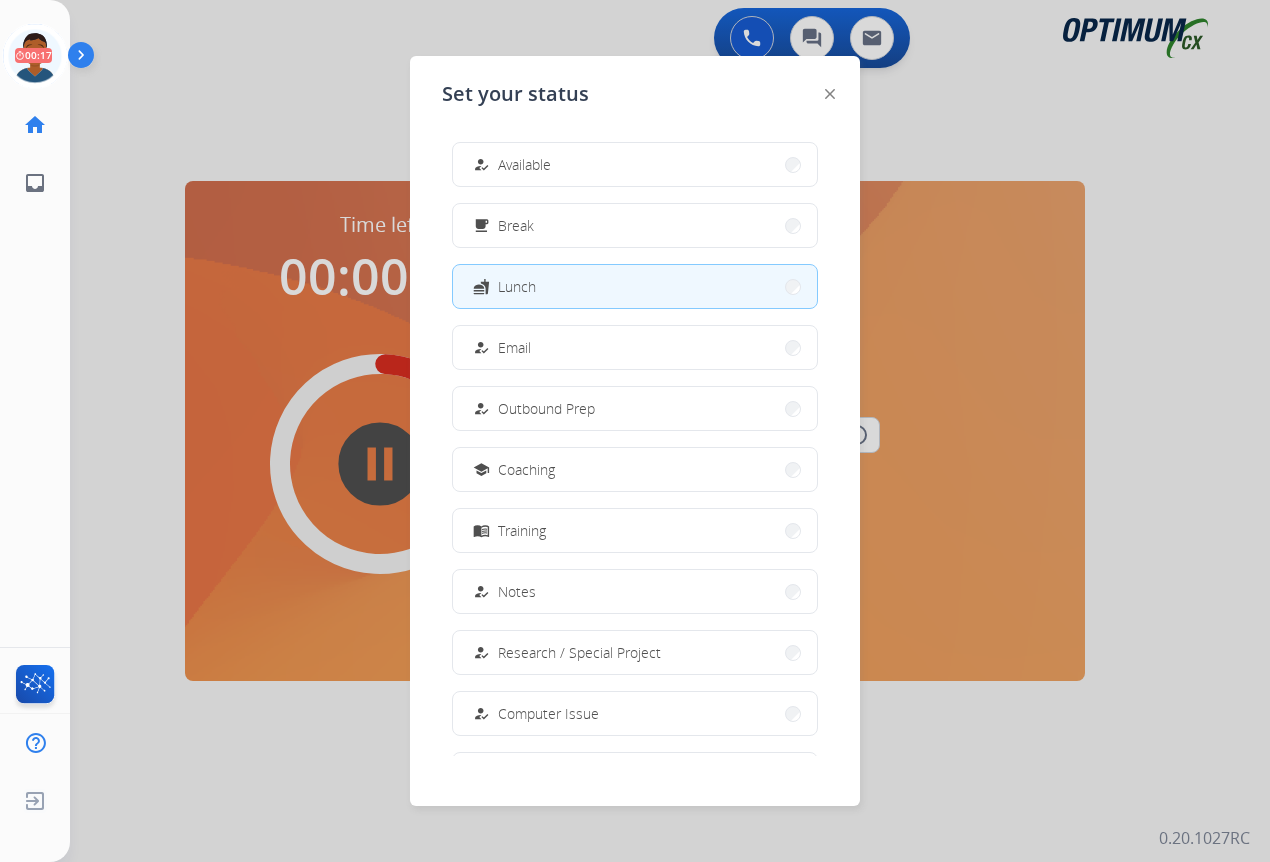 click on "Available" at bounding box center [524, 164] 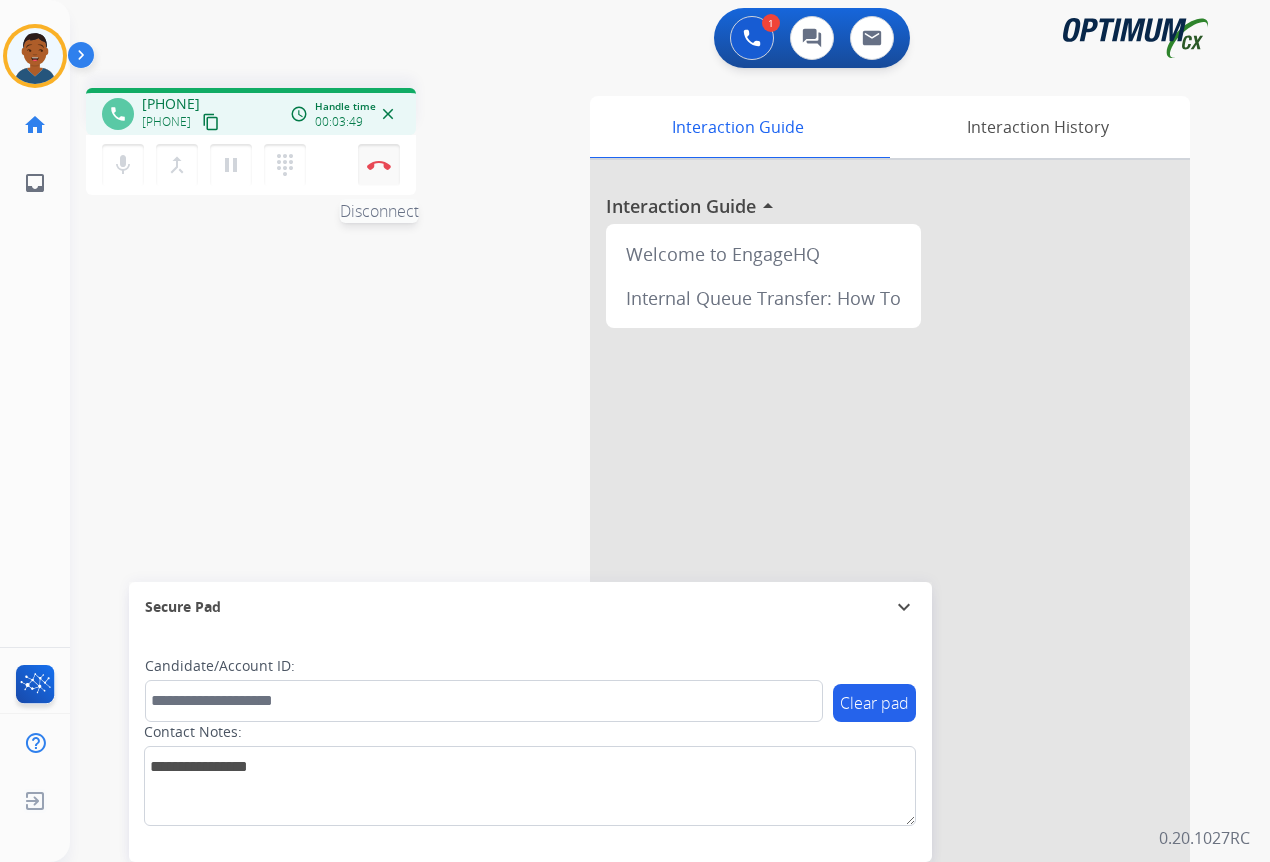 click at bounding box center [379, 165] 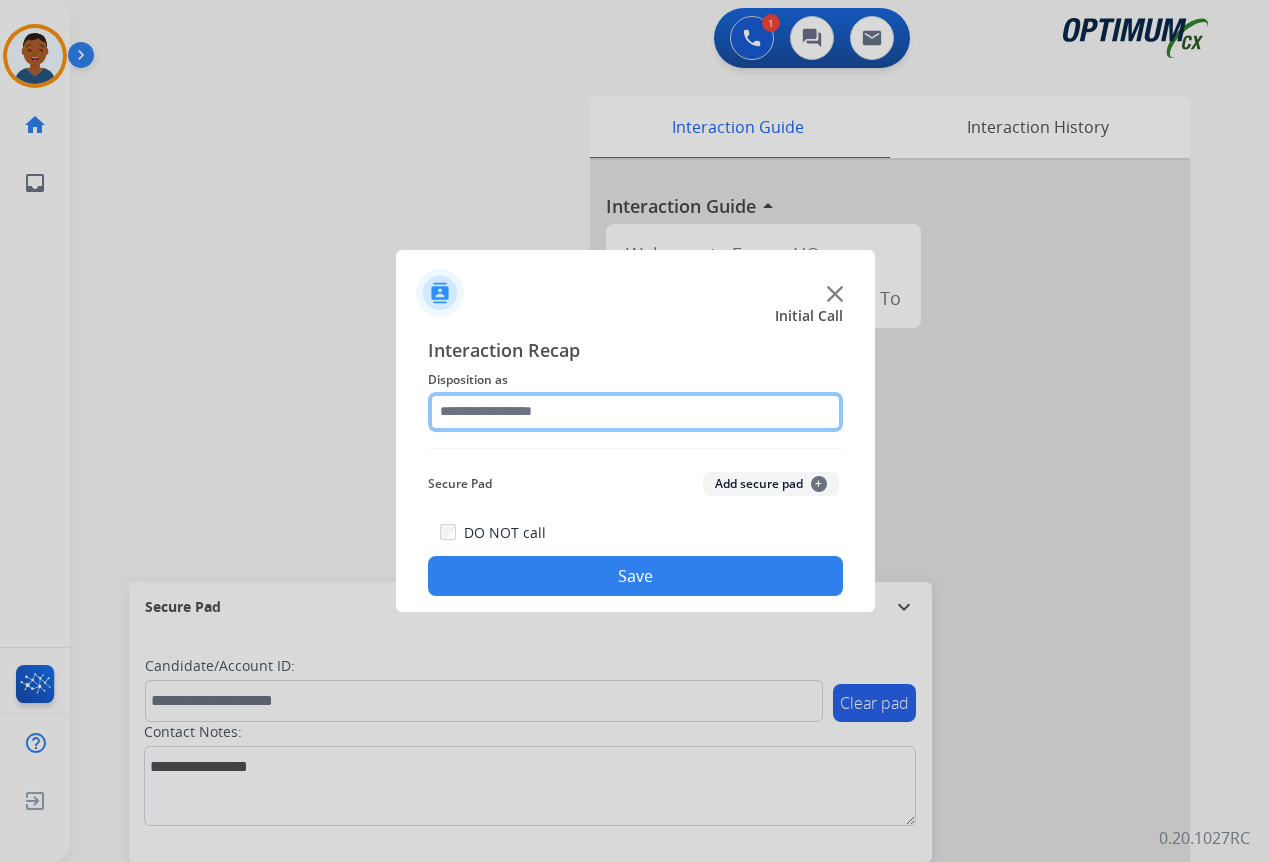 click 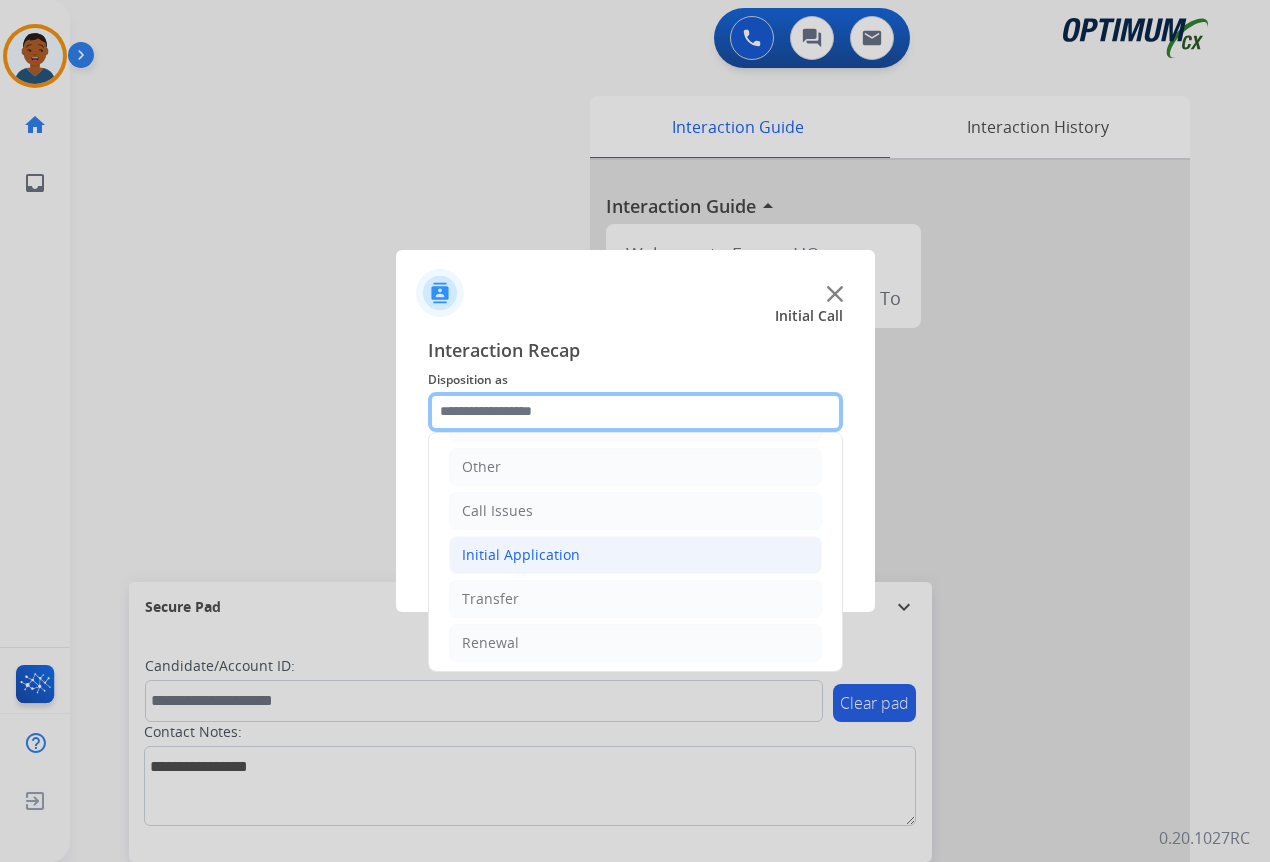 scroll, scrollTop: 136, scrollLeft: 0, axis: vertical 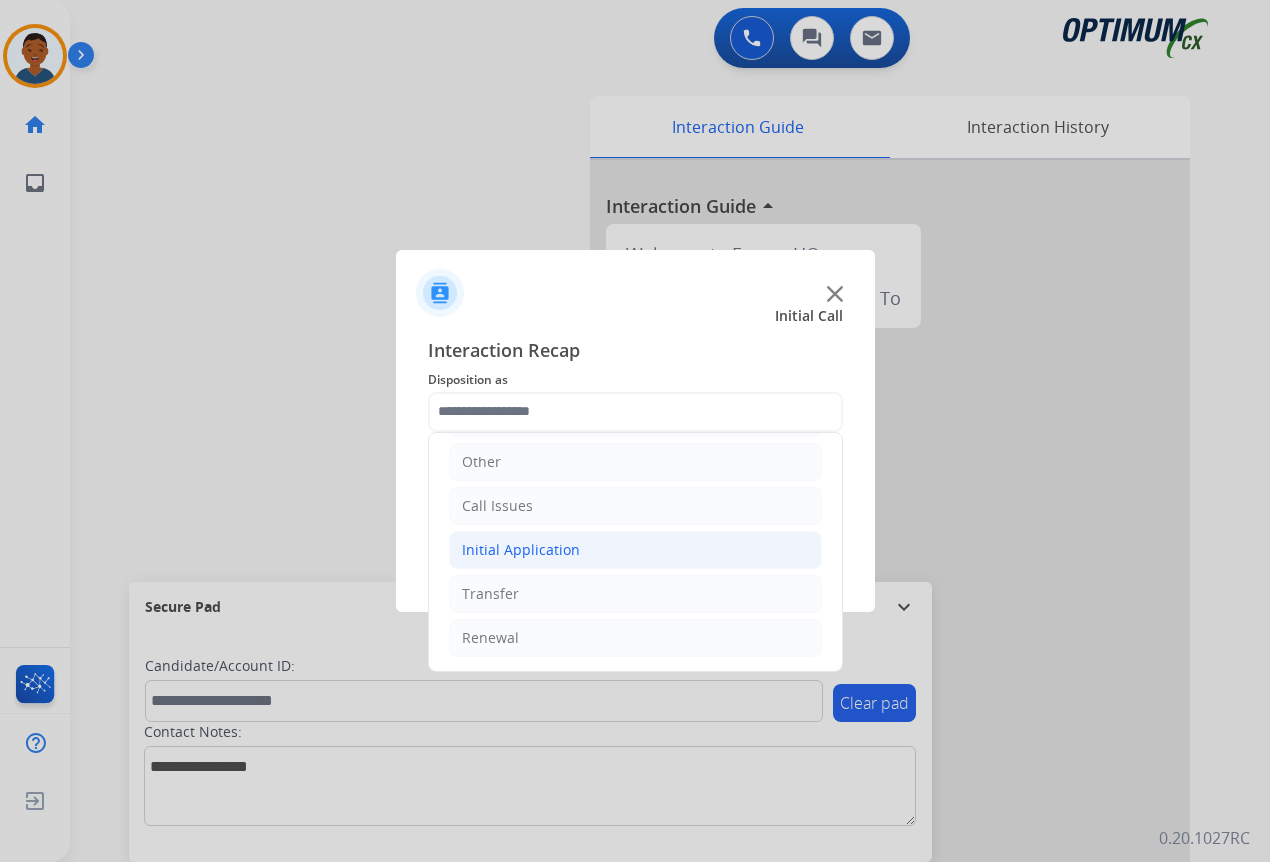 click on "Initial Application" 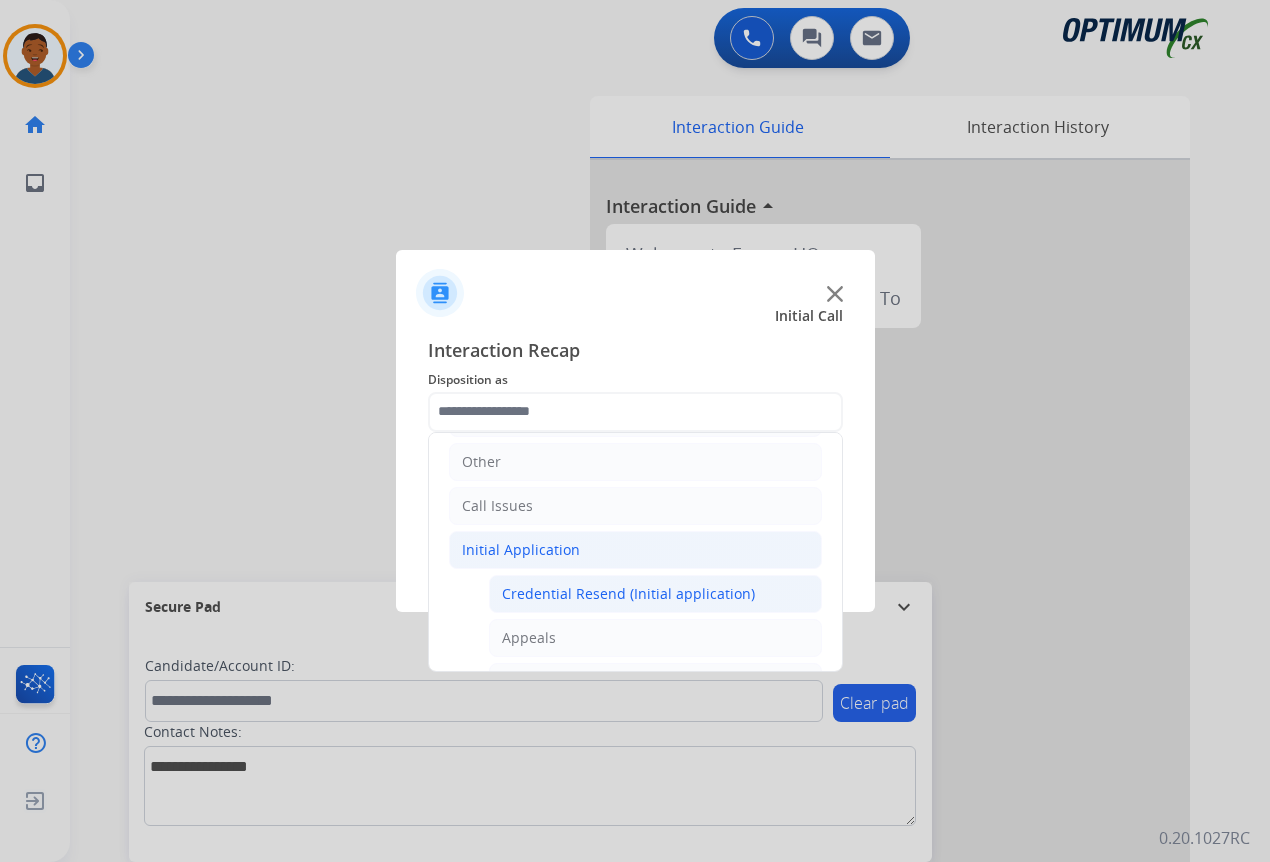 click on "Credential Resend (Initial application)" 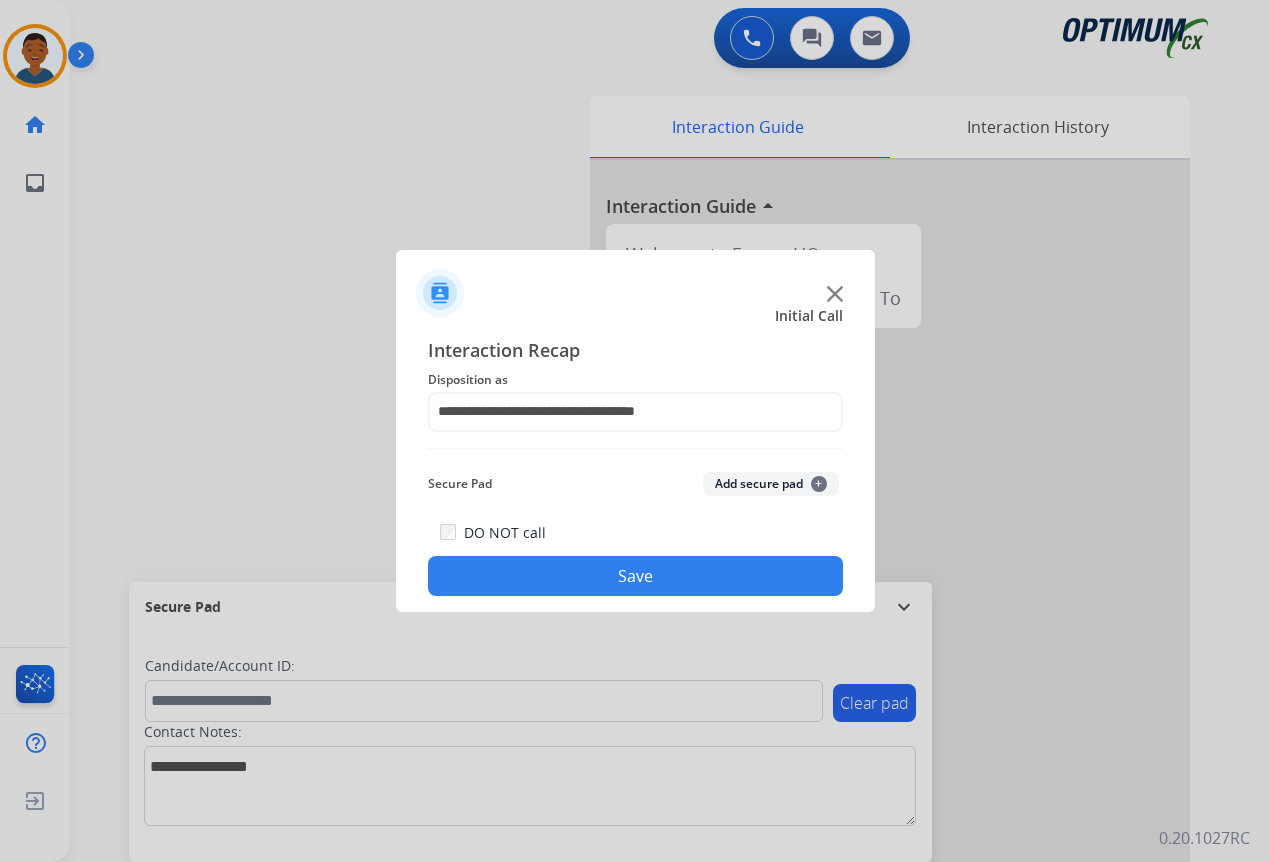 click on "Save" 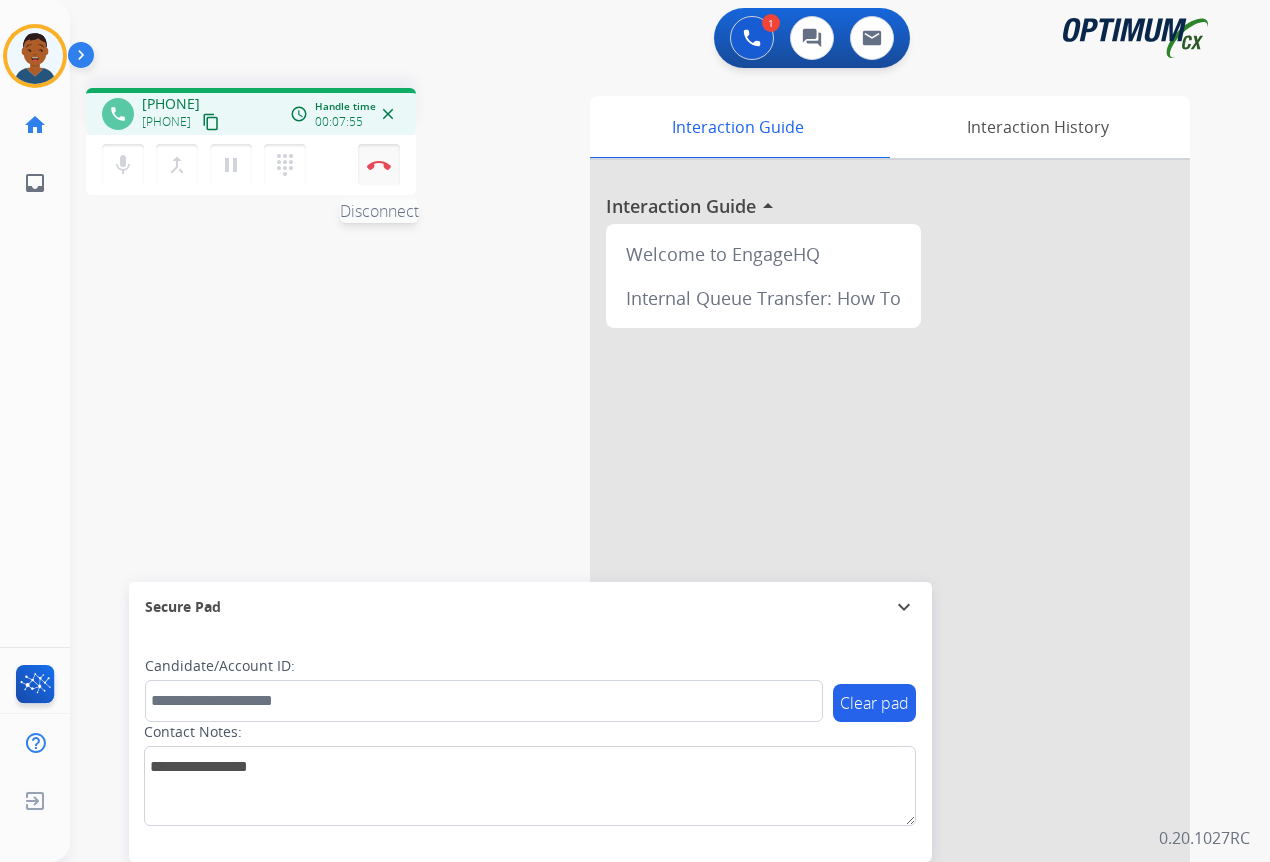 click at bounding box center (379, 165) 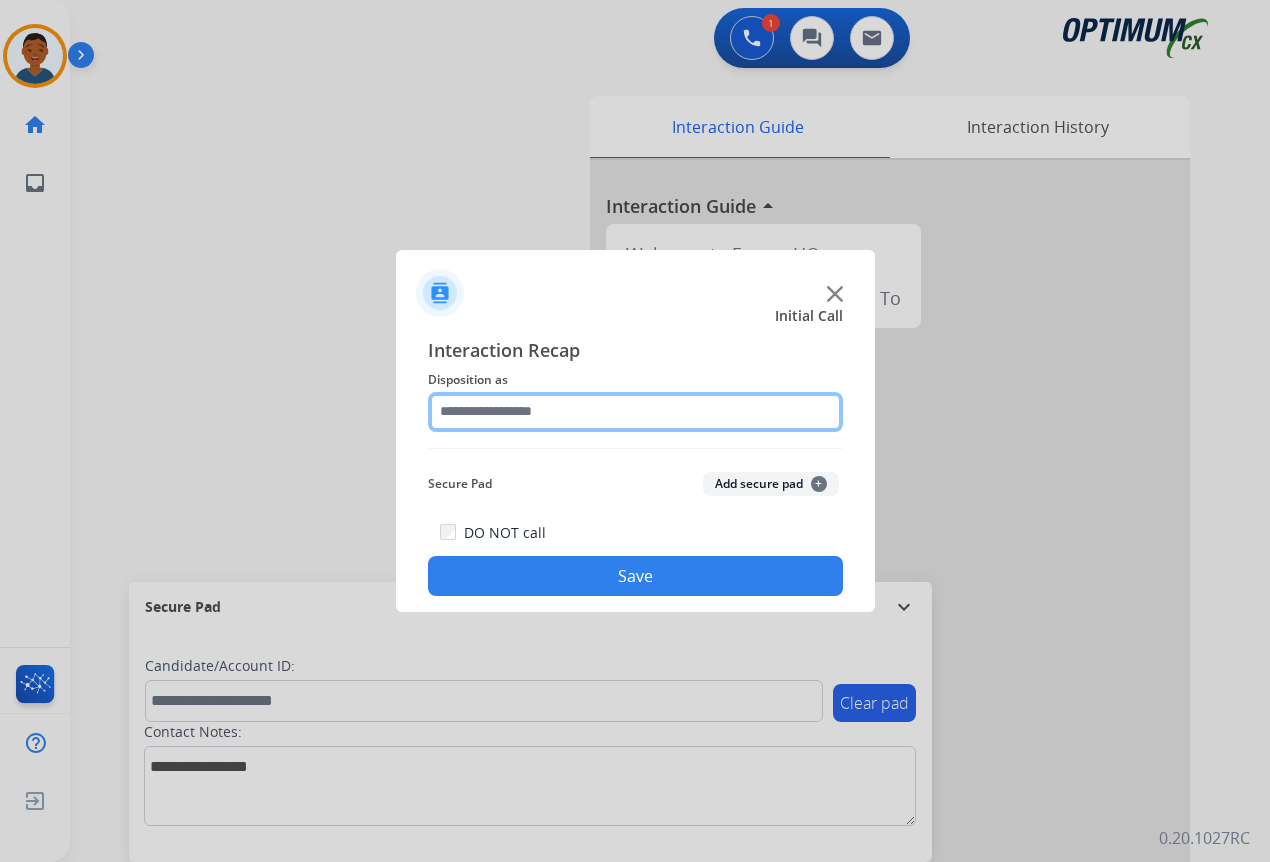 click 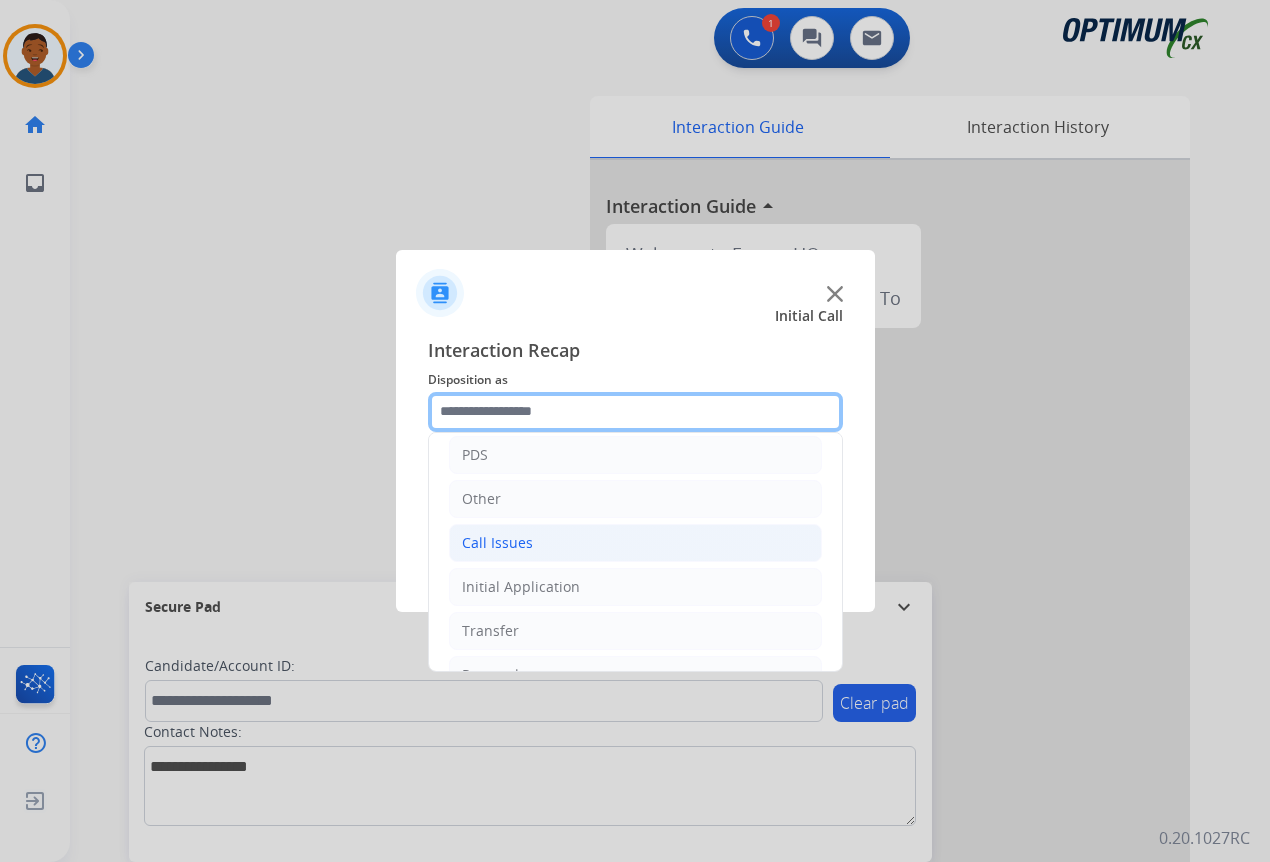 scroll, scrollTop: 136, scrollLeft: 0, axis: vertical 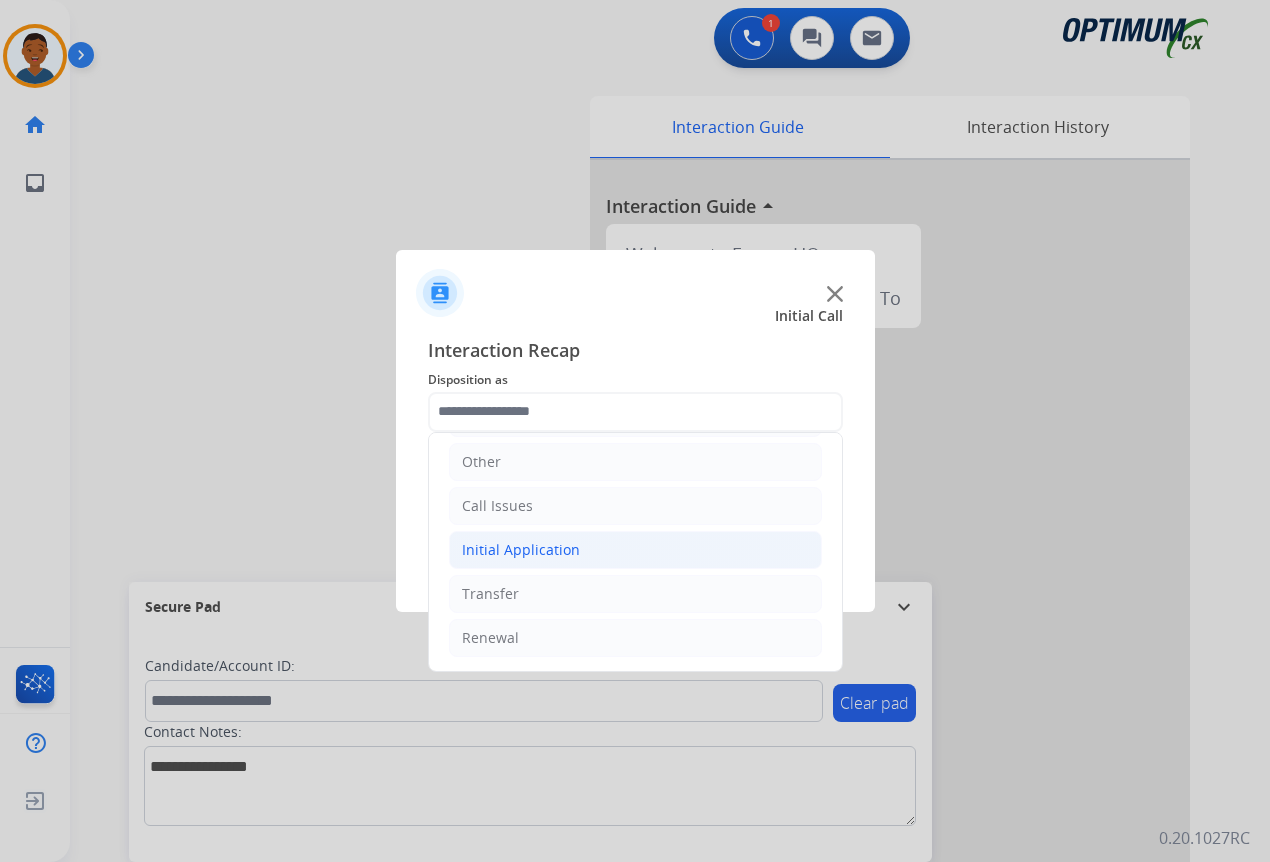 click on "Initial Application" 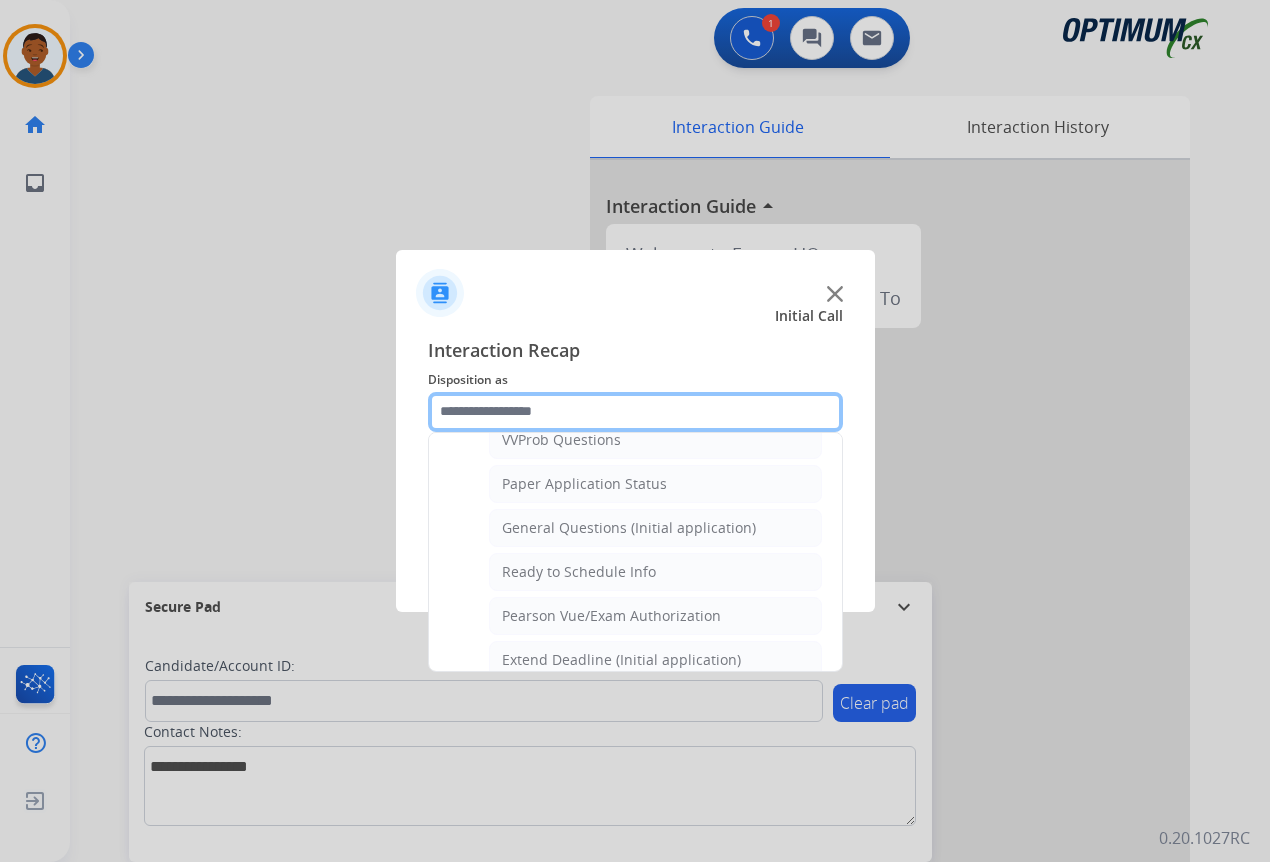 scroll, scrollTop: 1136, scrollLeft: 0, axis: vertical 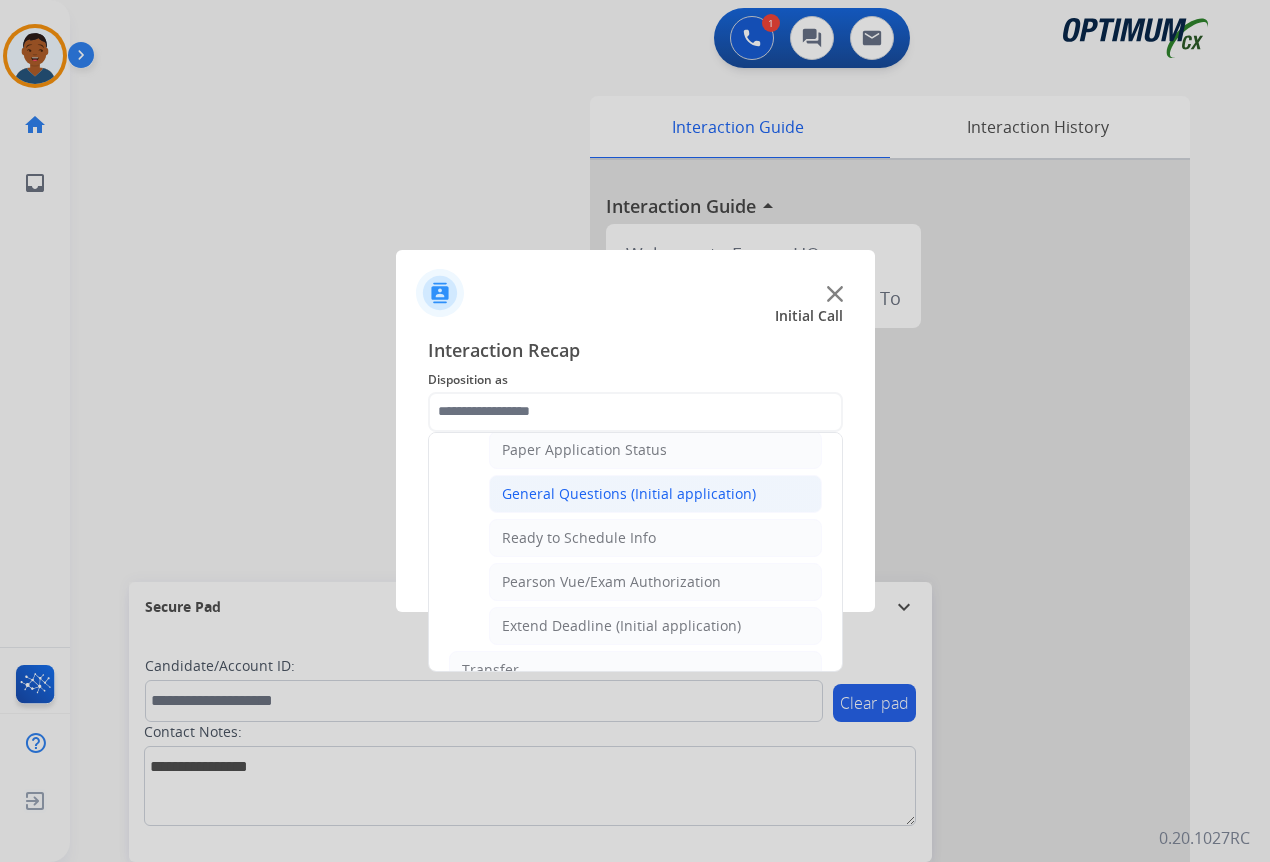 click on "General Questions (Initial application)" 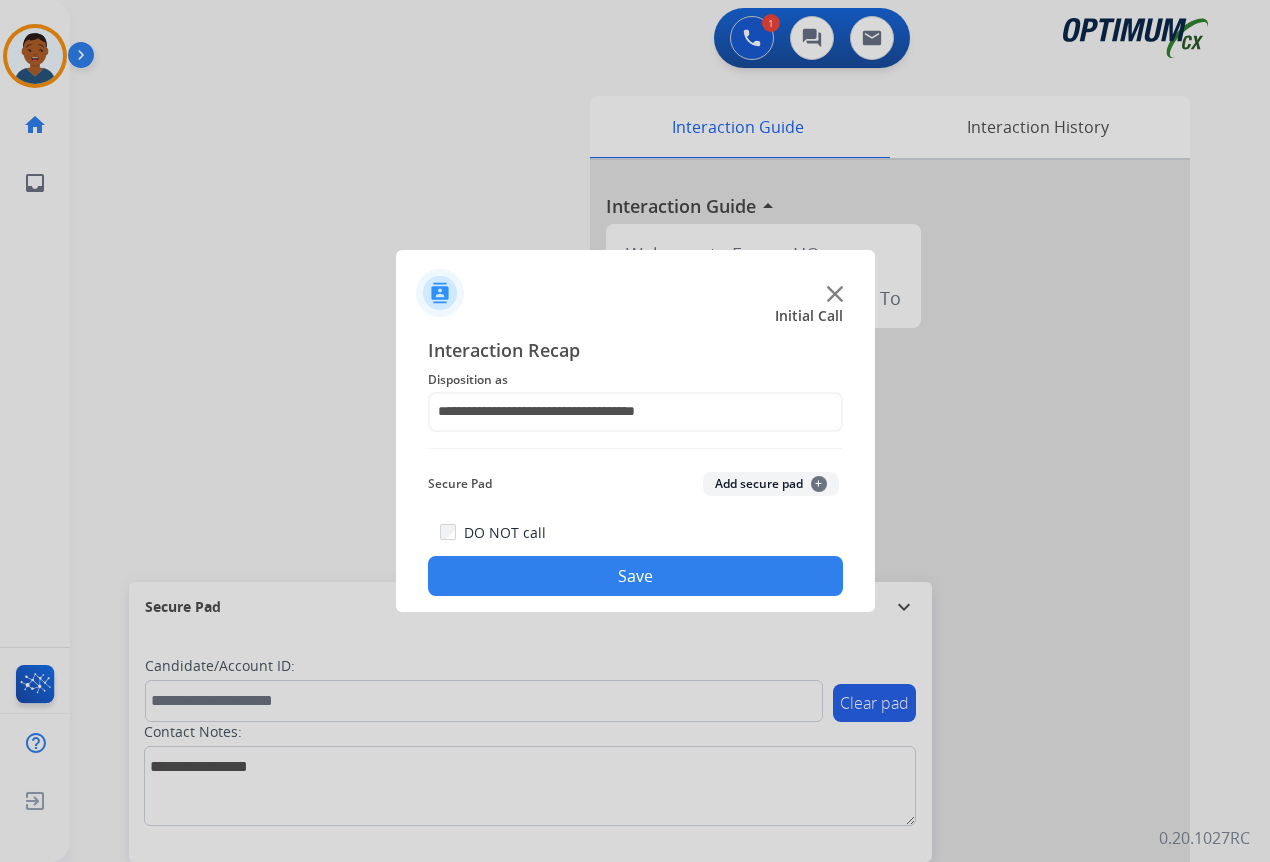 click on "Save" 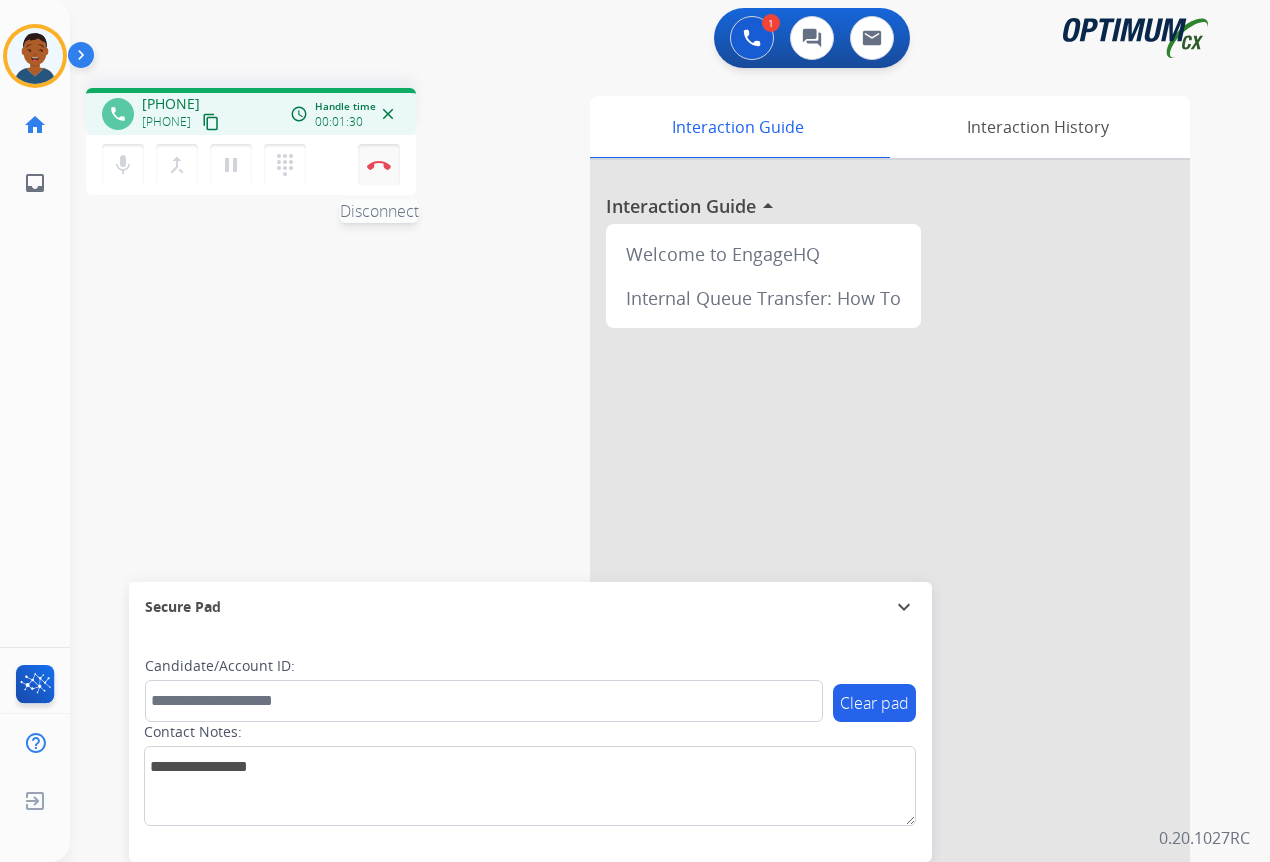 click at bounding box center (379, 165) 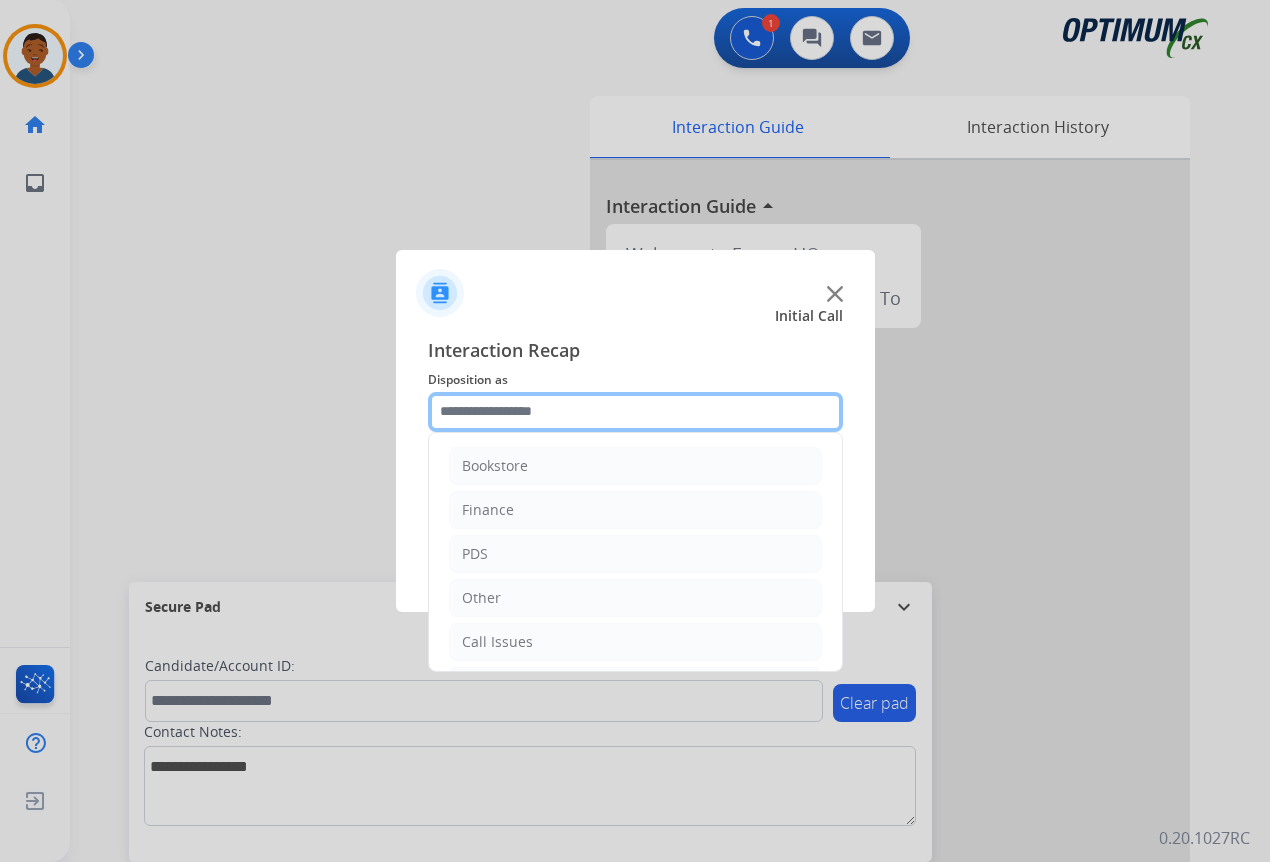 click 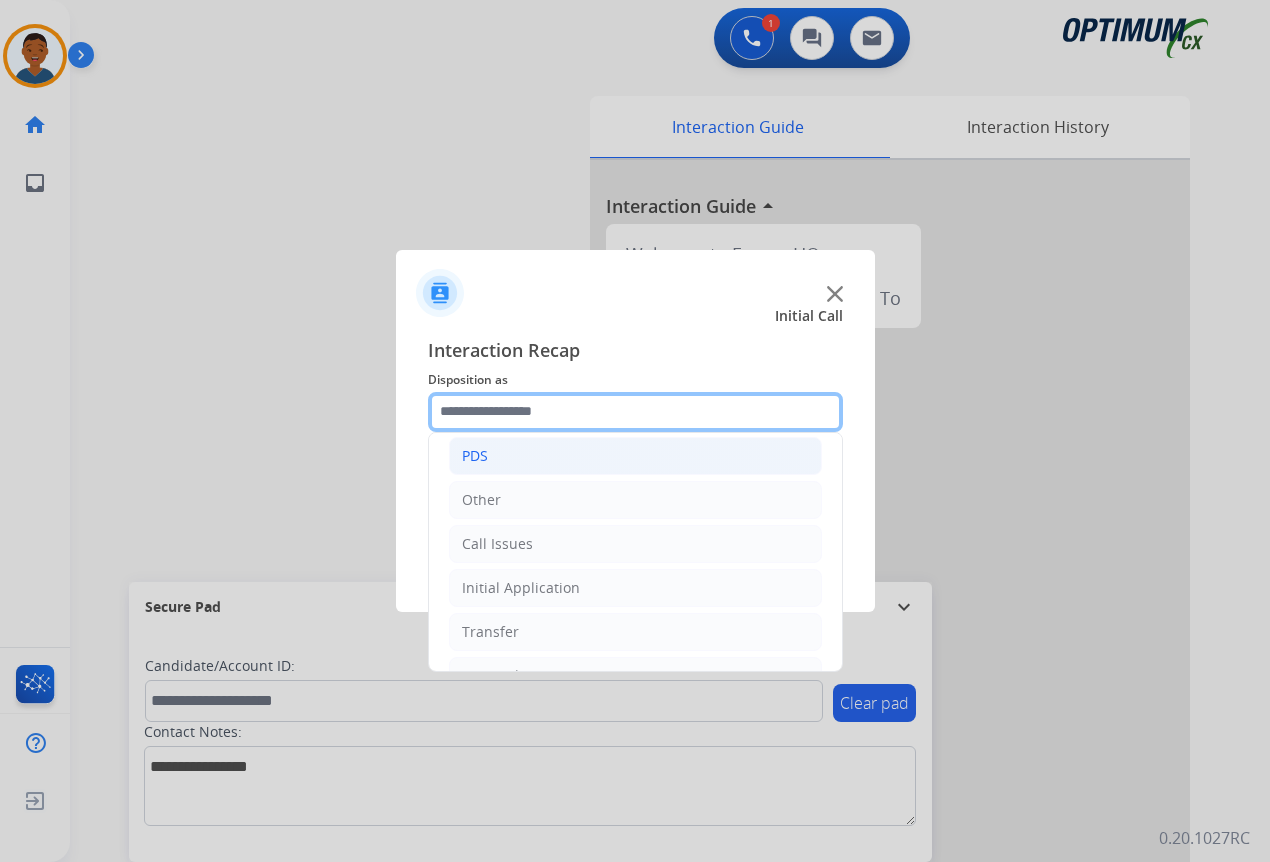 scroll, scrollTop: 136, scrollLeft: 0, axis: vertical 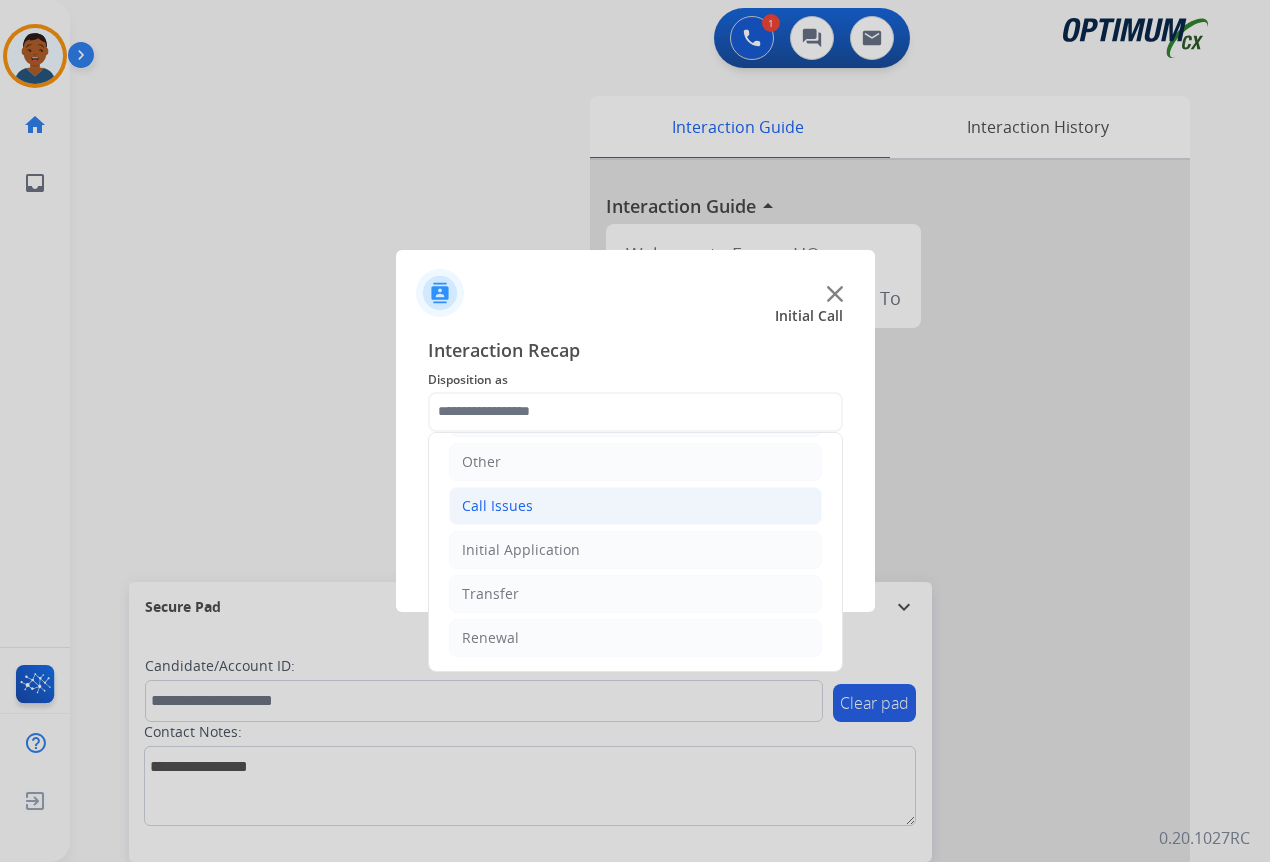 click on "Call Issues" 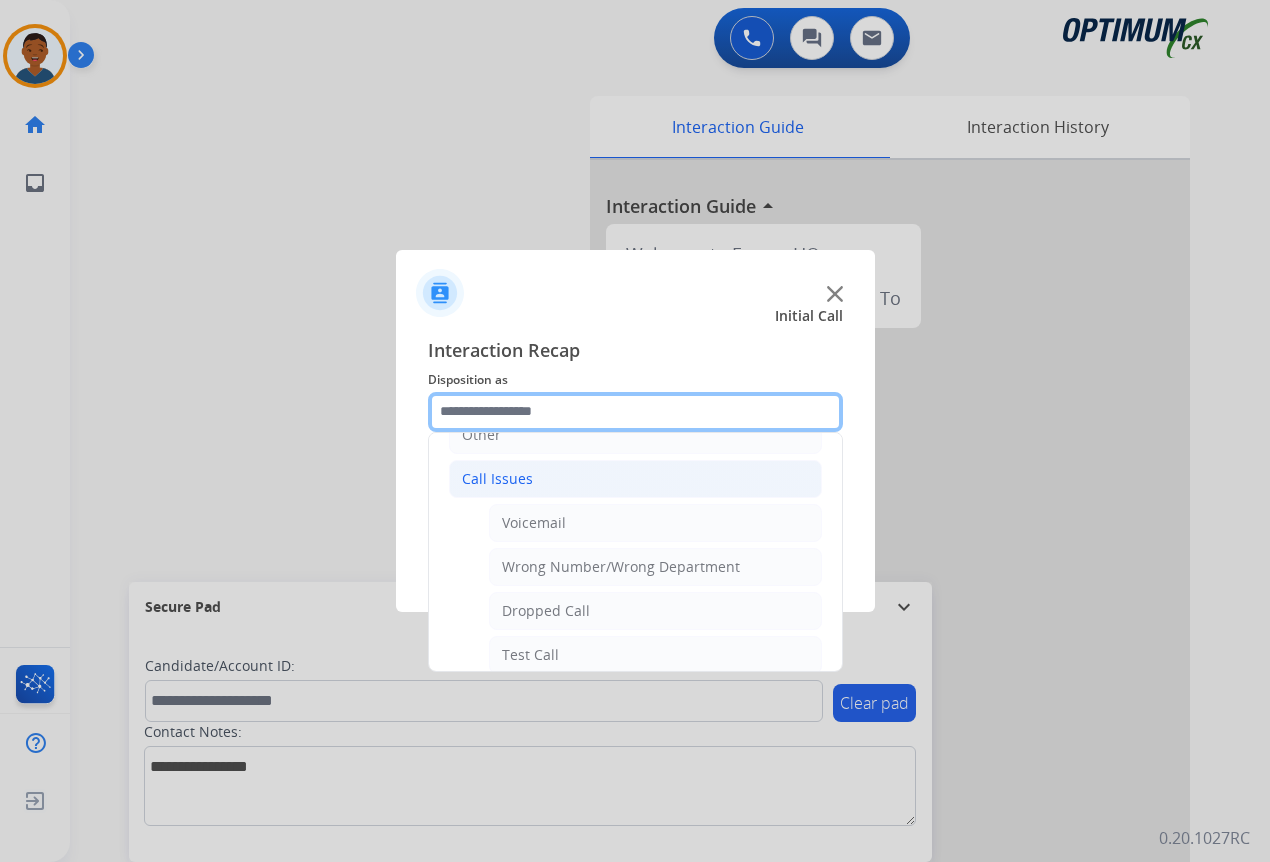 scroll, scrollTop: 156, scrollLeft: 0, axis: vertical 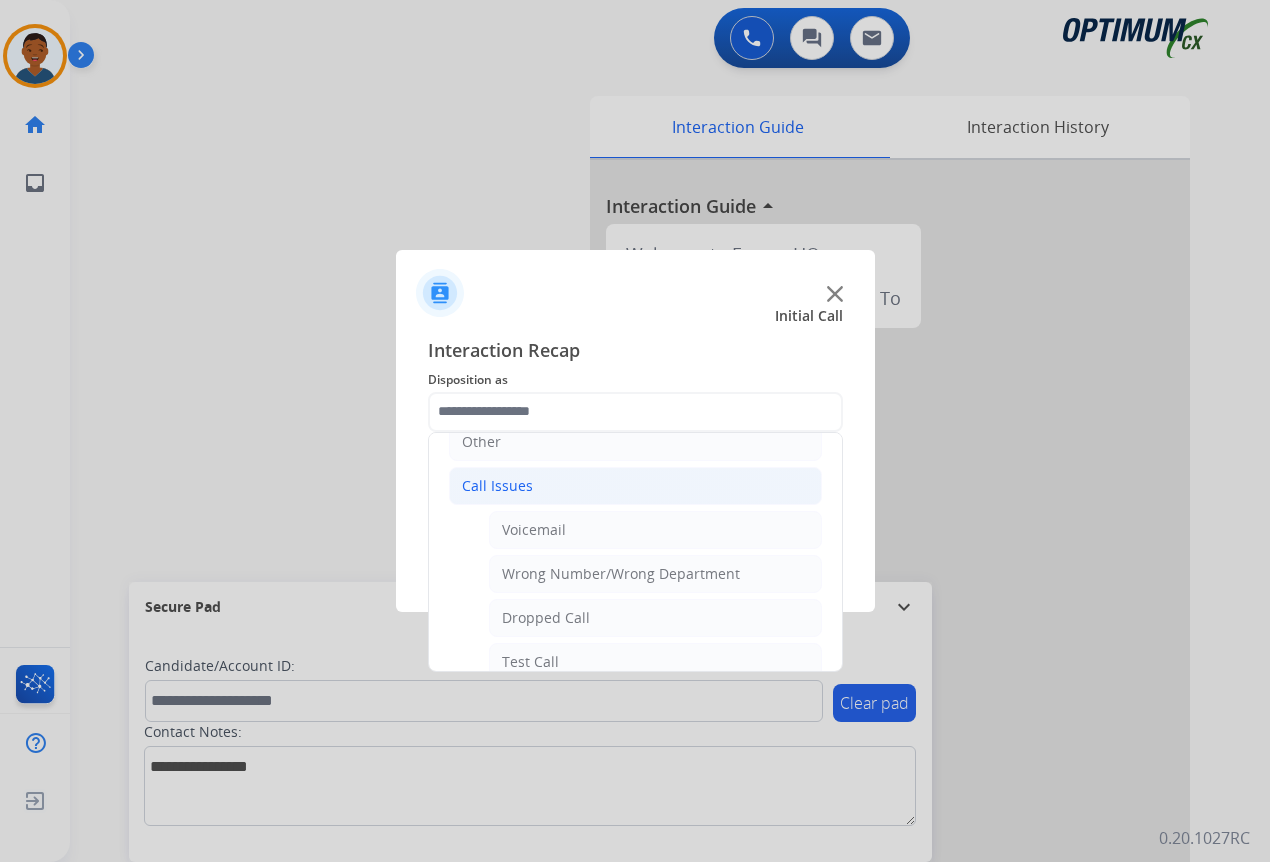 click on "Call Issues" 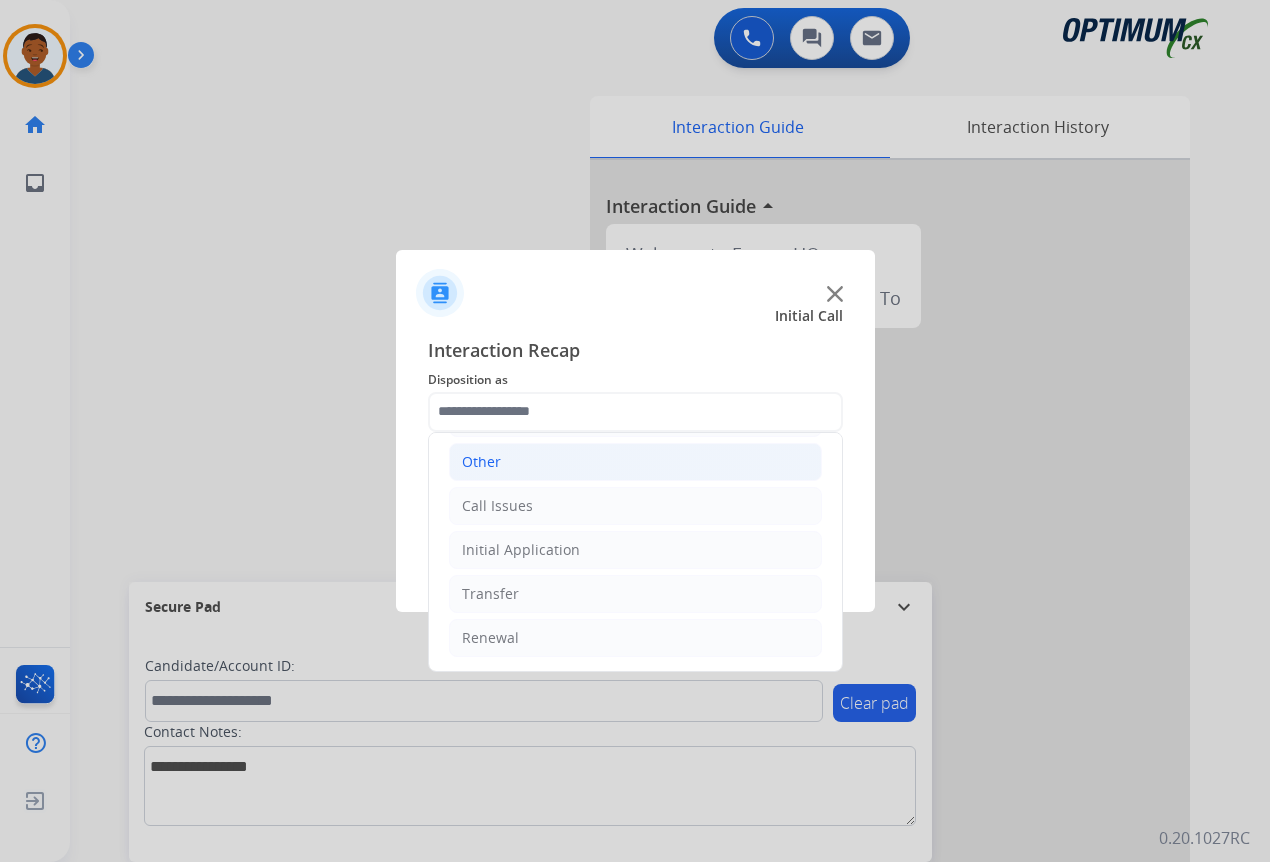 click on "Other" 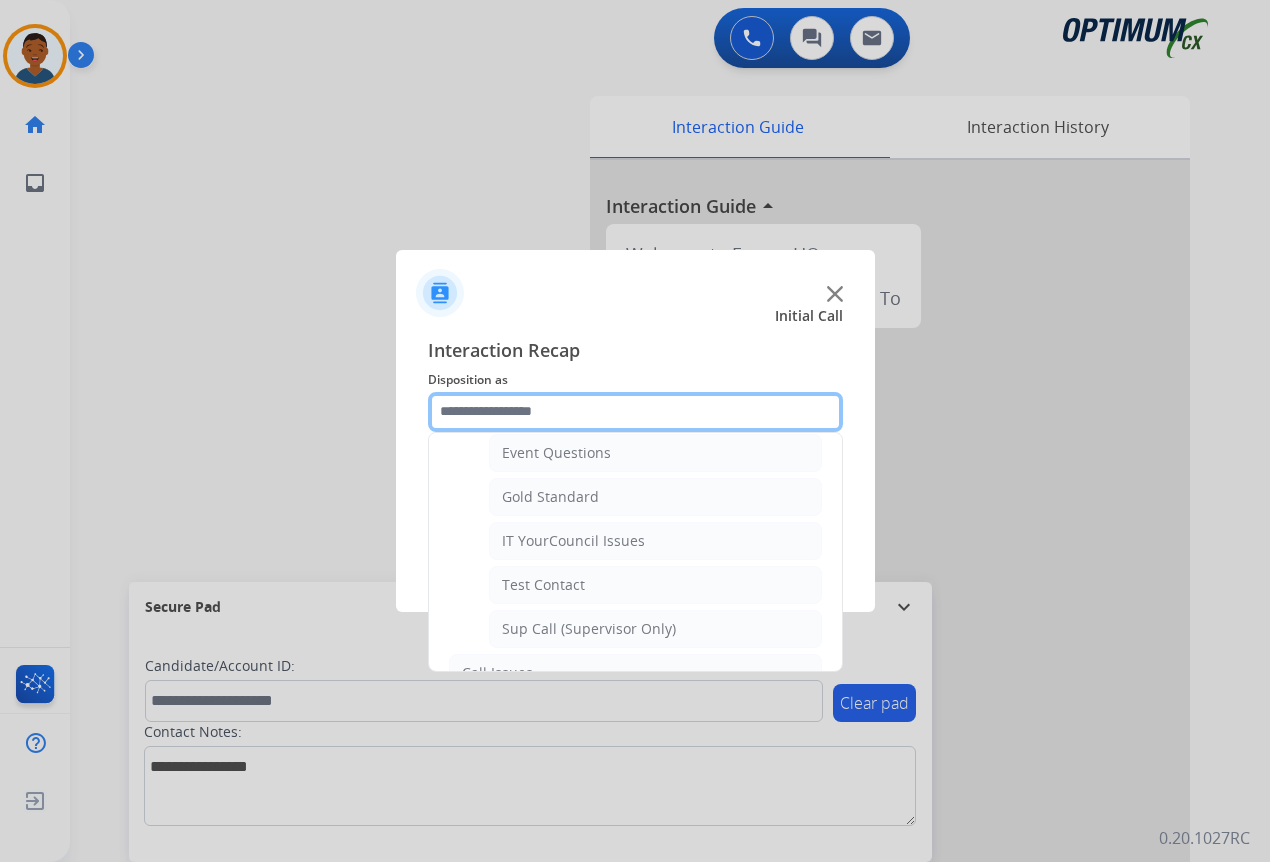 scroll, scrollTop: 356, scrollLeft: 0, axis: vertical 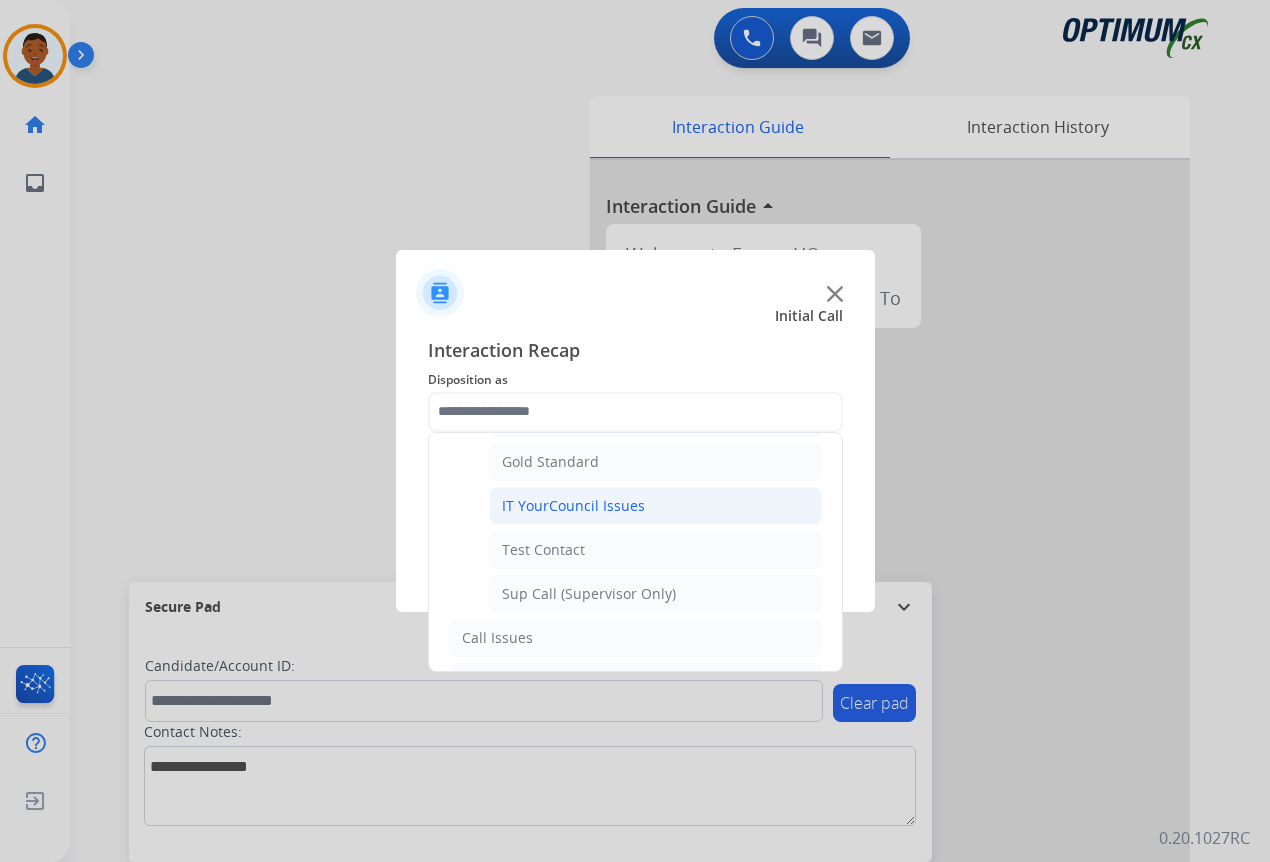 click on "IT YourCouncil Issues" 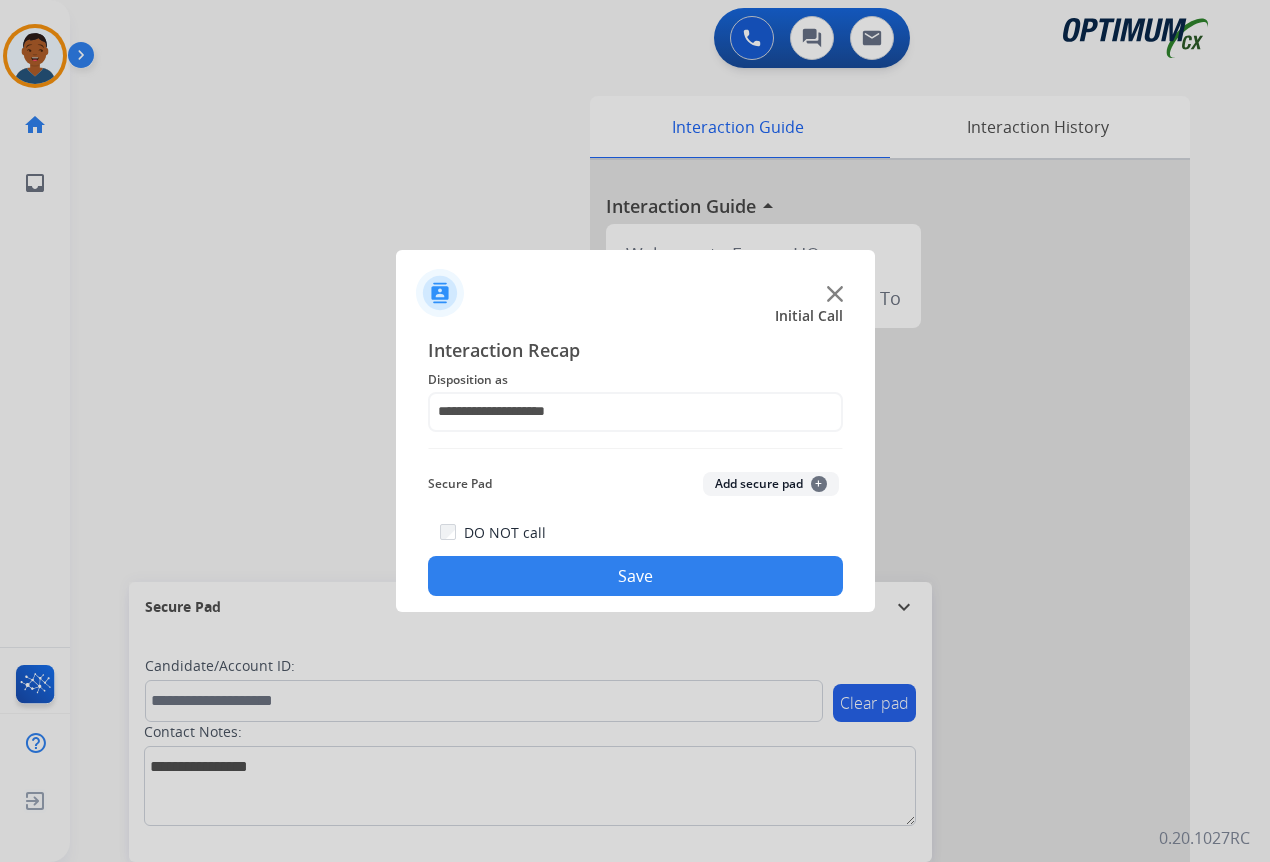click on "Save" 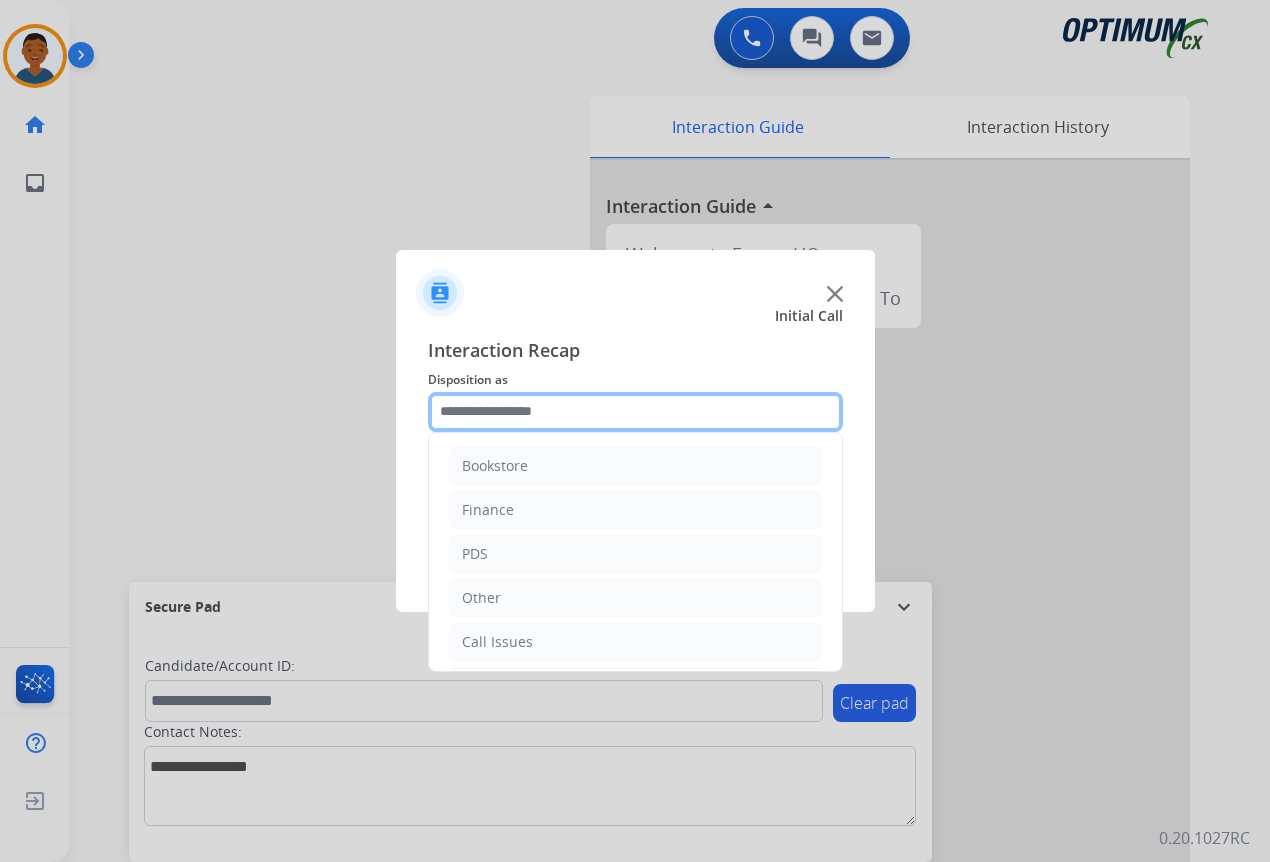 click 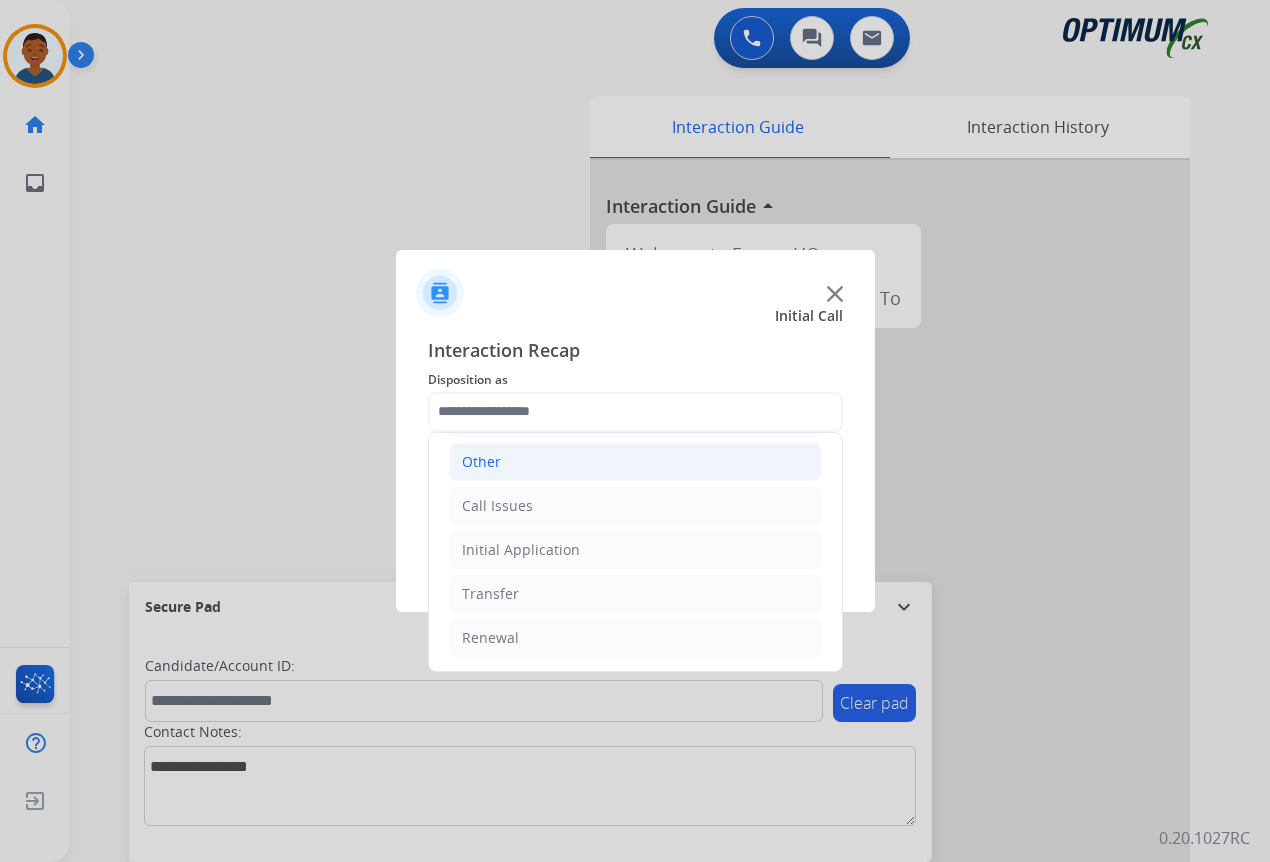 click on "Other" 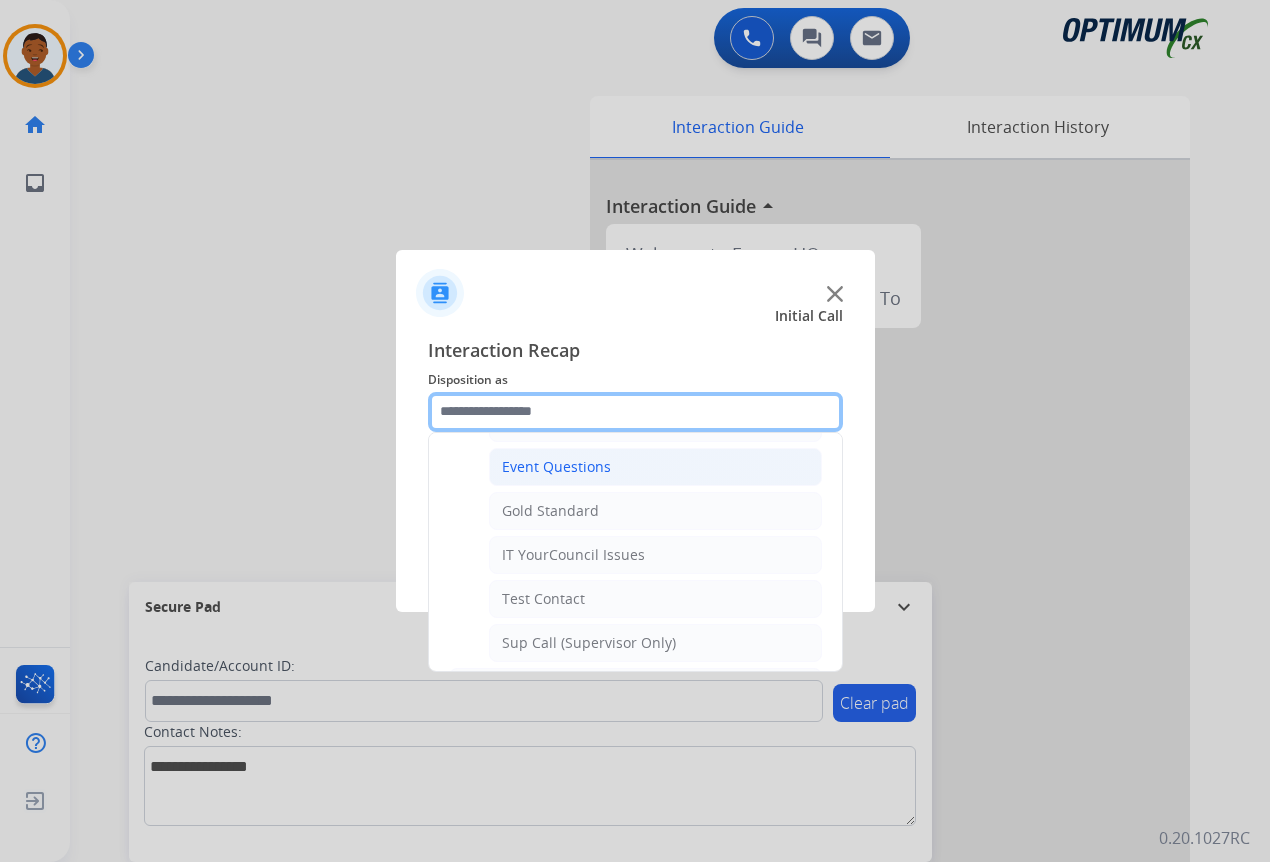 scroll, scrollTop: 336, scrollLeft: 0, axis: vertical 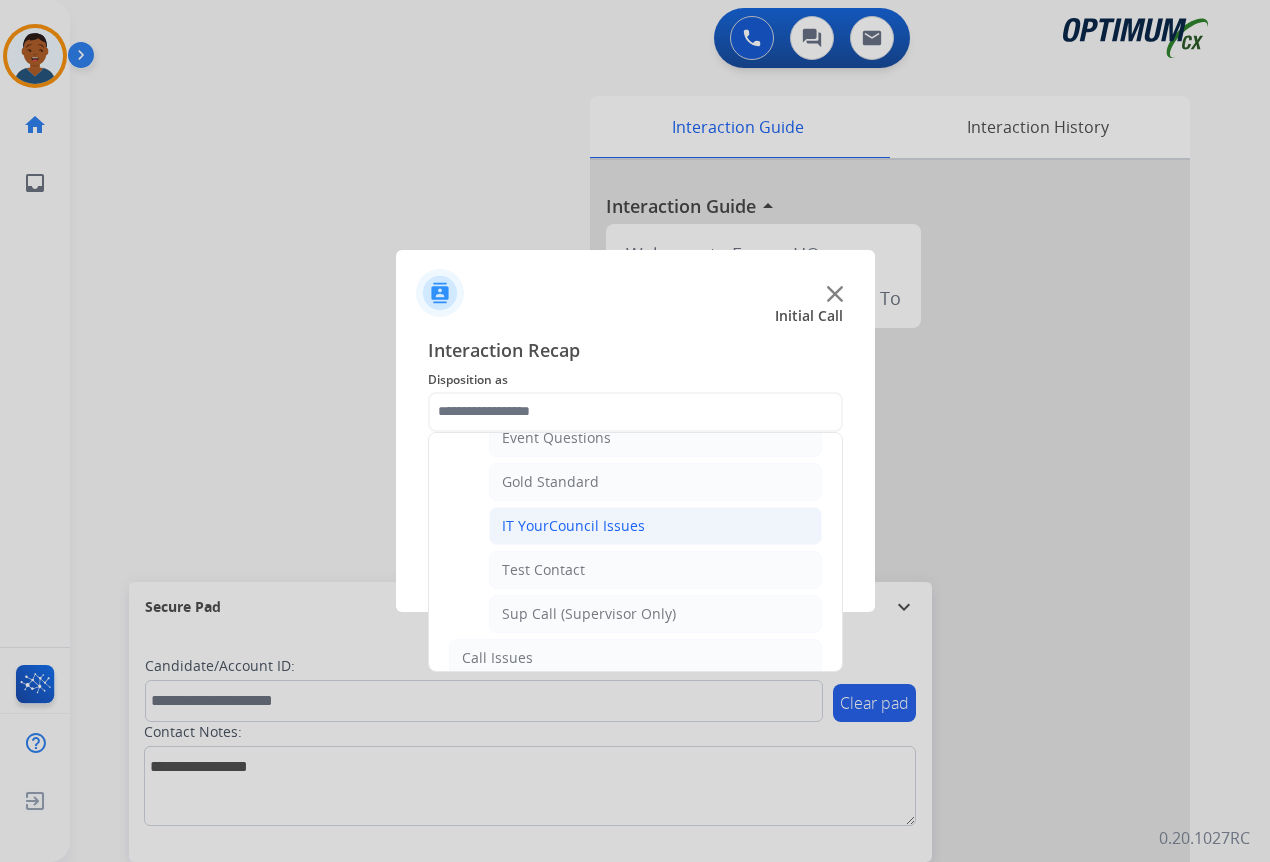 click on "IT YourCouncil Issues" 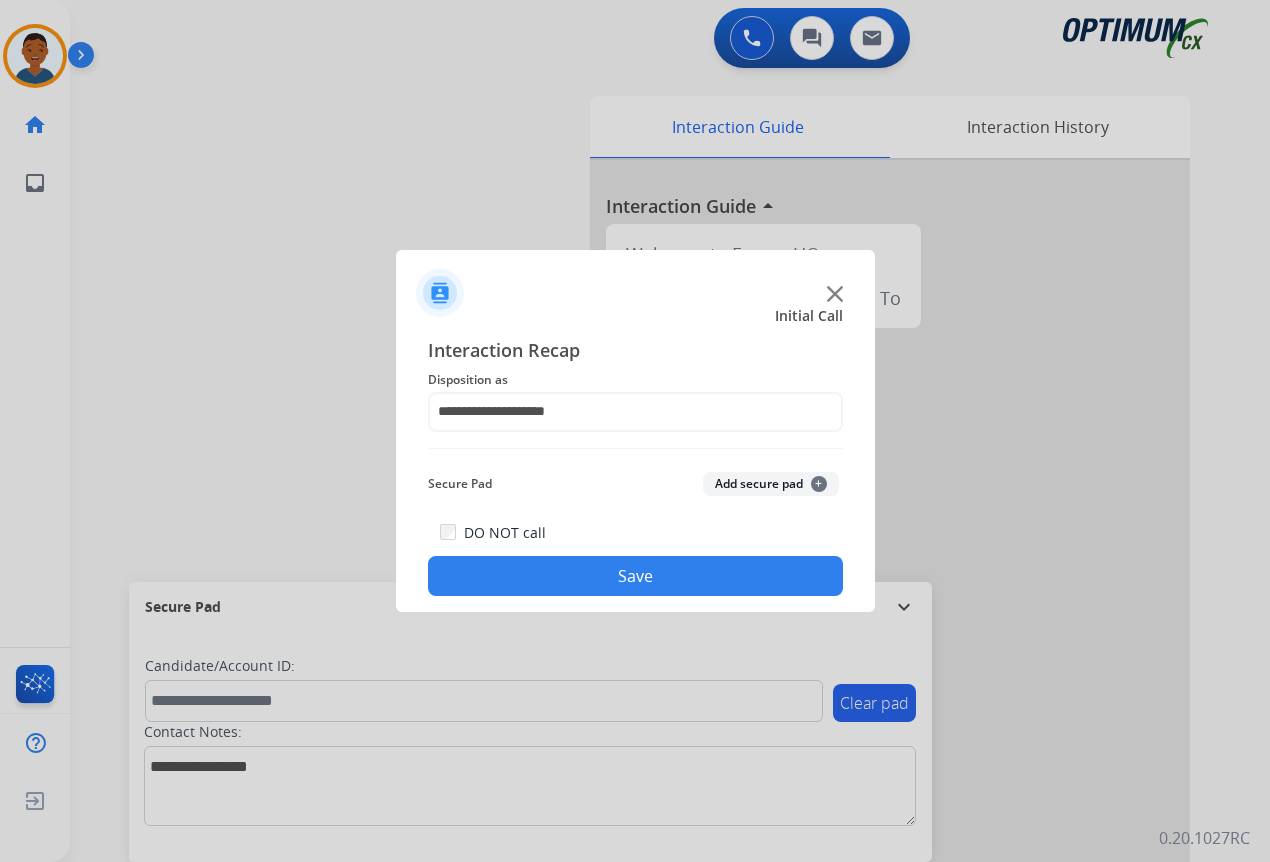 click on "Save" 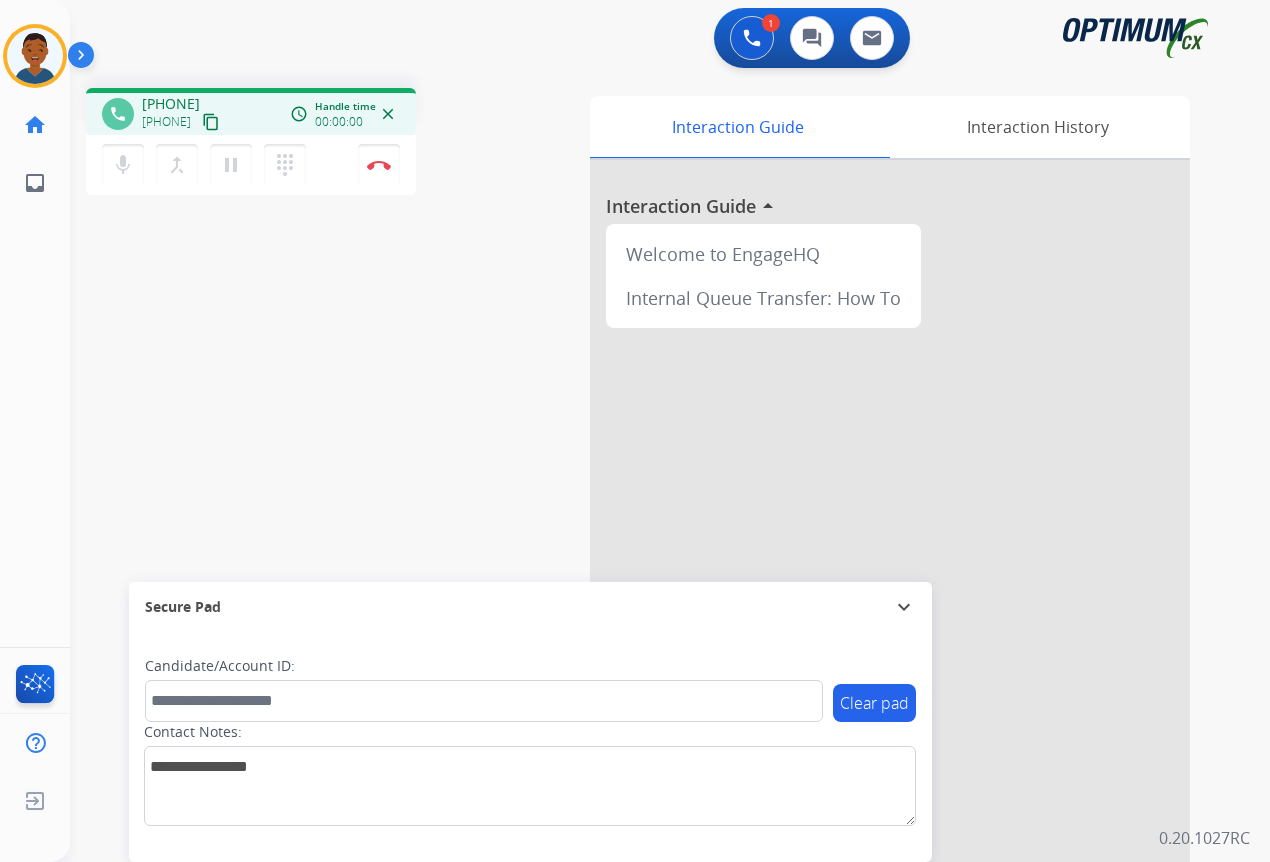 click on "content_copy" at bounding box center (211, 122) 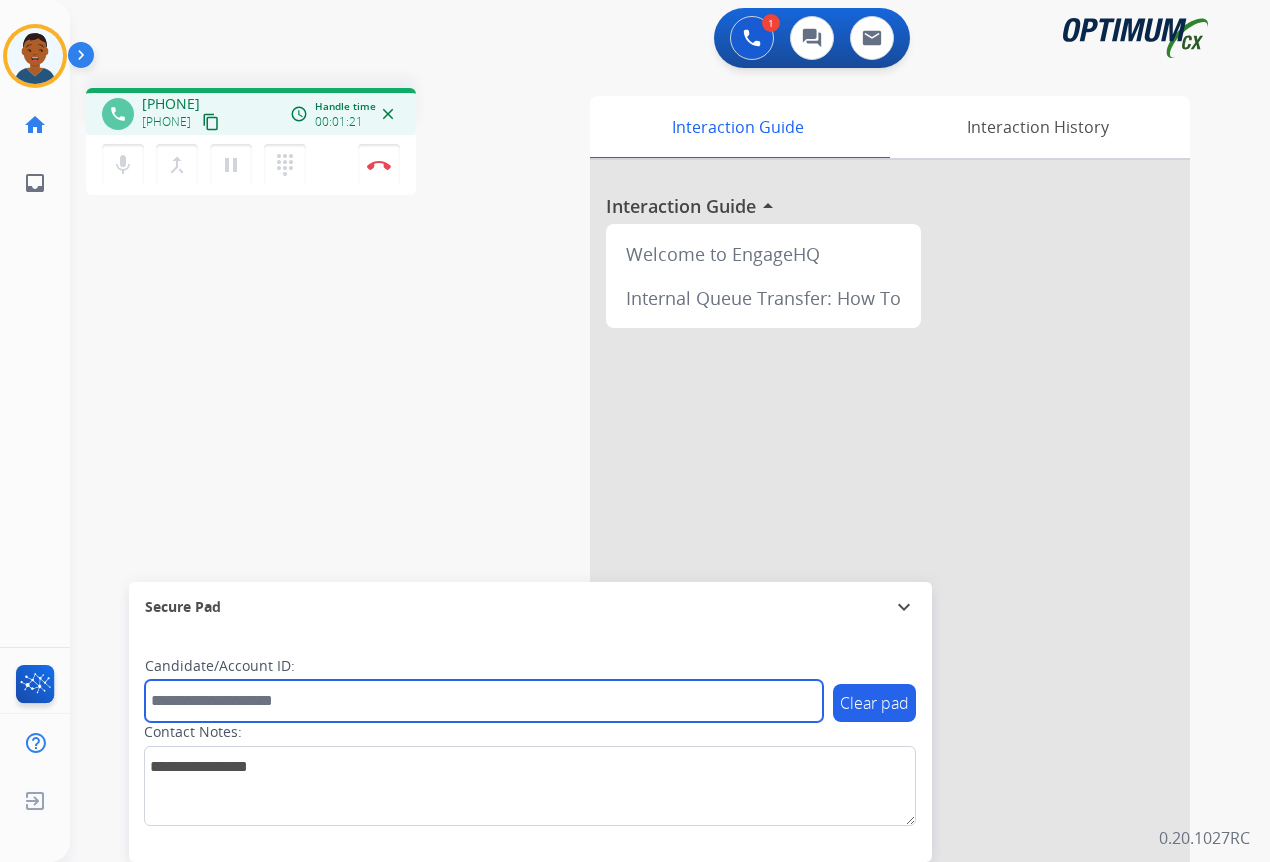 click at bounding box center (484, 701) 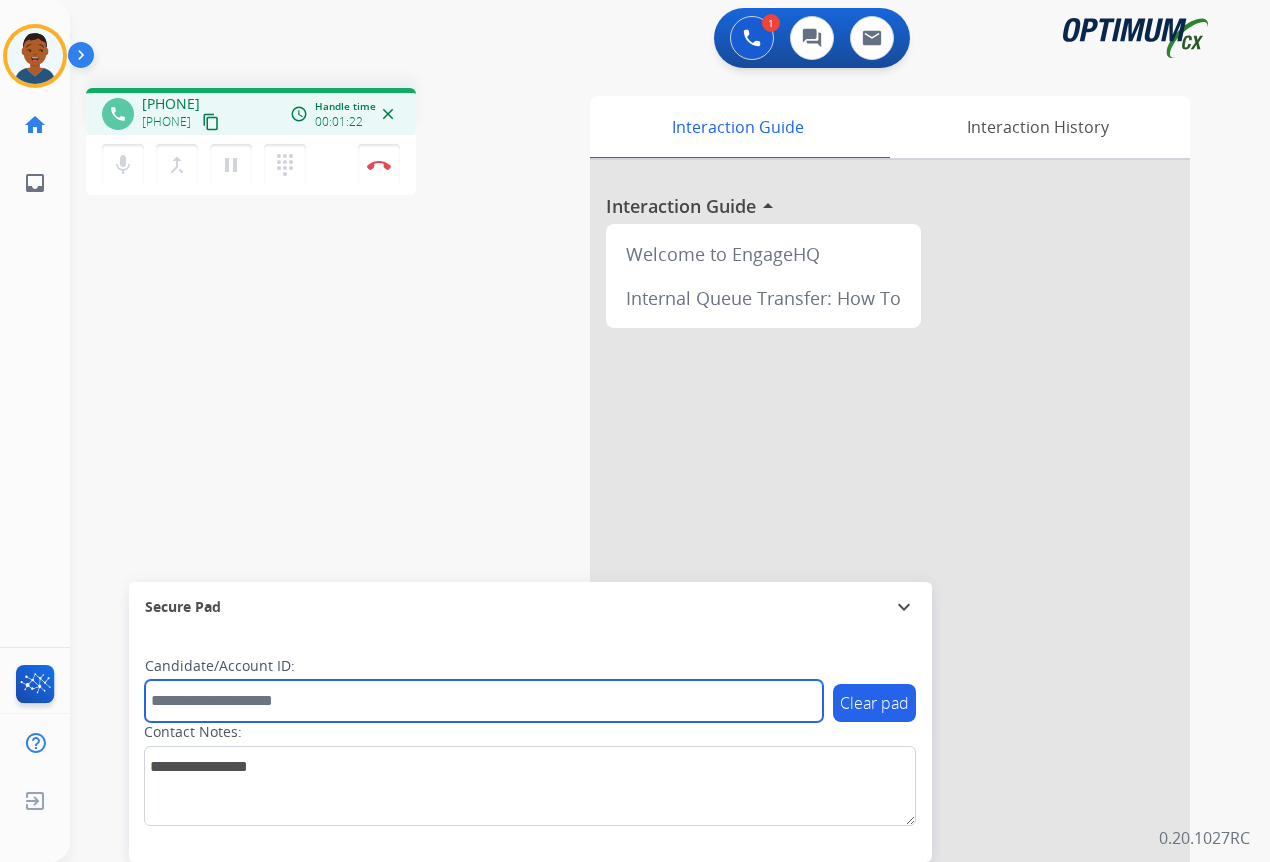 paste on "*******" 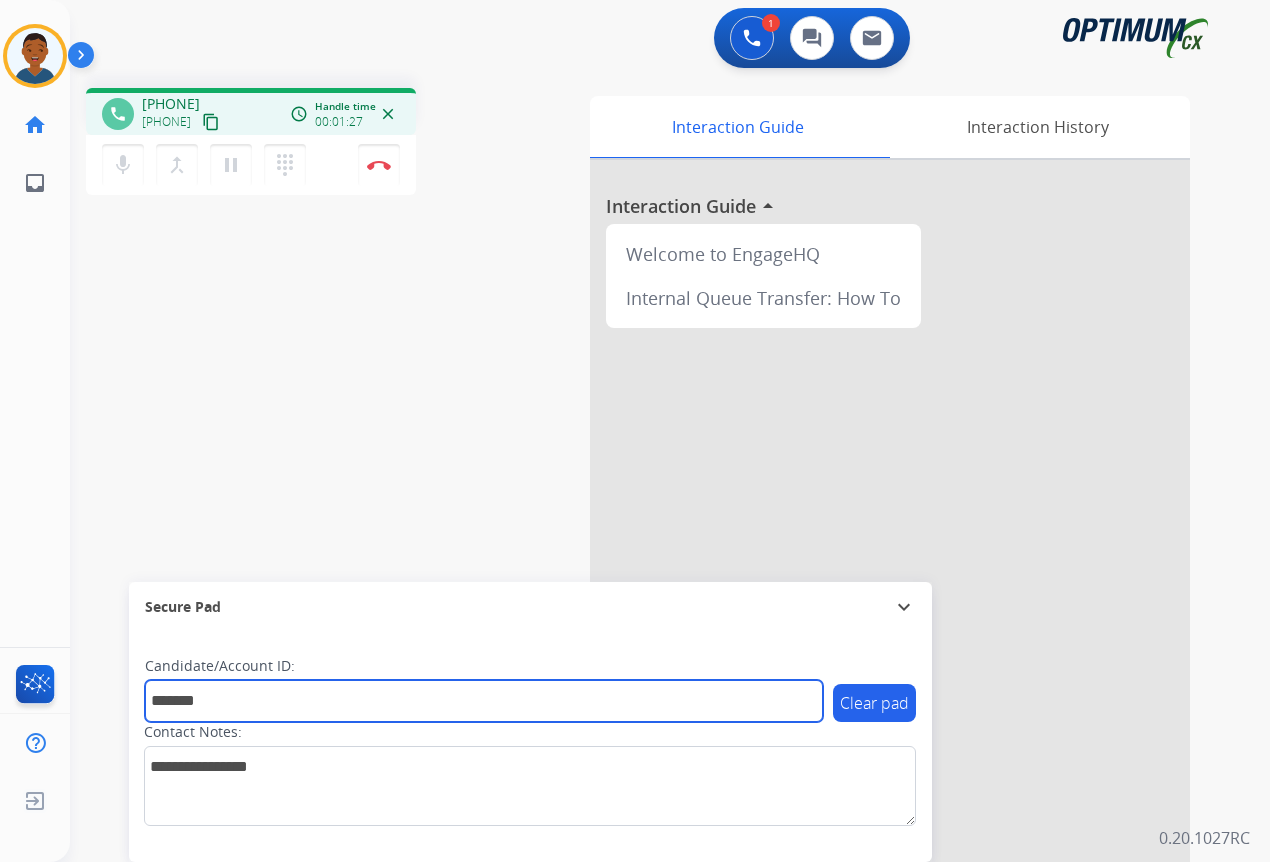 type on "*******" 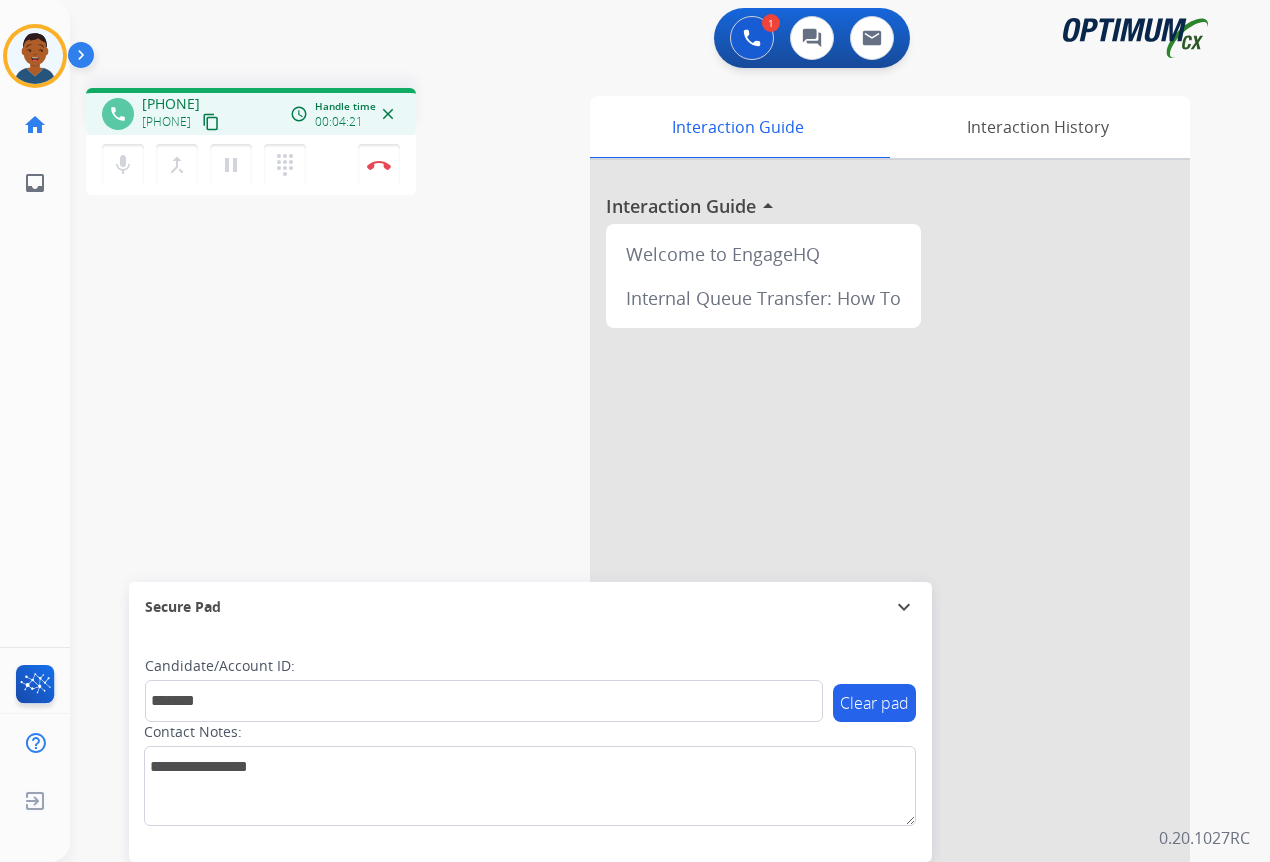 click on "content_copy" at bounding box center (211, 122) 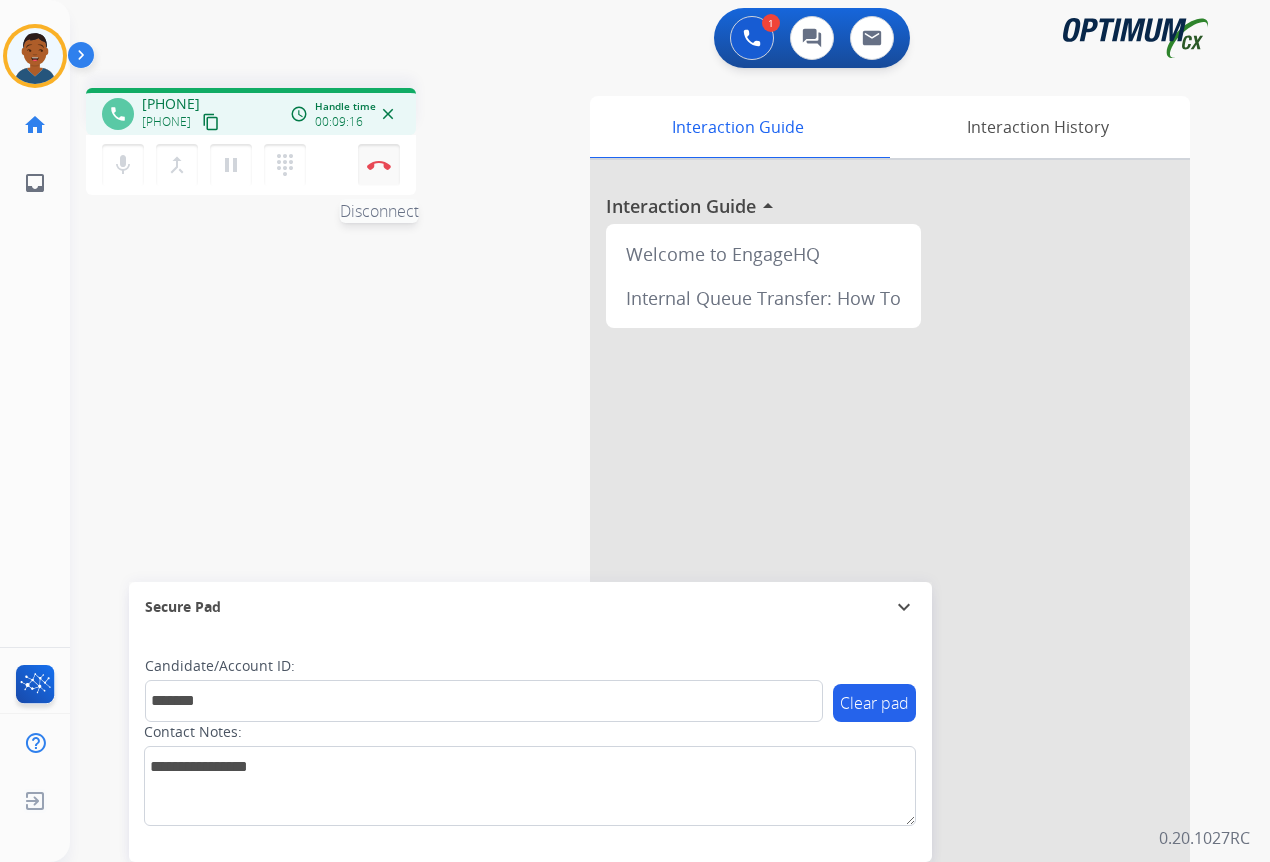 click at bounding box center (379, 165) 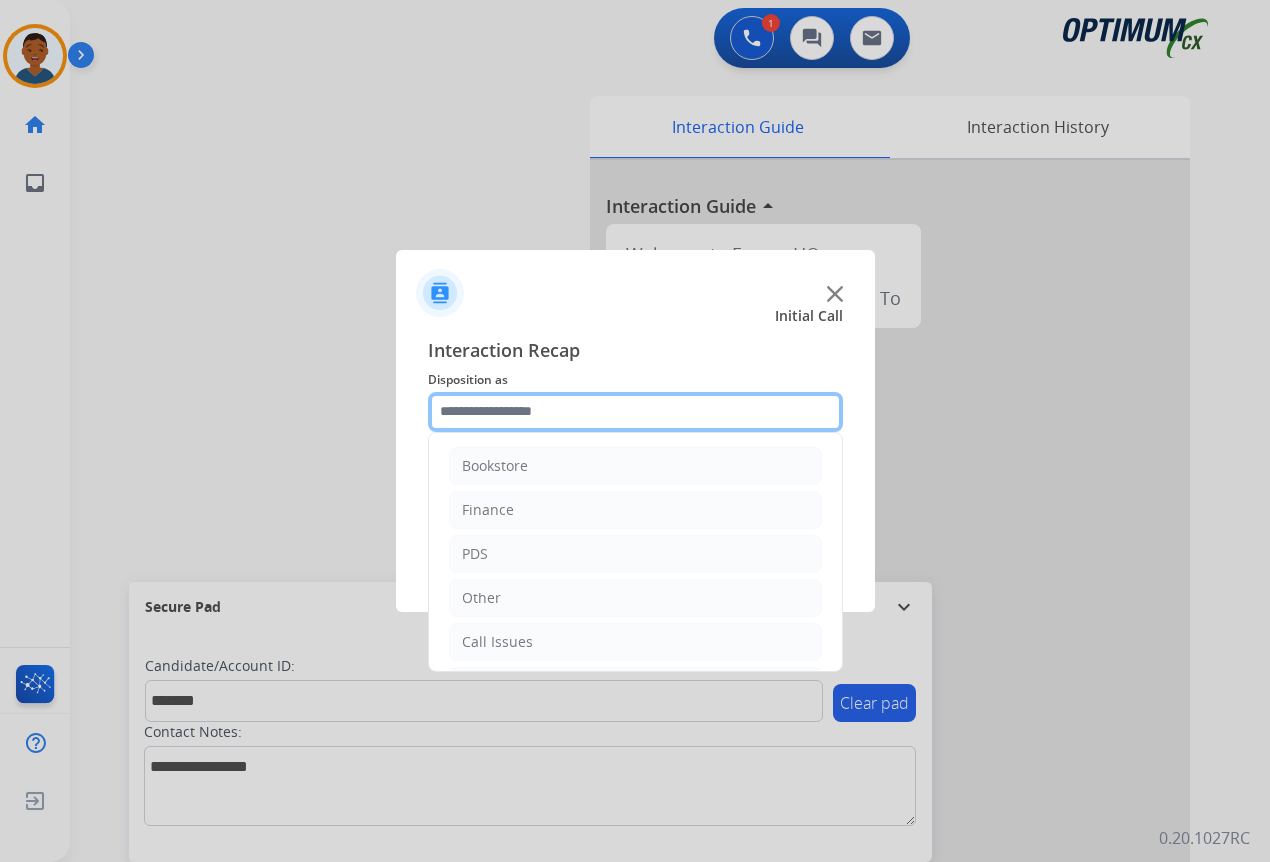 click 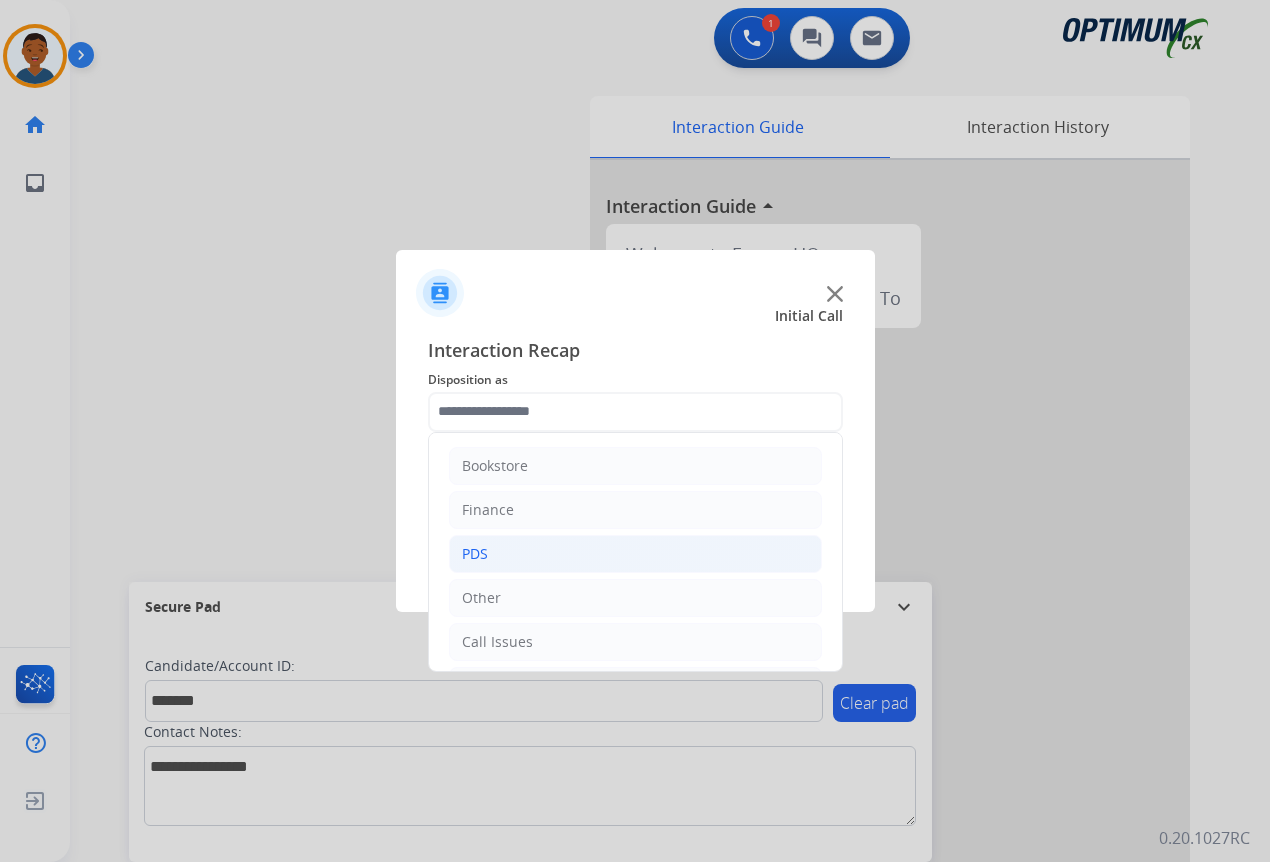 click on "PDS" 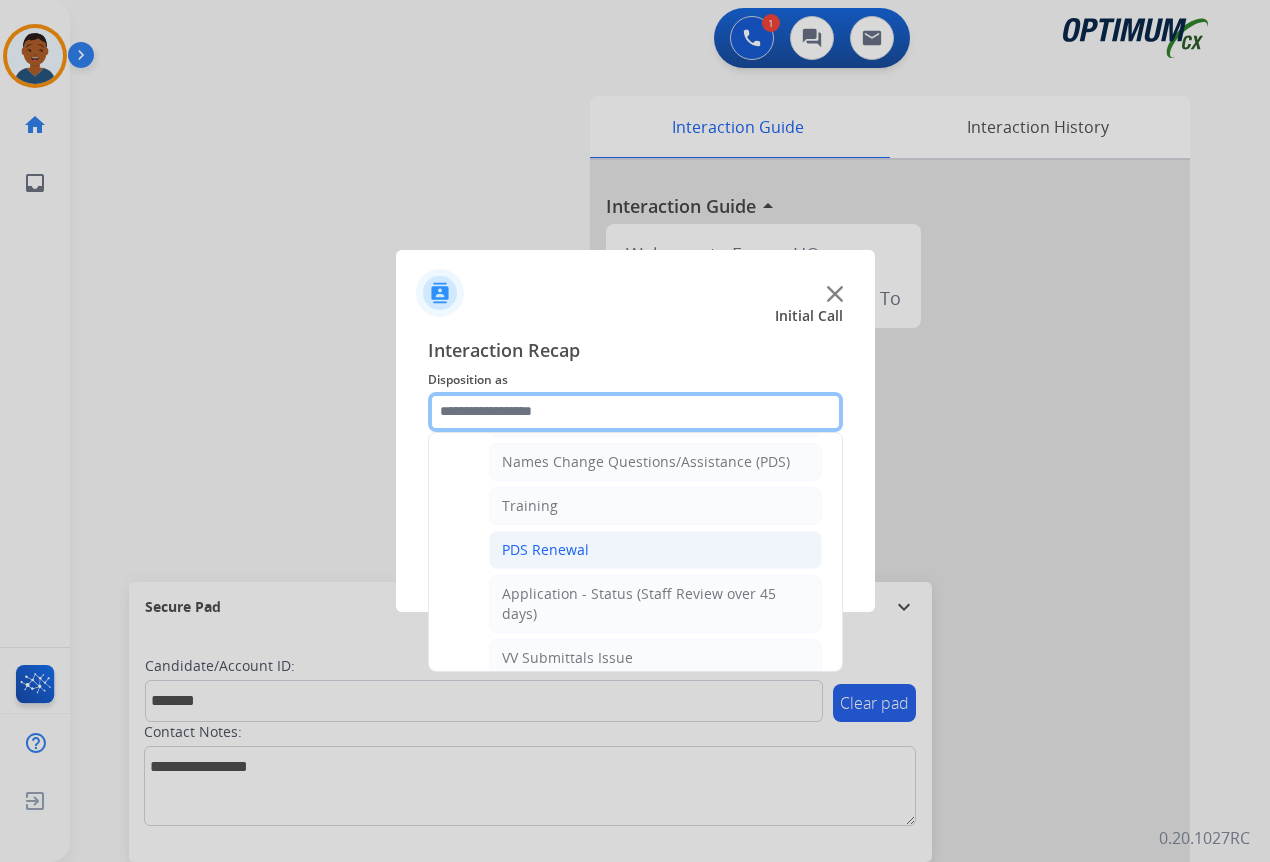 scroll, scrollTop: 300, scrollLeft: 0, axis: vertical 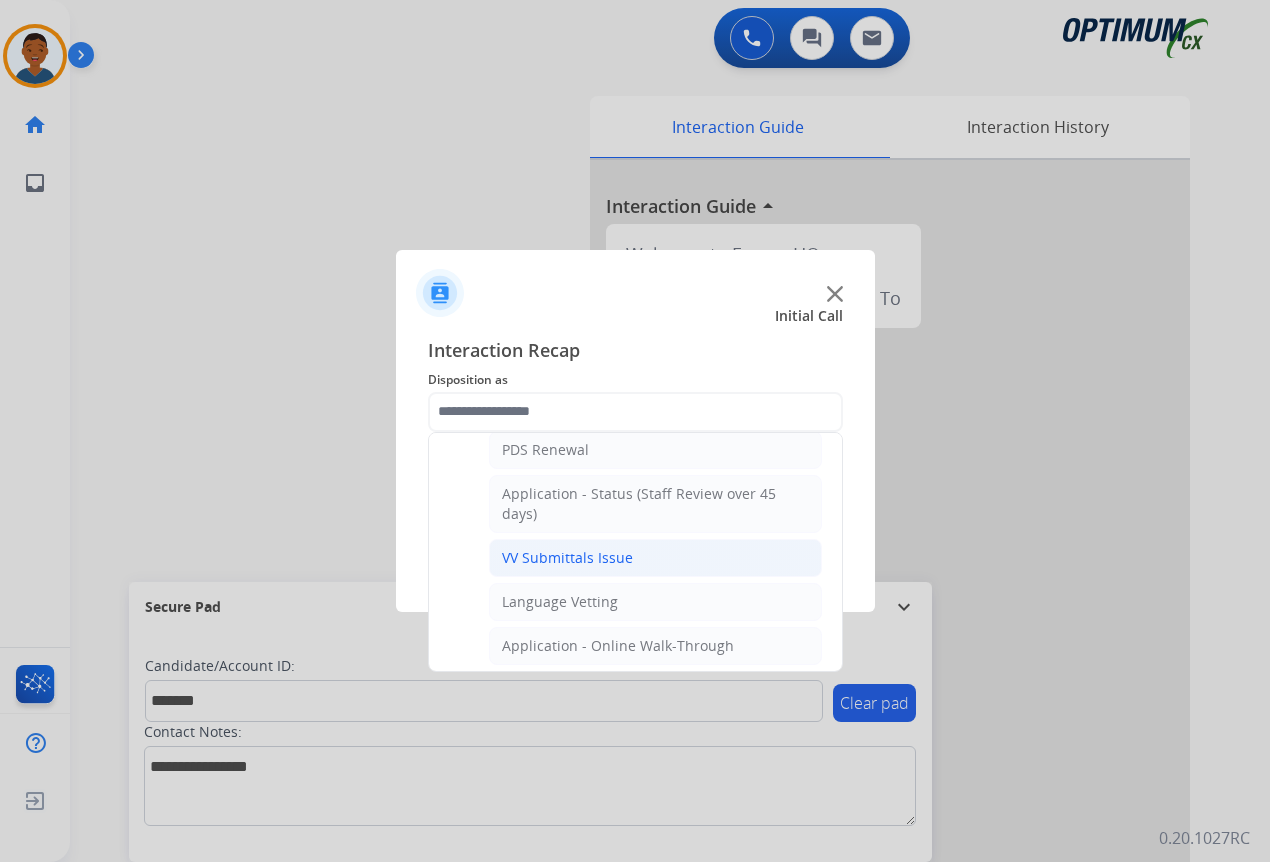 click on "VV Submittals Issue" 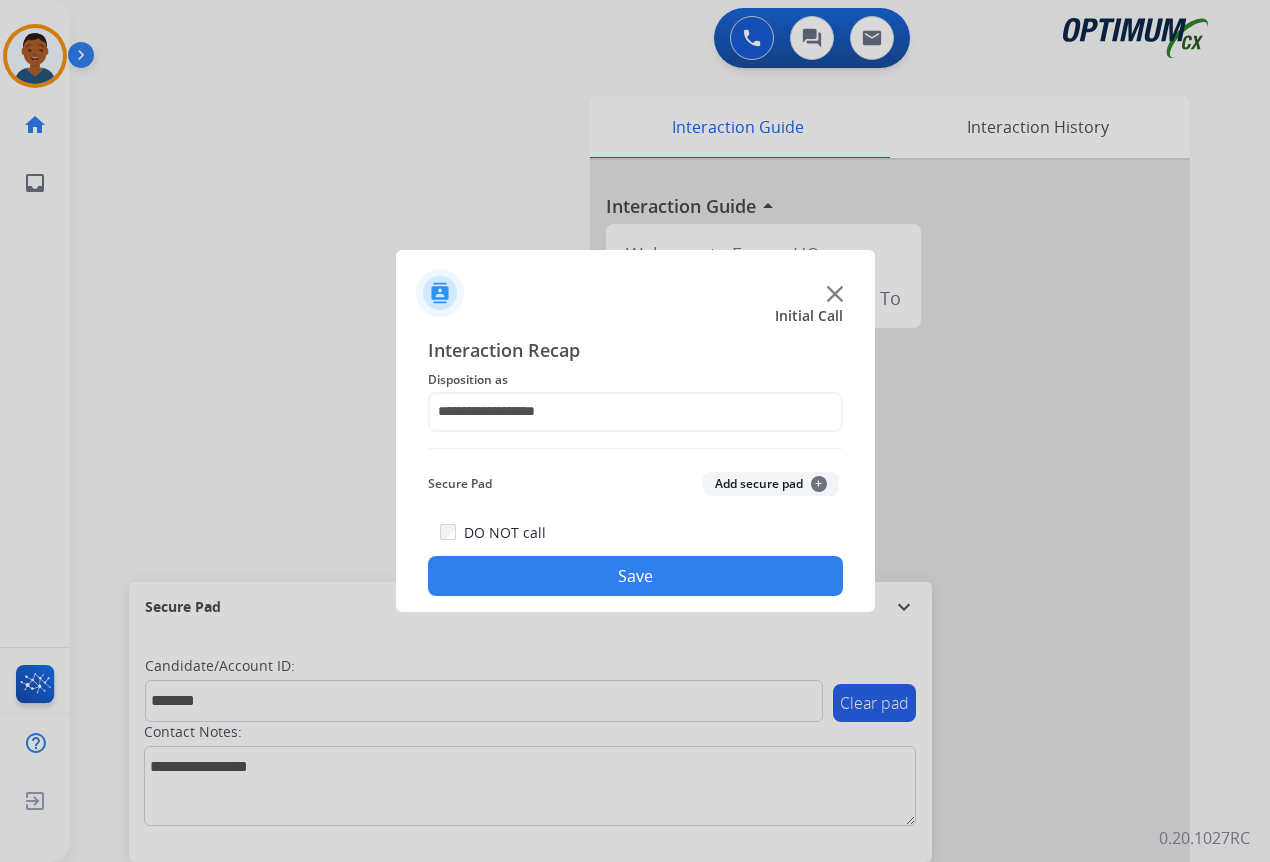 click on "Add secure pad  +" 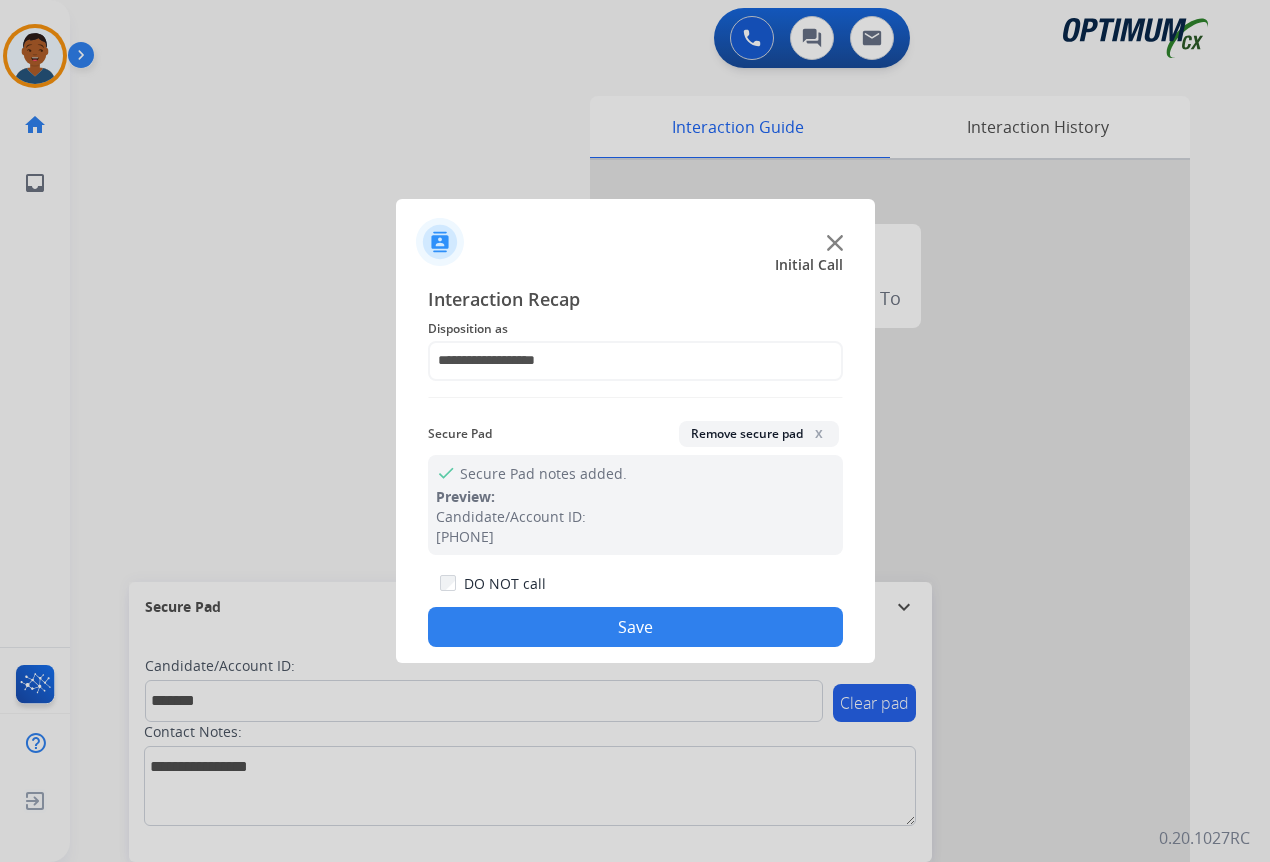 click on "Save" 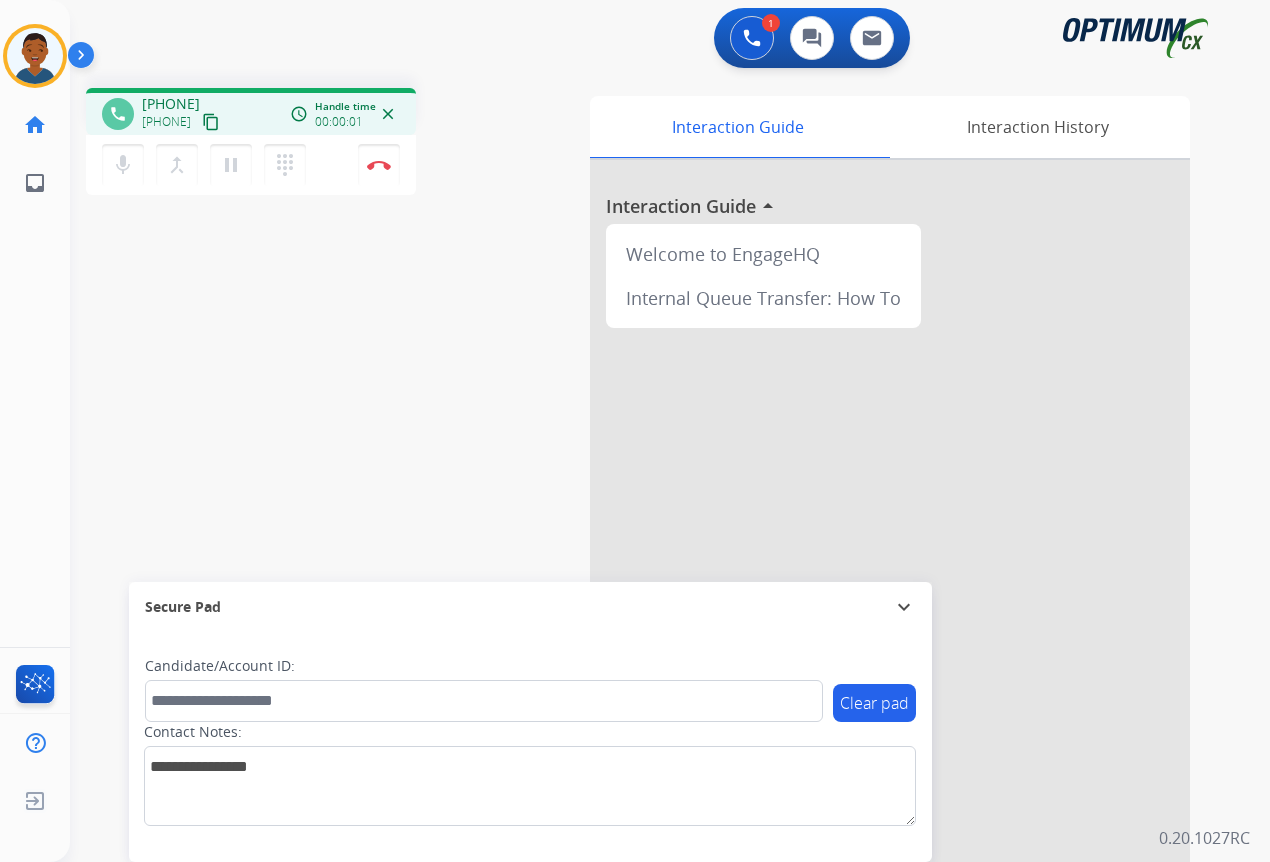 click on "content_copy" at bounding box center (211, 122) 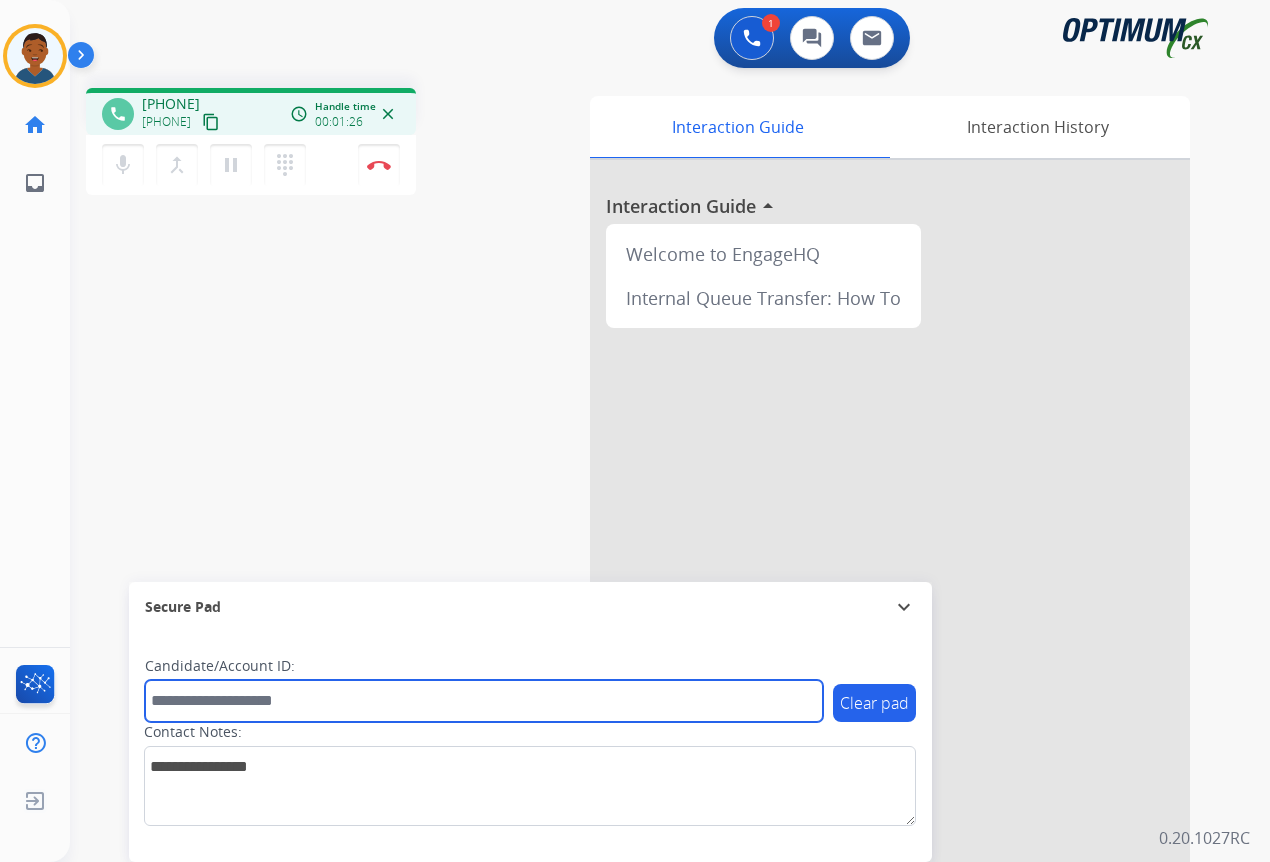 click at bounding box center [484, 701] 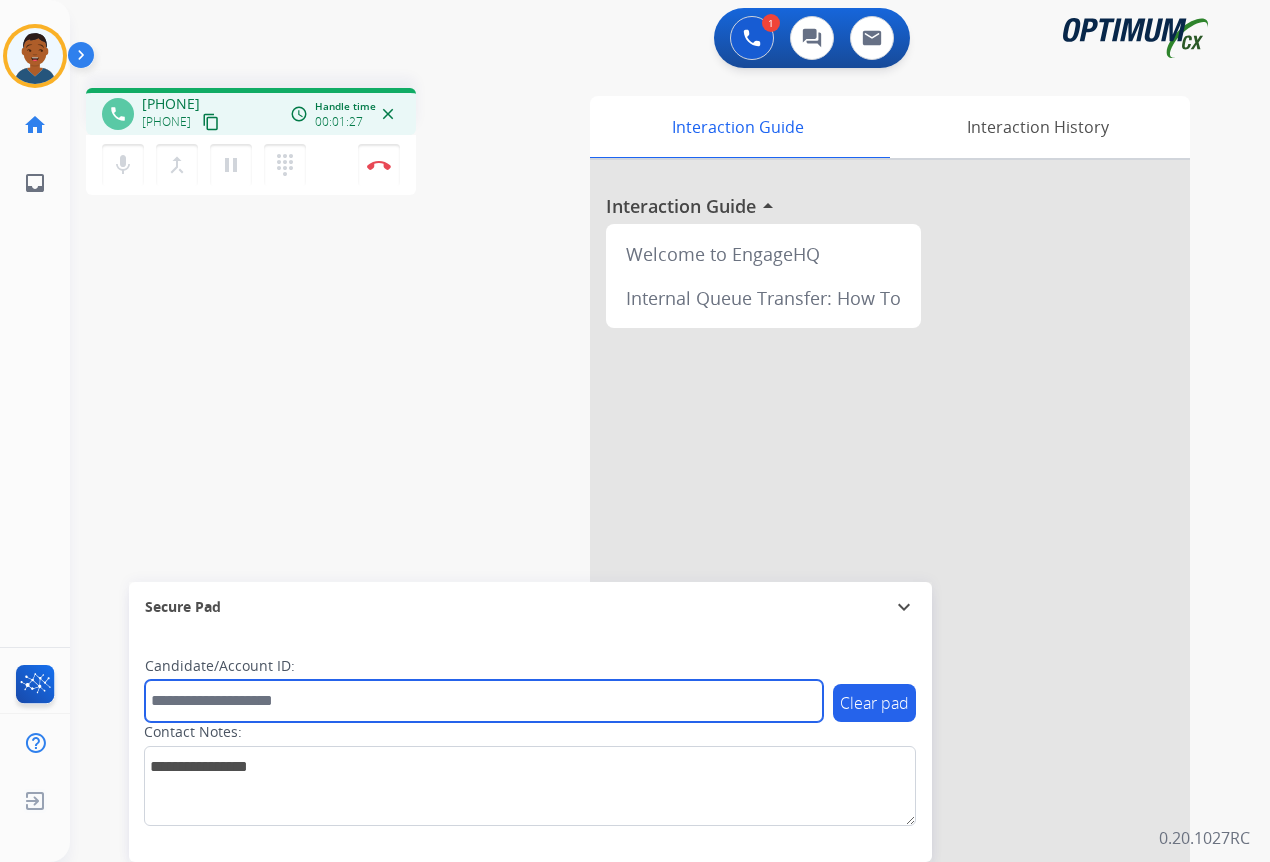 paste on "*******" 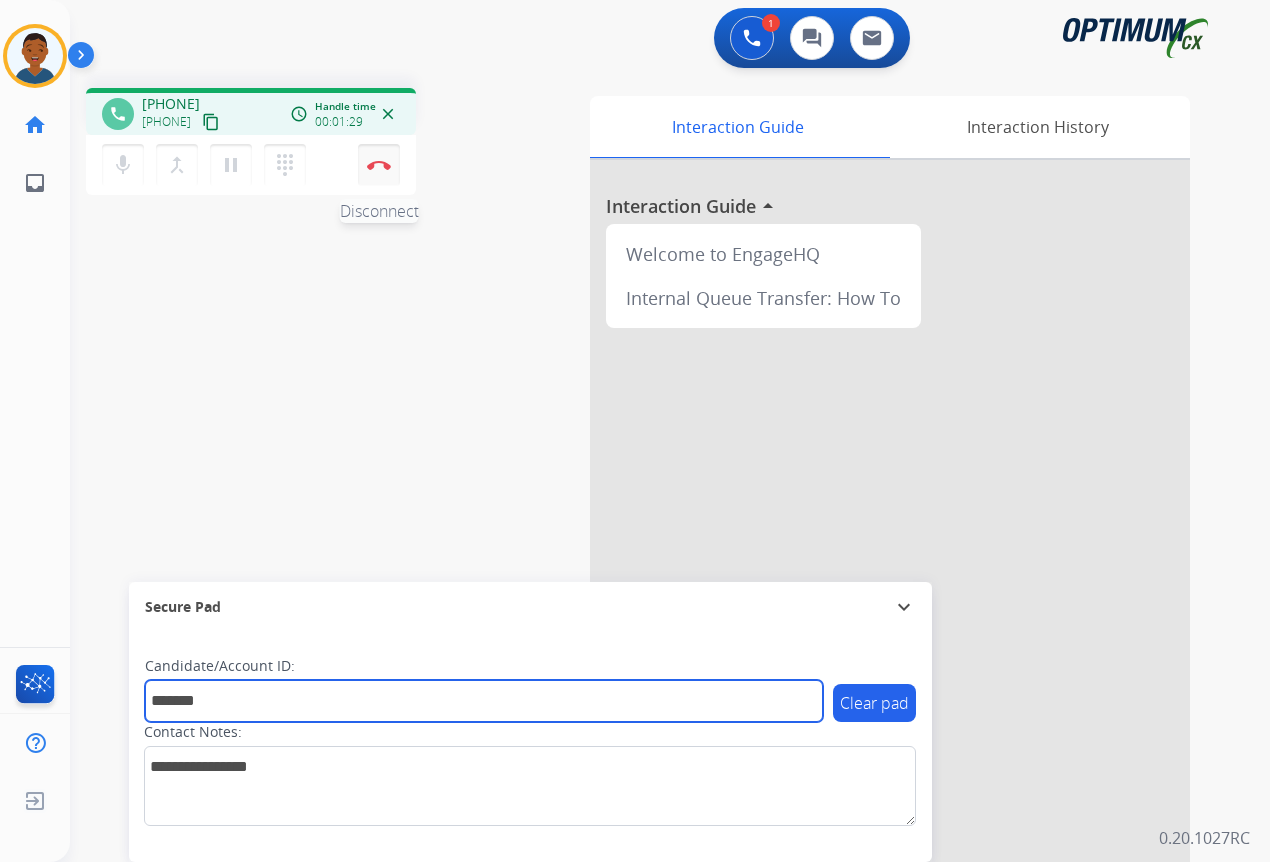 type on "*******" 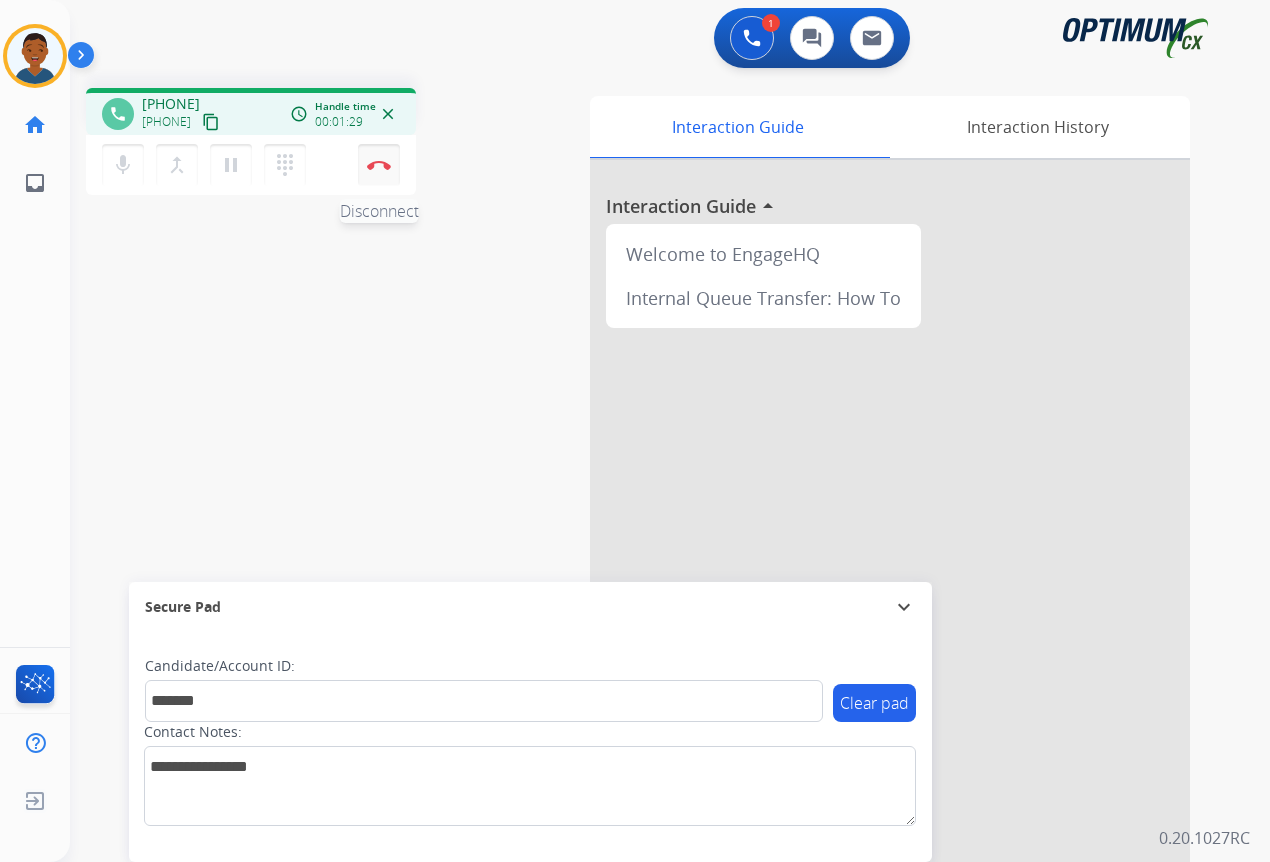 click at bounding box center [379, 165] 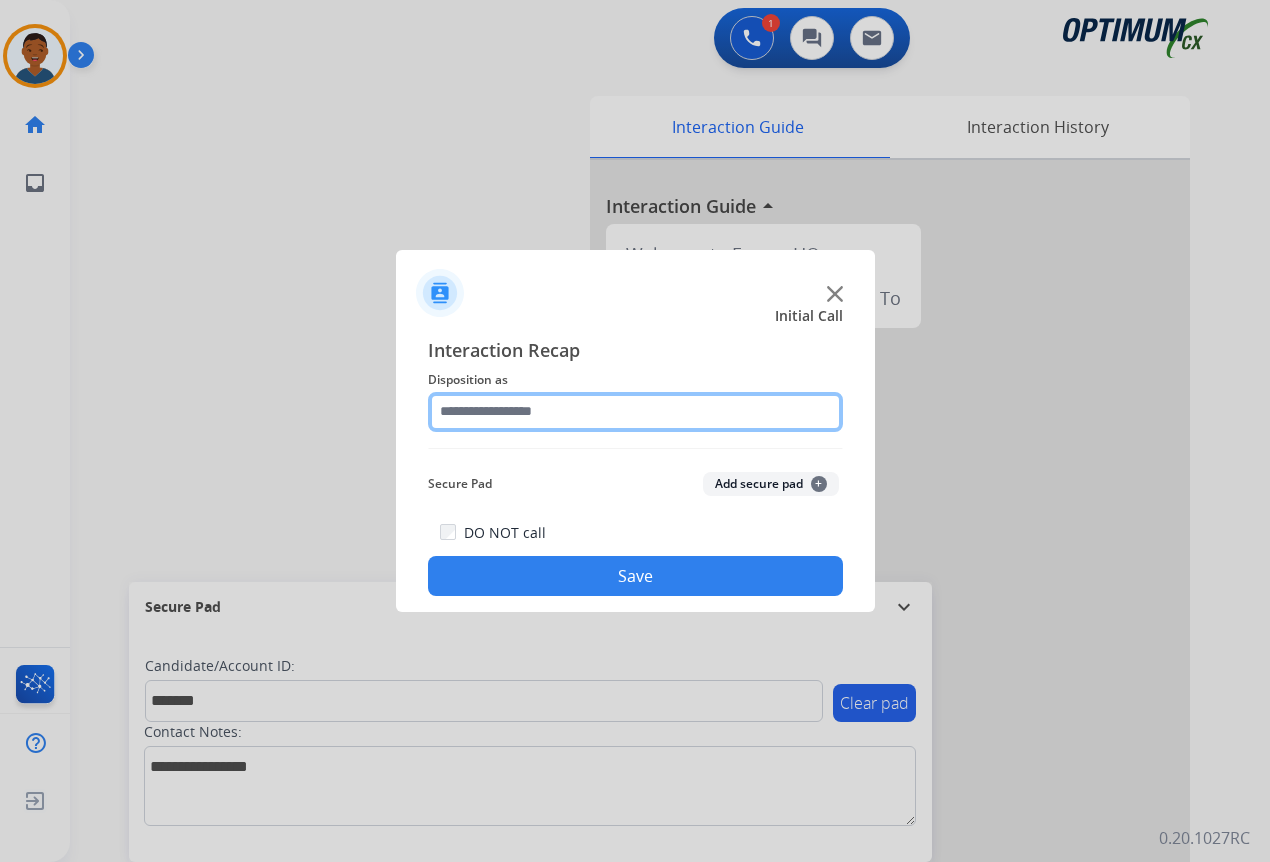 click 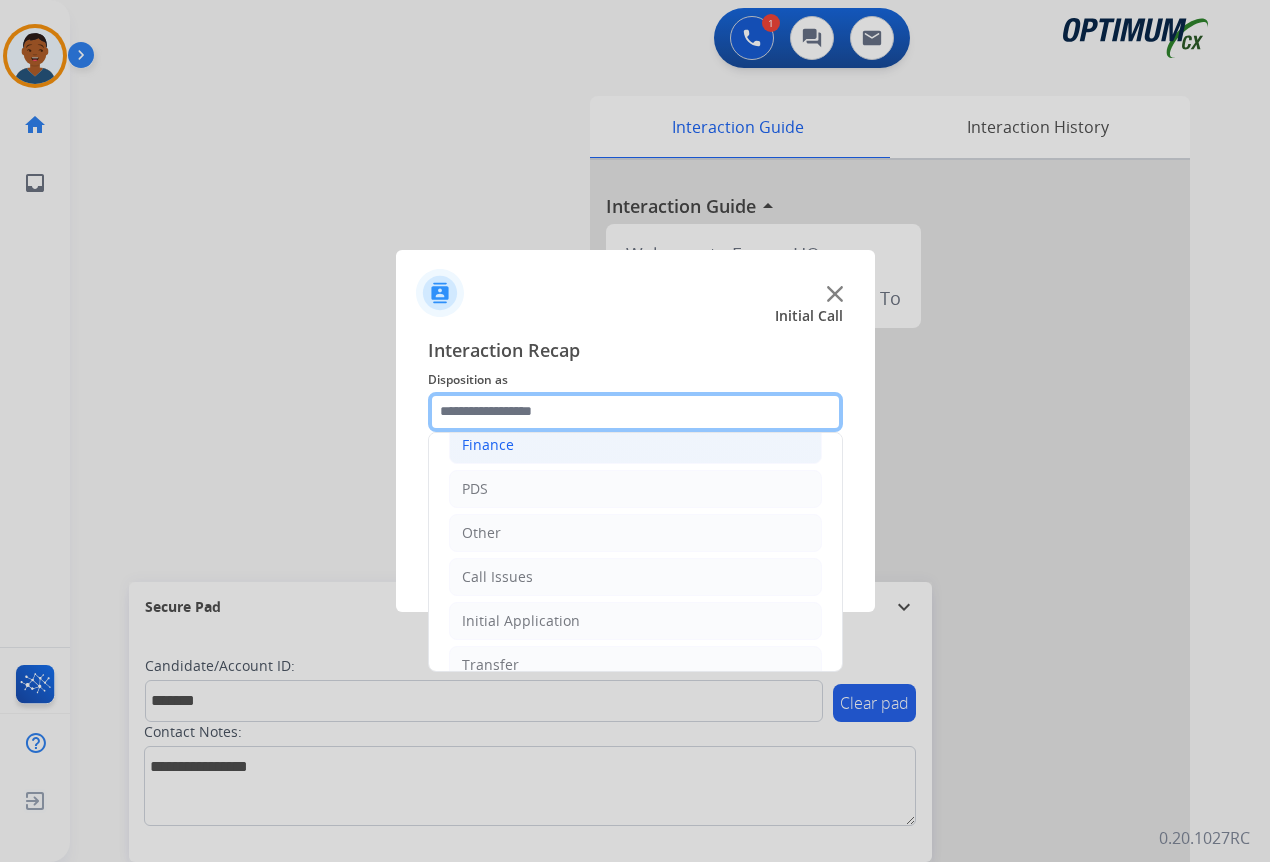 scroll, scrollTop: 136, scrollLeft: 0, axis: vertical 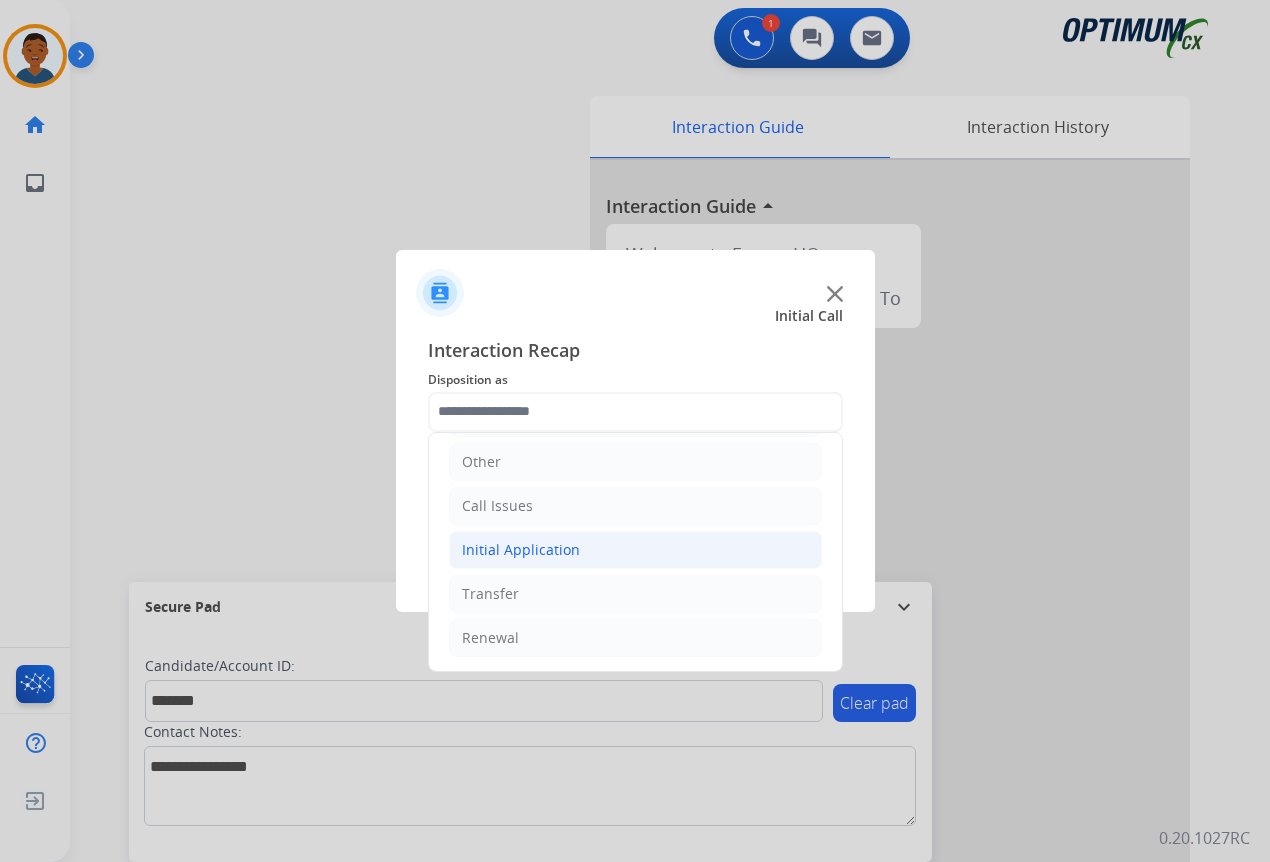 click on "Initial Application" 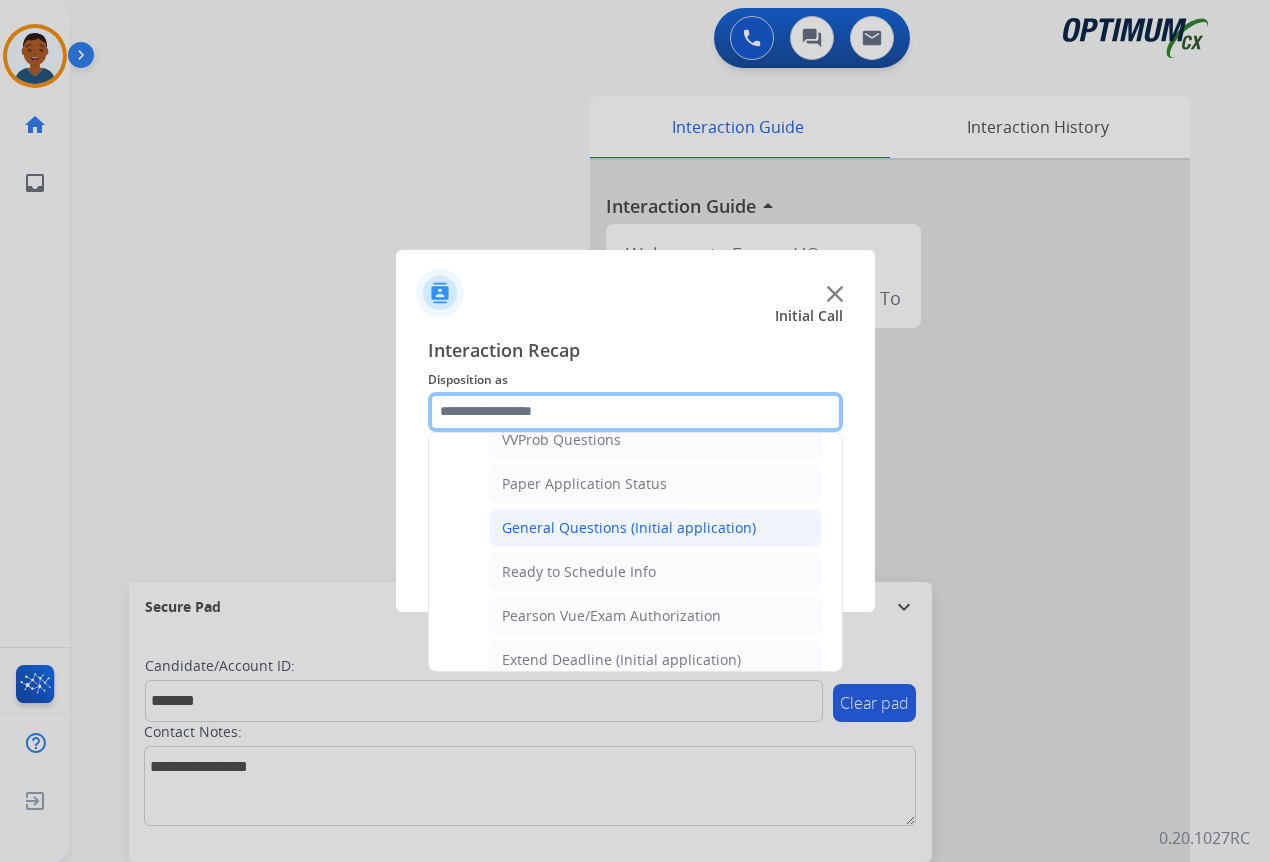scroll, scrollTop: 1136, scrollLeft: 0, axis: vertical 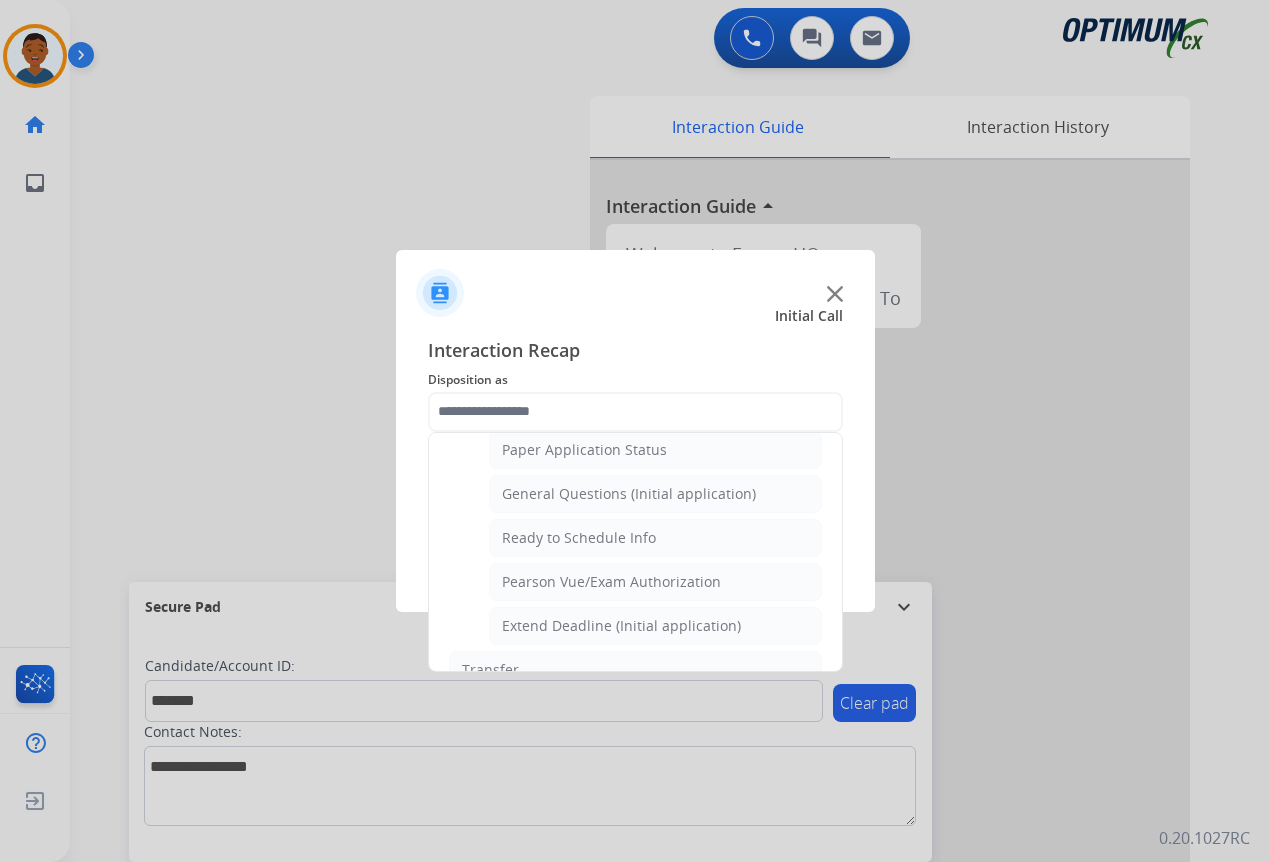 click on "General Questions (Initial application)" 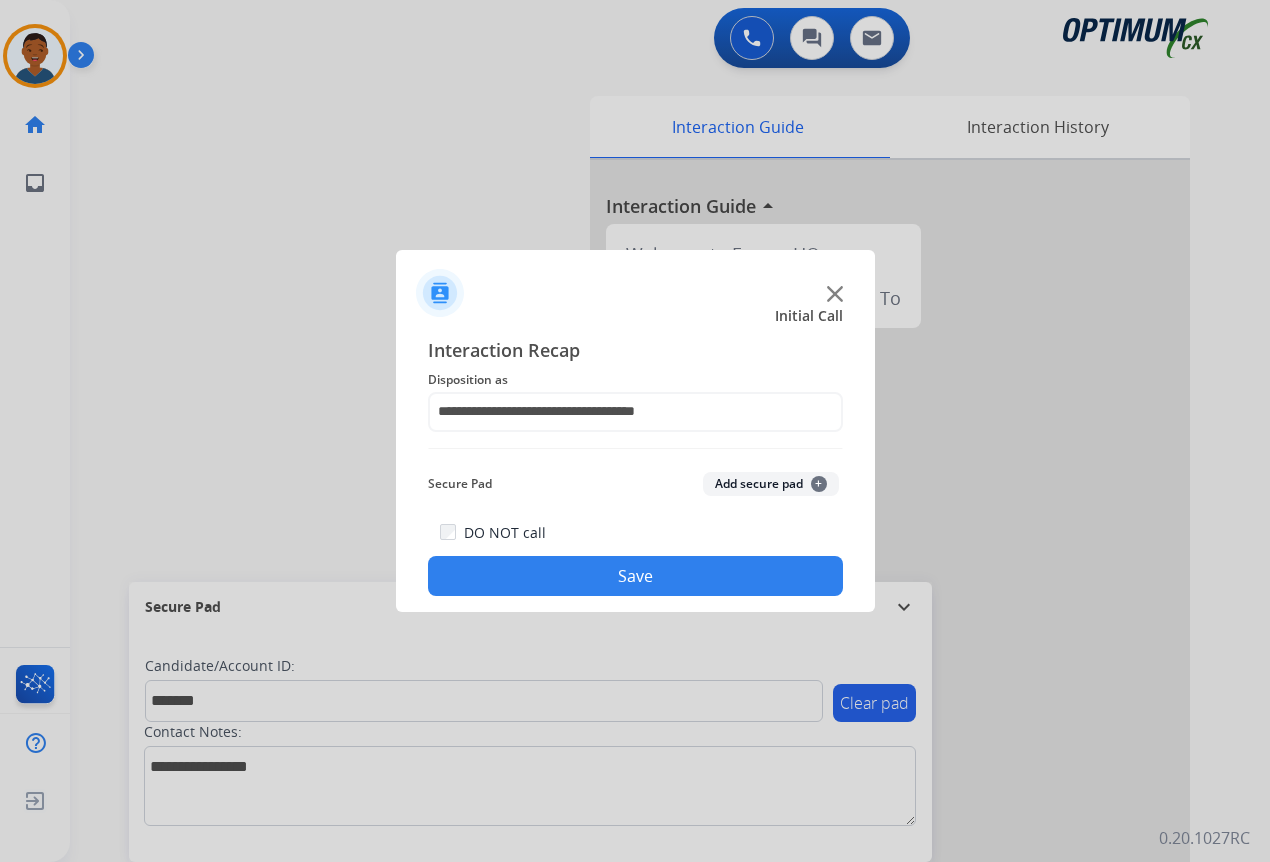 click on "Add secure pad  +" 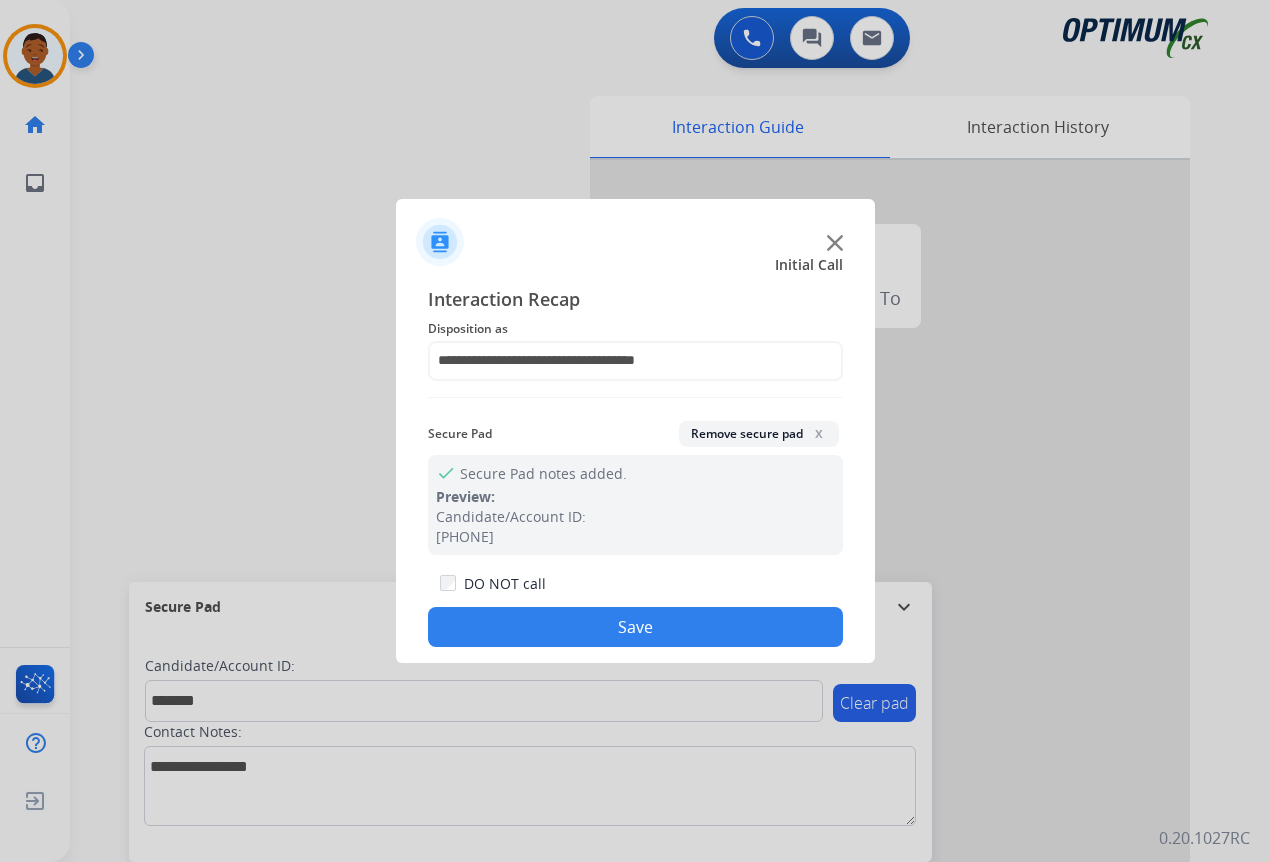 drag, startPoint x: 643, startPoint y: 624, endPoint x: 163, endPoint y: 627, distance: 480.00937 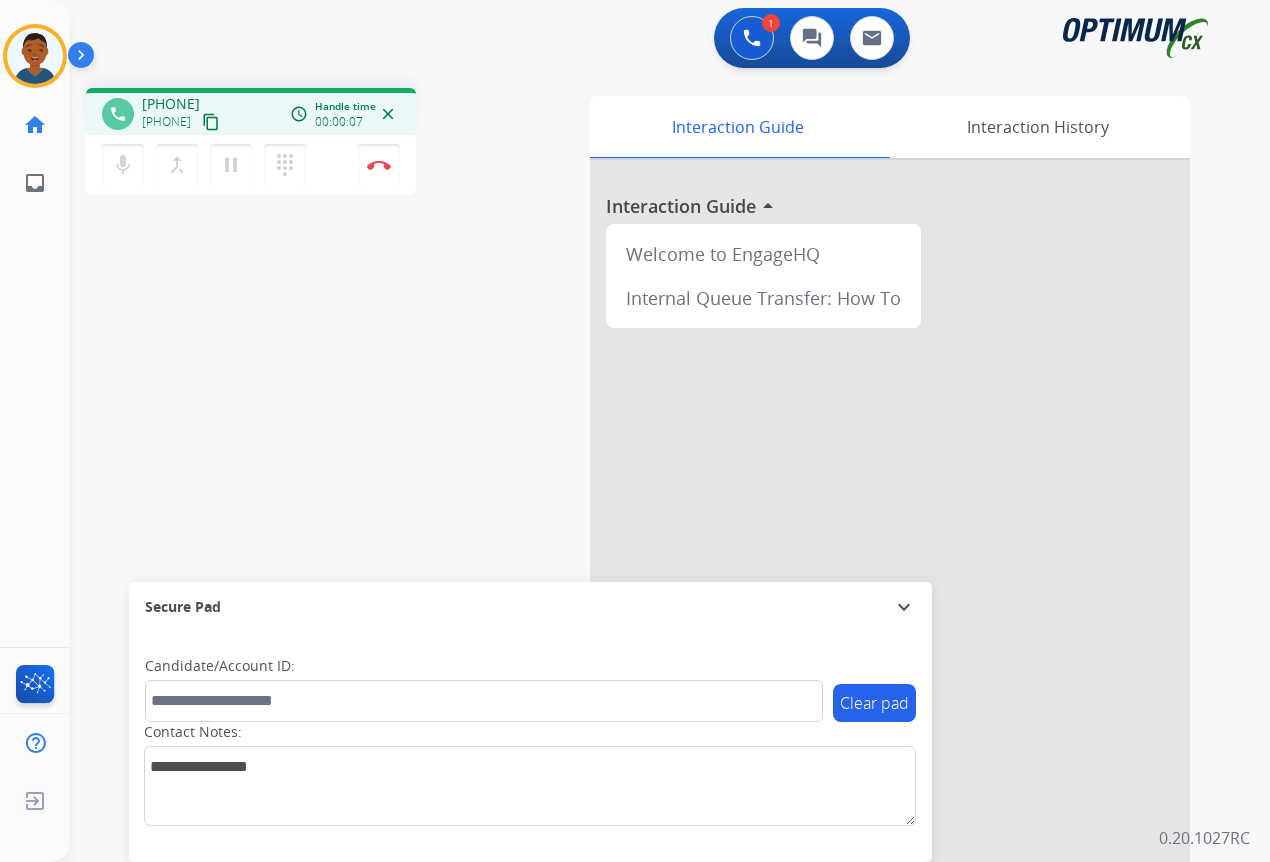 click on "content_copy" at bounding box center (211, 122) 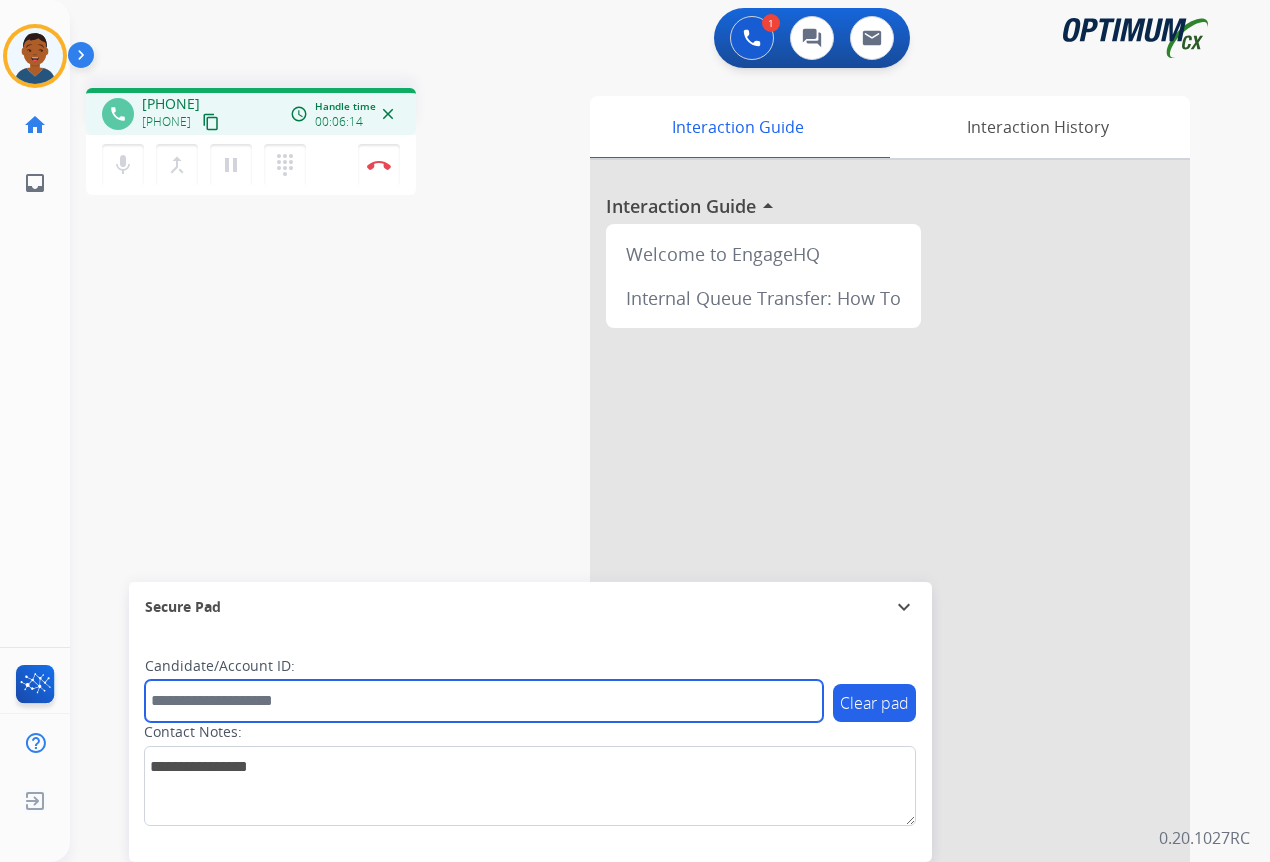 click at bounding box center [484, 701] 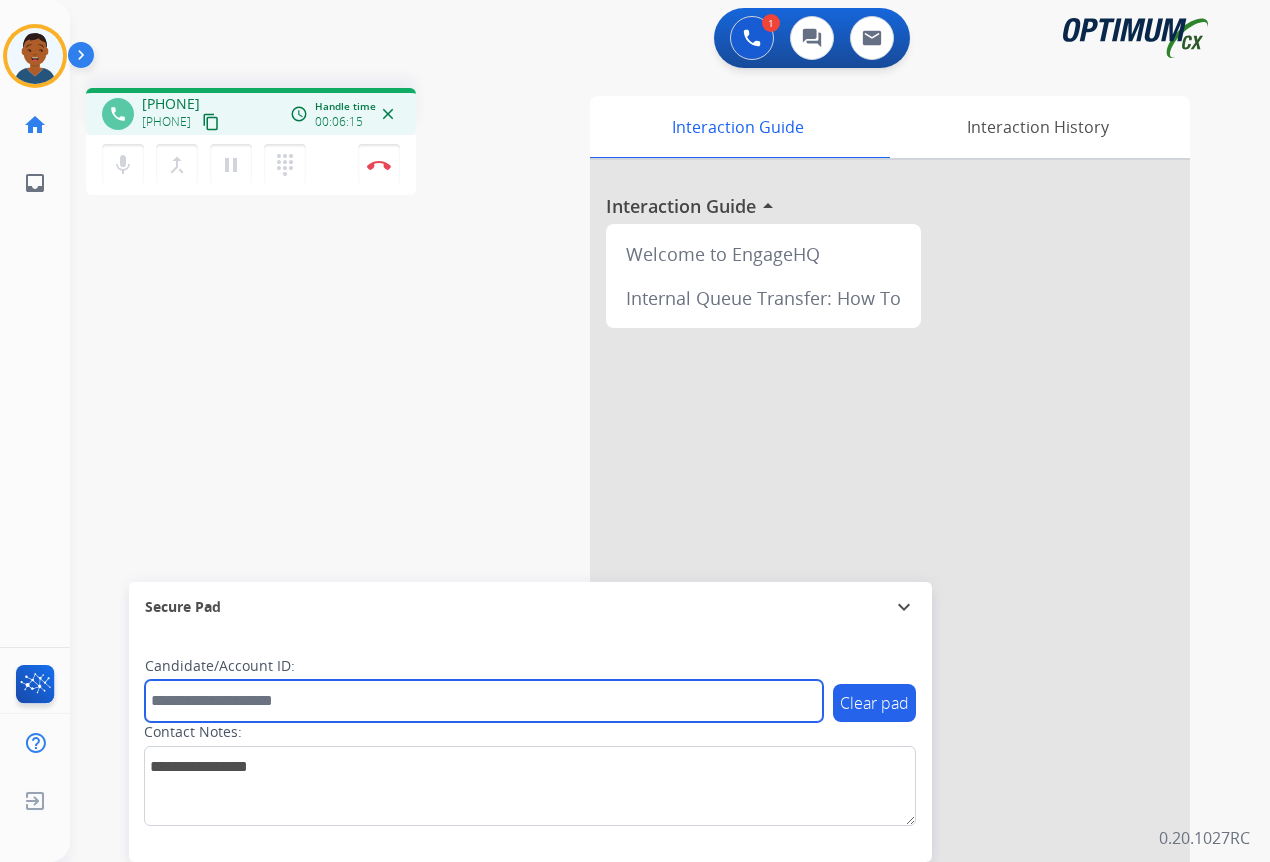 paste on "*******" 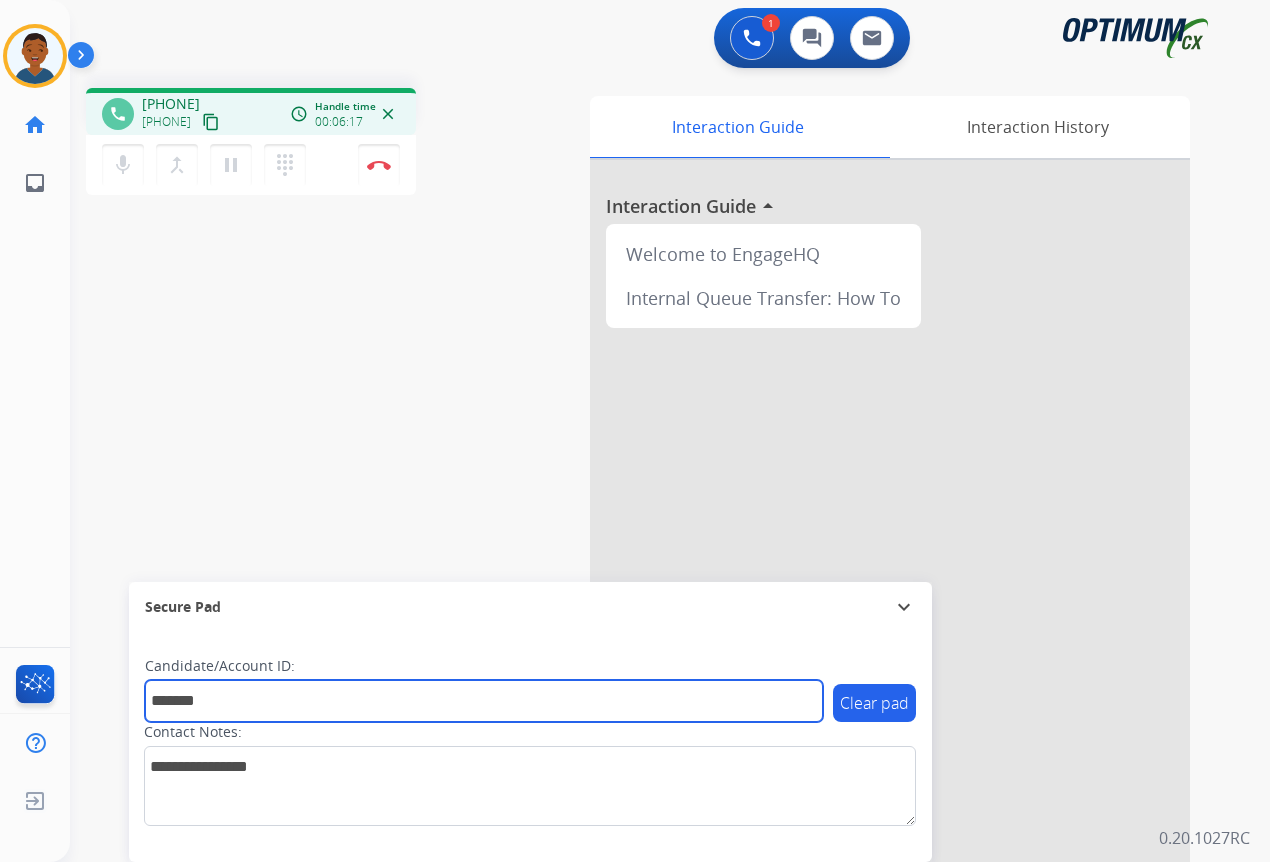 type on "*******" 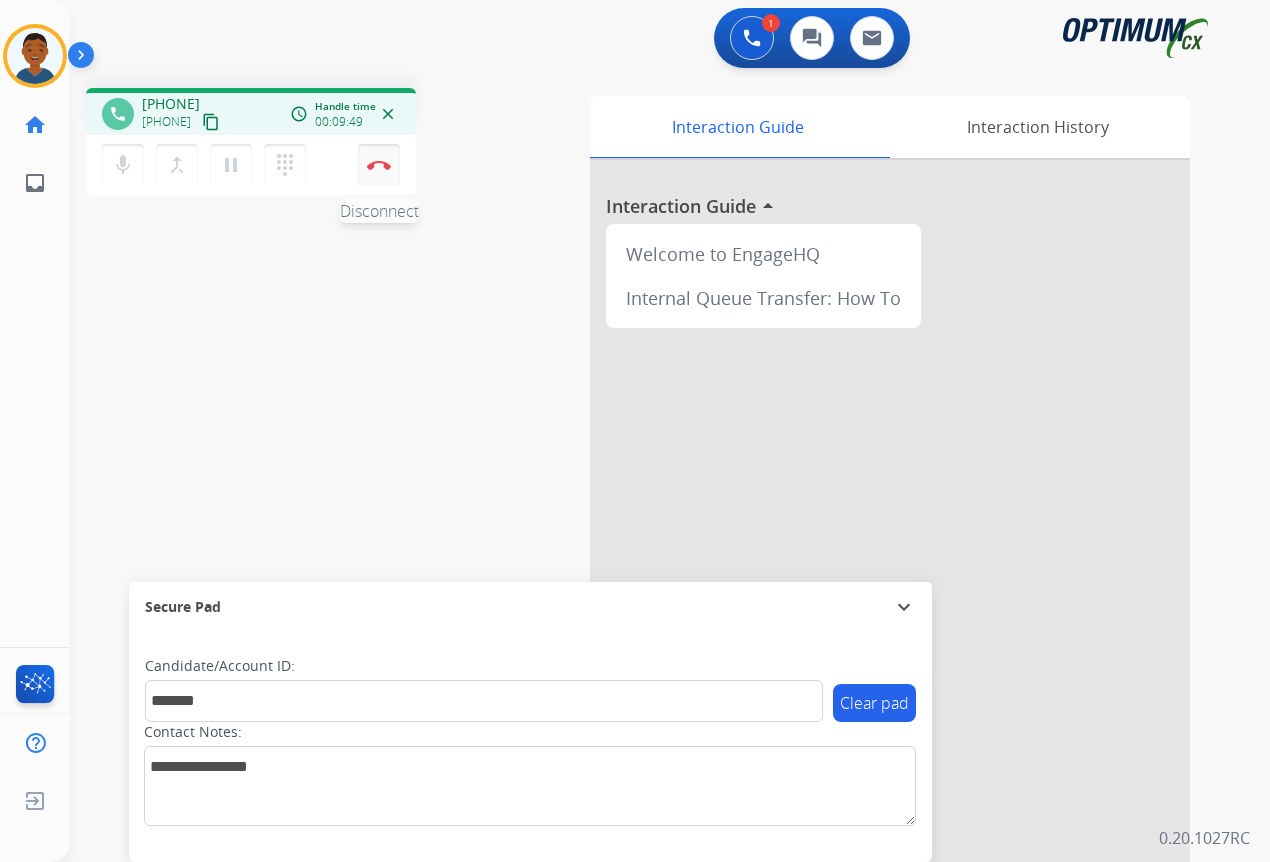 click at bounding box center [379, 165] 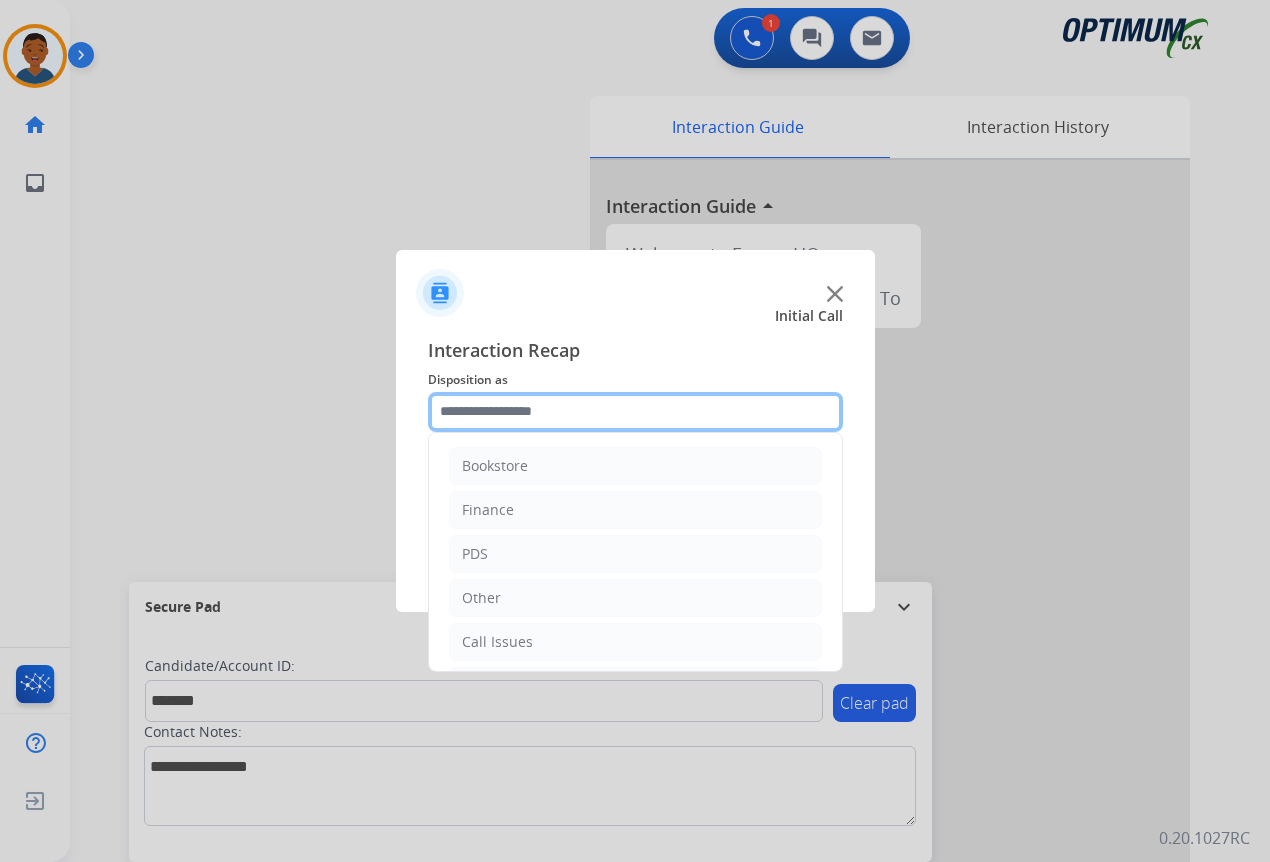 click 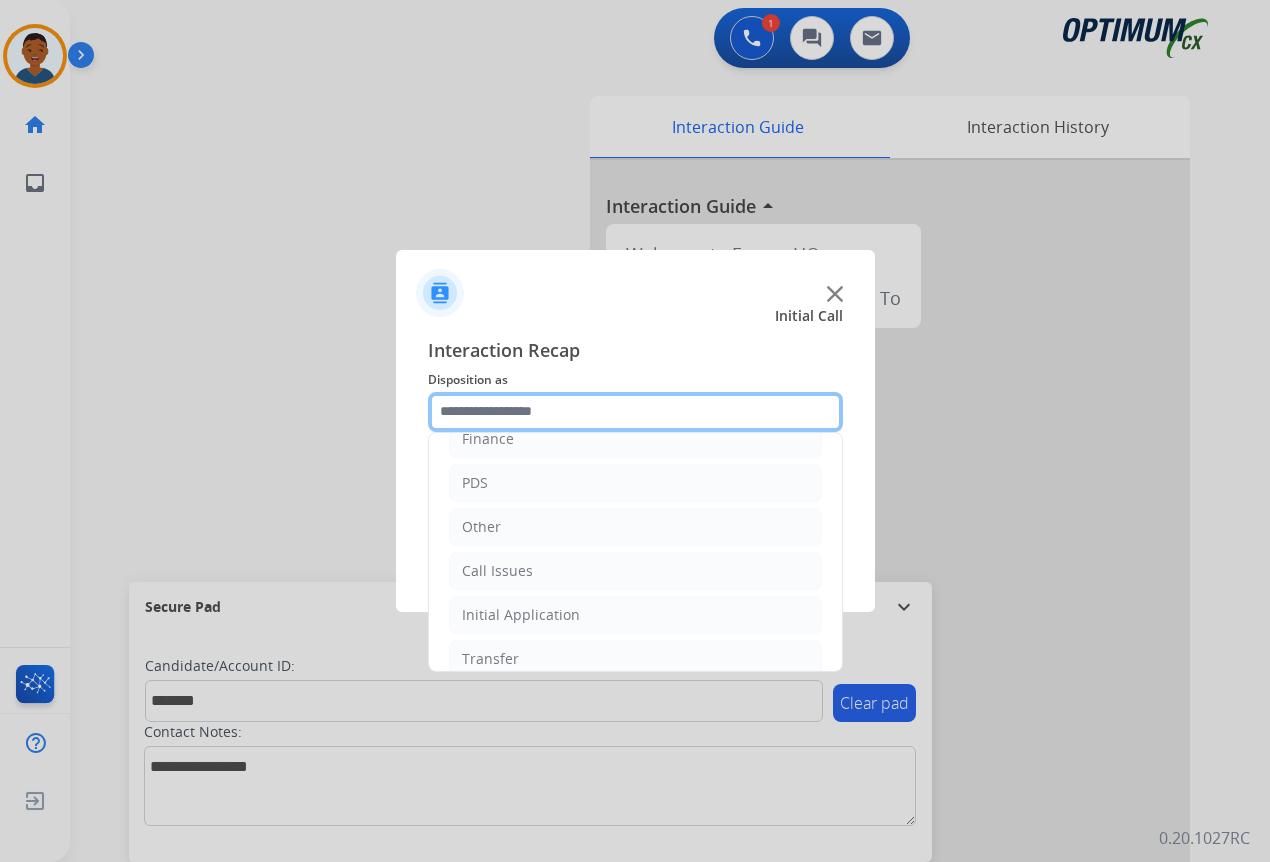 scroll, scrollTop: 100, scrollLeft: 0, axis: vertical 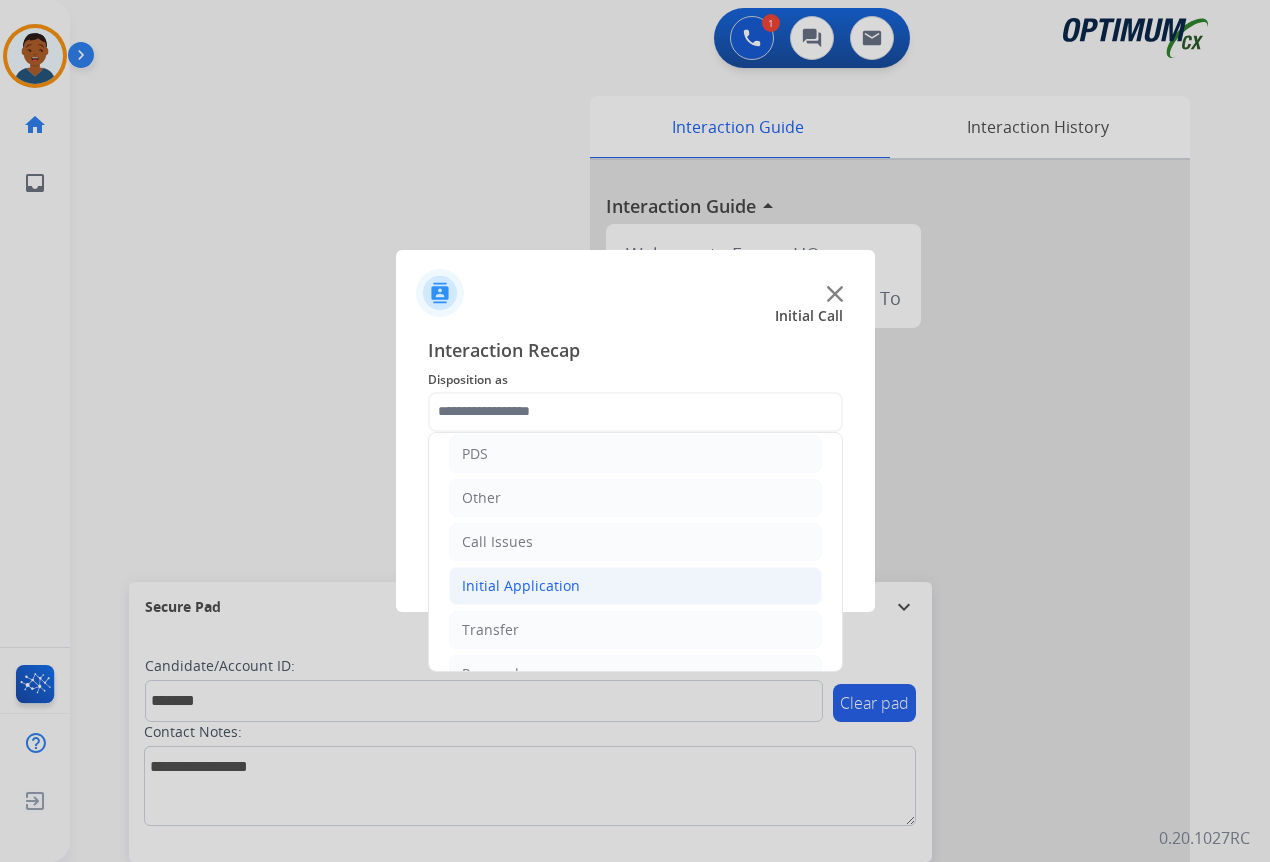 click on "Initial Application" 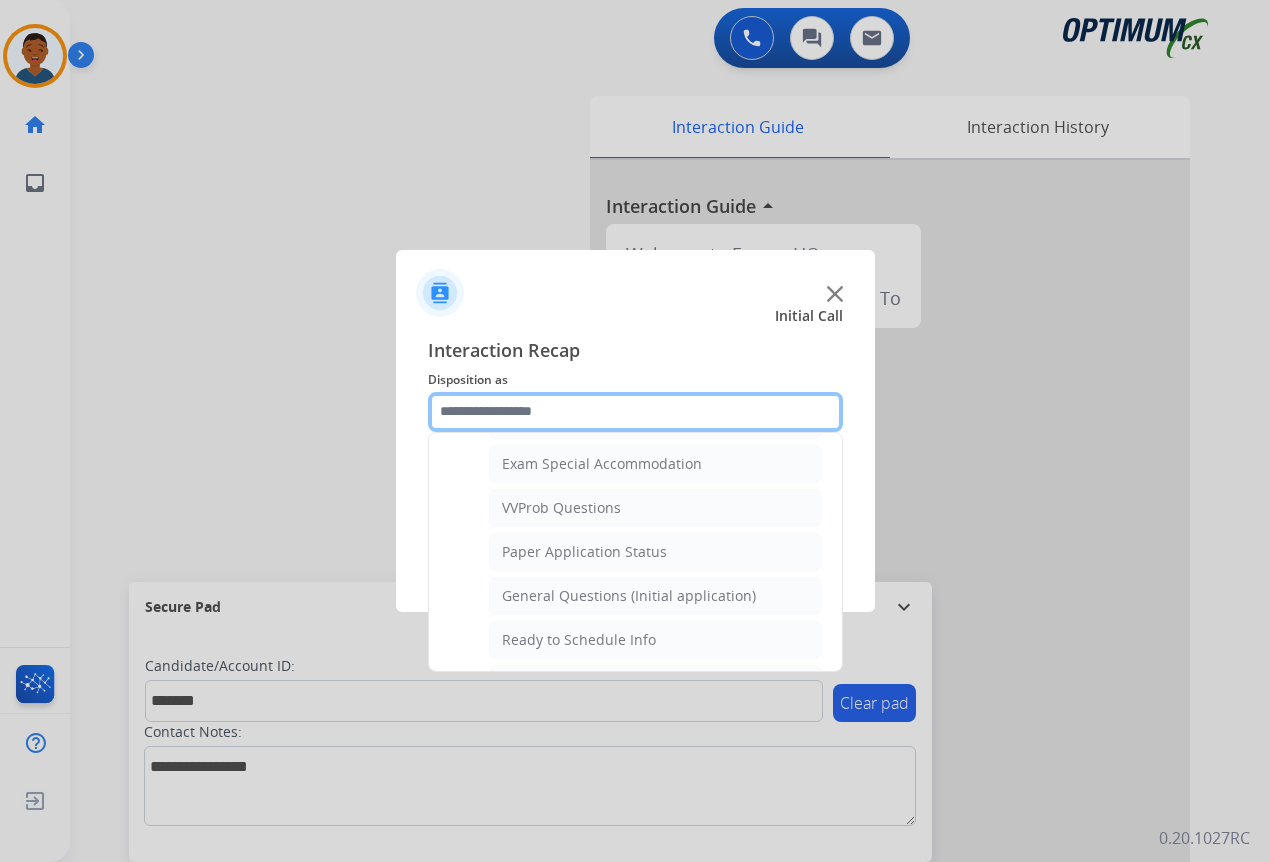 scroll, scrollTop: 1100, scrollLeft: 0, axis: vertical 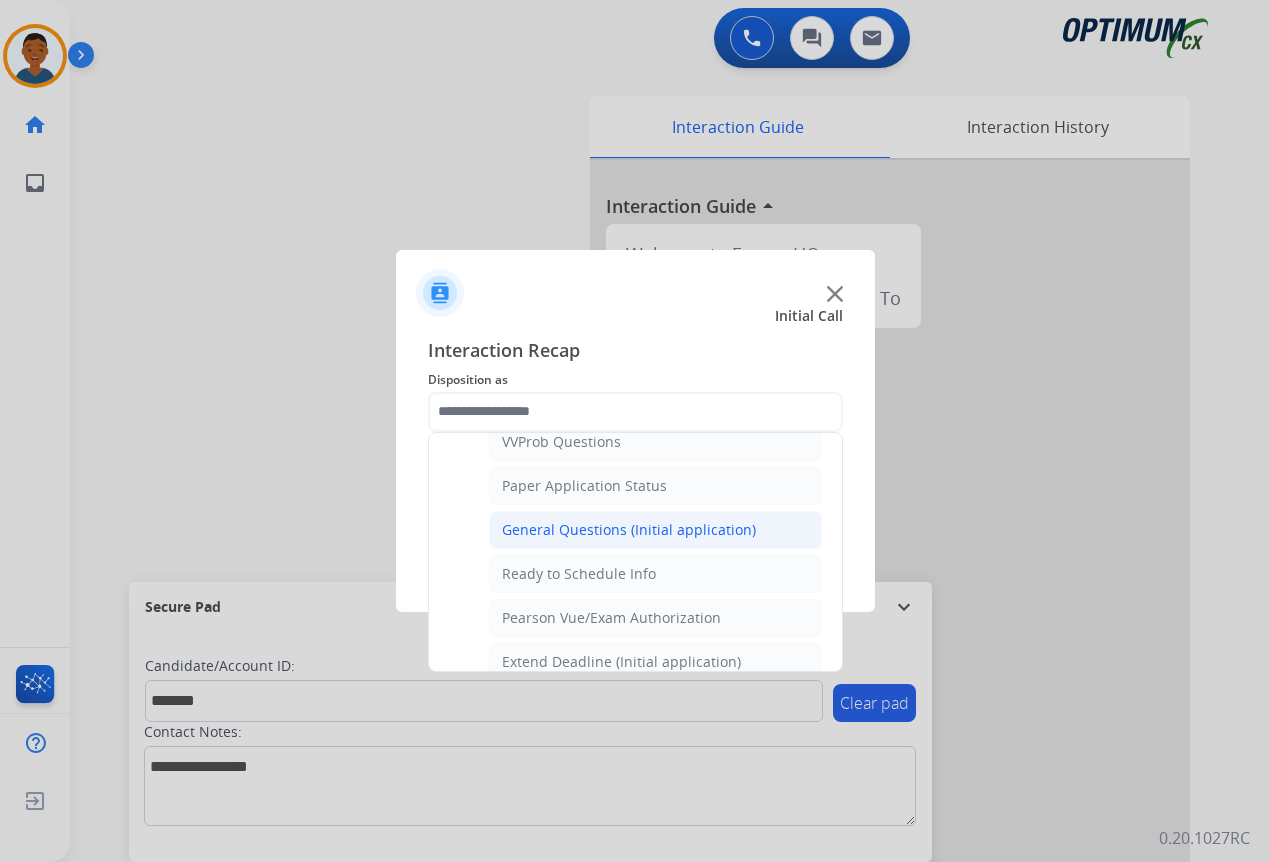 click on "General Questions (Initial application)" 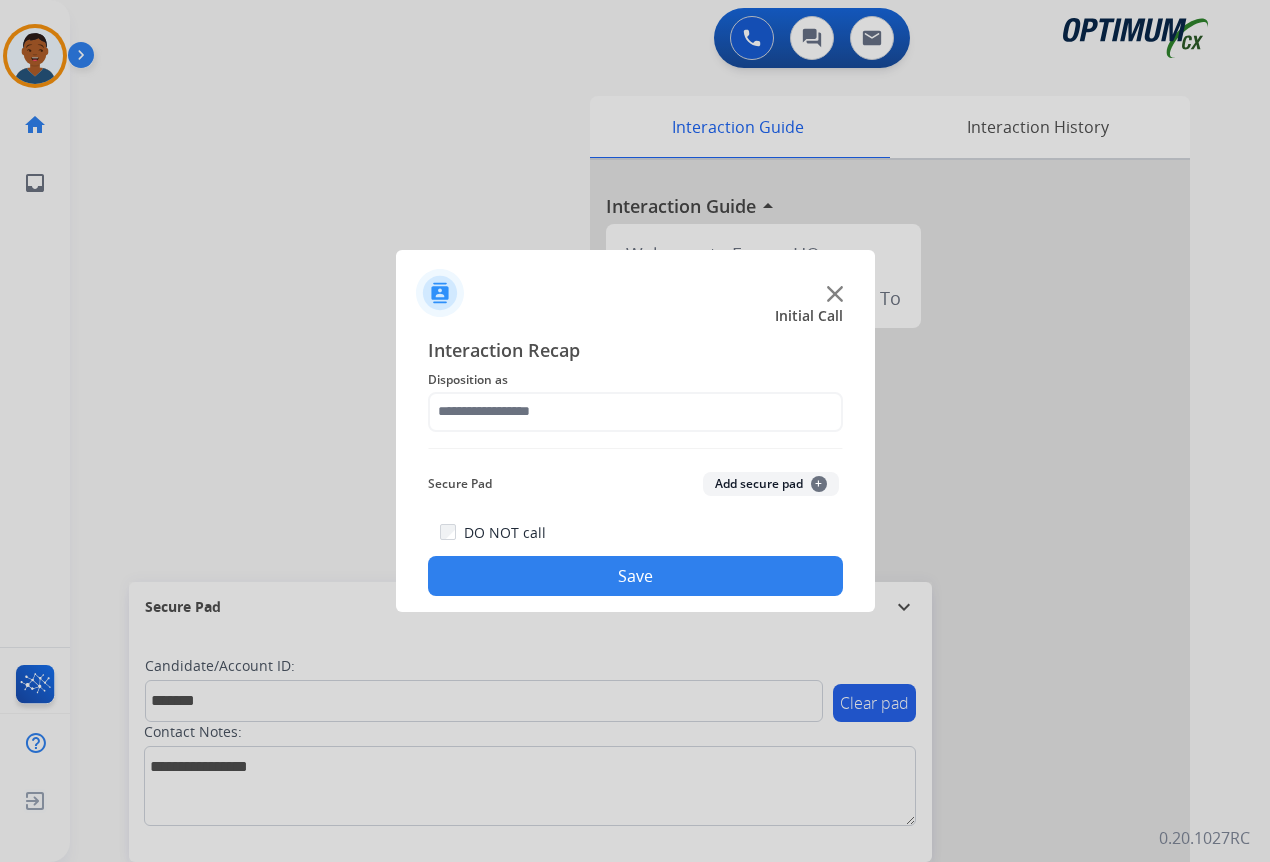type on "**********" 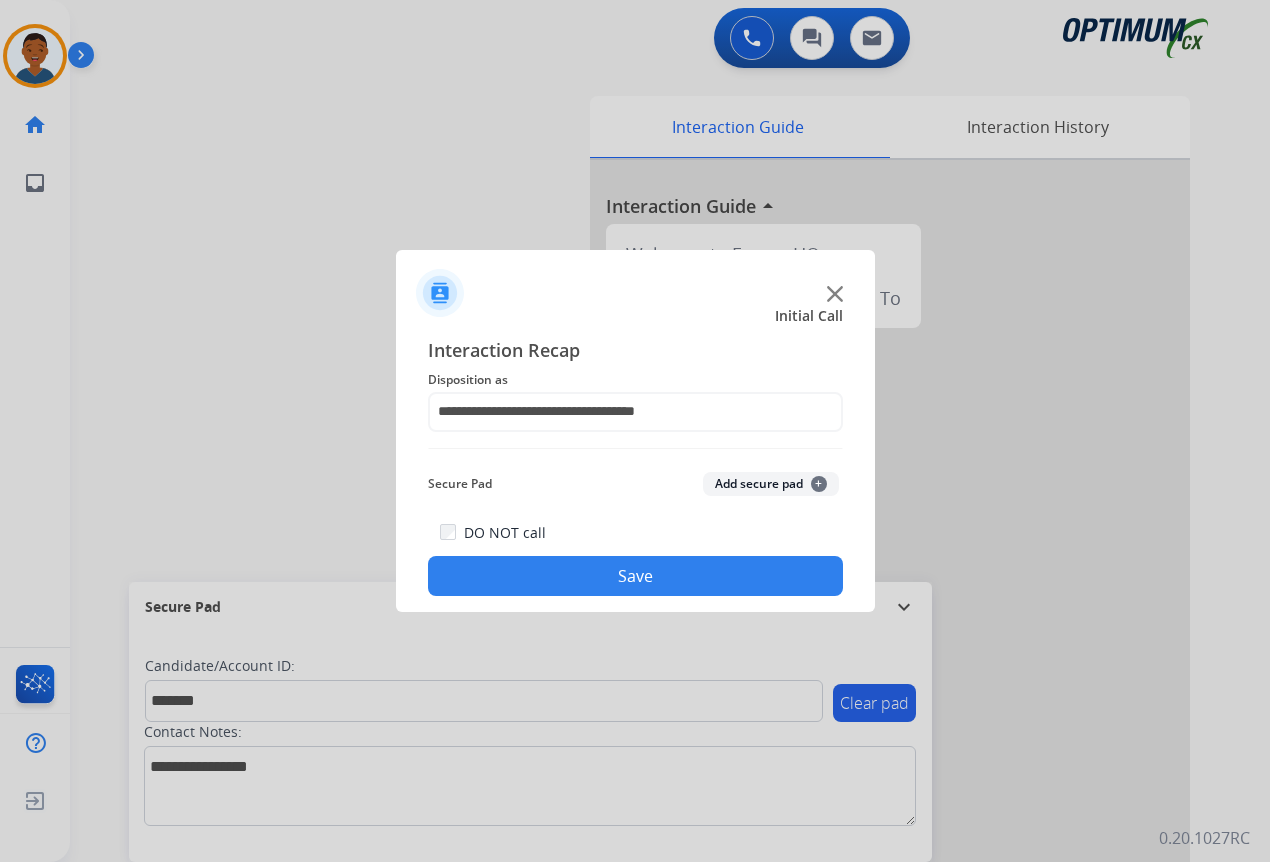 click on "Add secure pad  +" 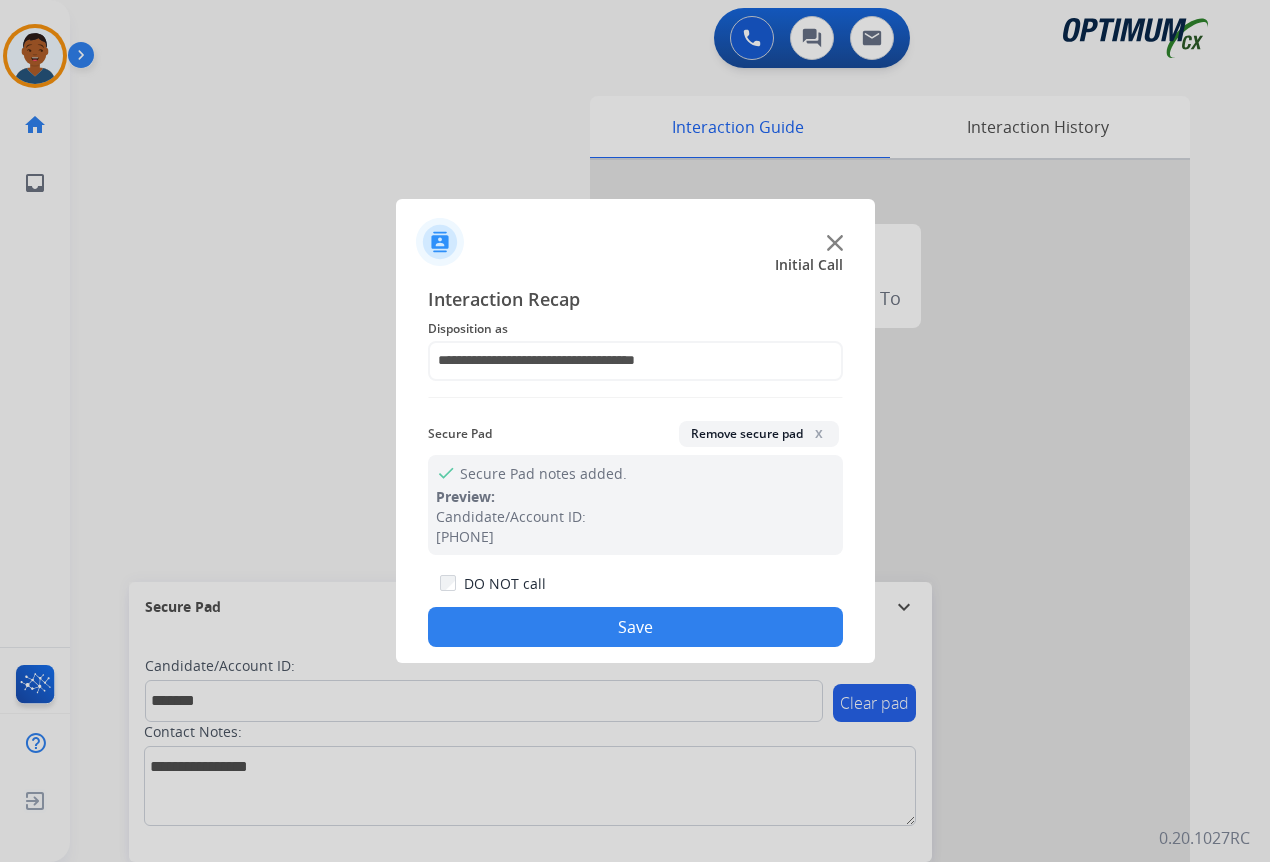 click on "Save" 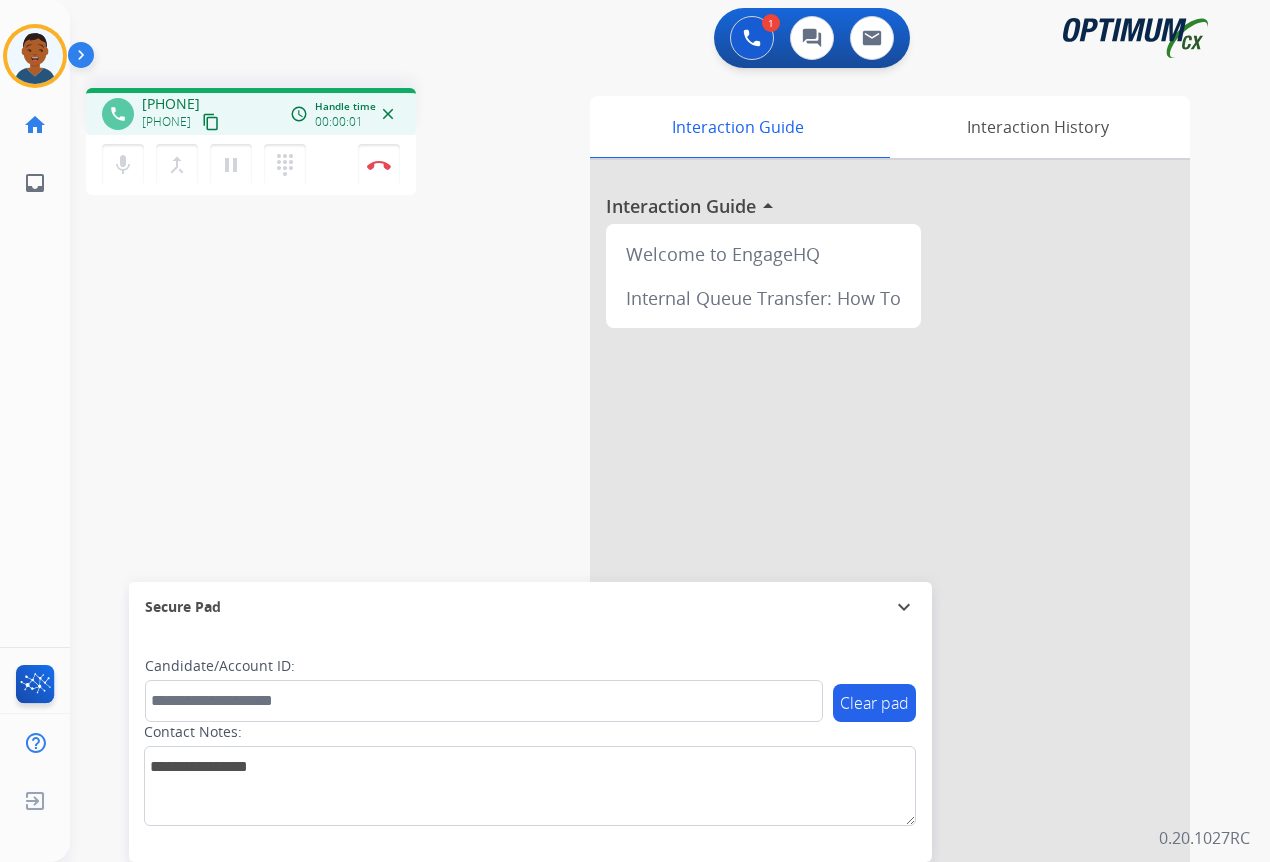 click on "content_copy" at bounding box center (211, 122) 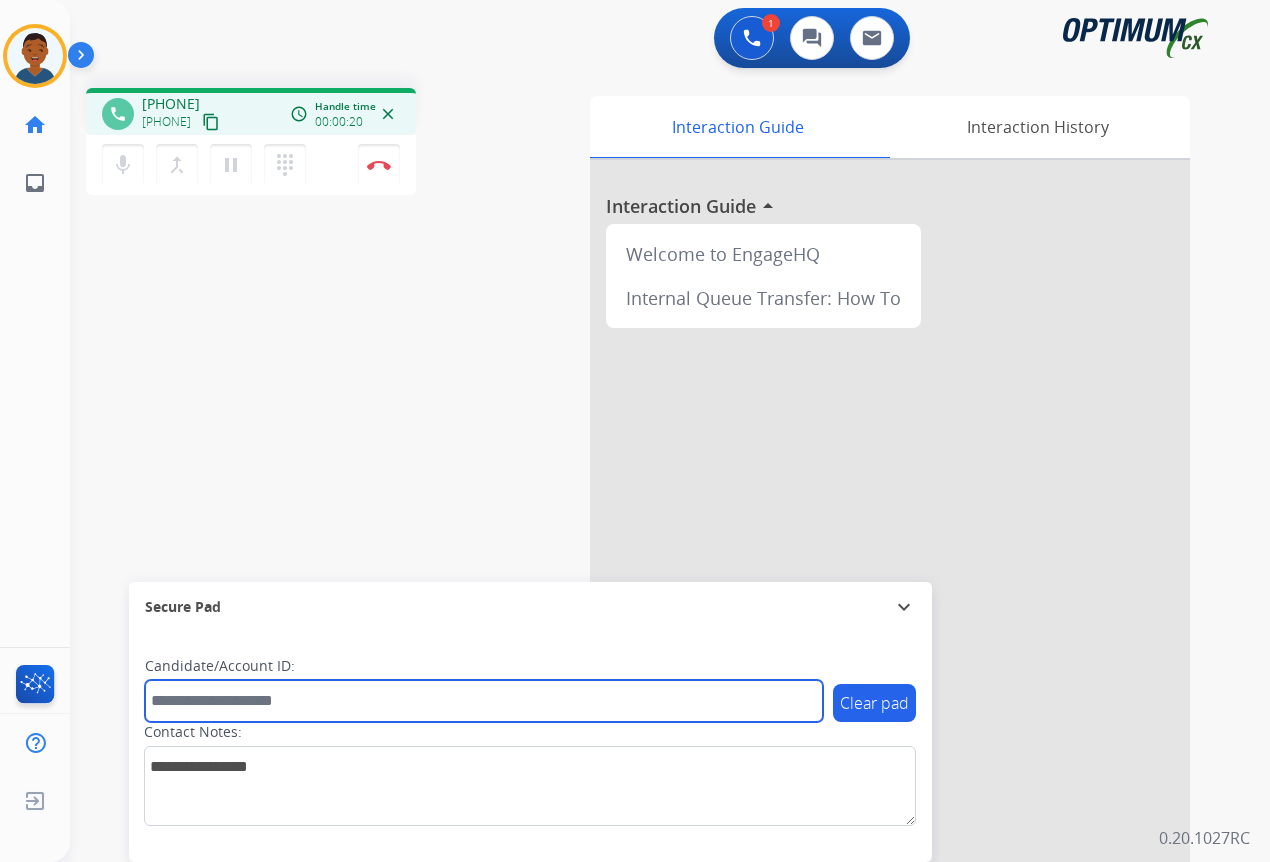 click at bounding box center (484, 701) 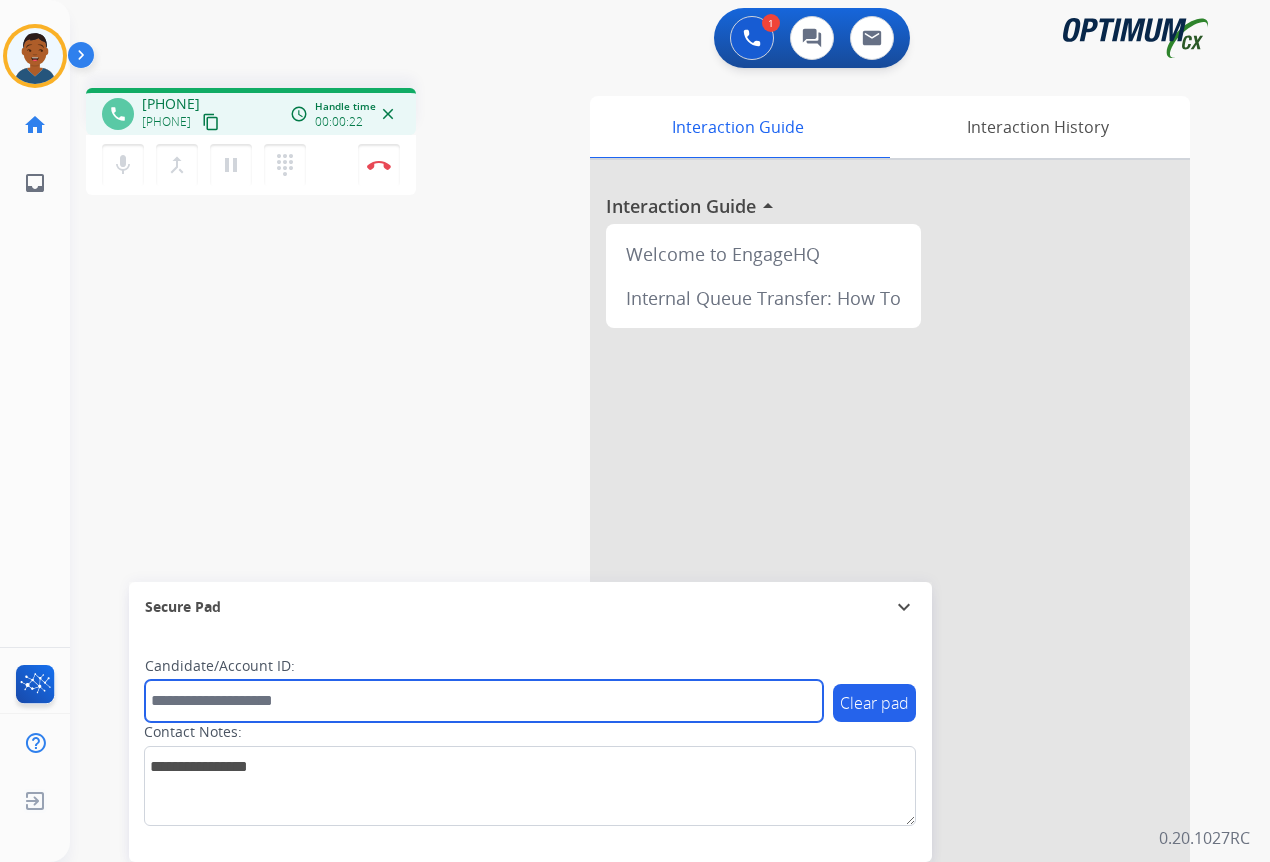 paste on "*******" 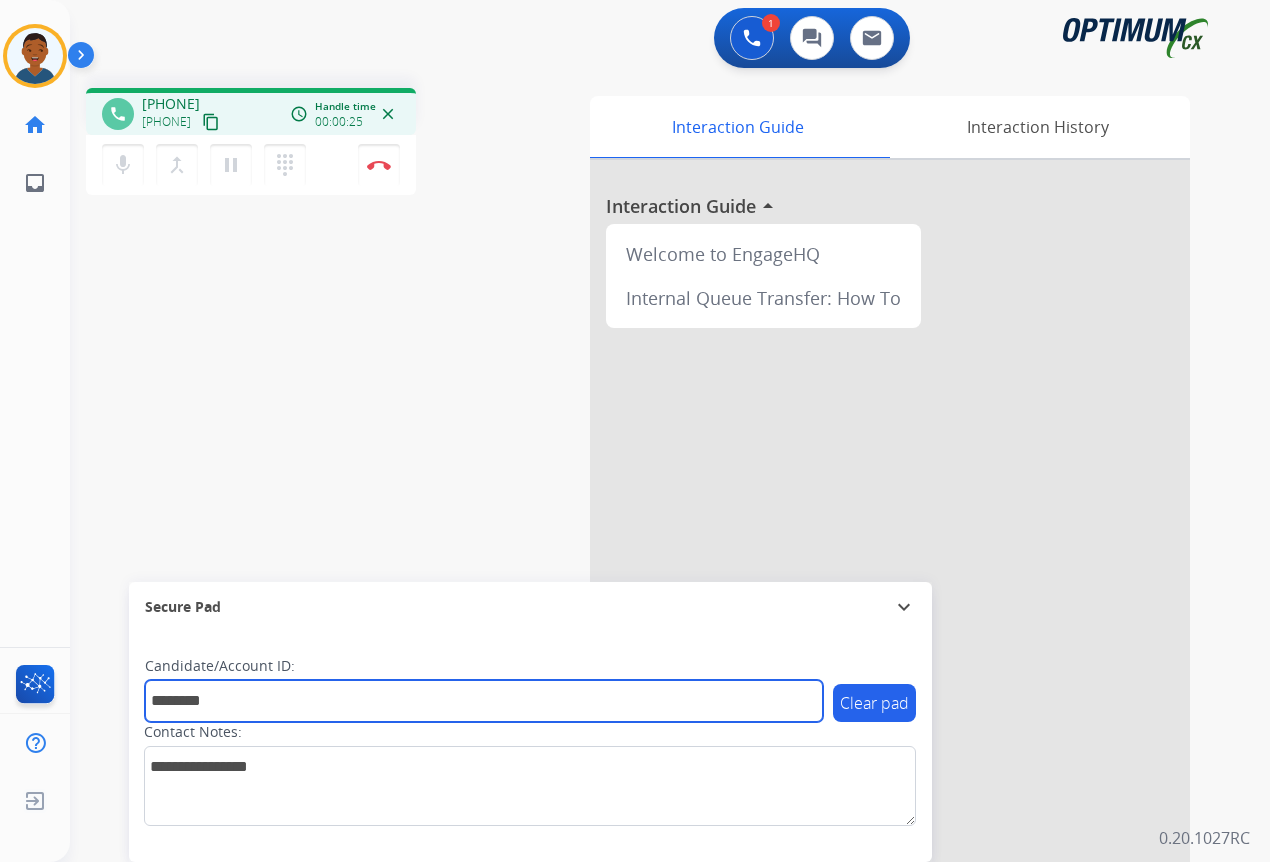 type on "*******" 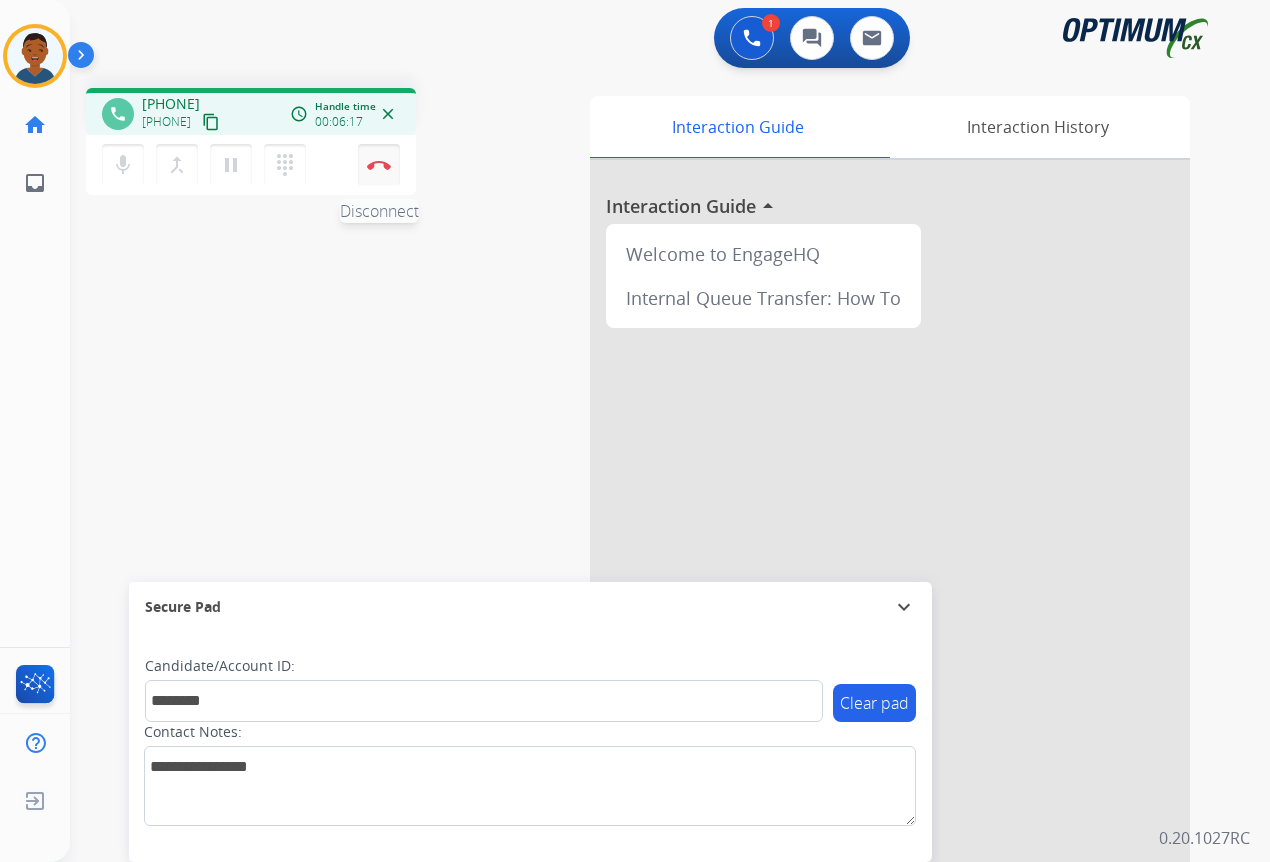 click at bounding box center (379, 165) 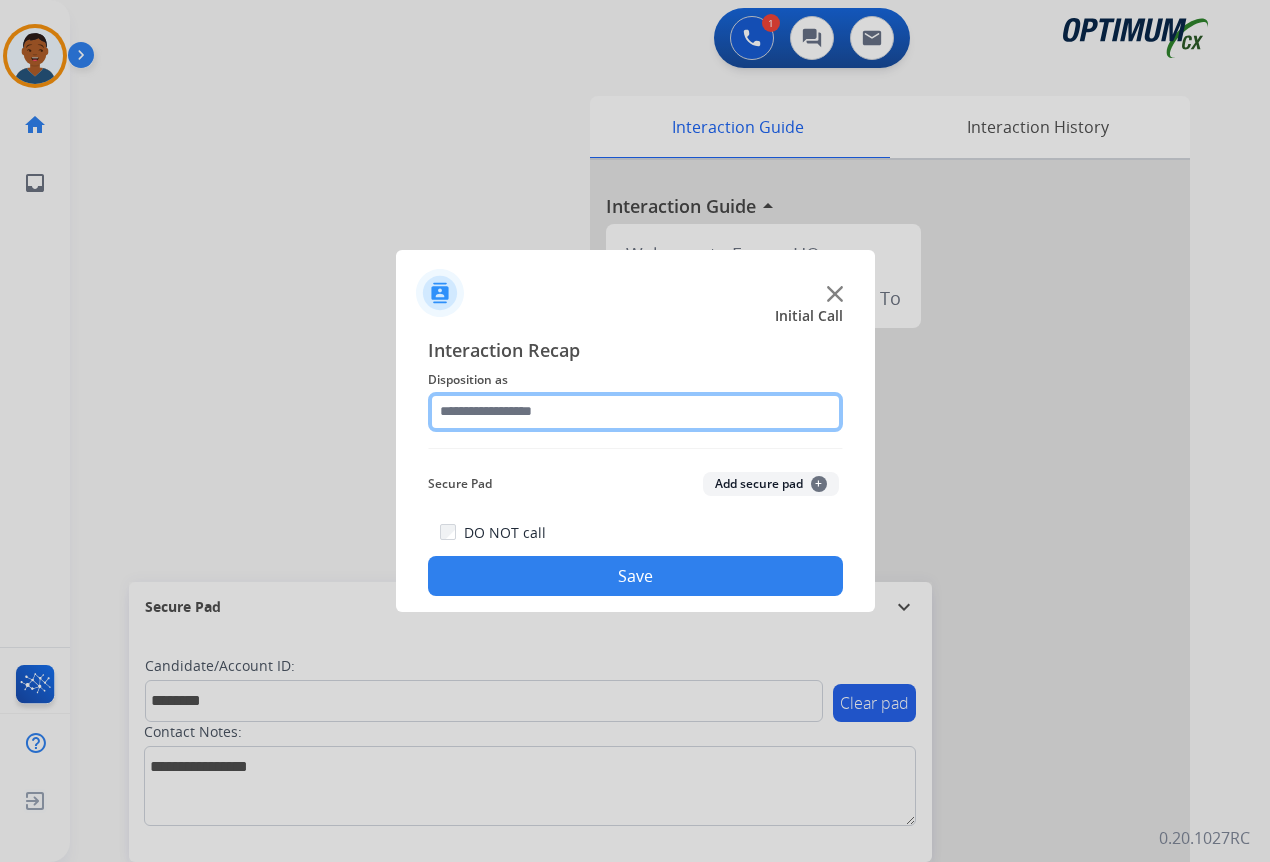 click 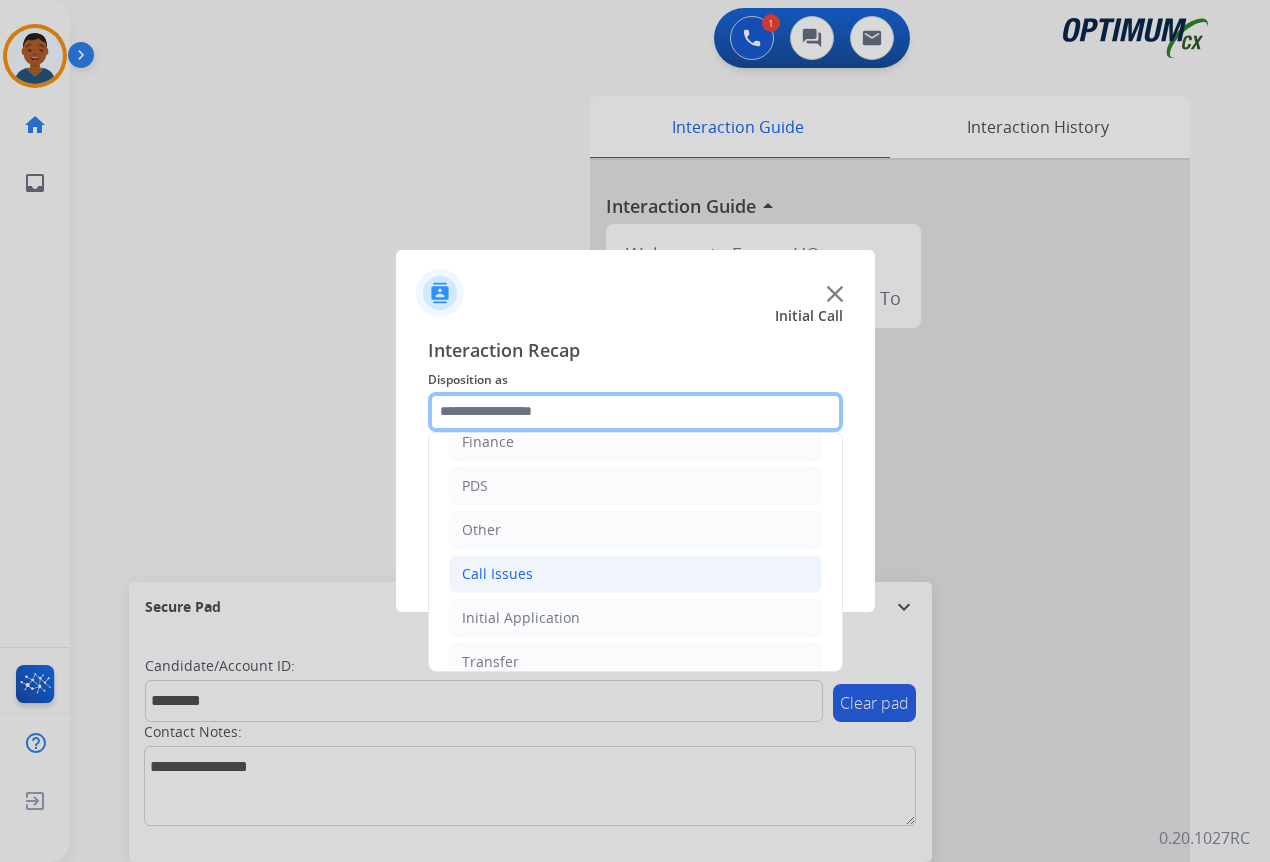 scroll, scrollTop: 136, scrollLeft: 0, axis: vertical 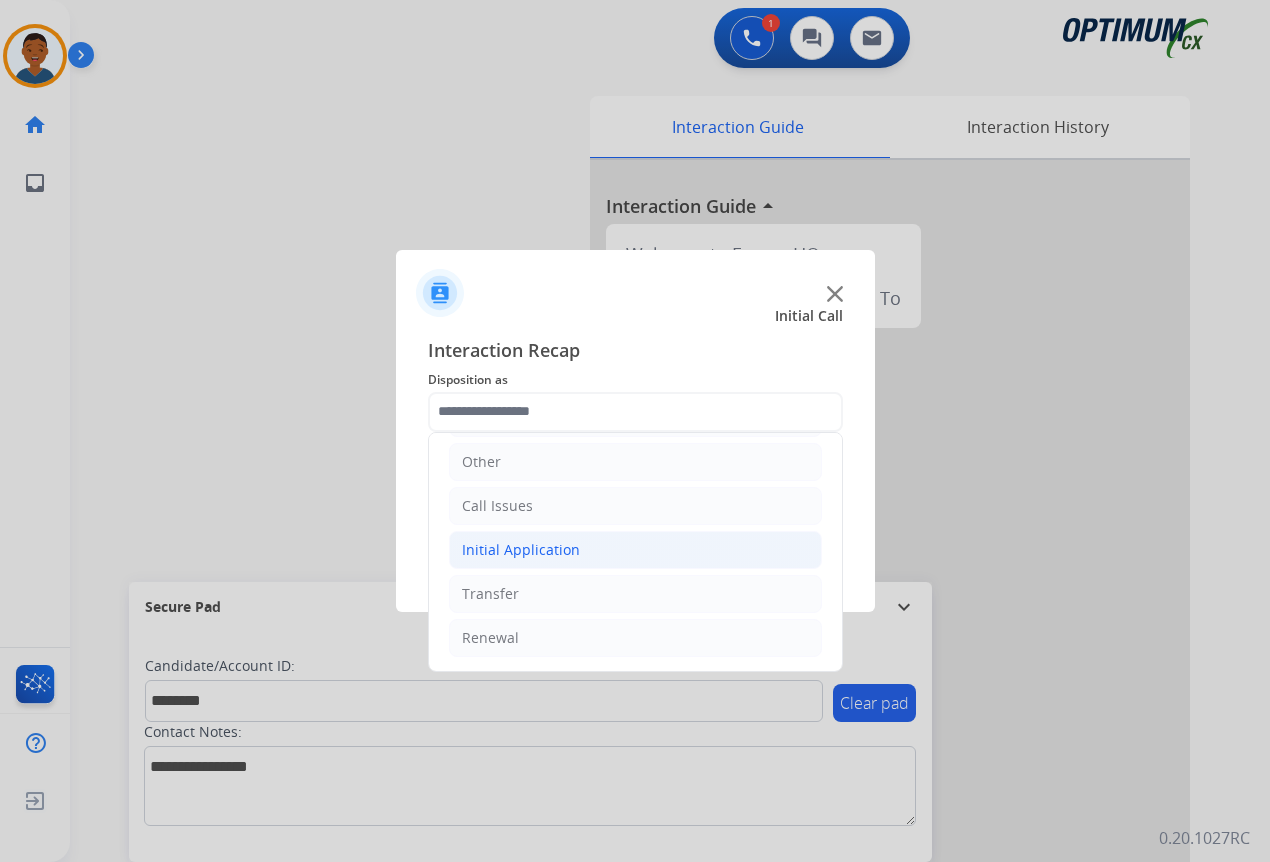 click on "Initial Application" 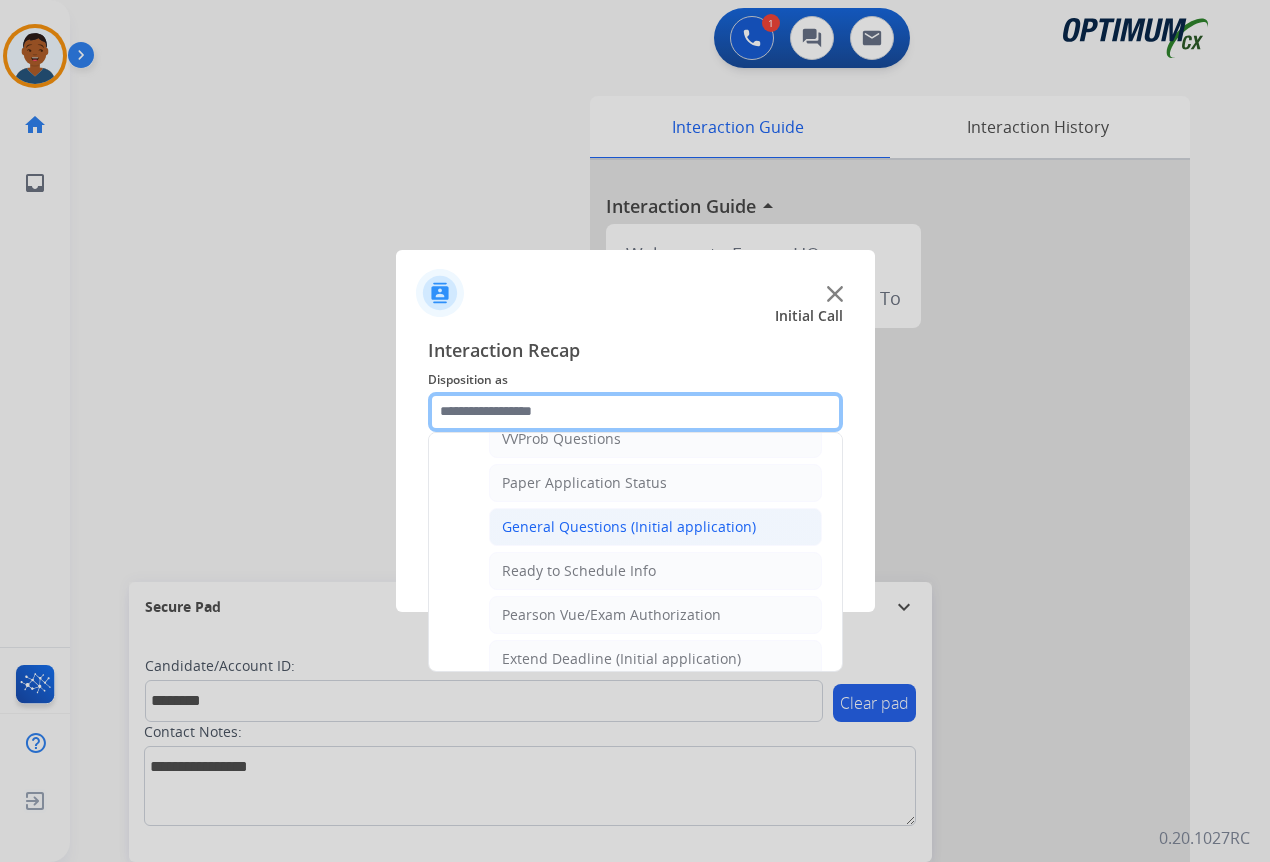 scroll, scrollTop: 1136, scrollLeft: 0, axis: vertical 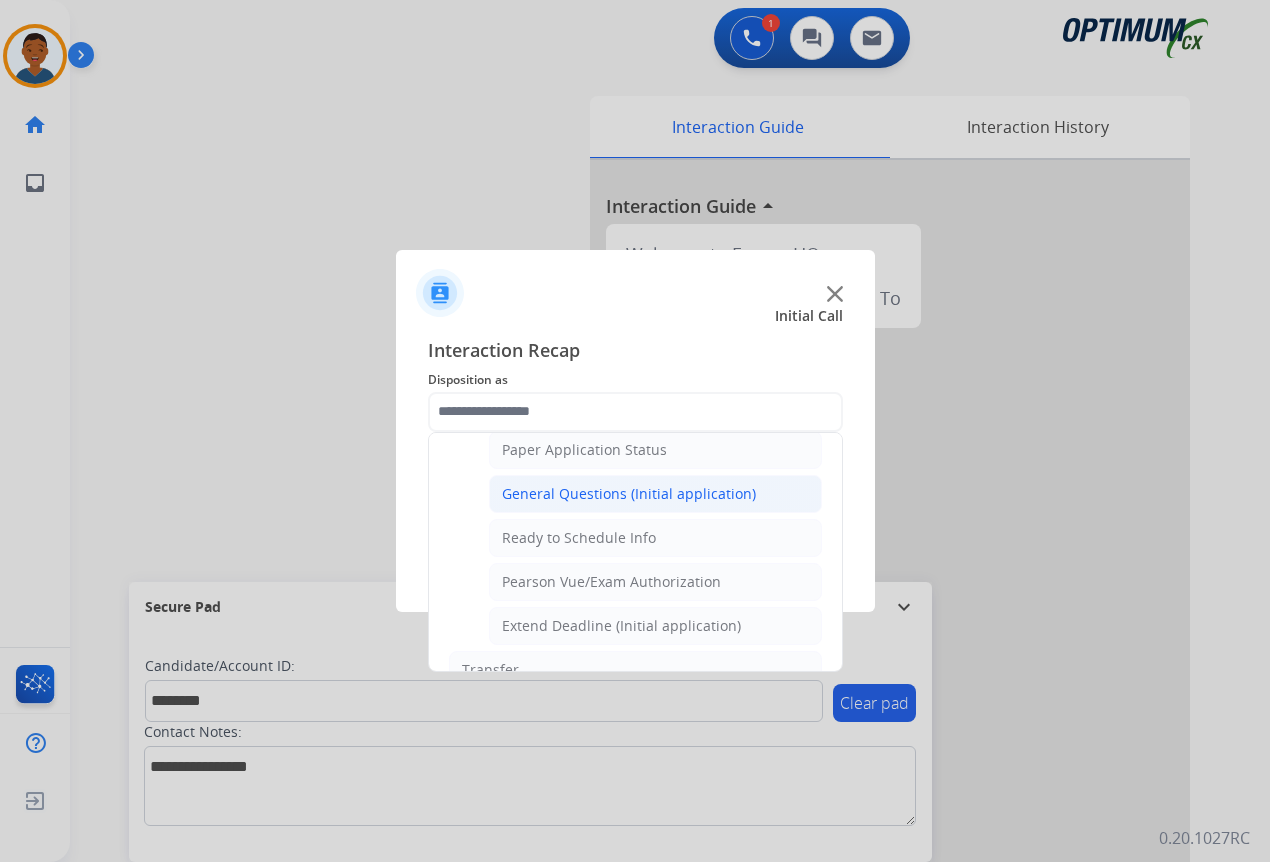 click on "General Questions (Initial application)" 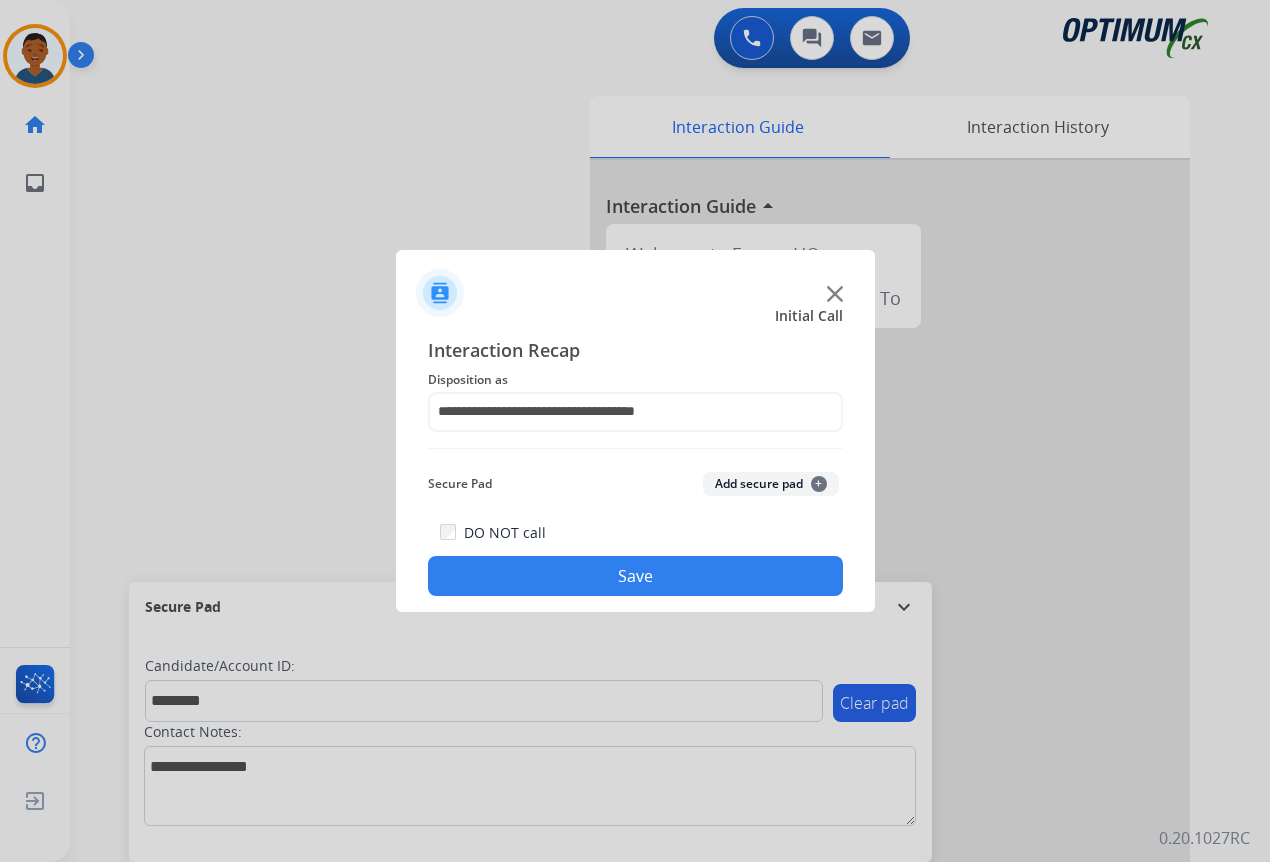 click on "Add secure pad  +" 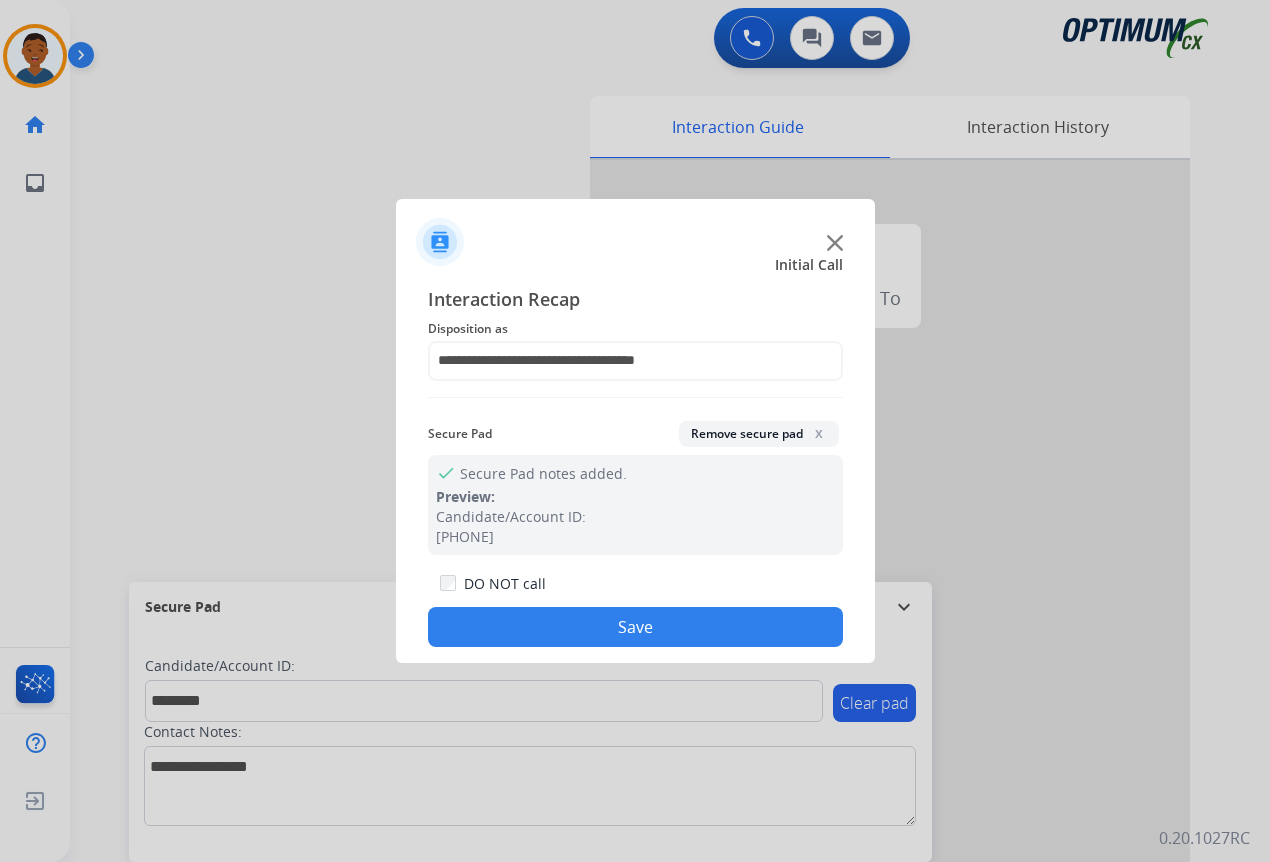 click on "Save" 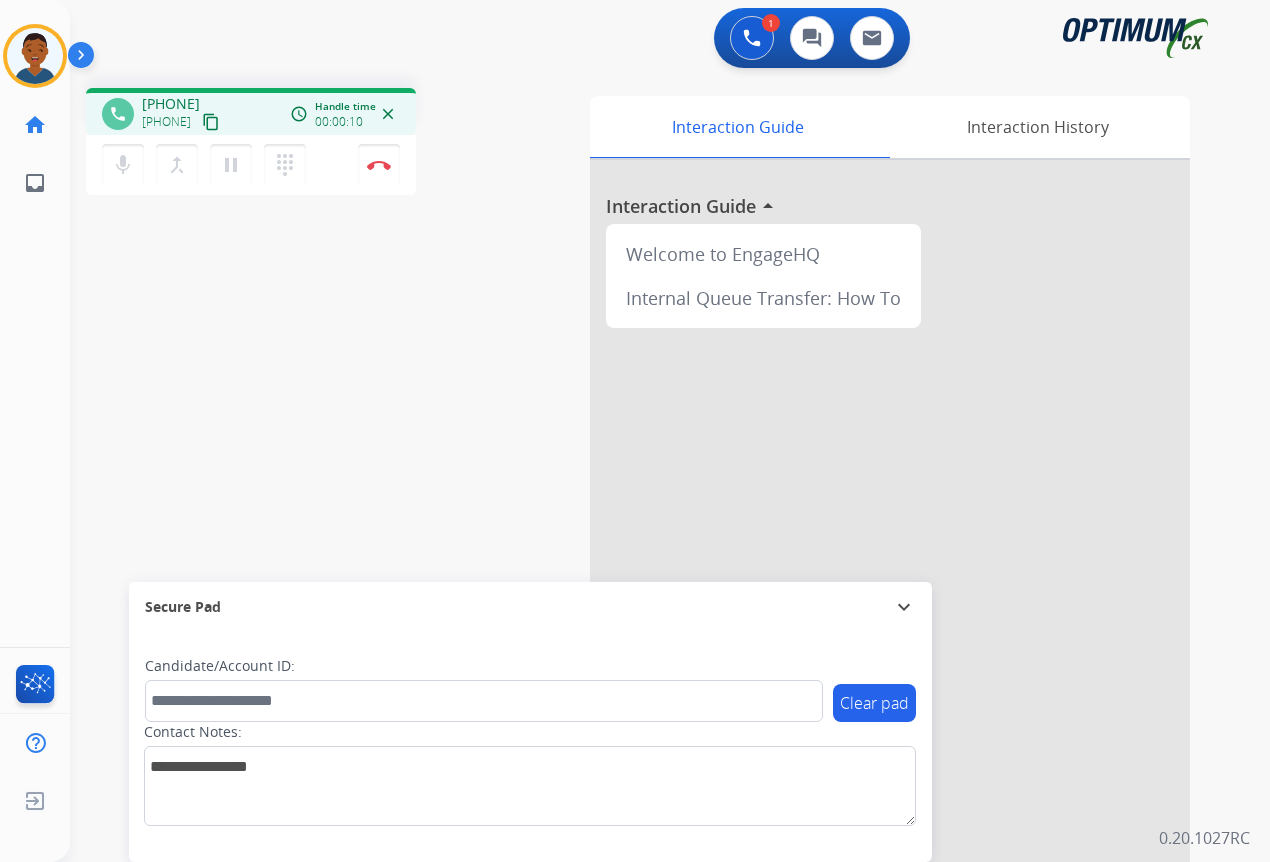 click on "content_copy" at bounding box center [211, 122] 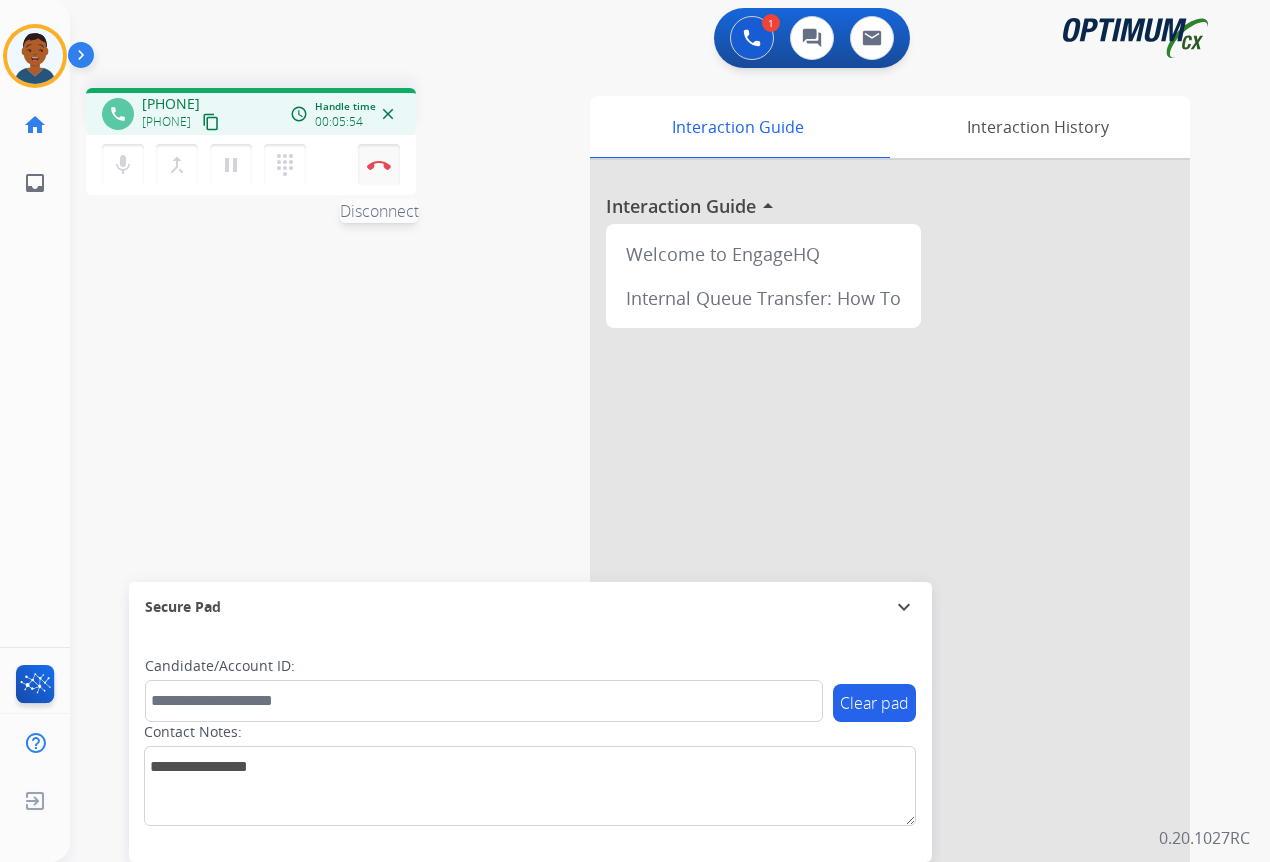 click on "Disconnect" at bounding box center [379, 165] 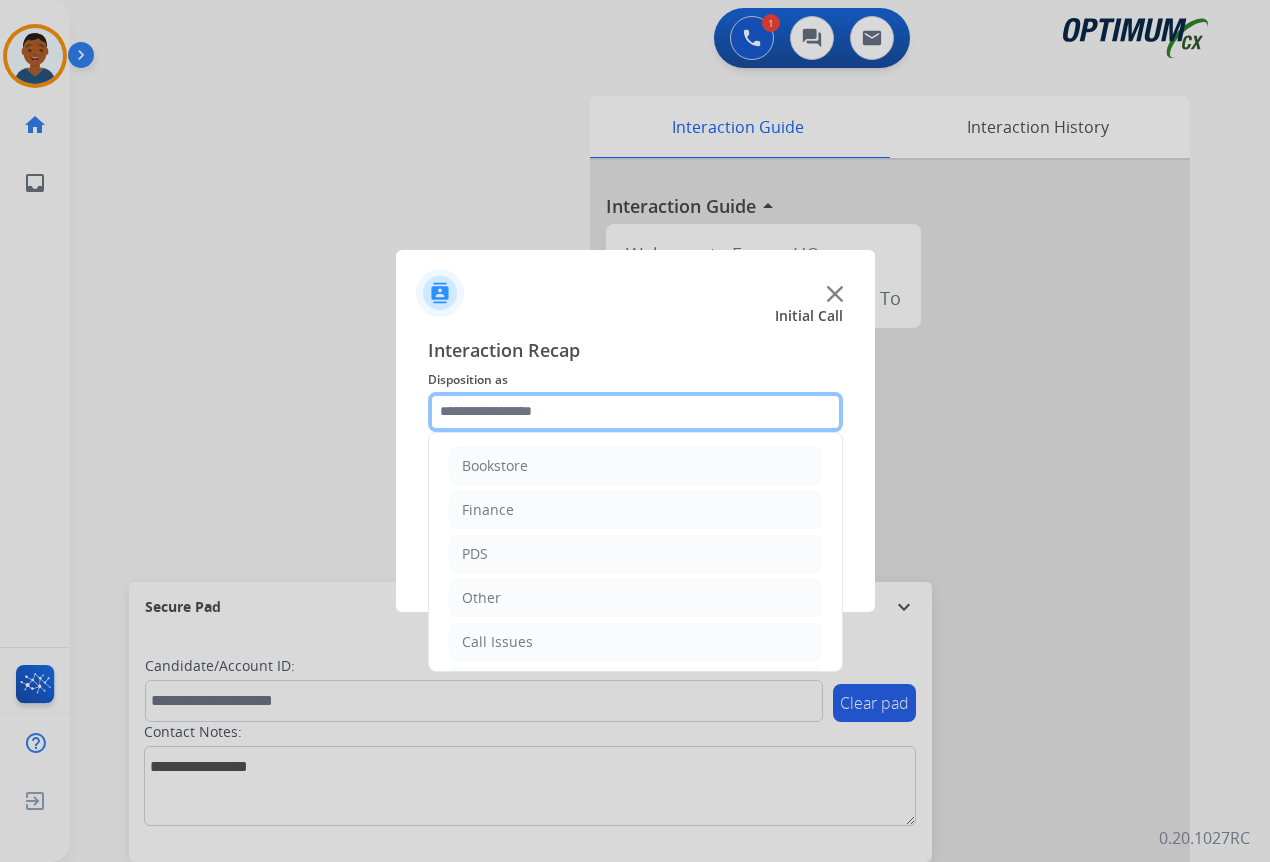 click 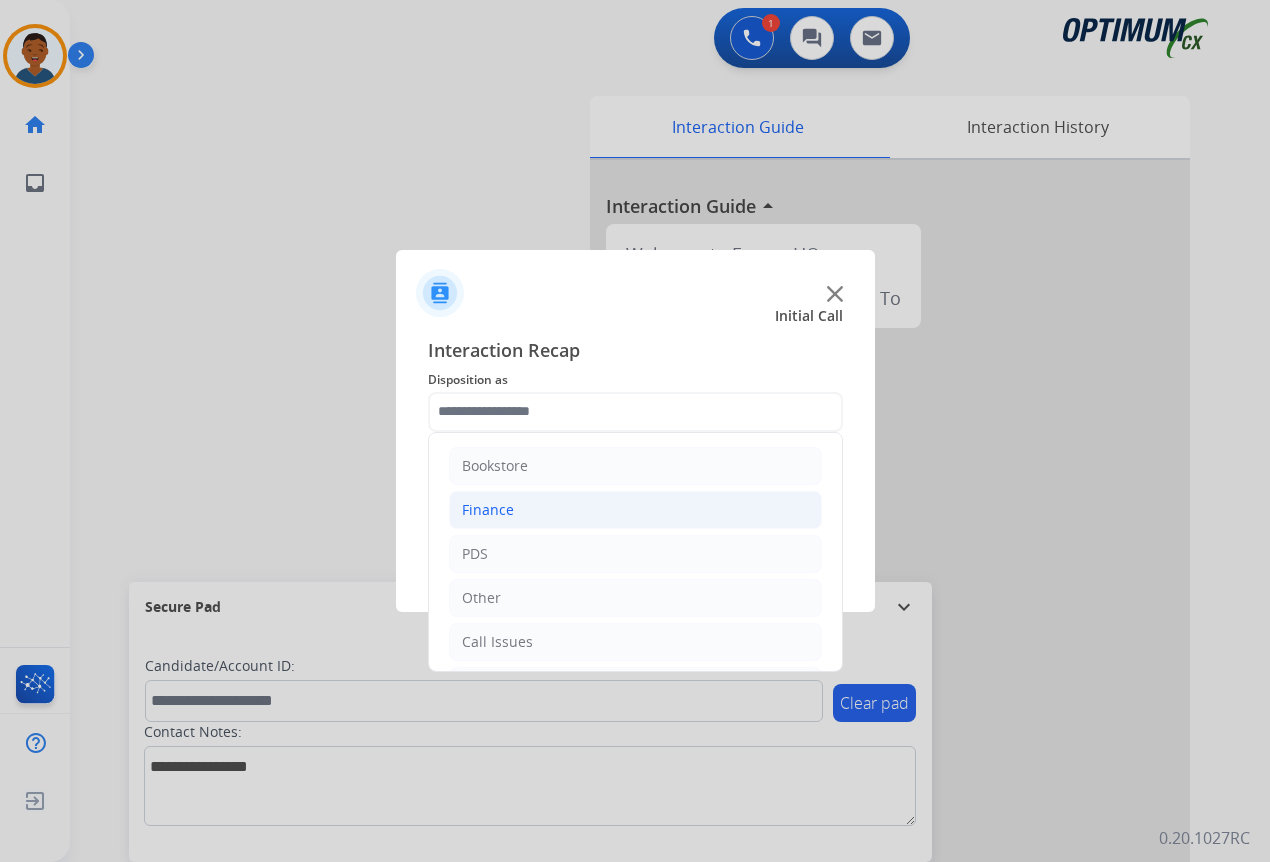 click on "Finance" 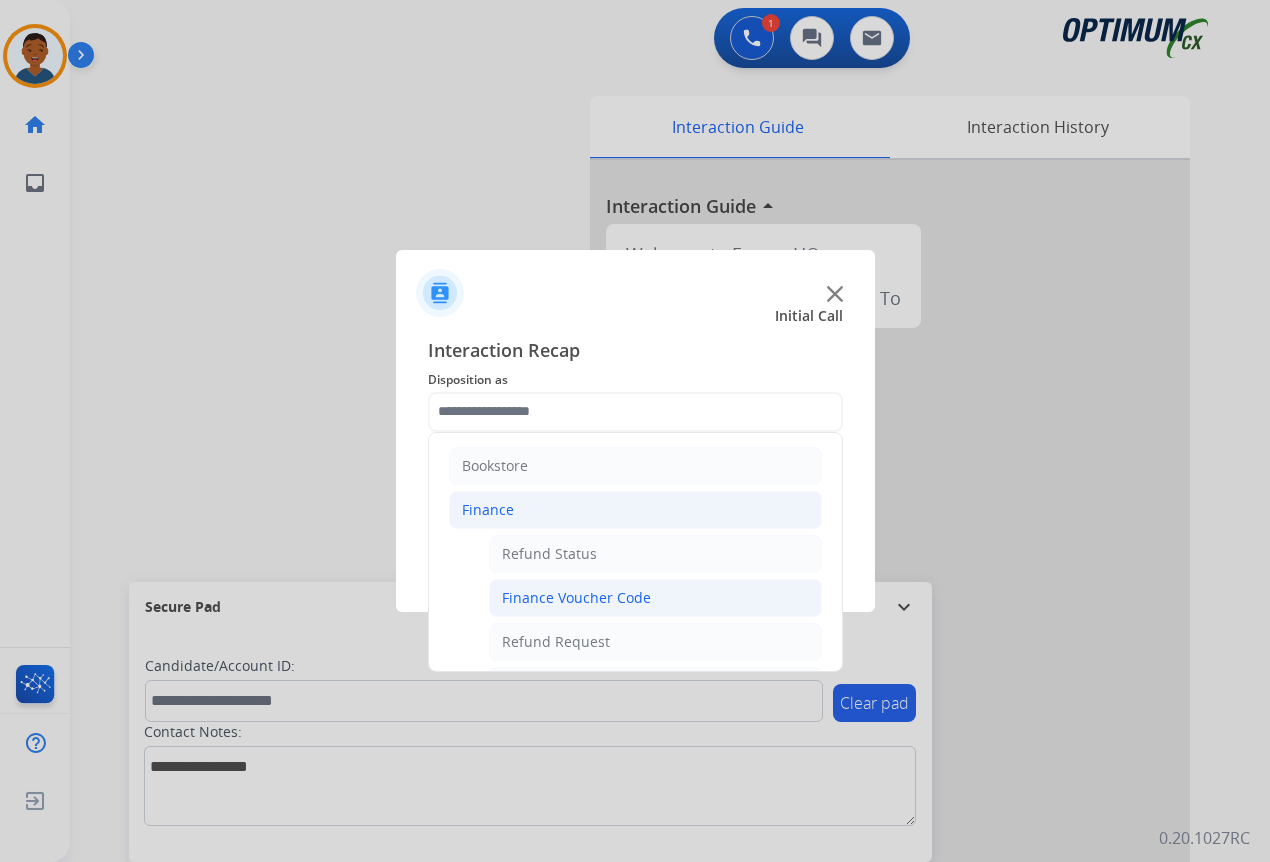 click on "Finance Voucher Code" 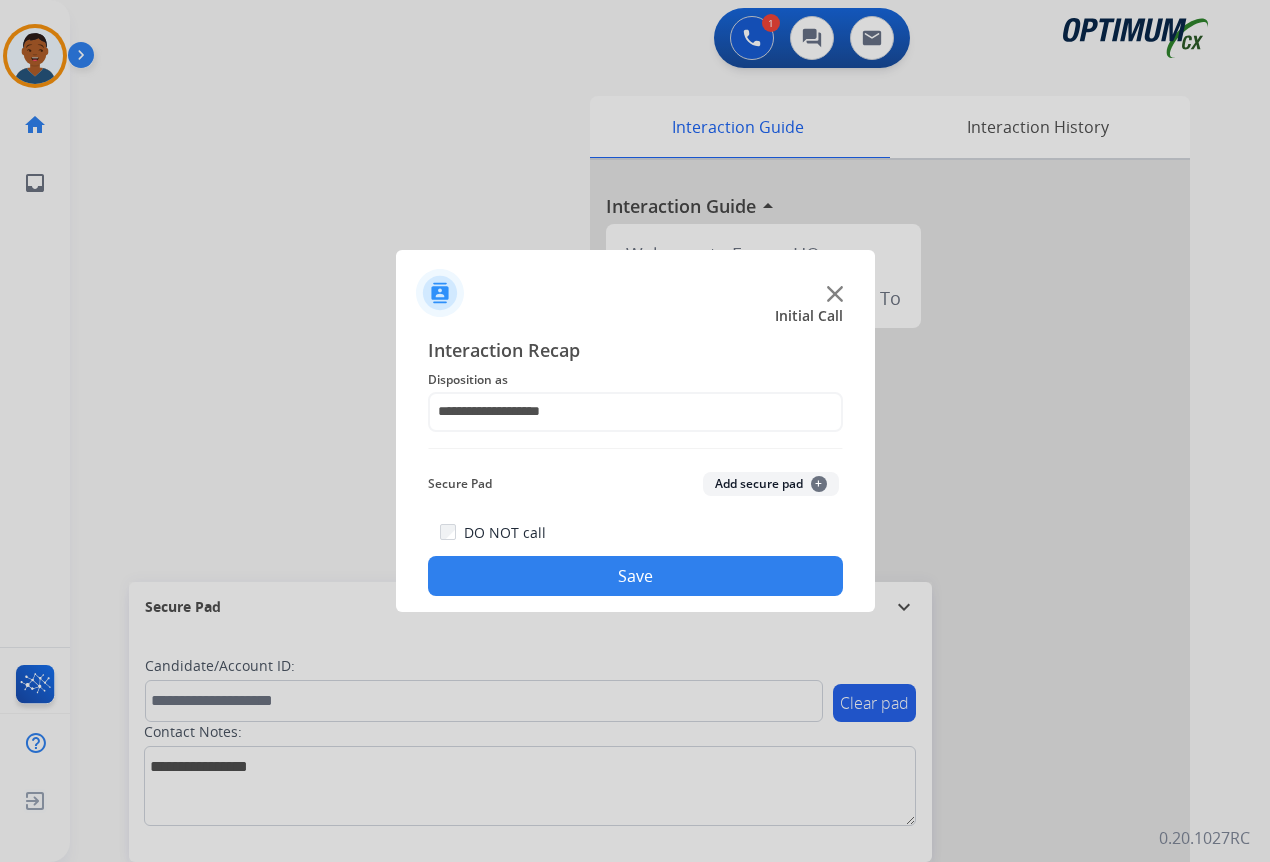 click on "Save" 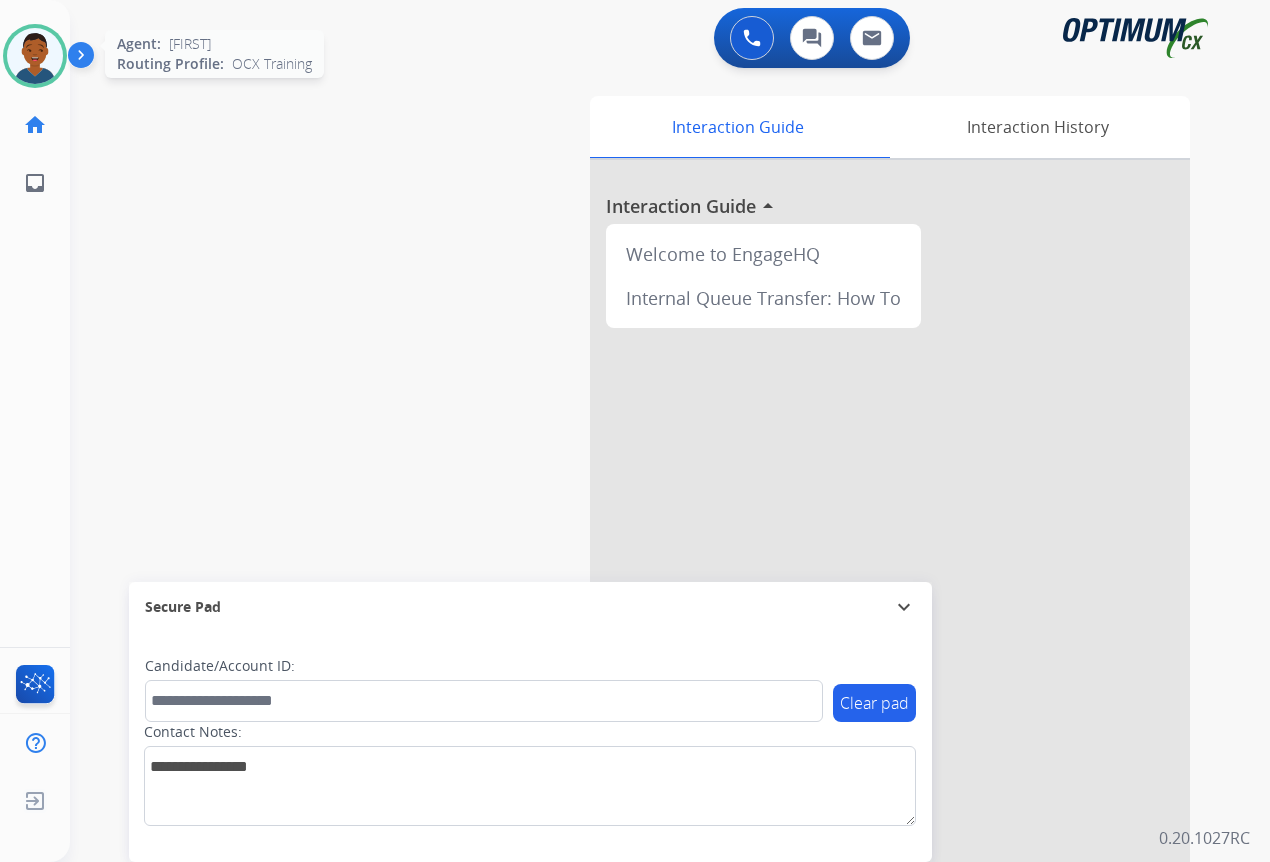 drag, startPoint x: 24, startPoint y: 61, endPoint x: 33, endPoint y: 68, distance: 11.401754 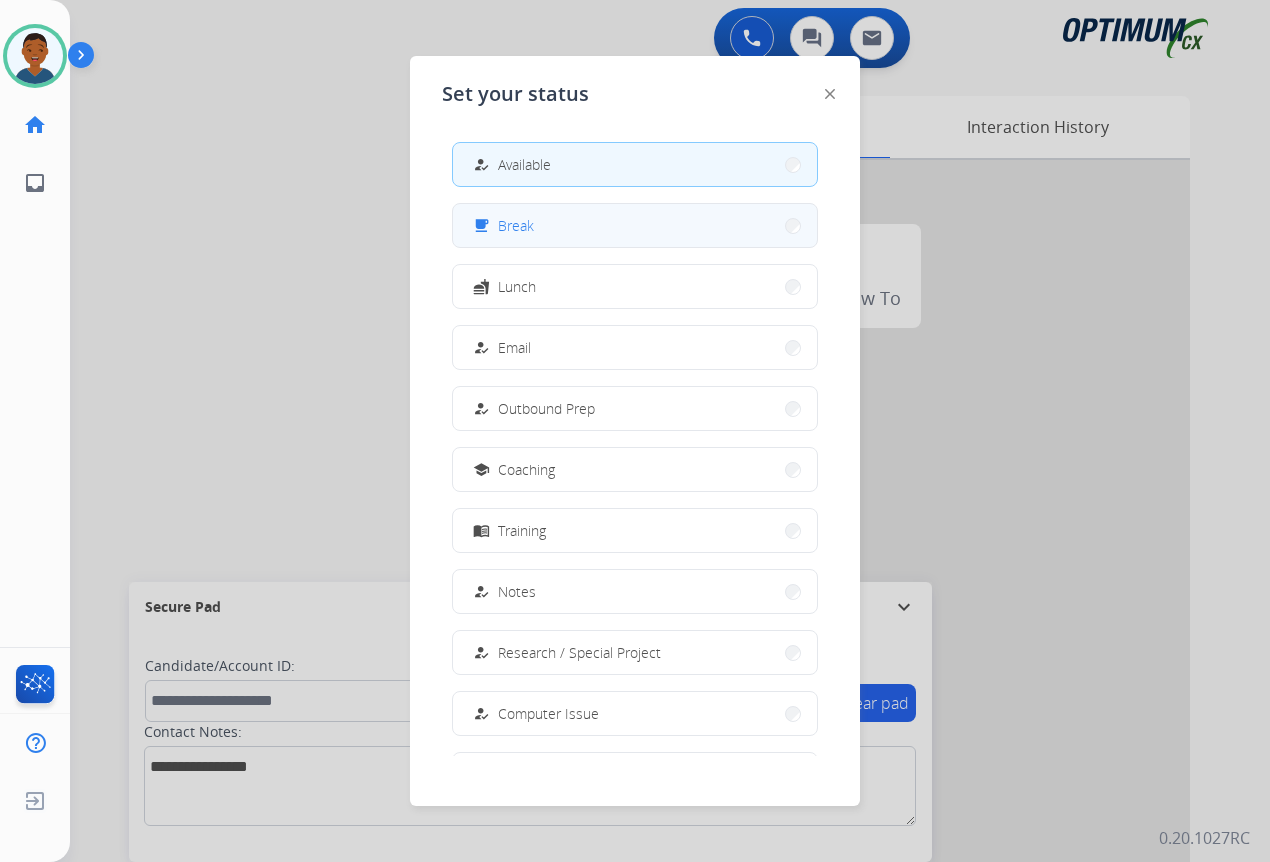 click on "Break" at bounding box center [516, 225] 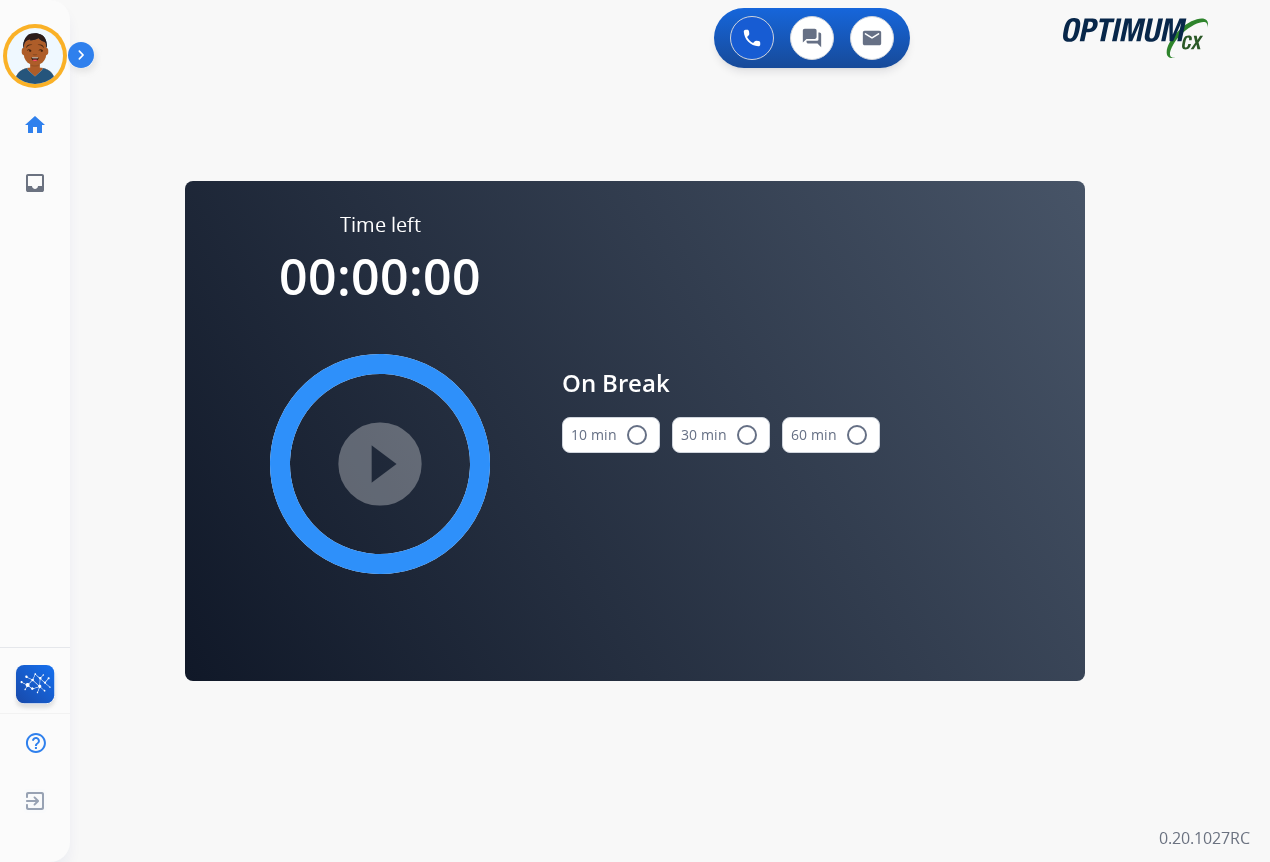 click on "radio_button_unchecked" at bounding box center [637, 435] 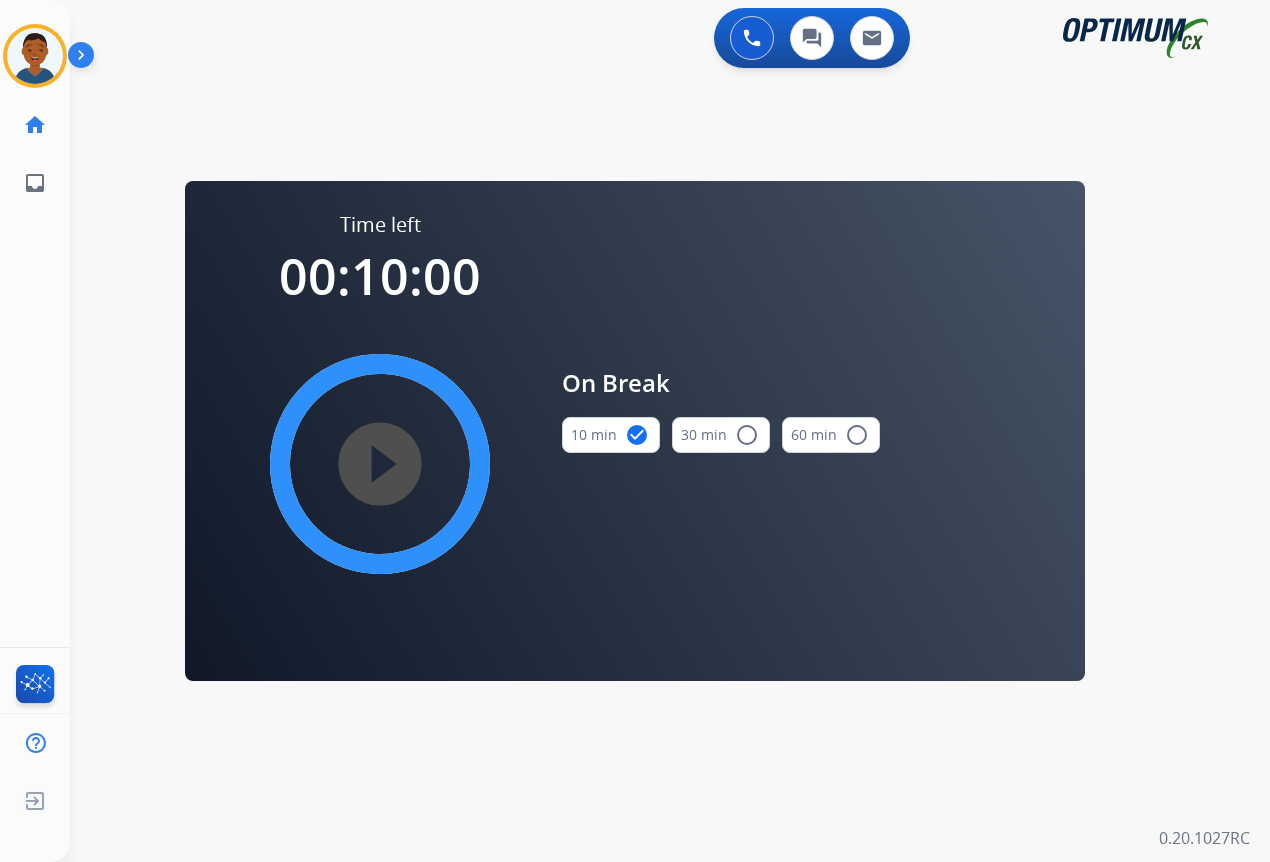 click on "play_circle_filled" at bounding box center (380, 464) 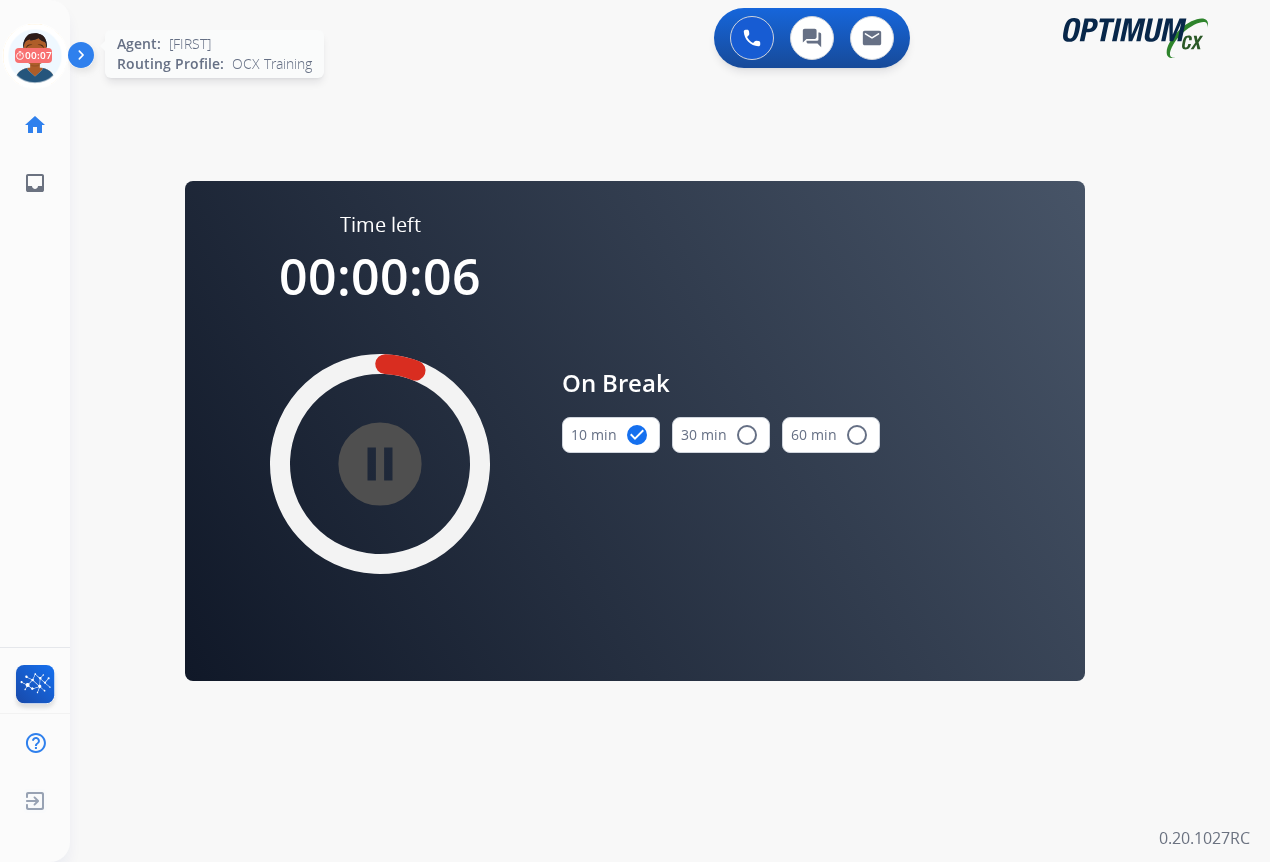 click 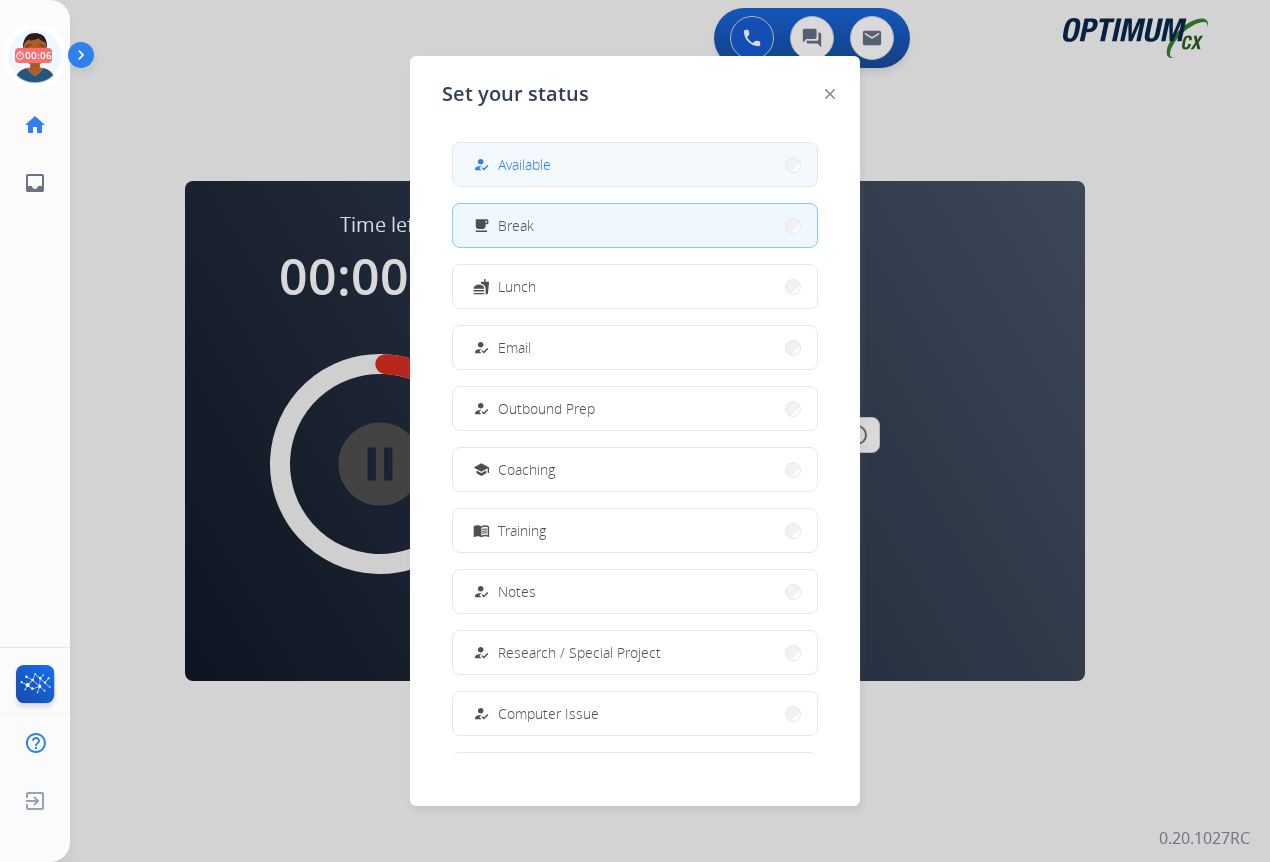 click on "Available" at bounding box center [524, 164] 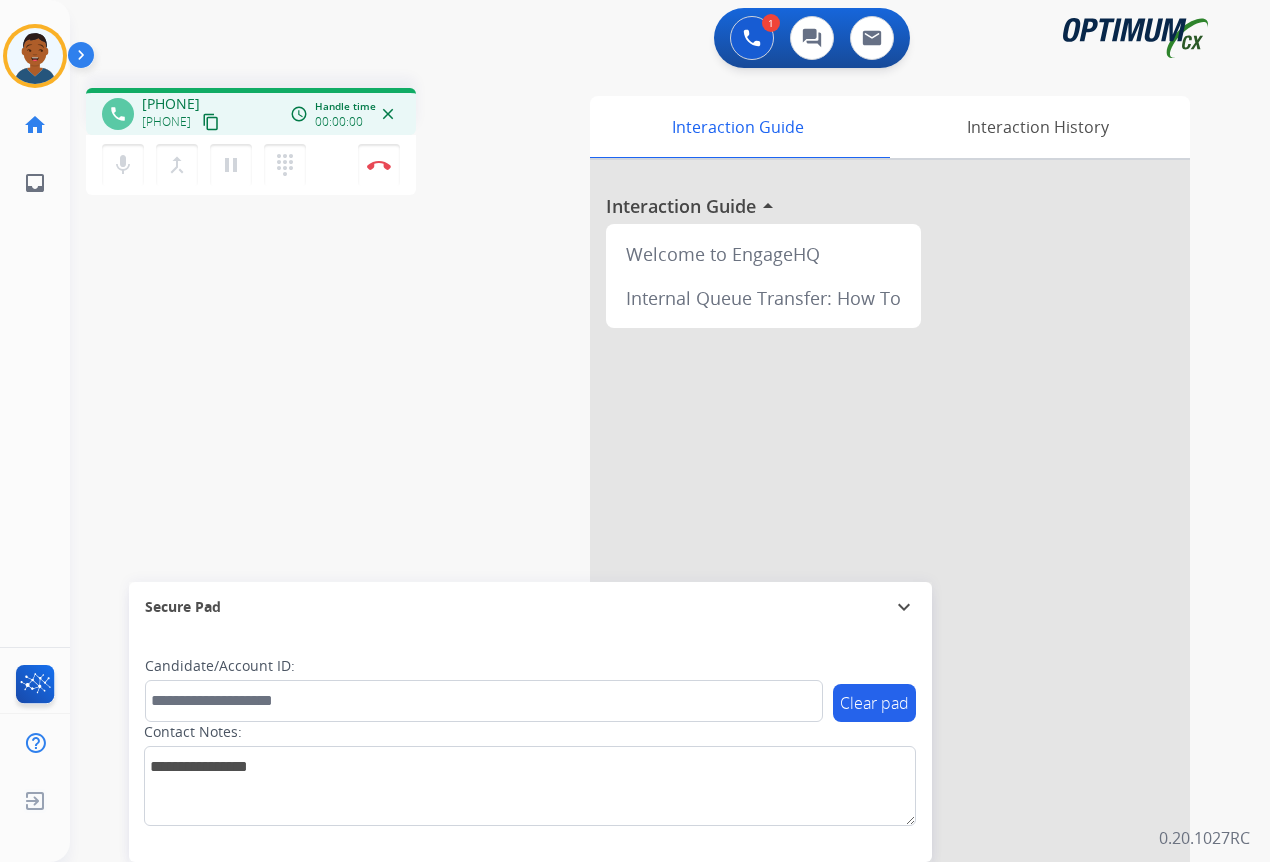 click on "content_copy" at bounding box center (211, 122) 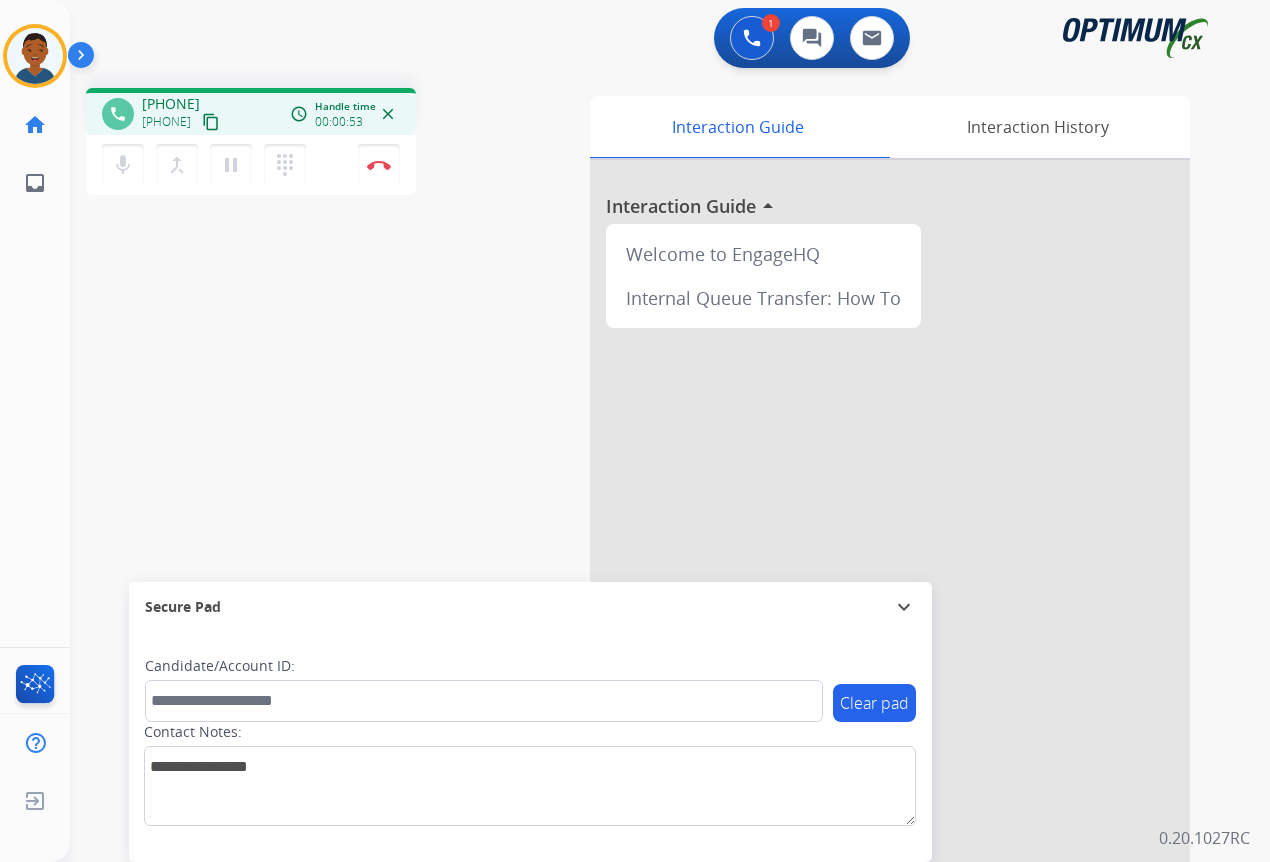 click on "content_copy" at bounding box center [211, 122] 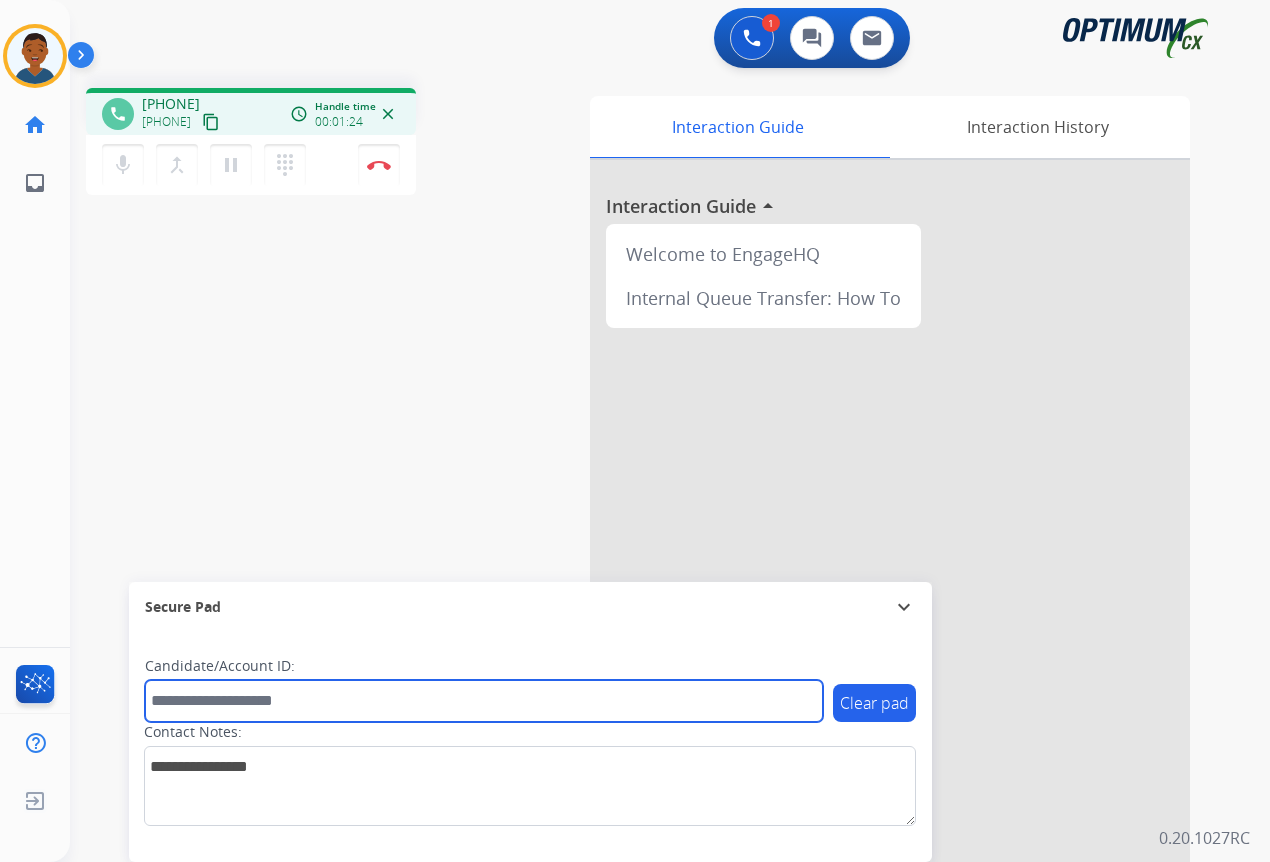 click at bounding box center (484, 701) 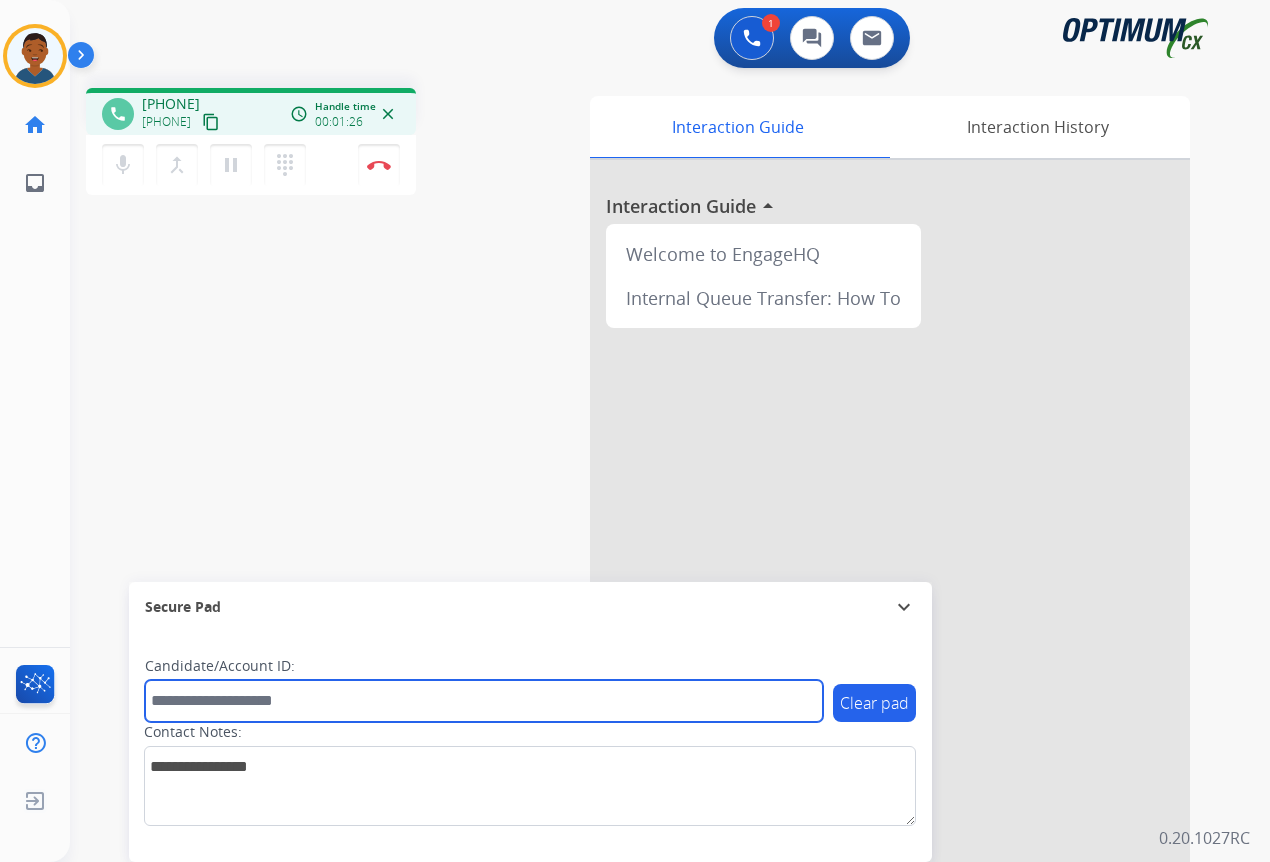 paste on "*******" 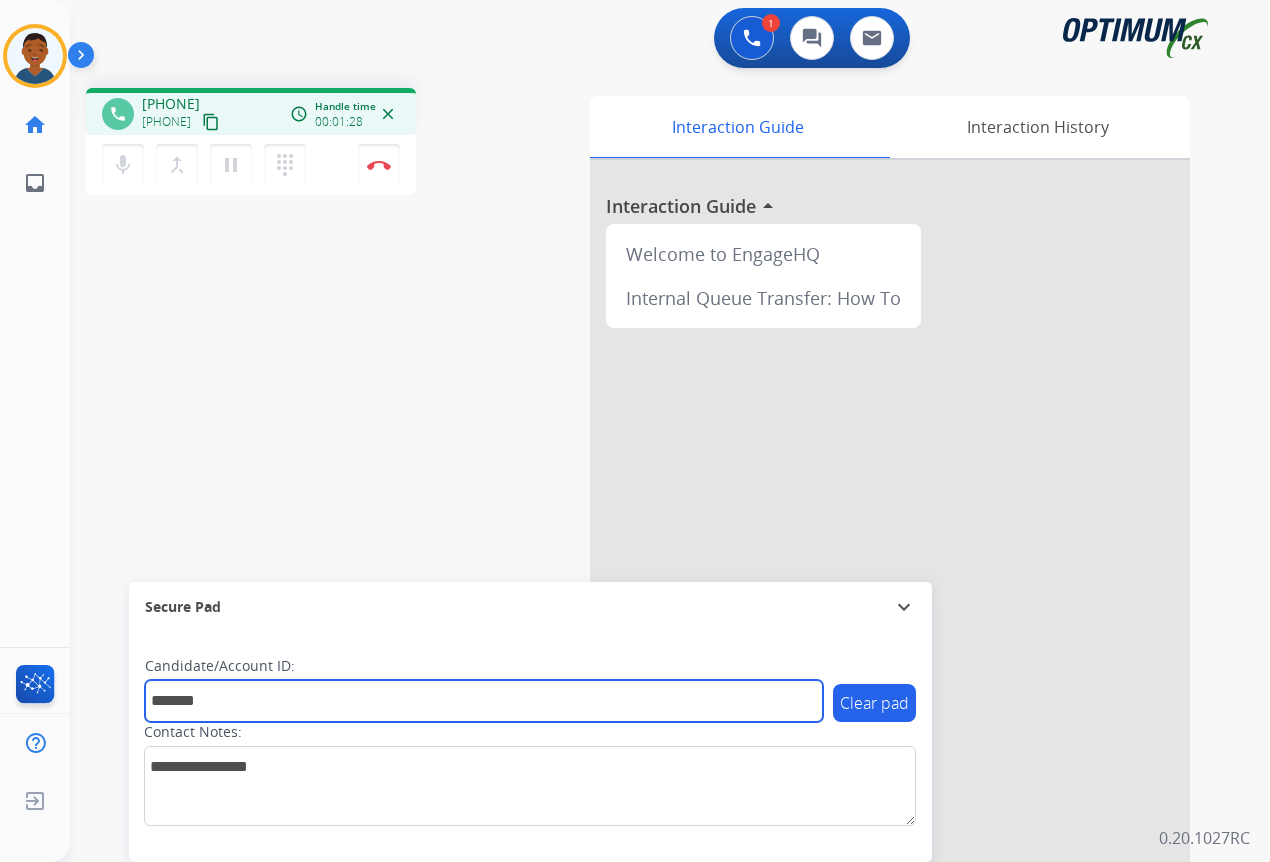 type on "*******" 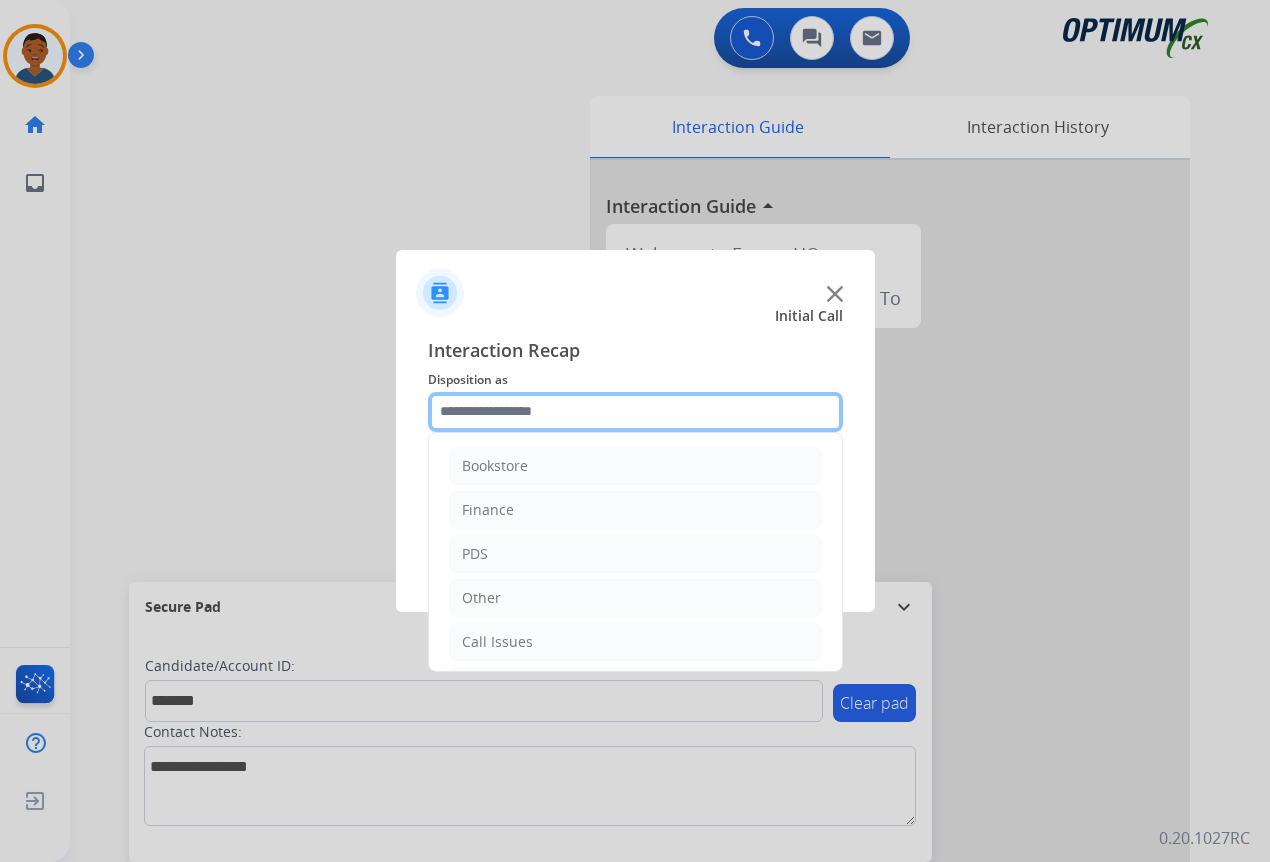 click 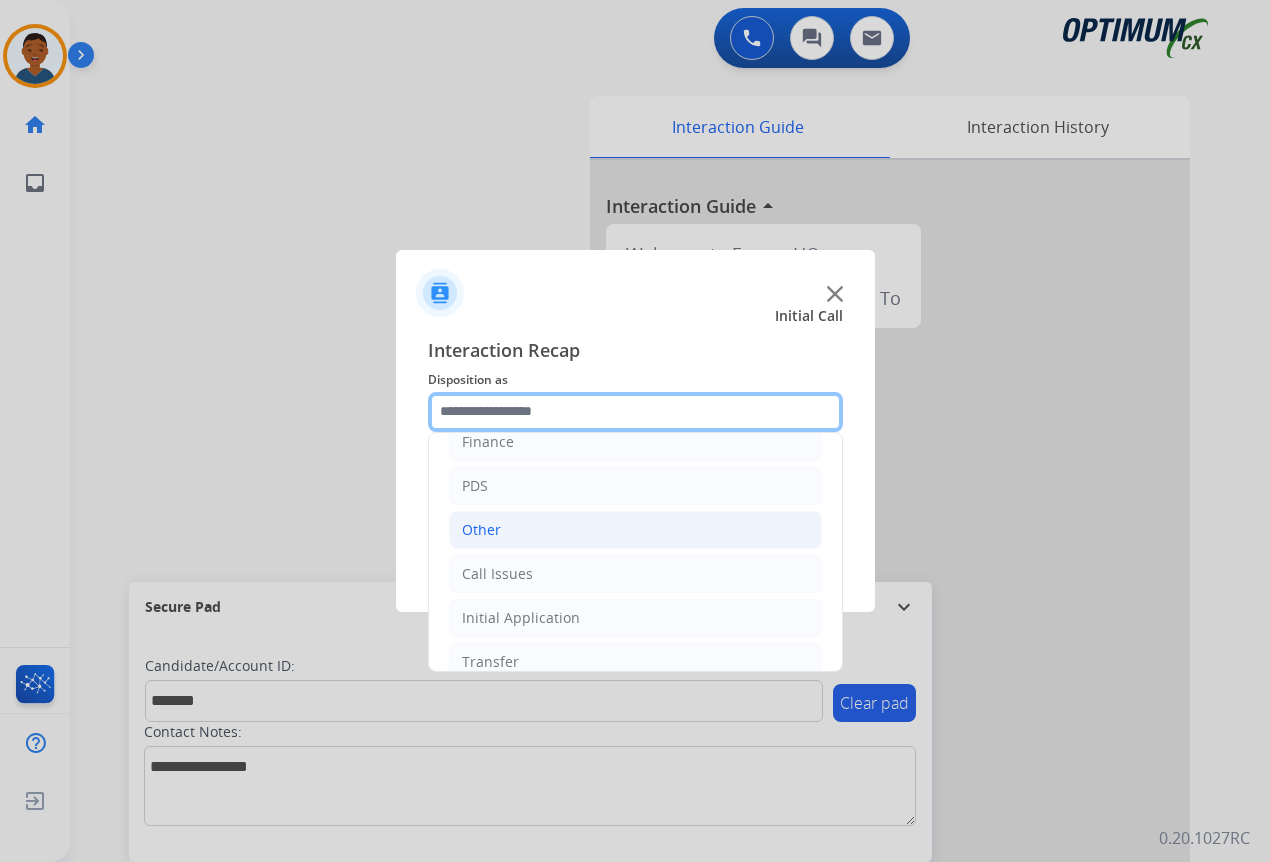 scroll, scrollTop: 100, scrollLeft: 0, axis: vertical 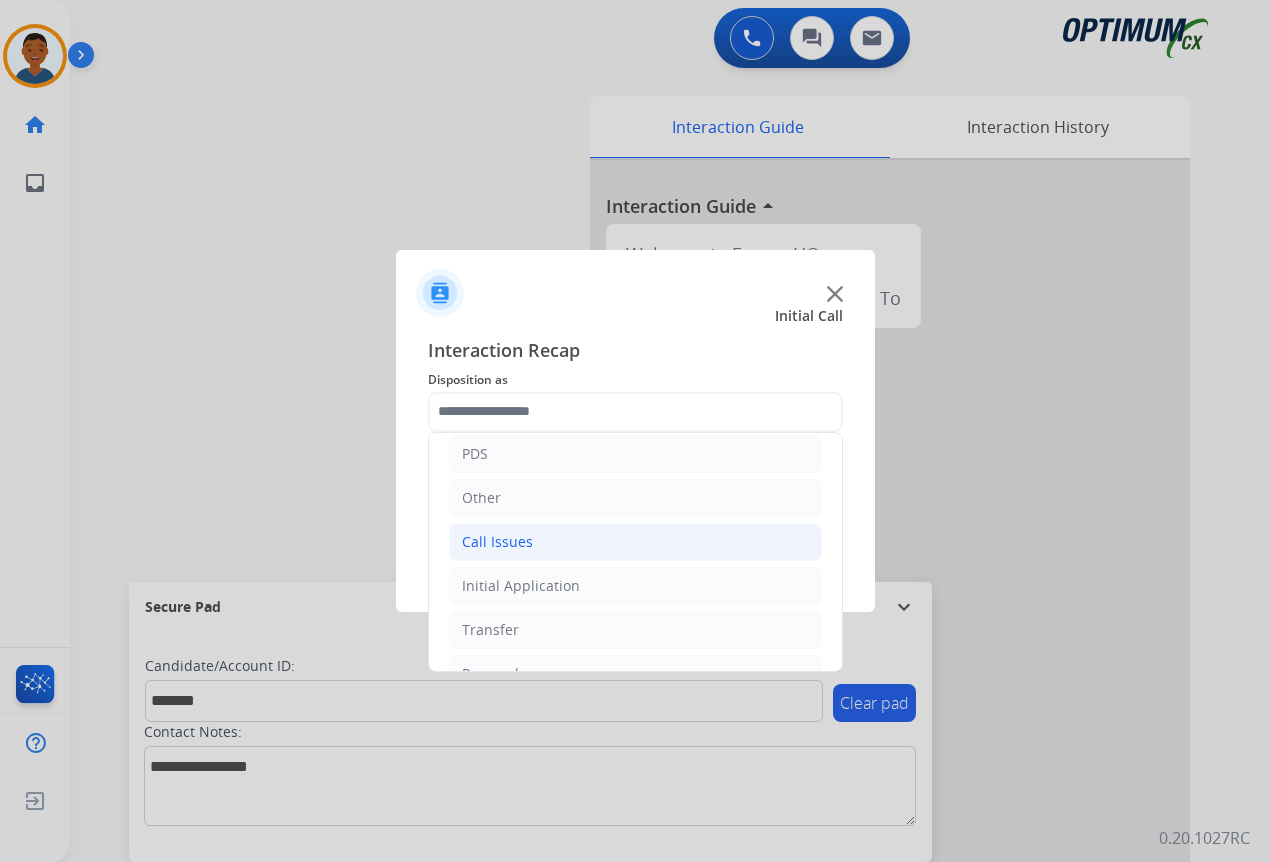 click on "Call Issues" 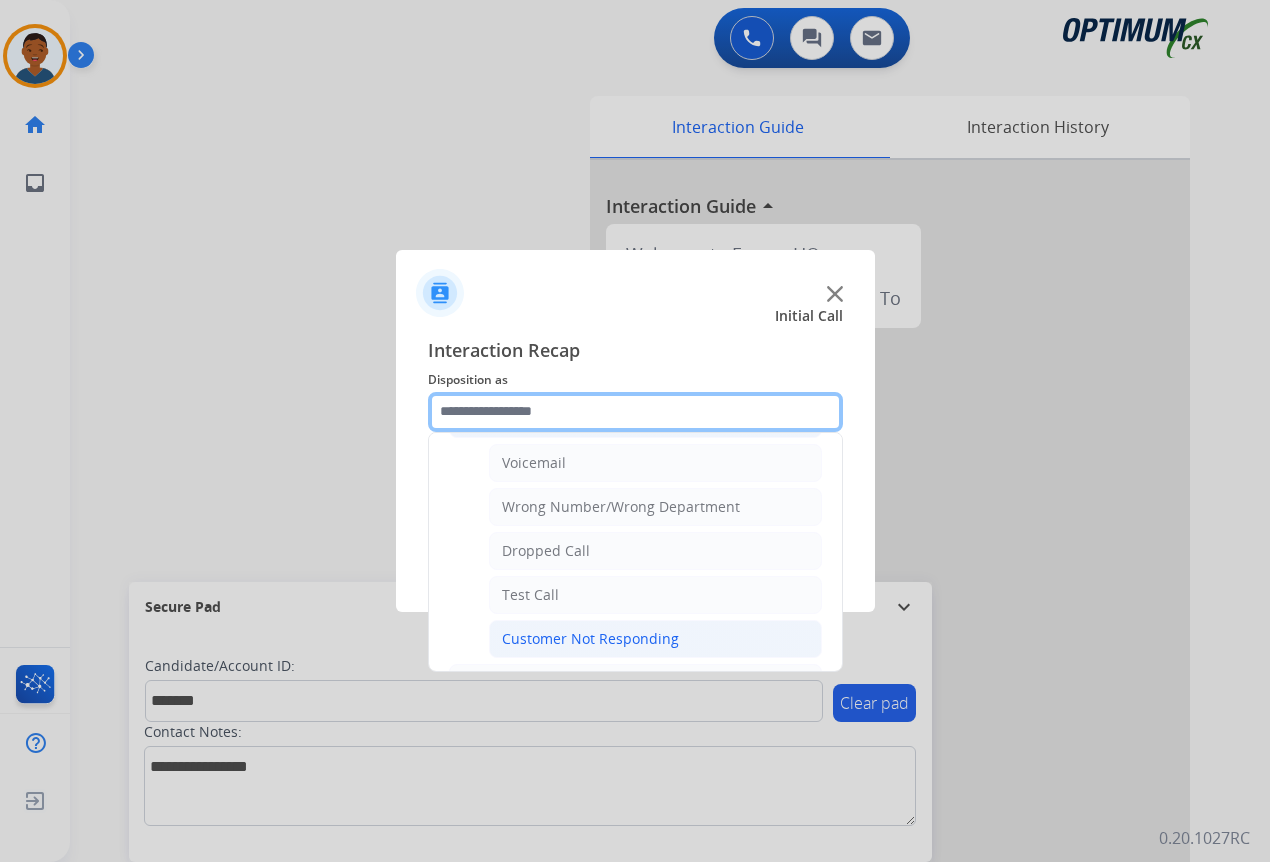 scroll, scrollTop: 200, scrollLeft: 0, axis: vertical 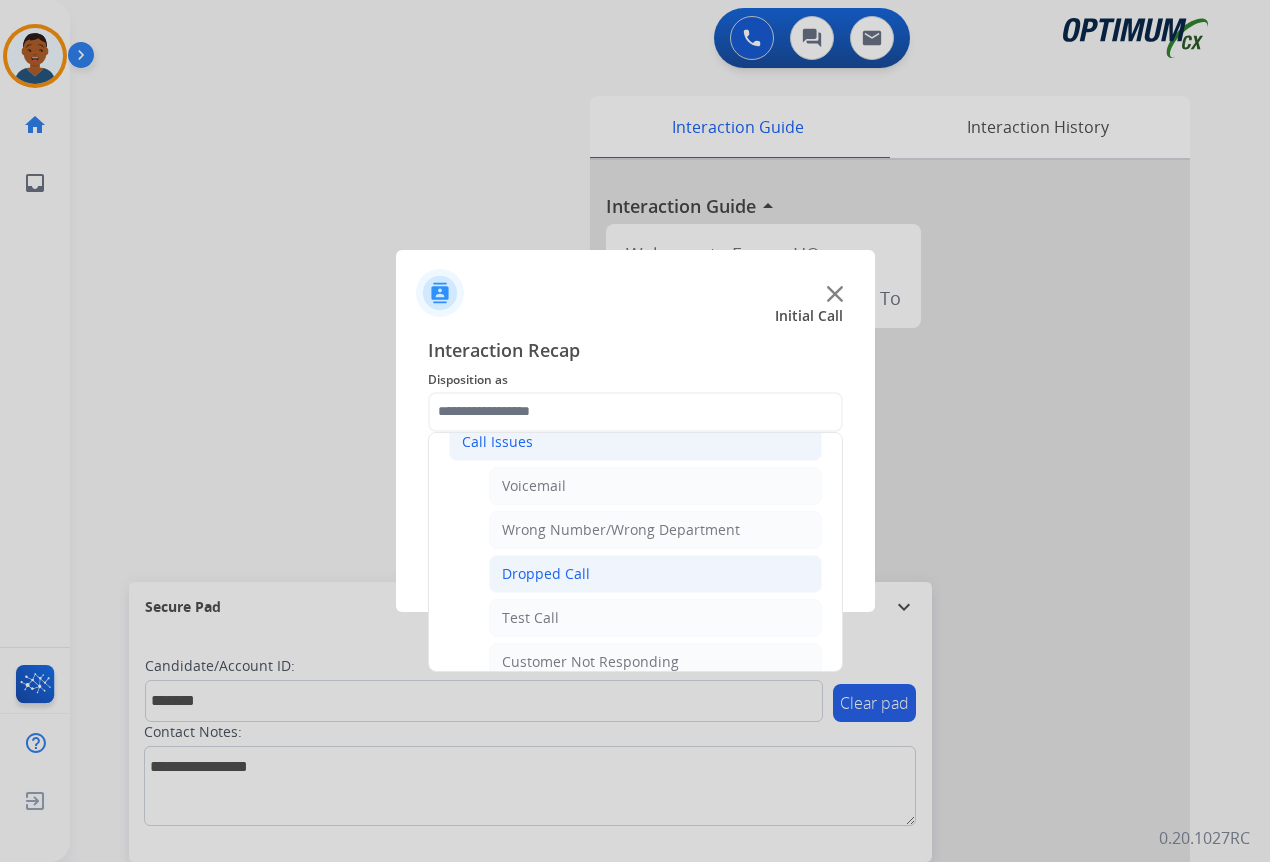 click on "Dropped Call" 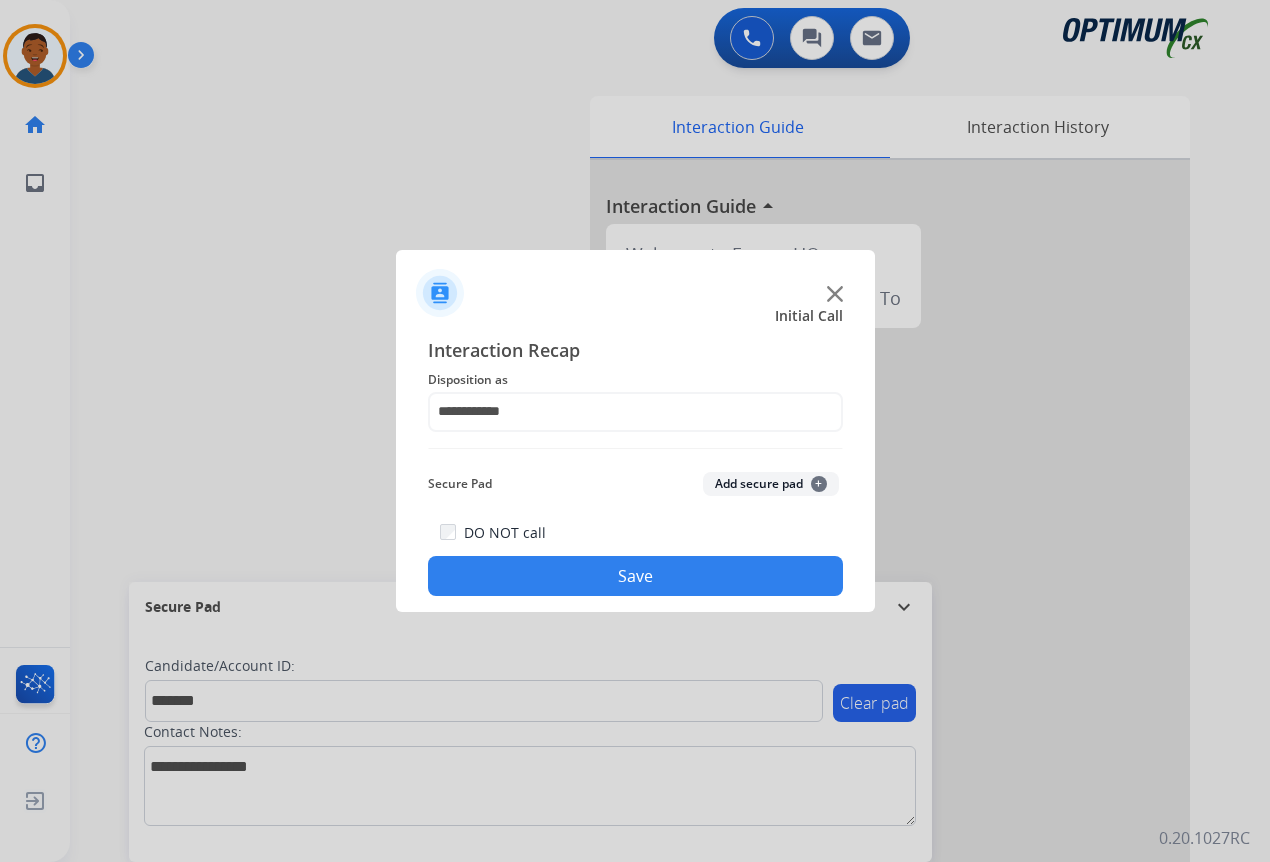 click on "Add secure pad  +" 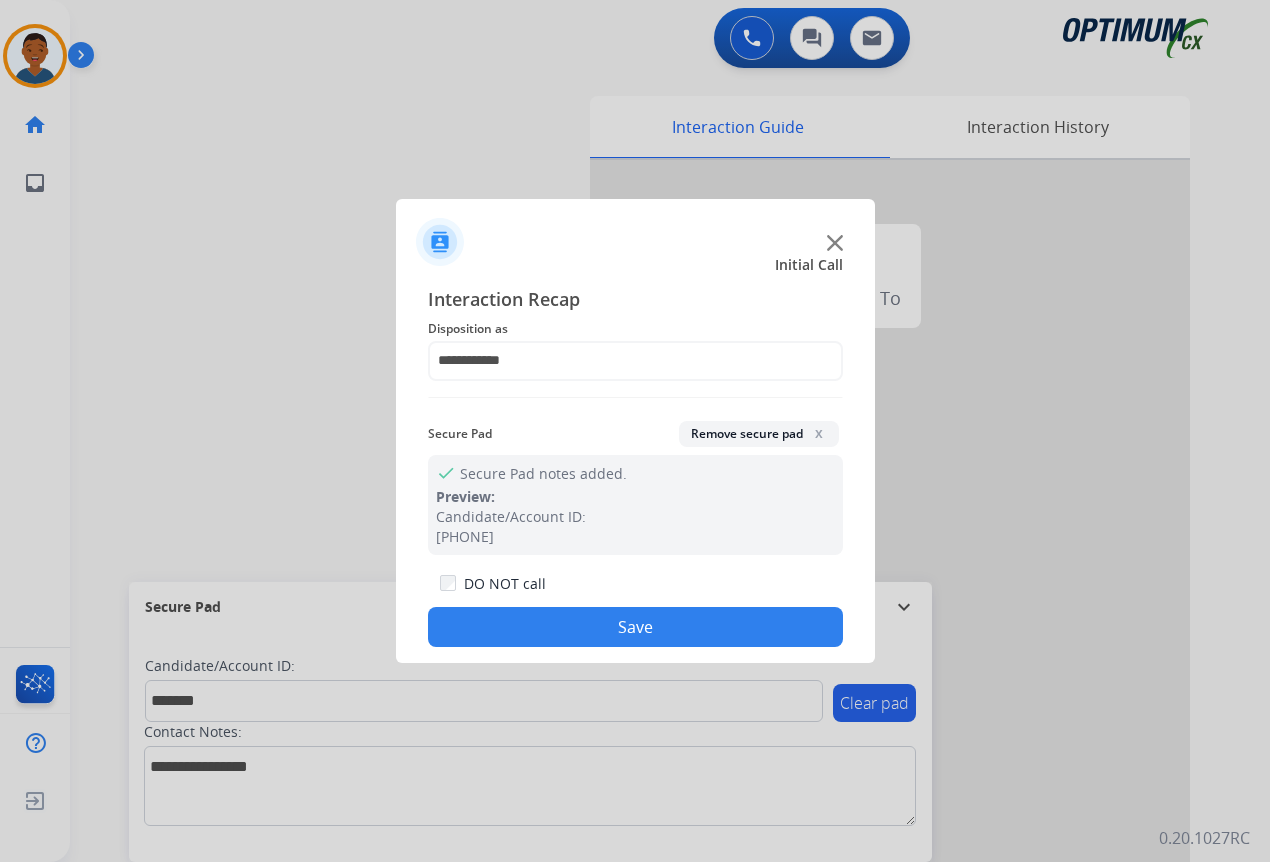 click on "Save" 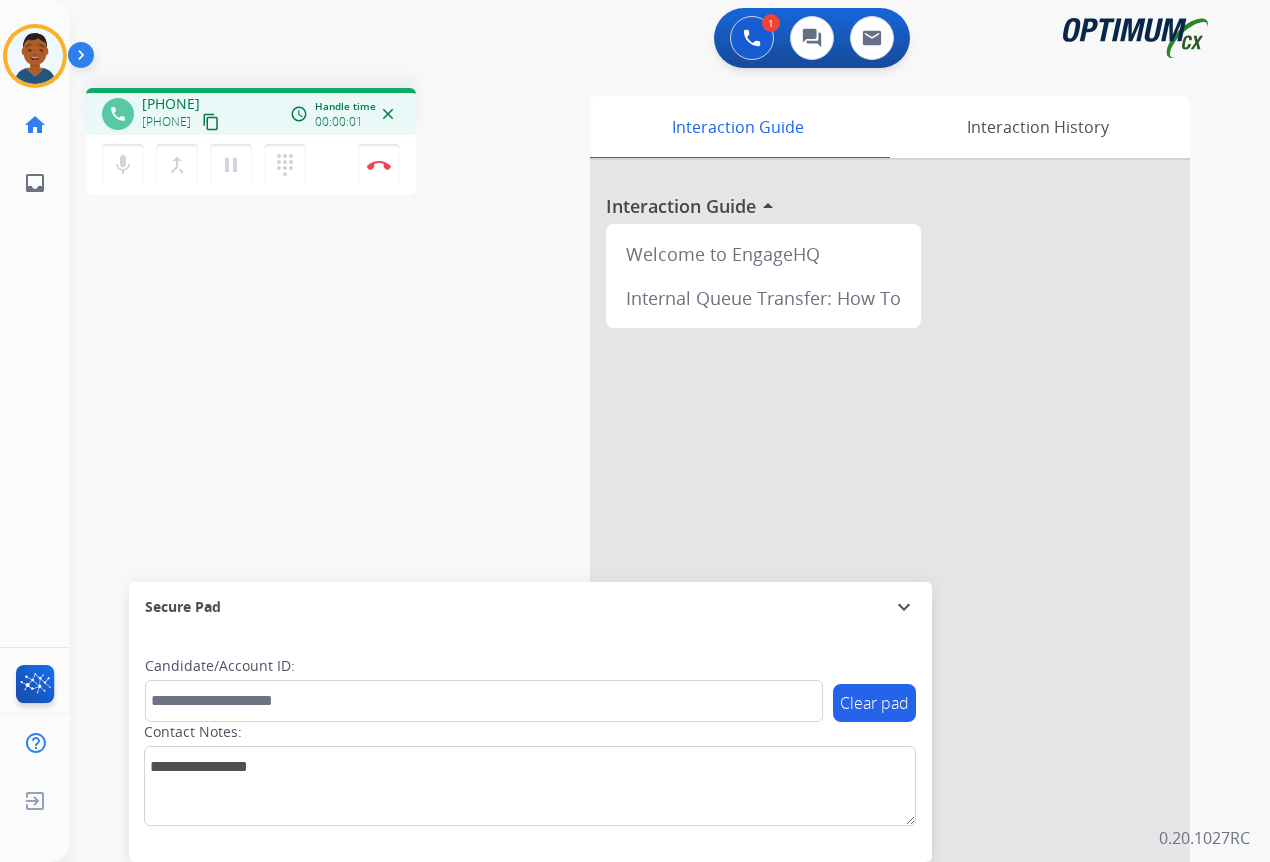 click on "content_copy" at bounding box center (211, 122) 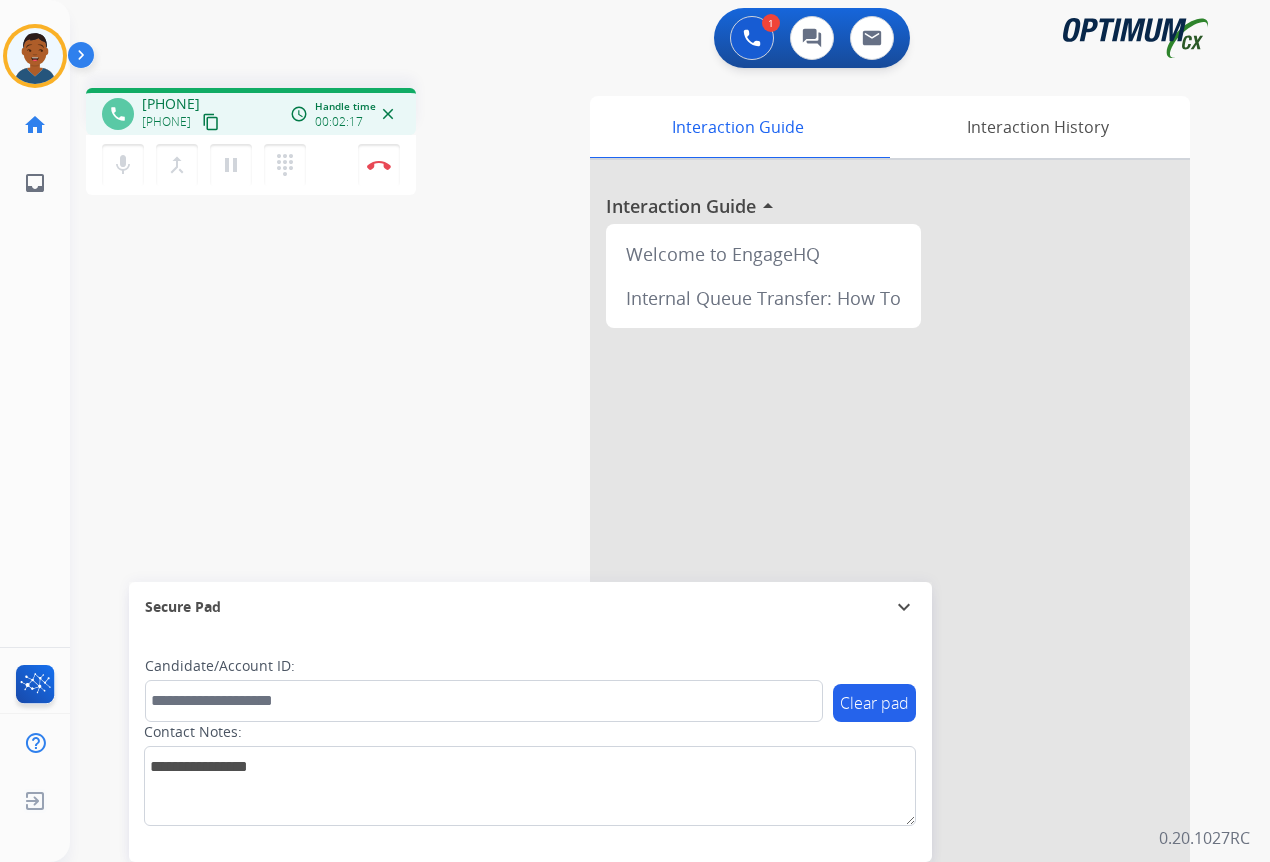 click on "content_copy" at bounding box center [211, 122] 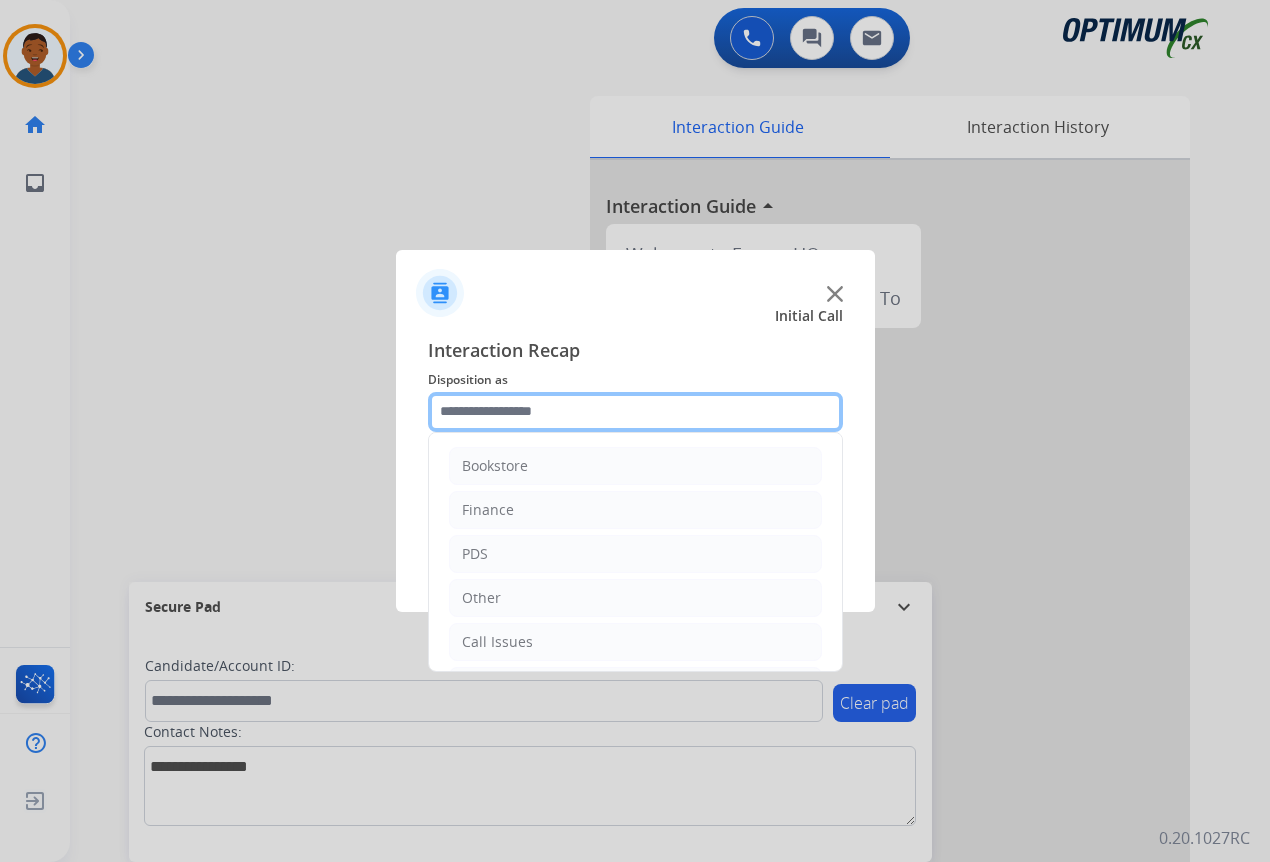 click 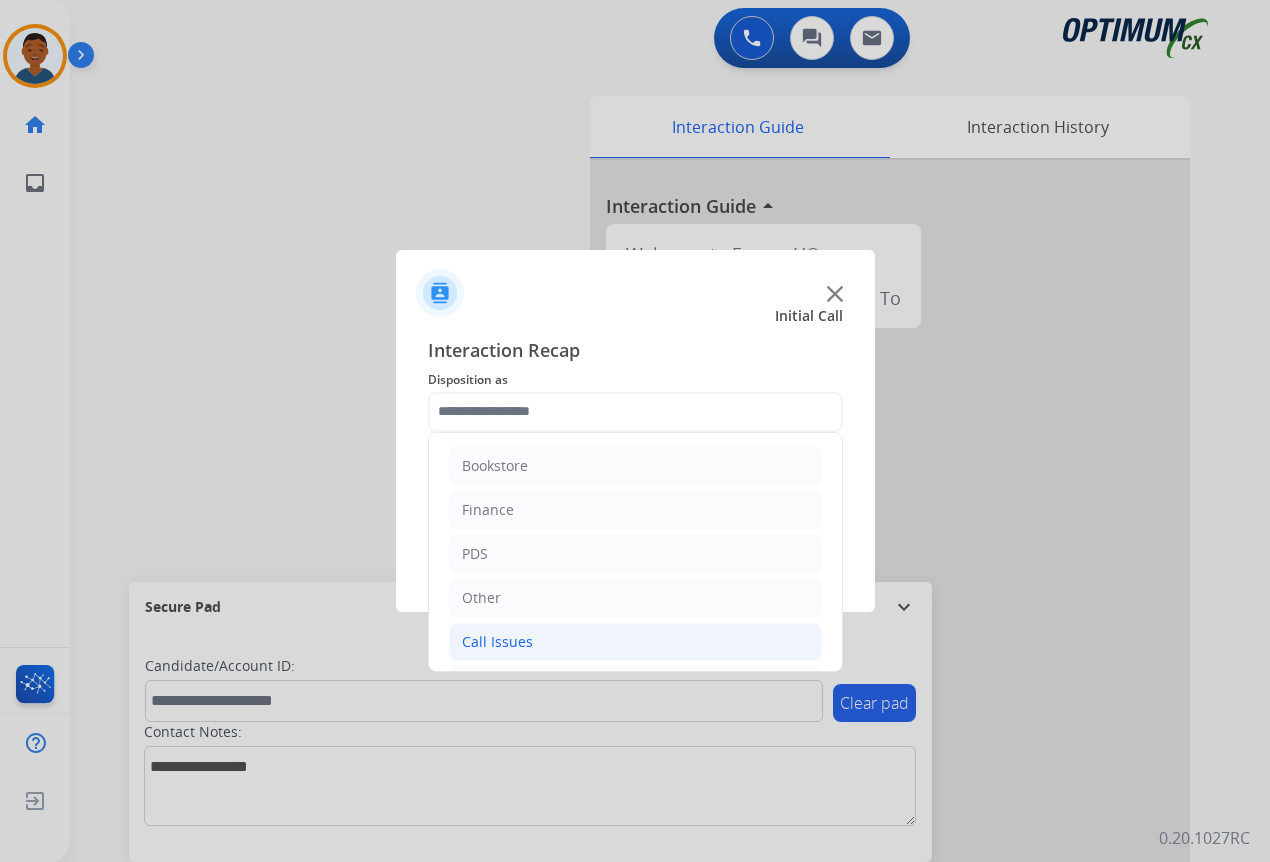 click on "Call Issues" 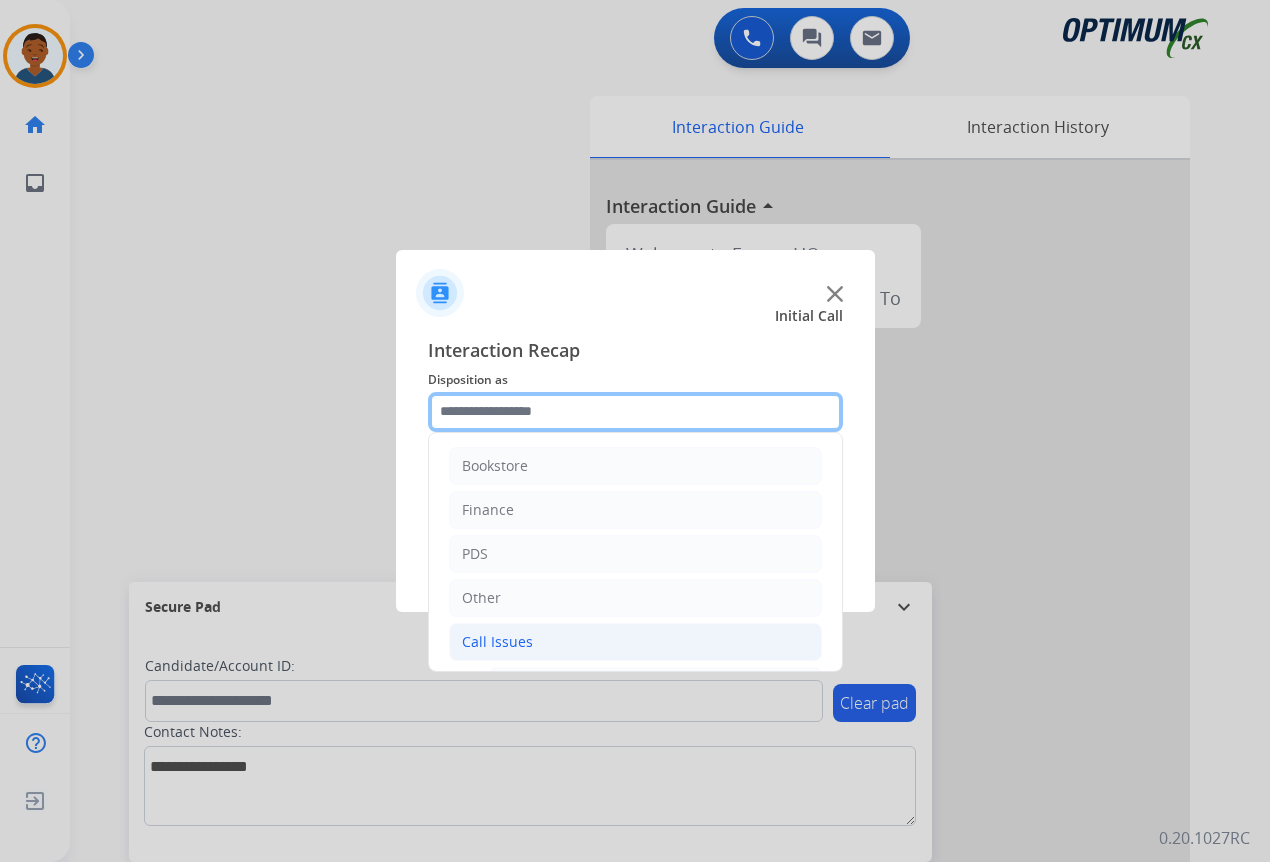 scroll, scrollTop: 200, scrollLeft: 0, axis: vertical 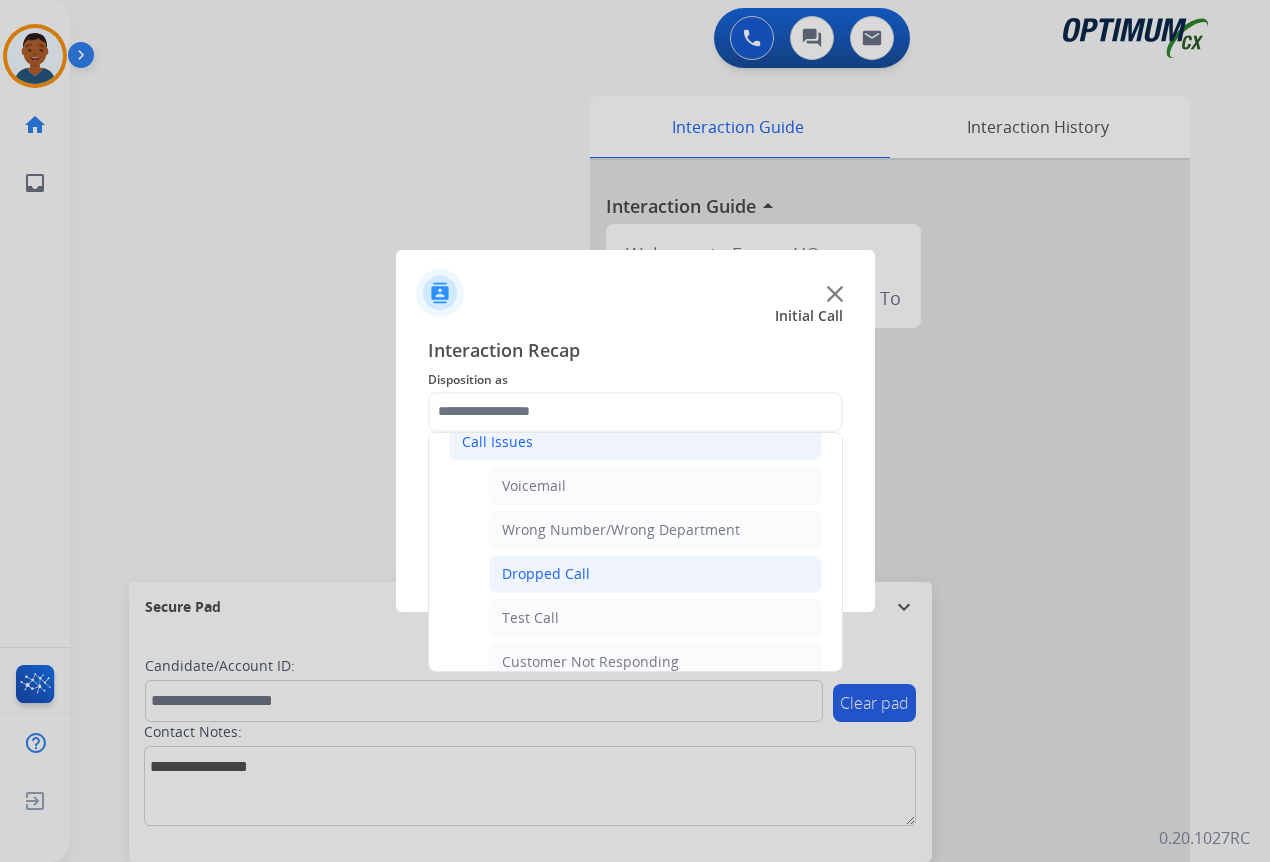 click on "Dropped Call" 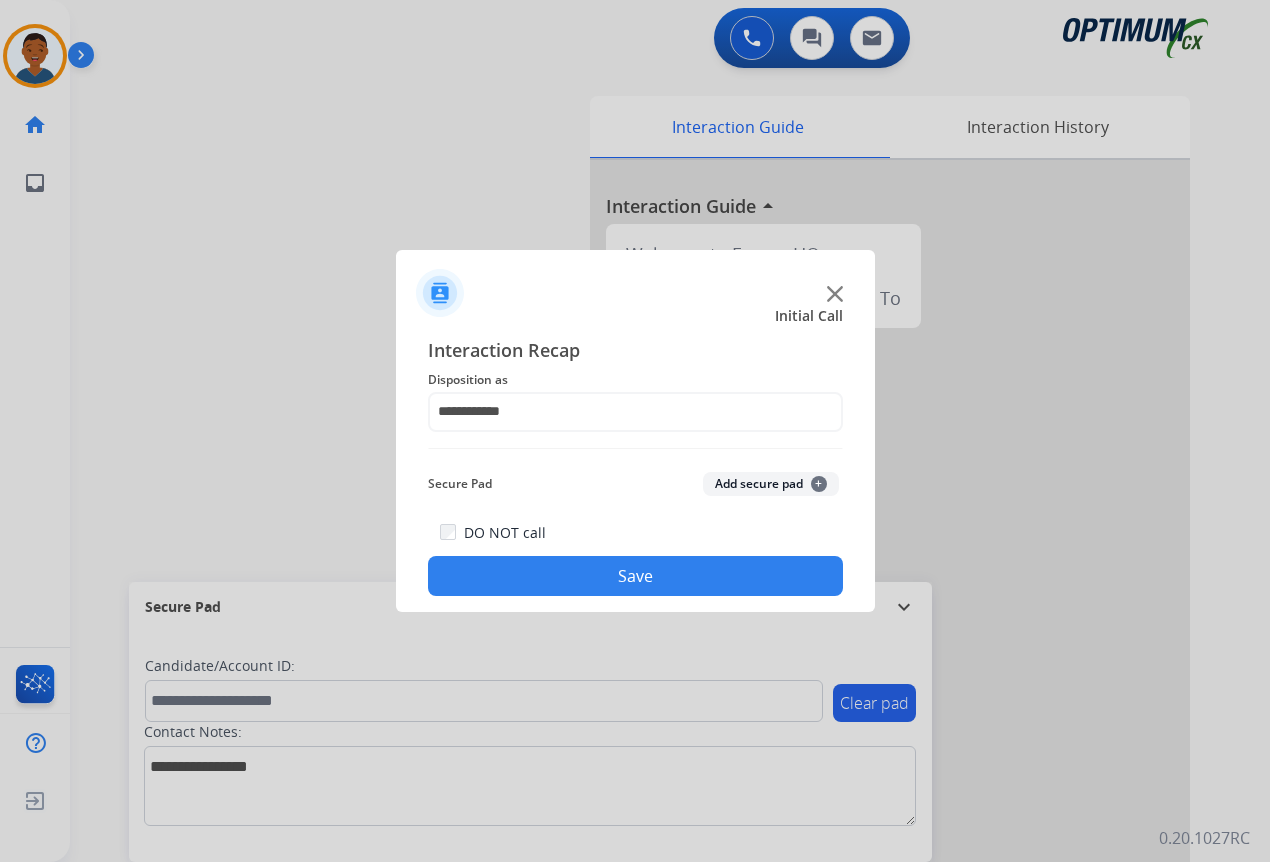 click on "Save" 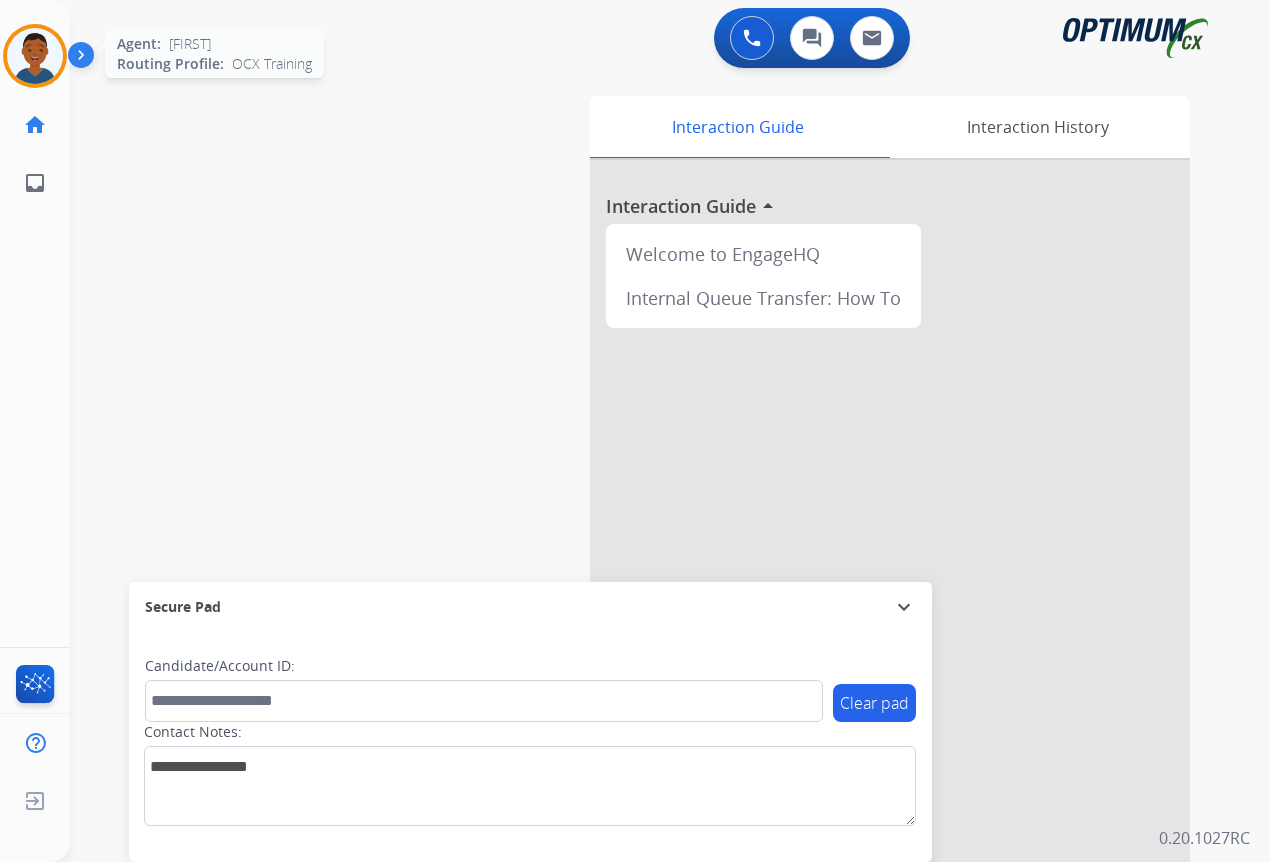 click at bounding box center (35, 56) 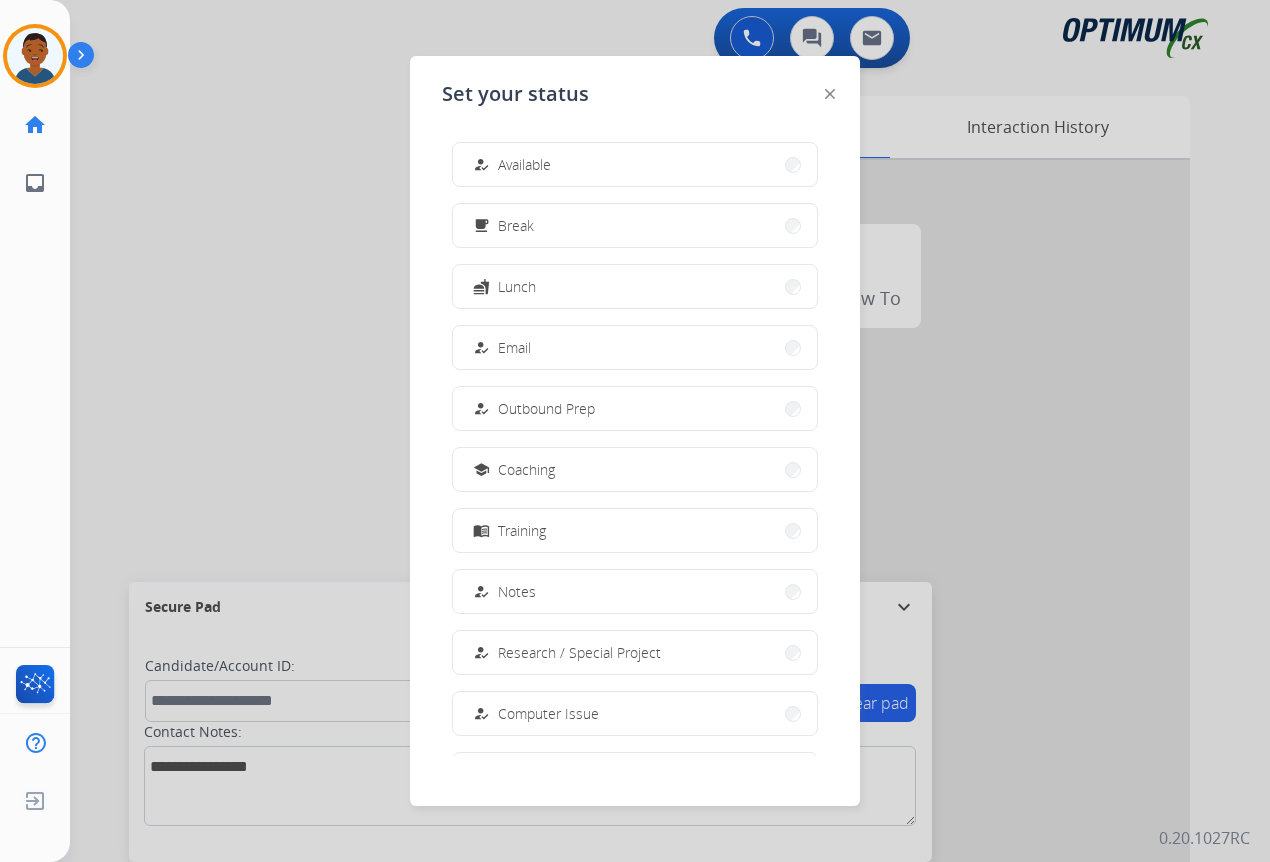 click on "how_to_reg Available" at bounding box center (510, 165) 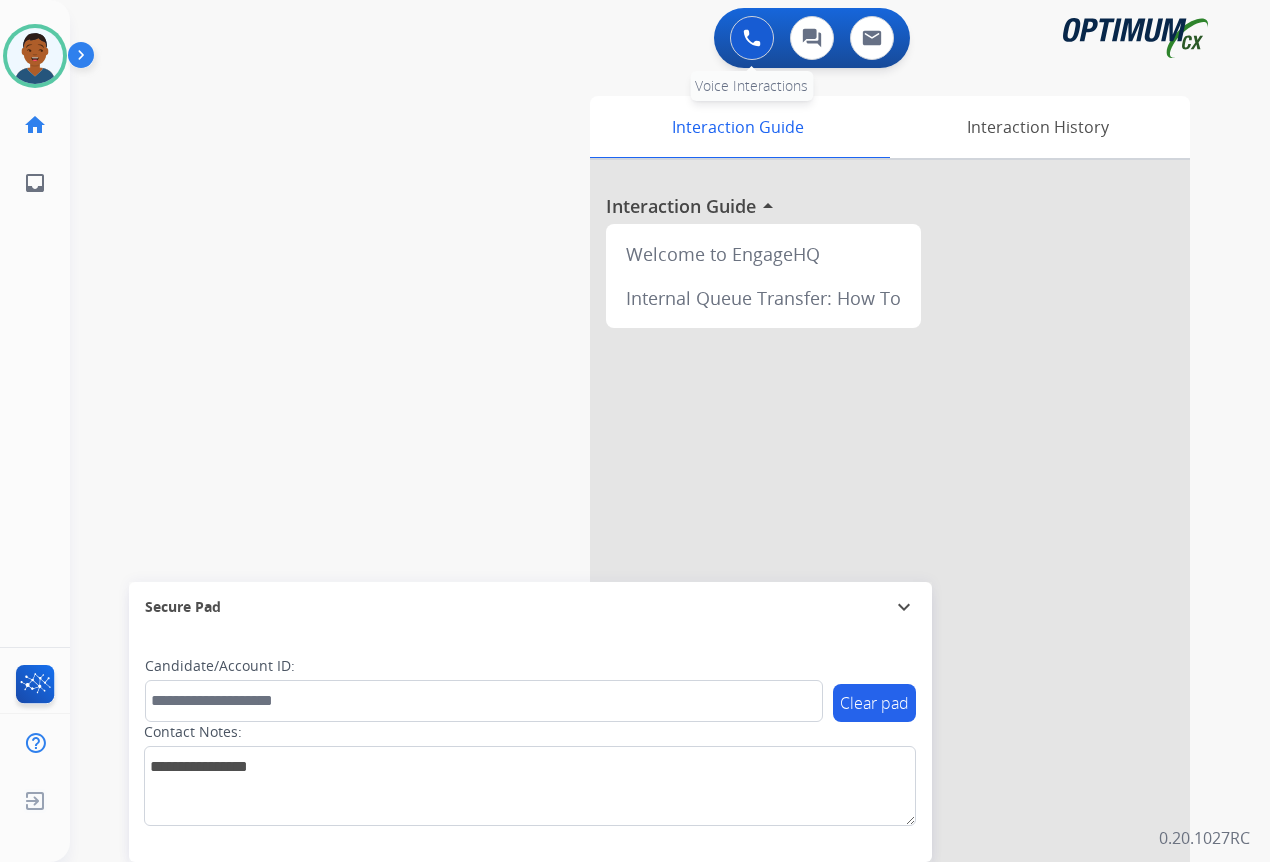 click at bounding box center (752, 38) 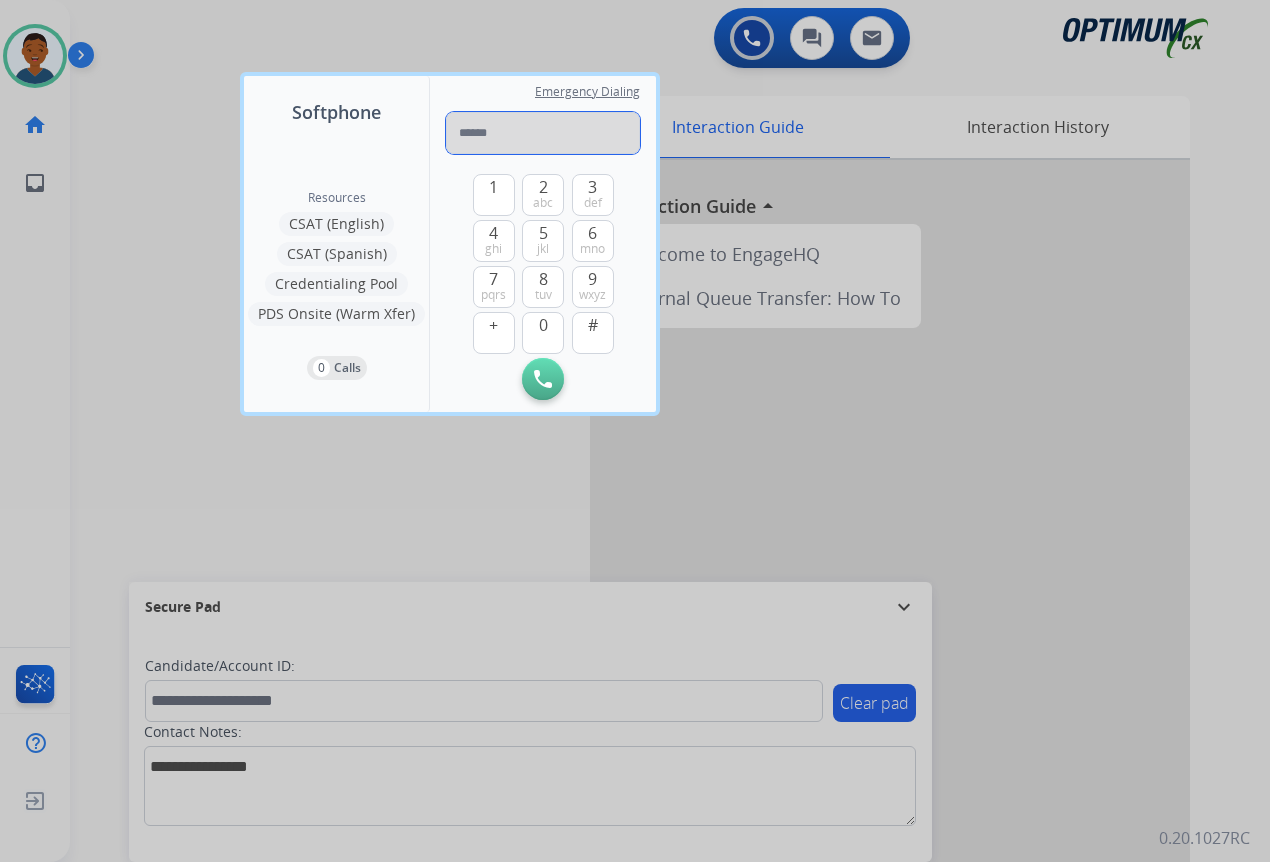 click at bounding box center [543, 133] 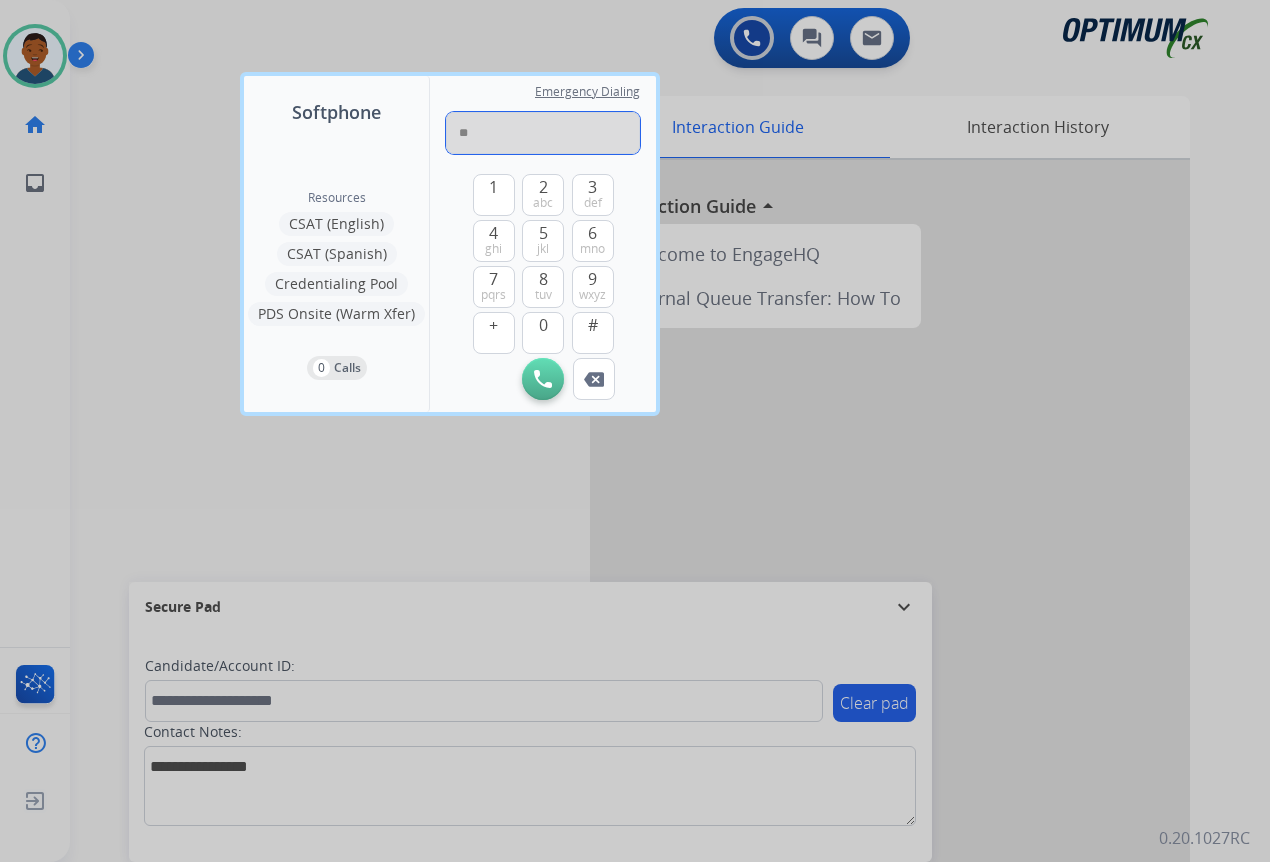 type on "*" 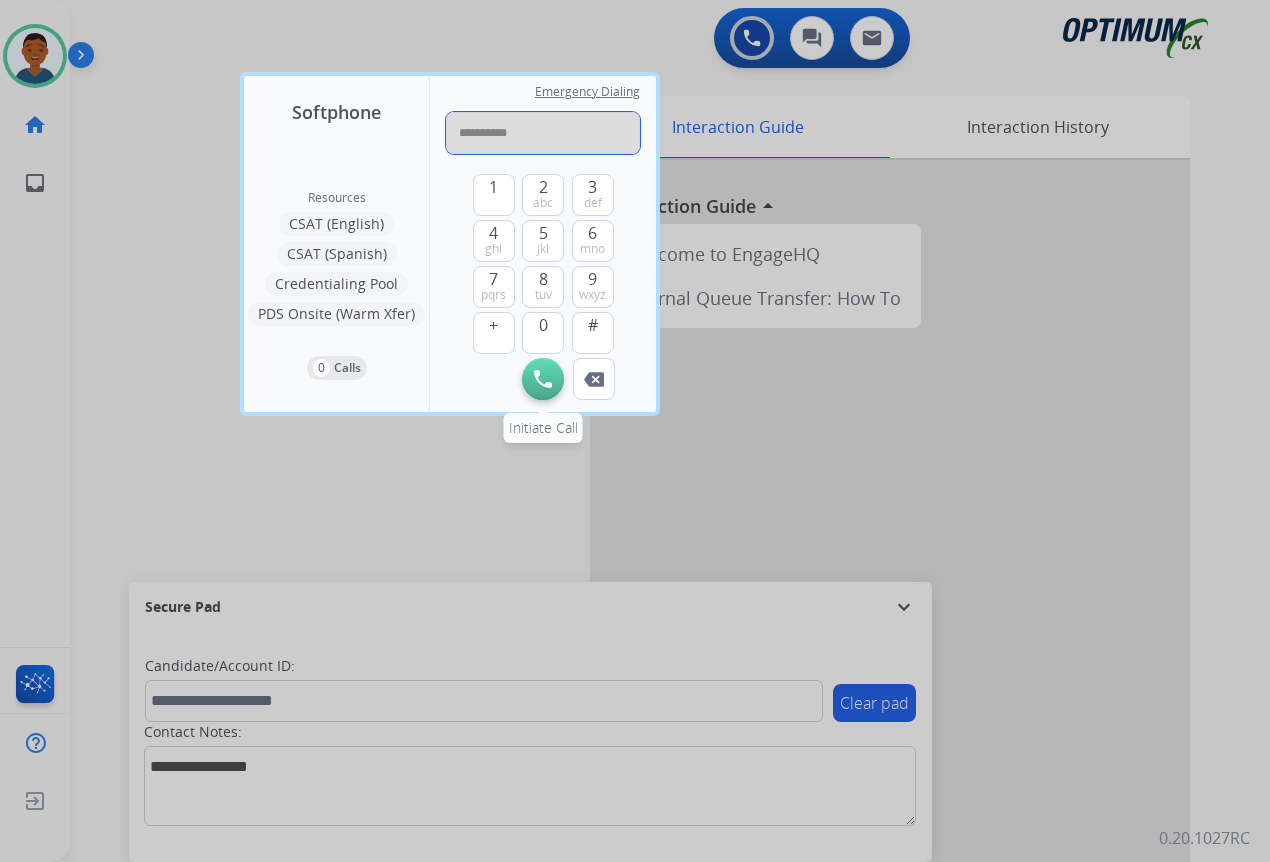 type on "**********" 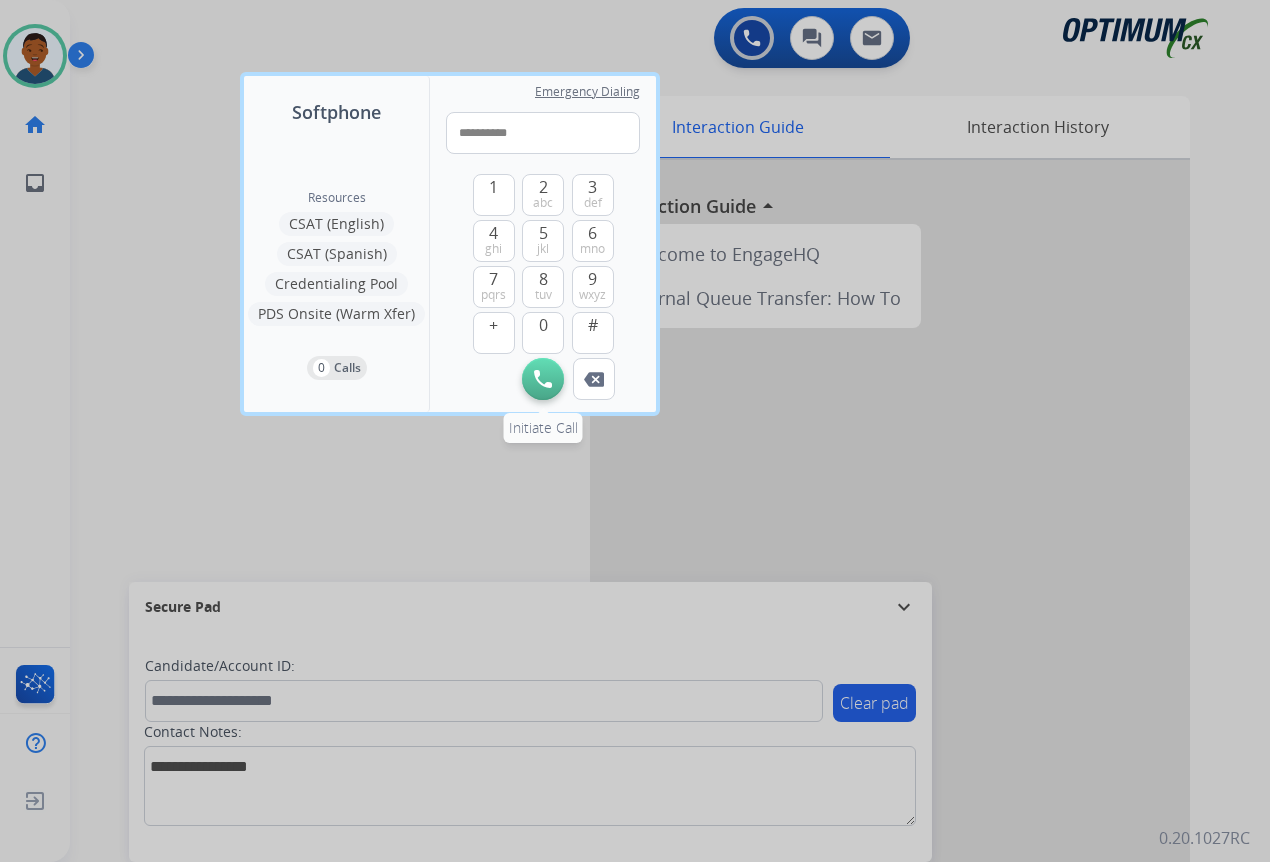 click at bounding box center [543, 379] 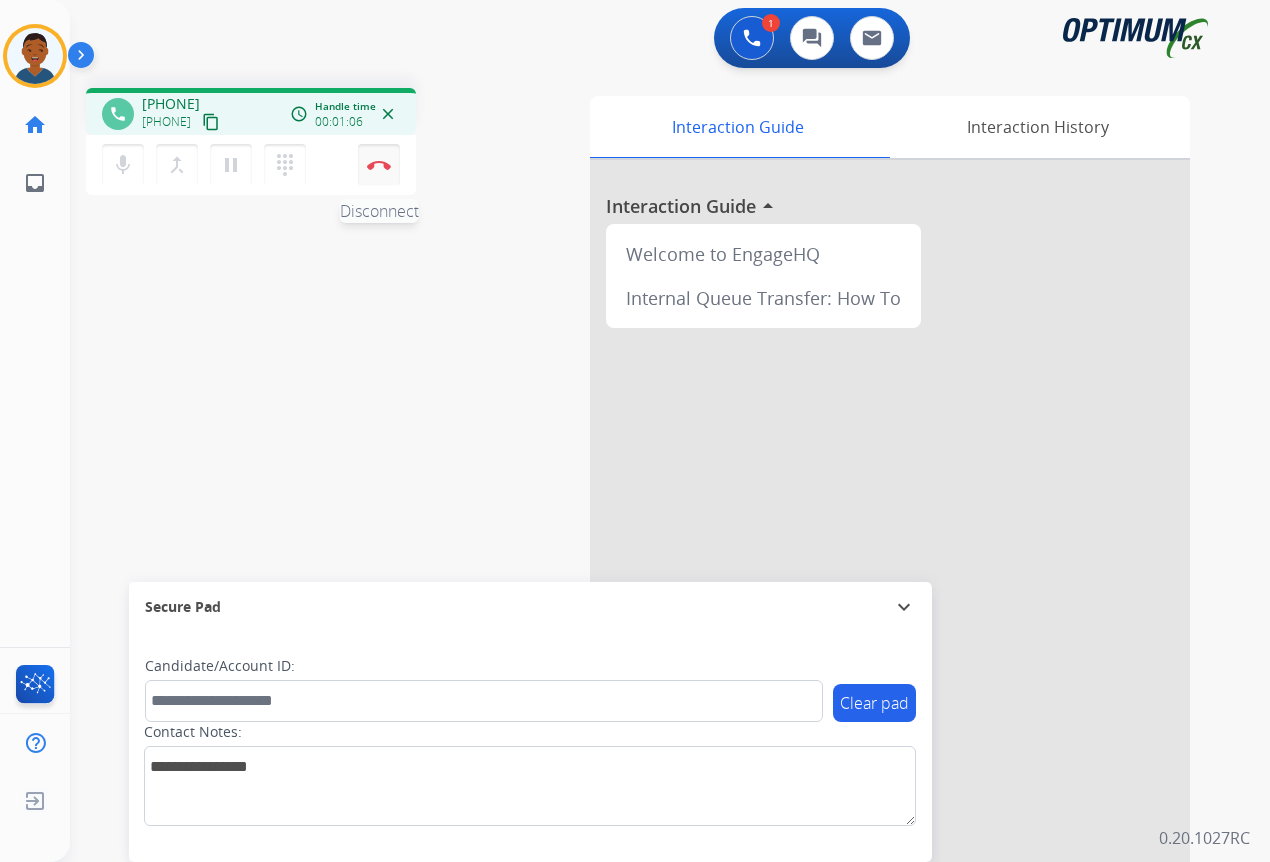 click at bounding box center [379, 165] 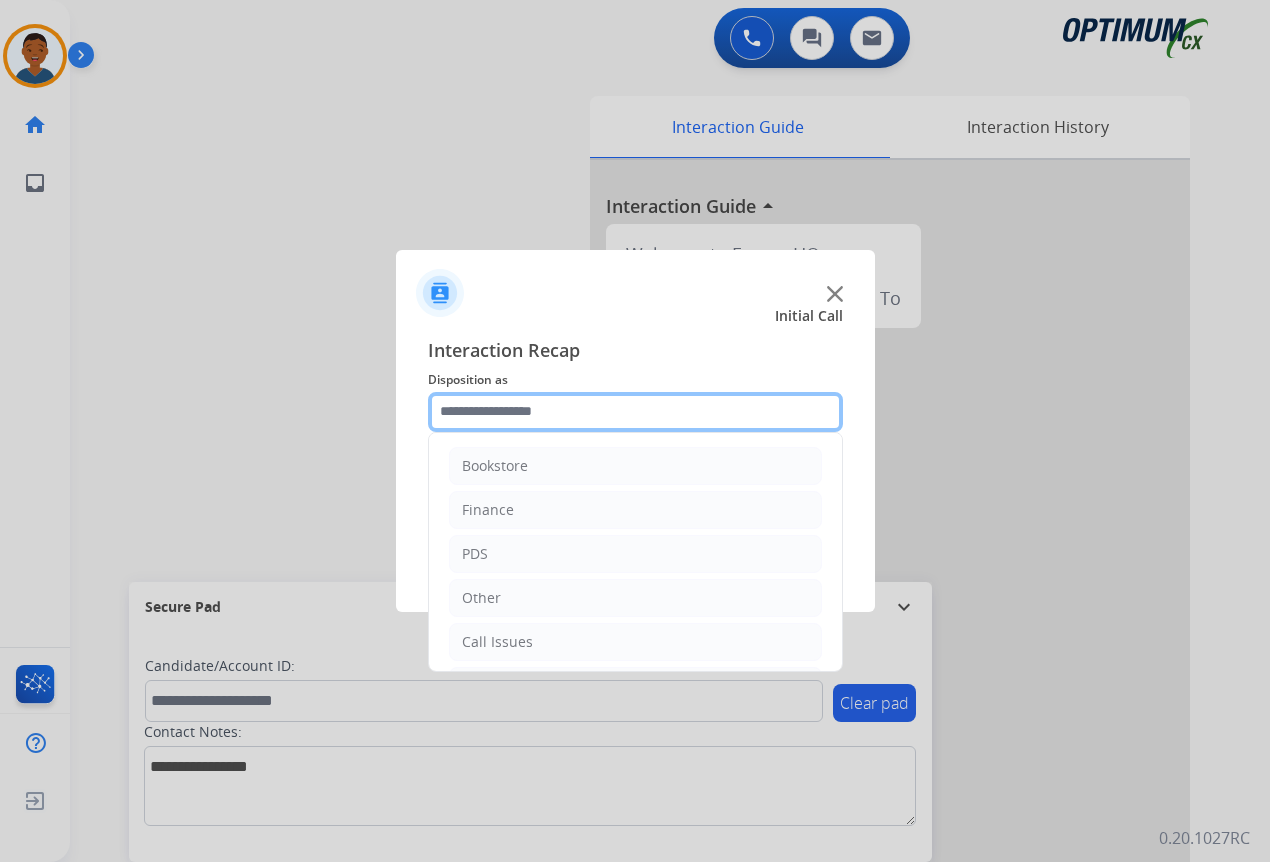 click 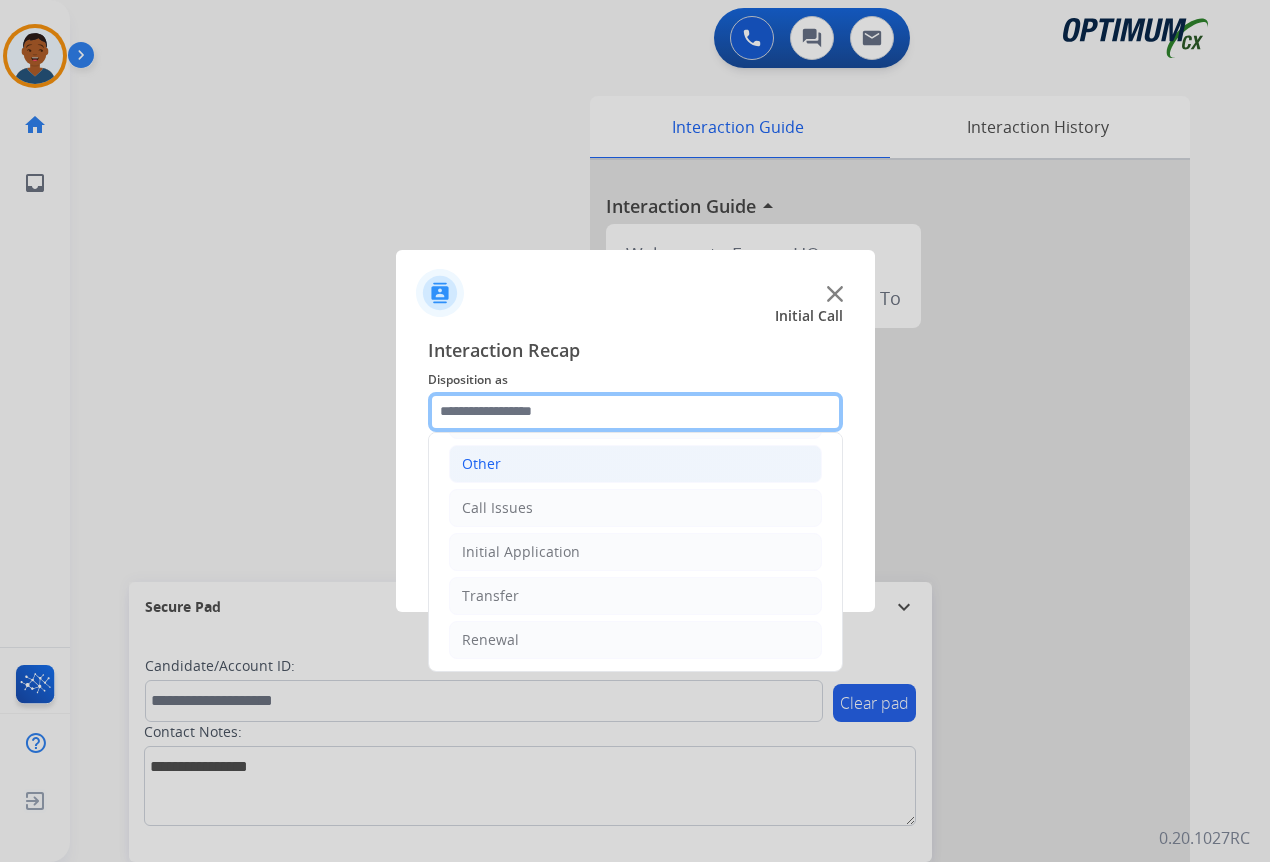 scroll, scrollTop: 136, scrollLeft: 0, axis: vertical 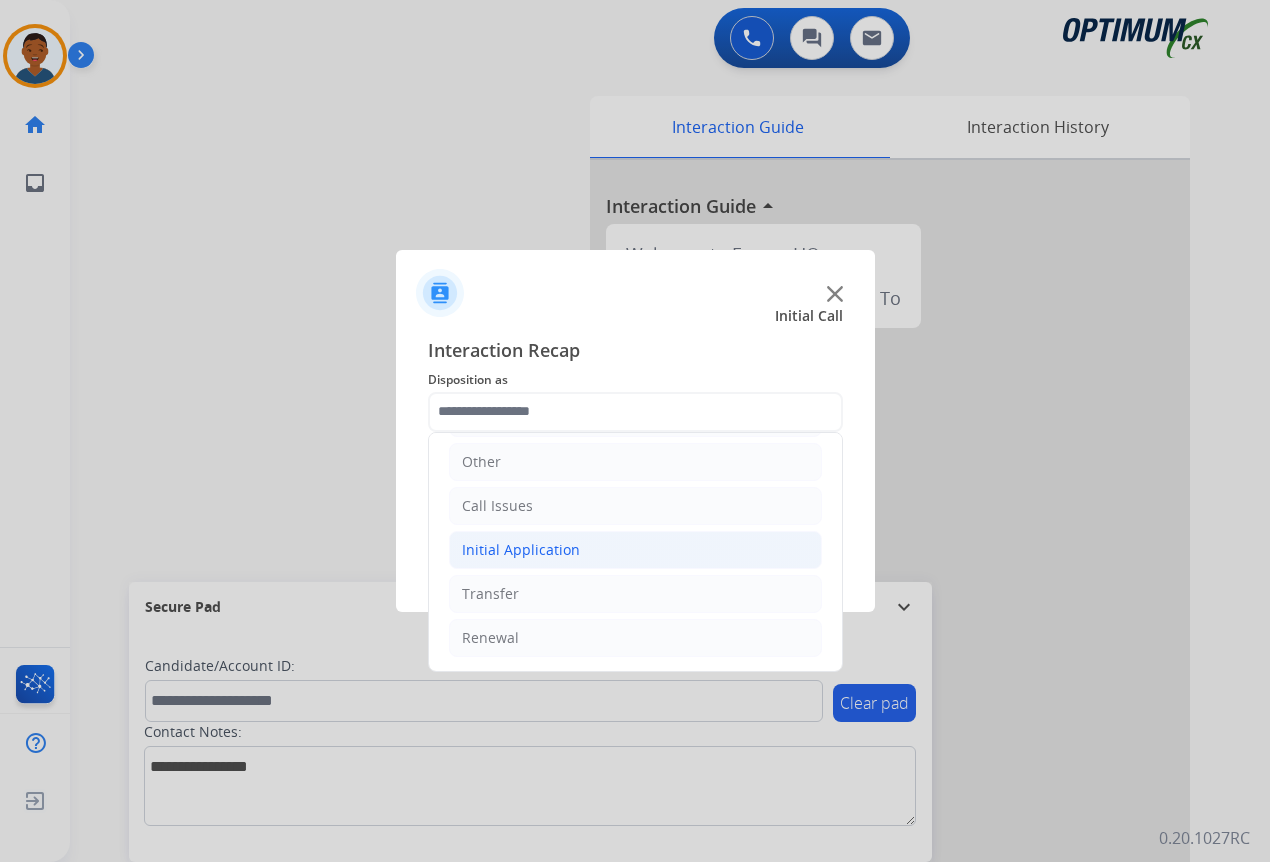 click on "Initial Application" 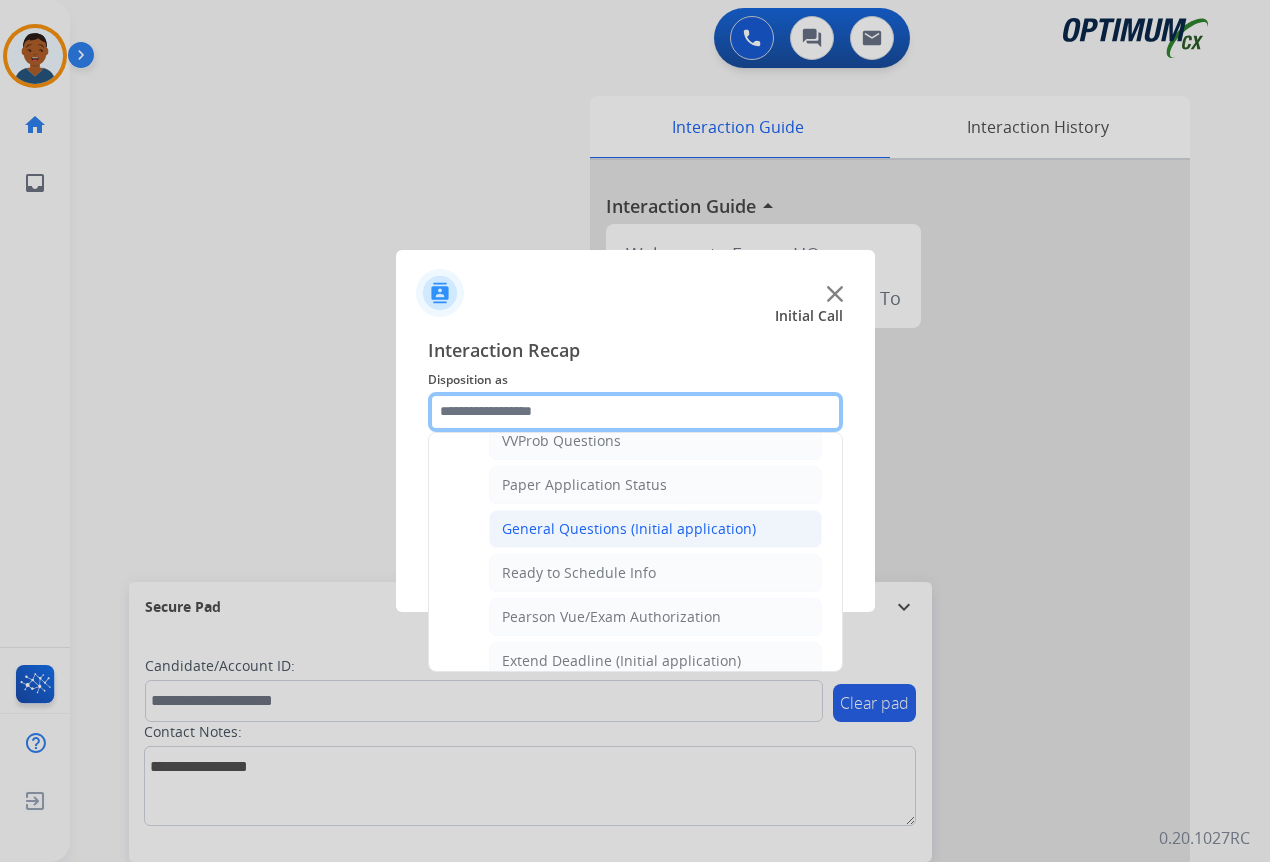 scroll, scrollTop: 1136, scrollLeft: 0, axis: vertical 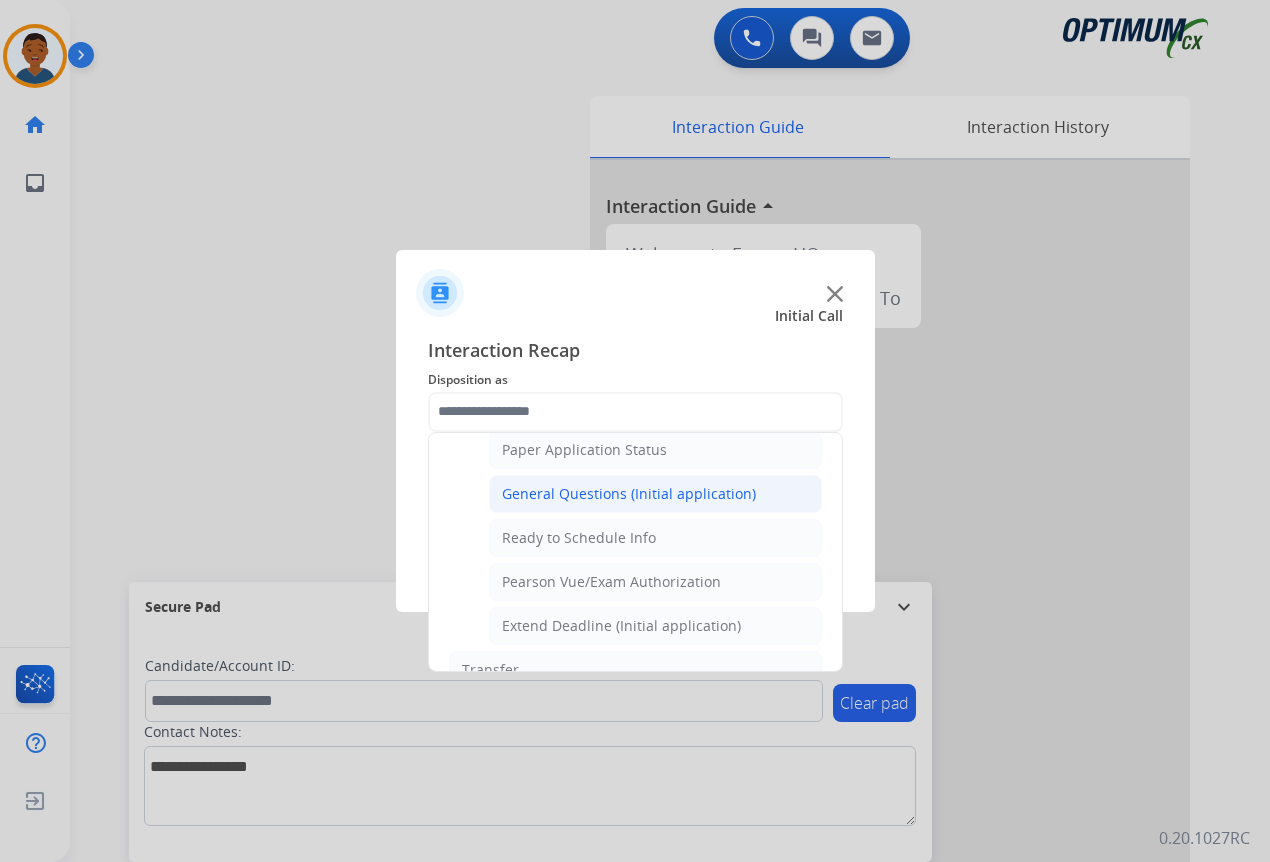 click on "General Questions (Initial application)" 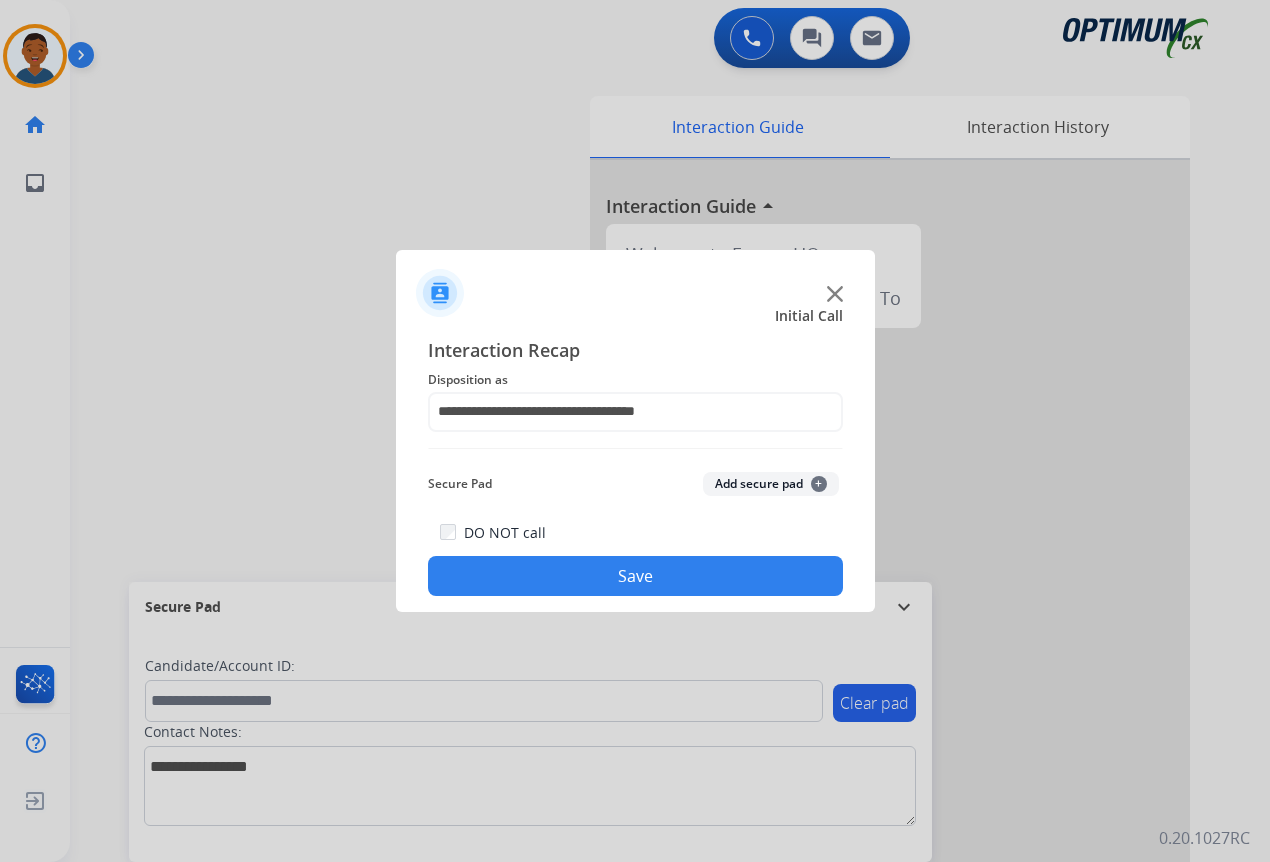 click on "Save" 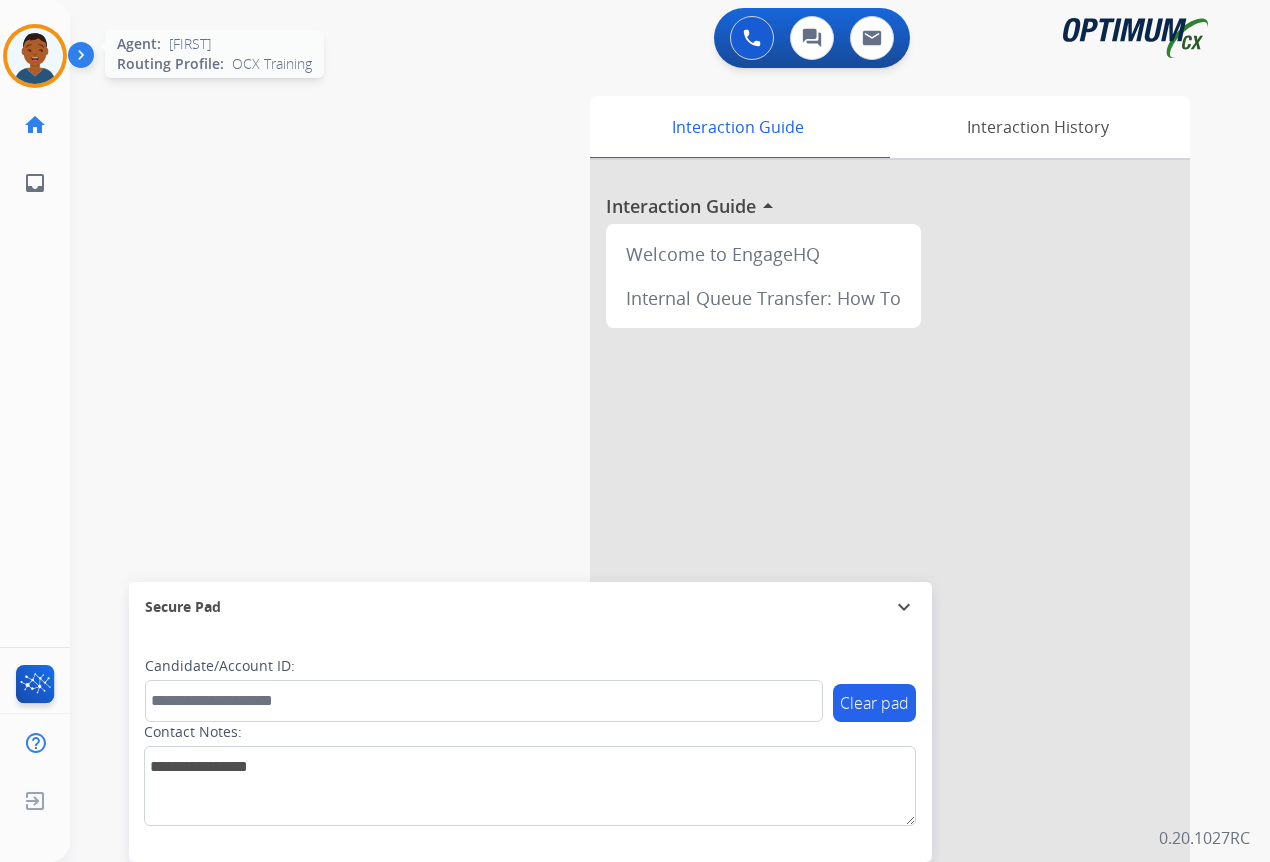 click at bounding box center [35, 56] 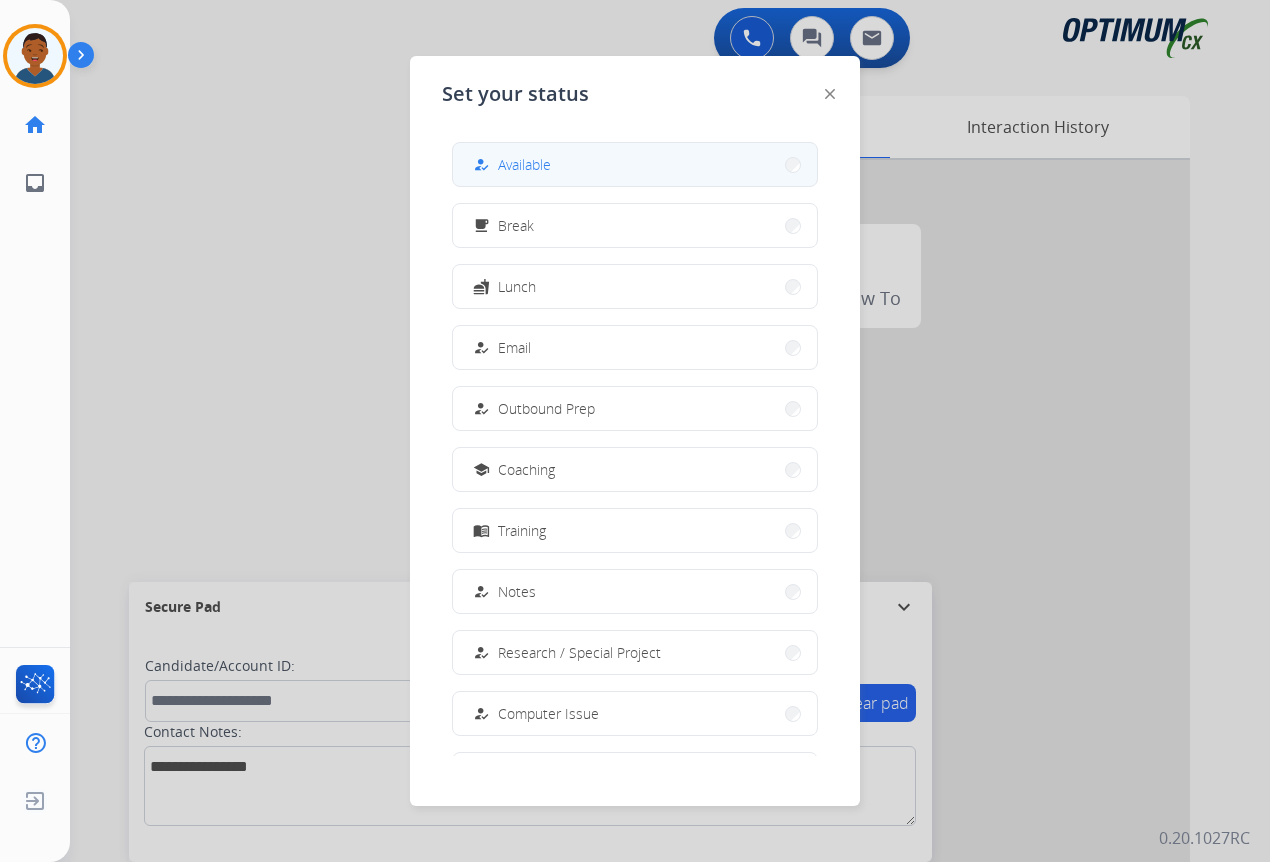 click on "Available" at bounding box center [524, 164] 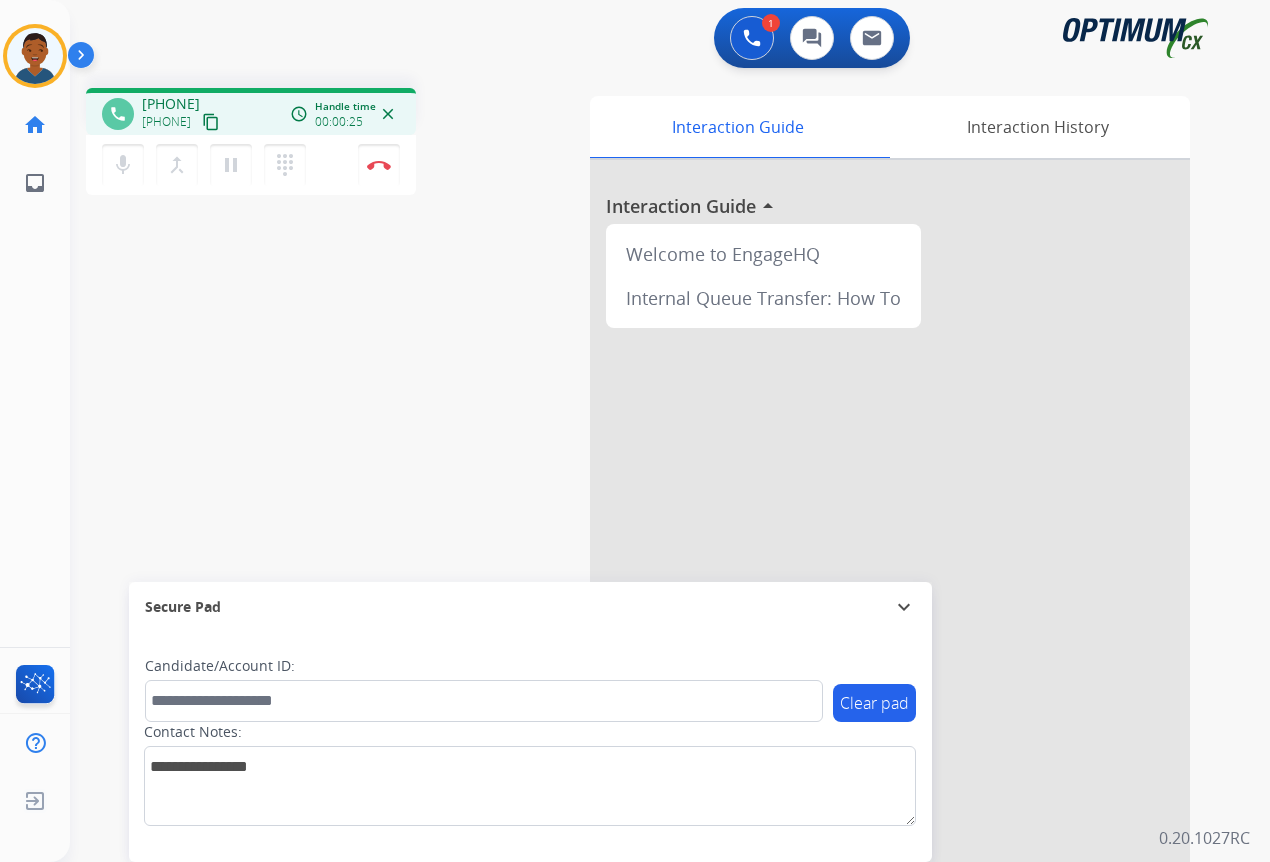 click on "content_copy" at bounding box center [211, 122] 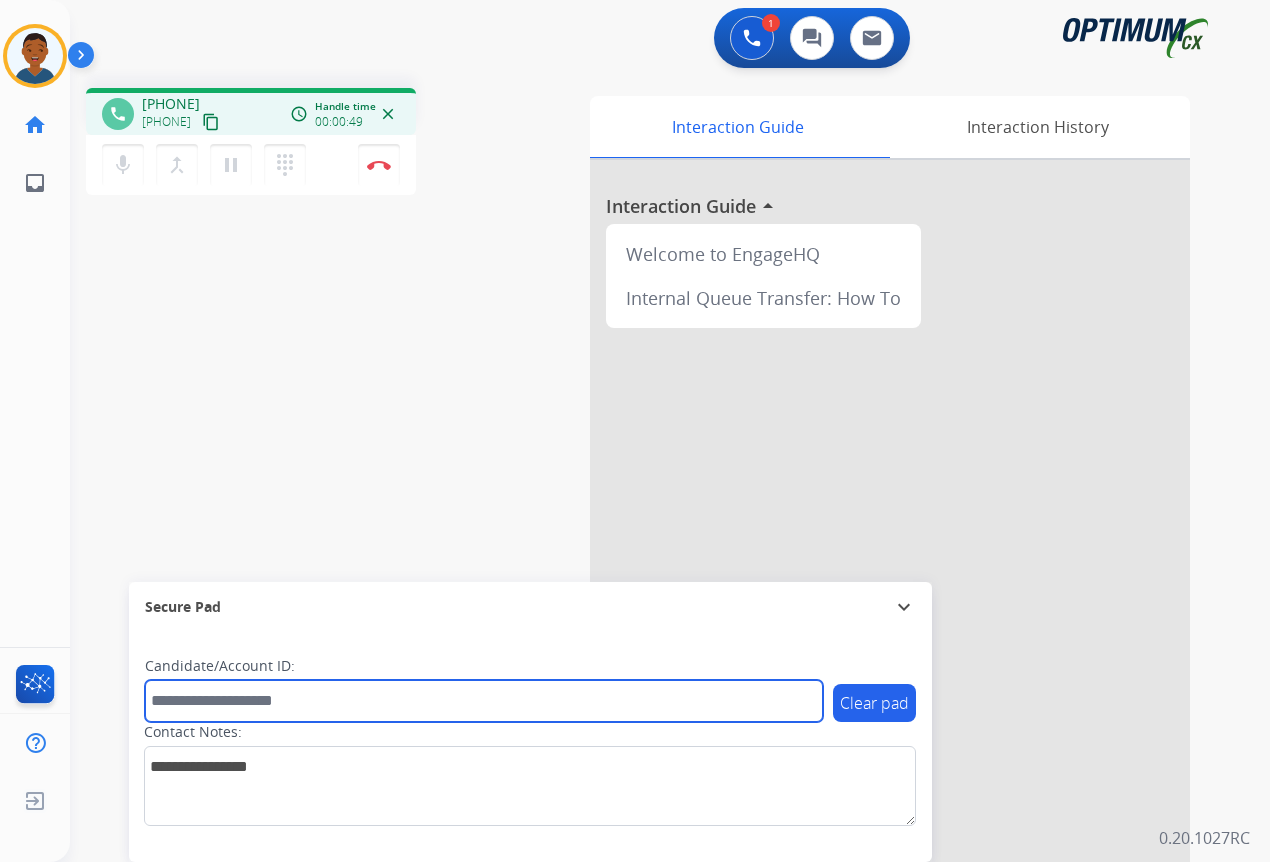 click at bounding box center [484, 701] 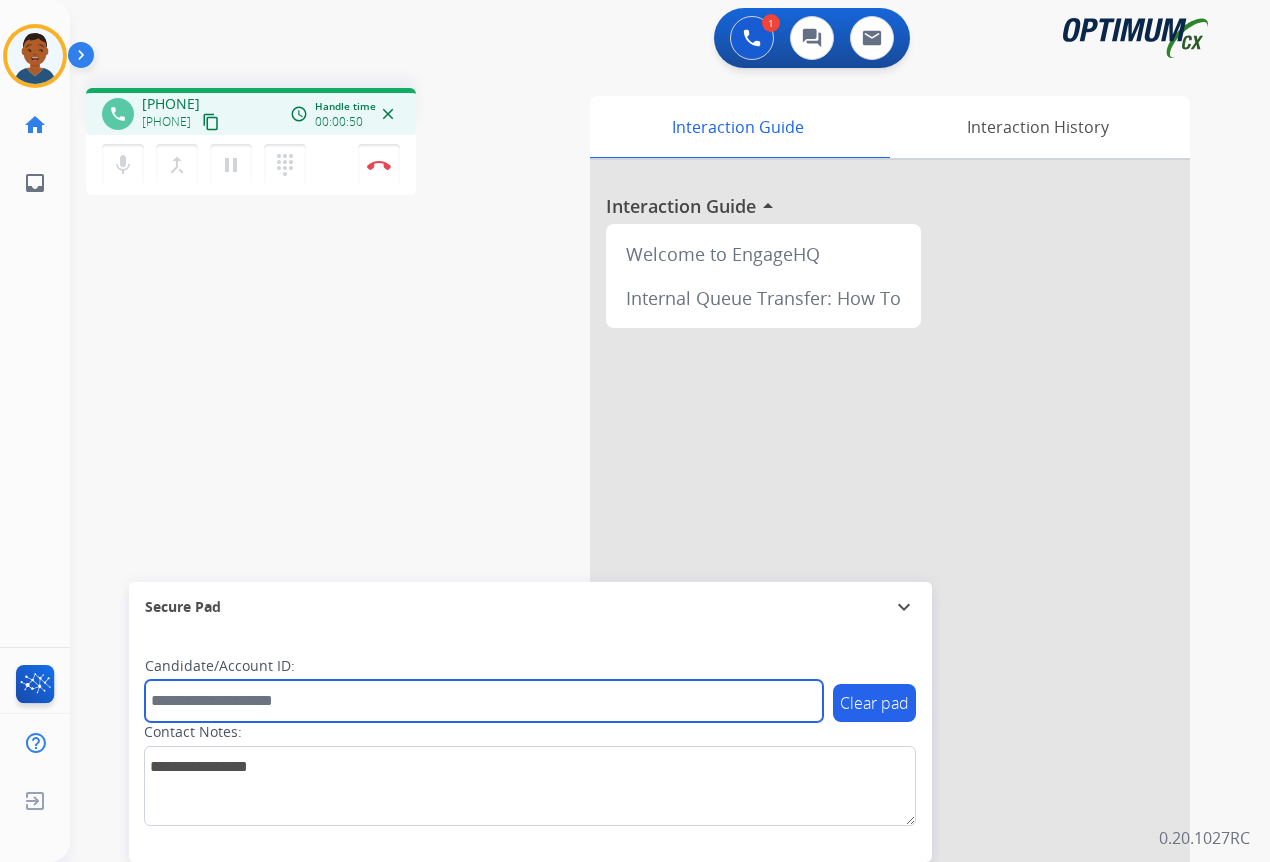 paste on "*******" 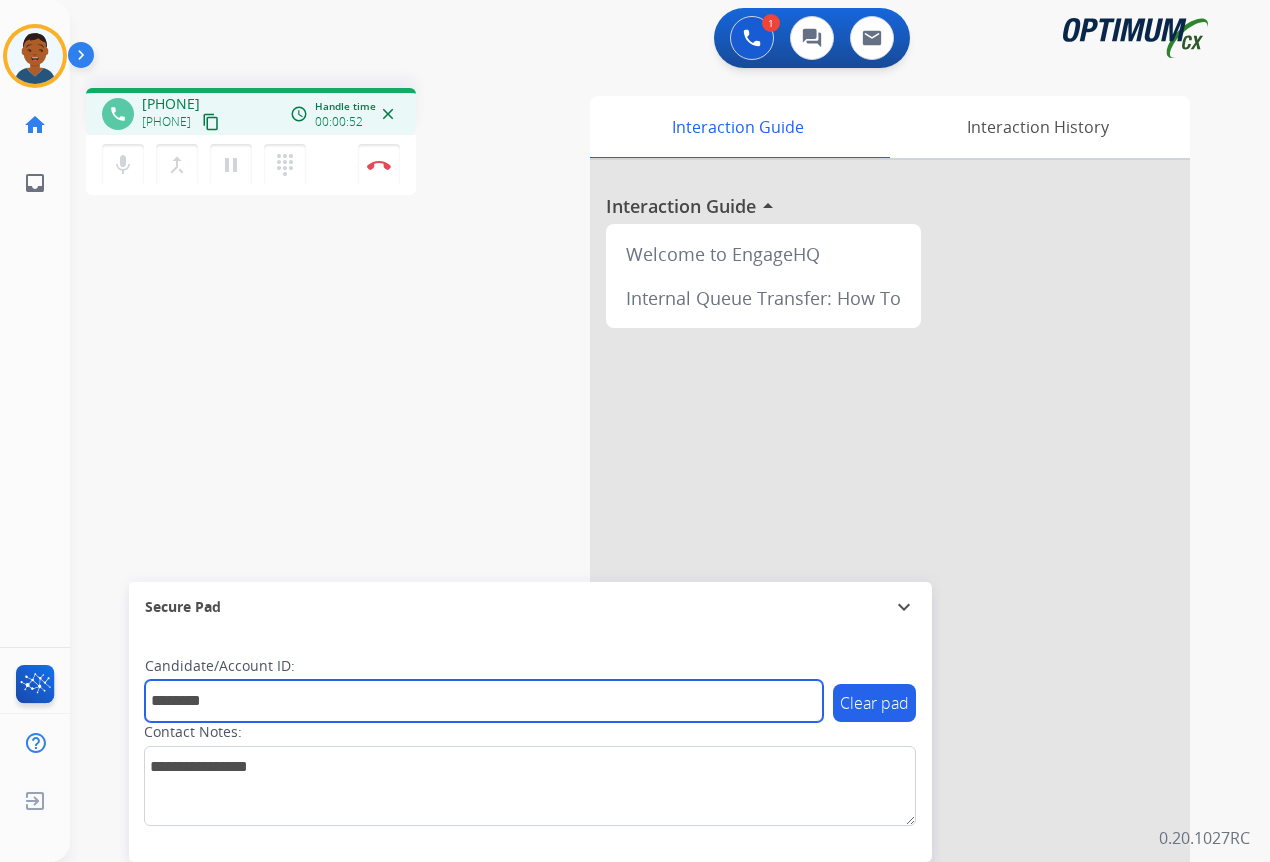 type on "*******" 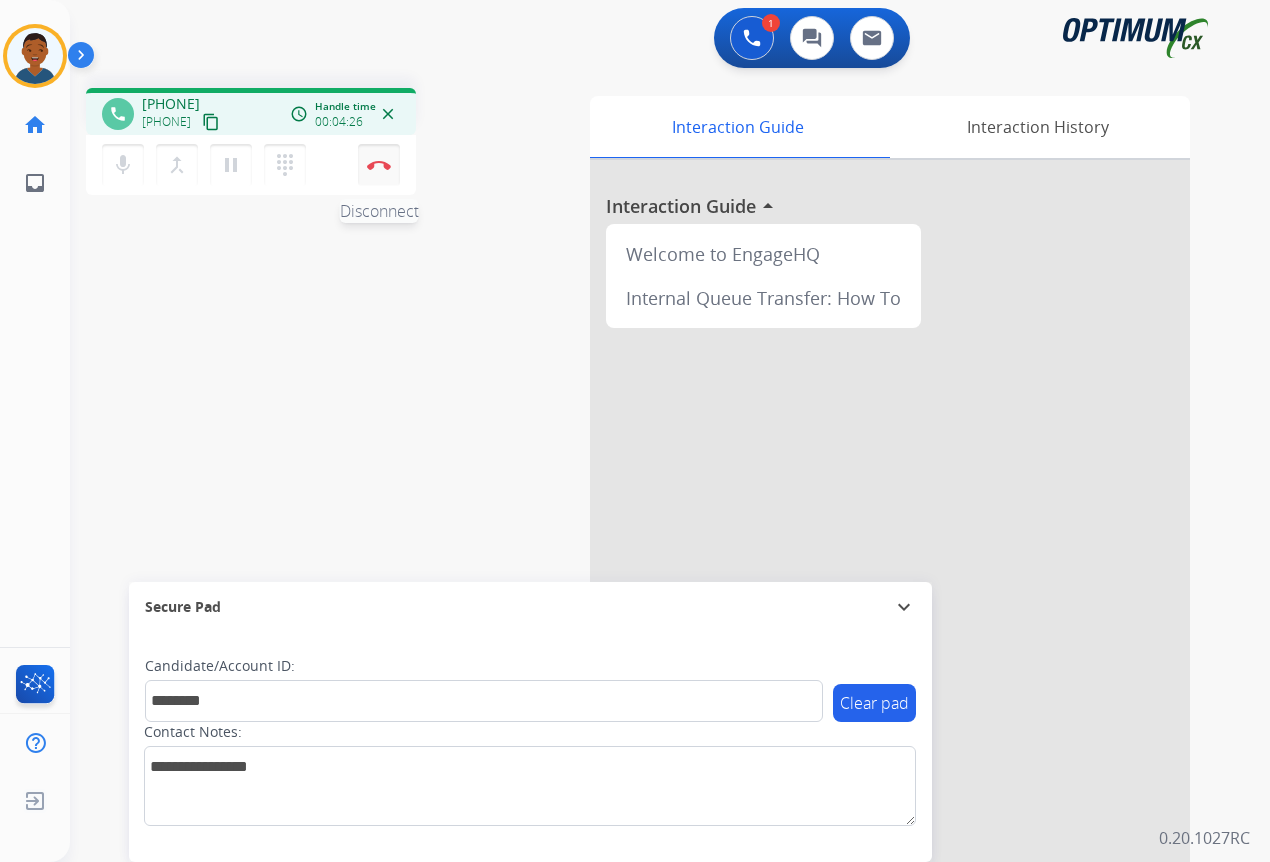 click at bounding box center (379, 165) 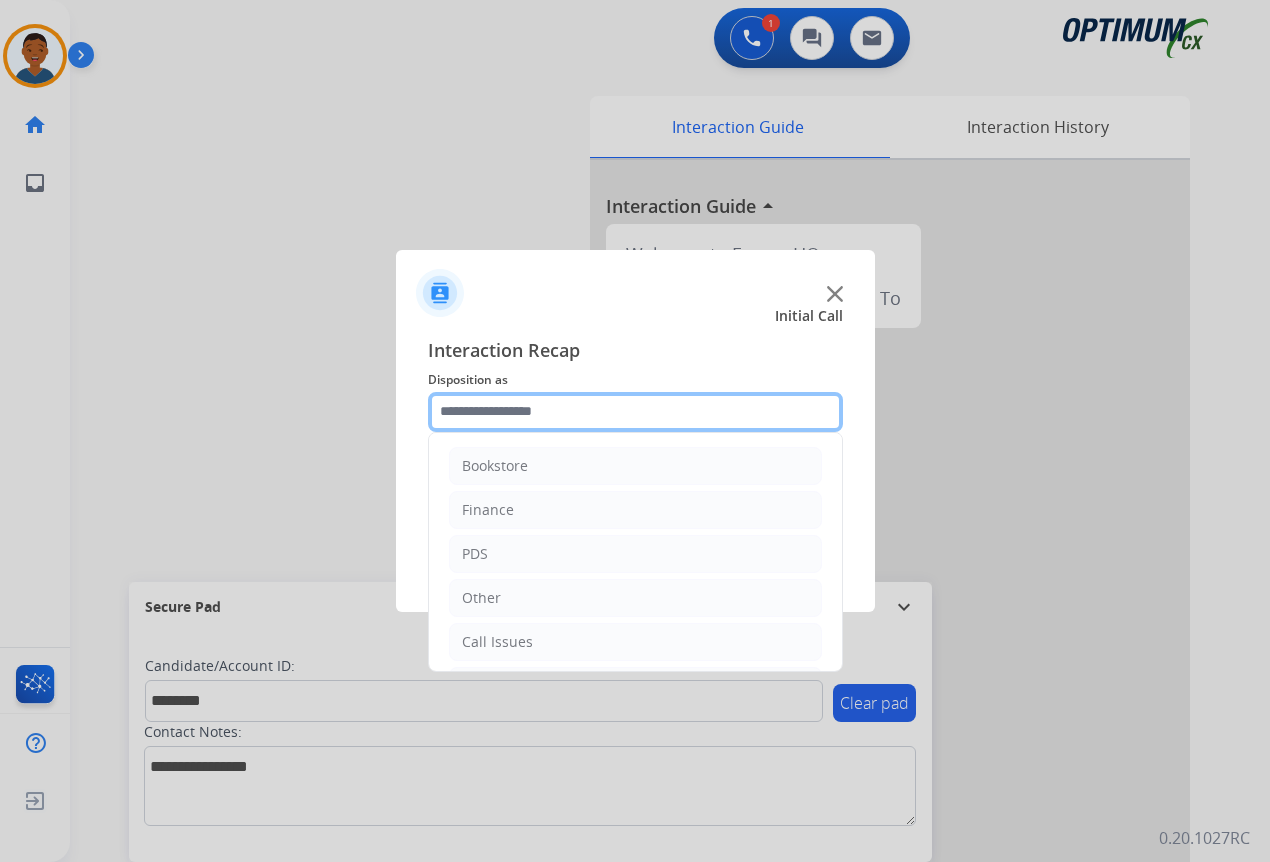 click 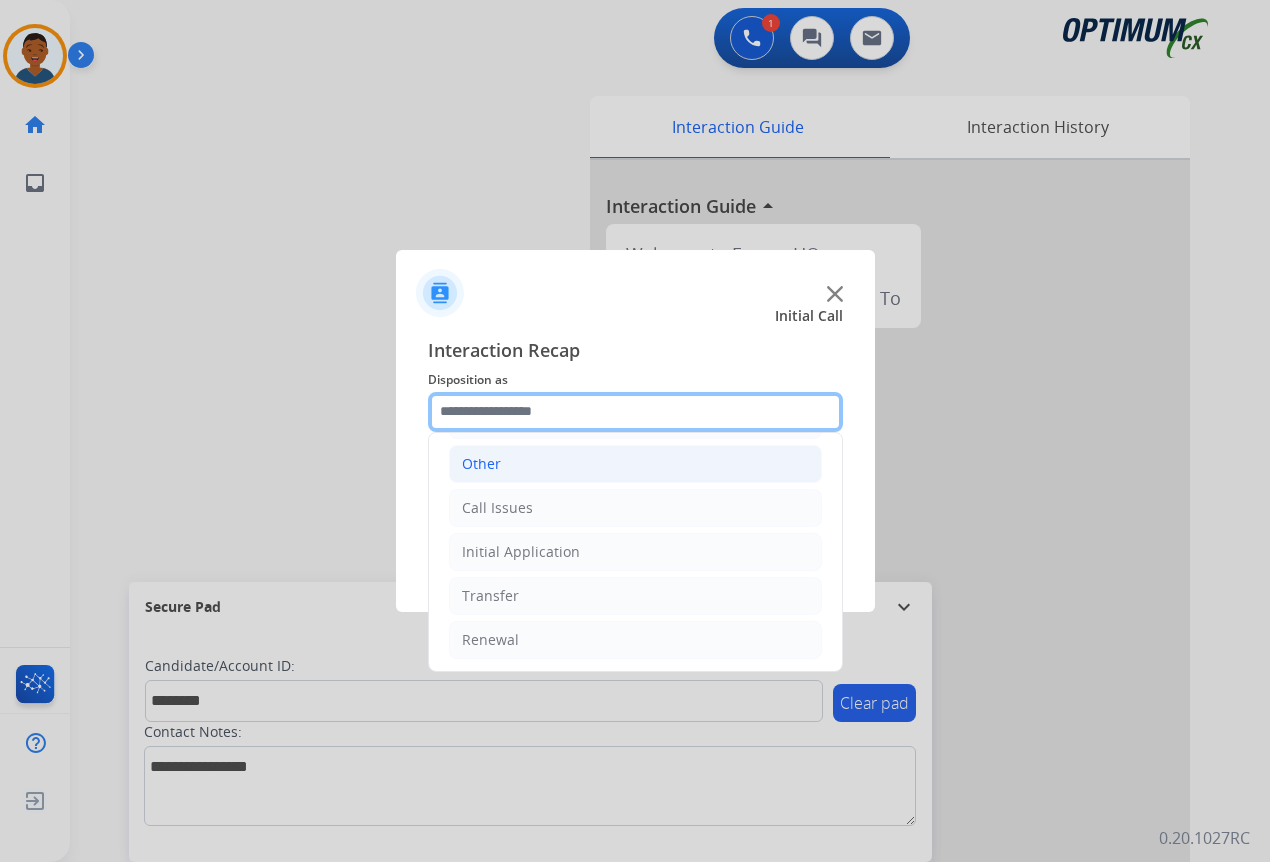 scroll, scrollTop: 136, scrollLeft: 0, axis: vertical 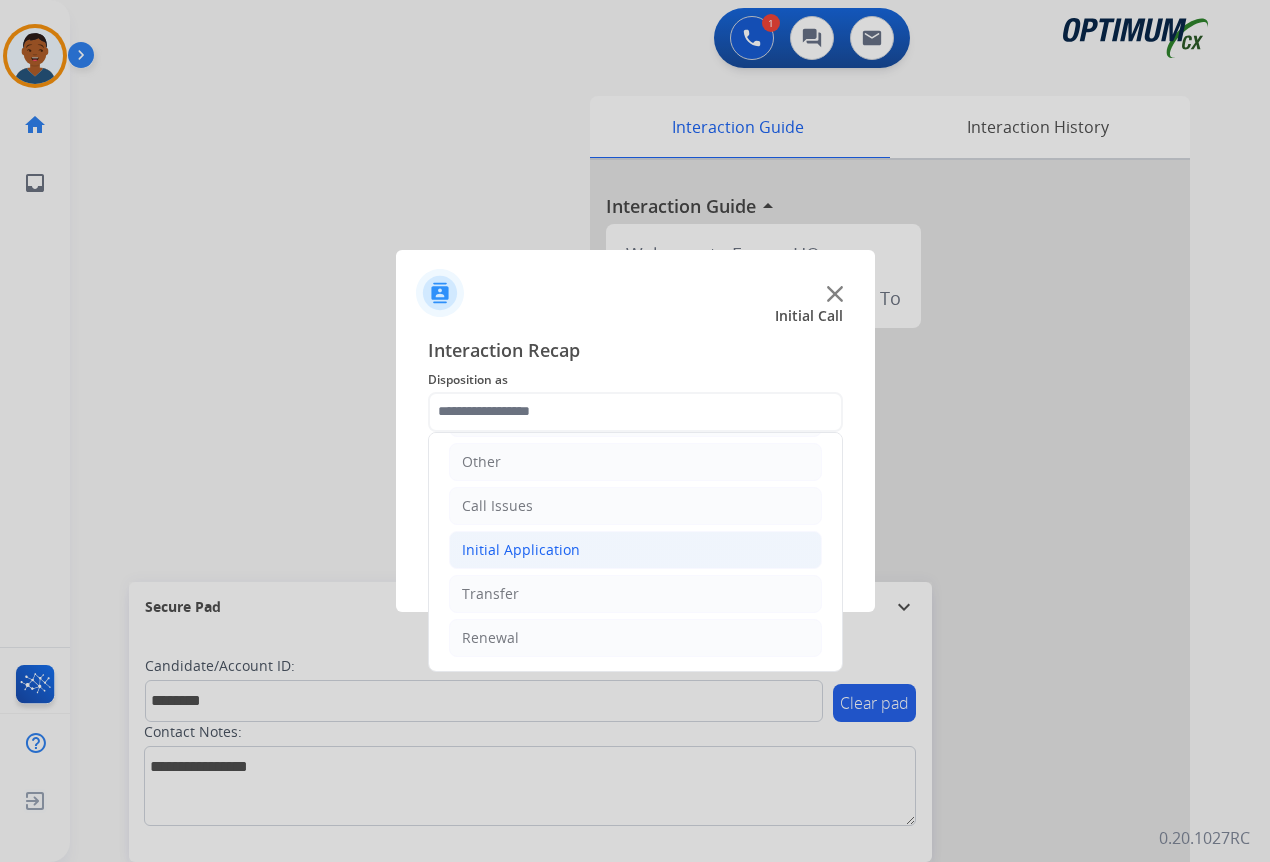 click on "Initial Application" 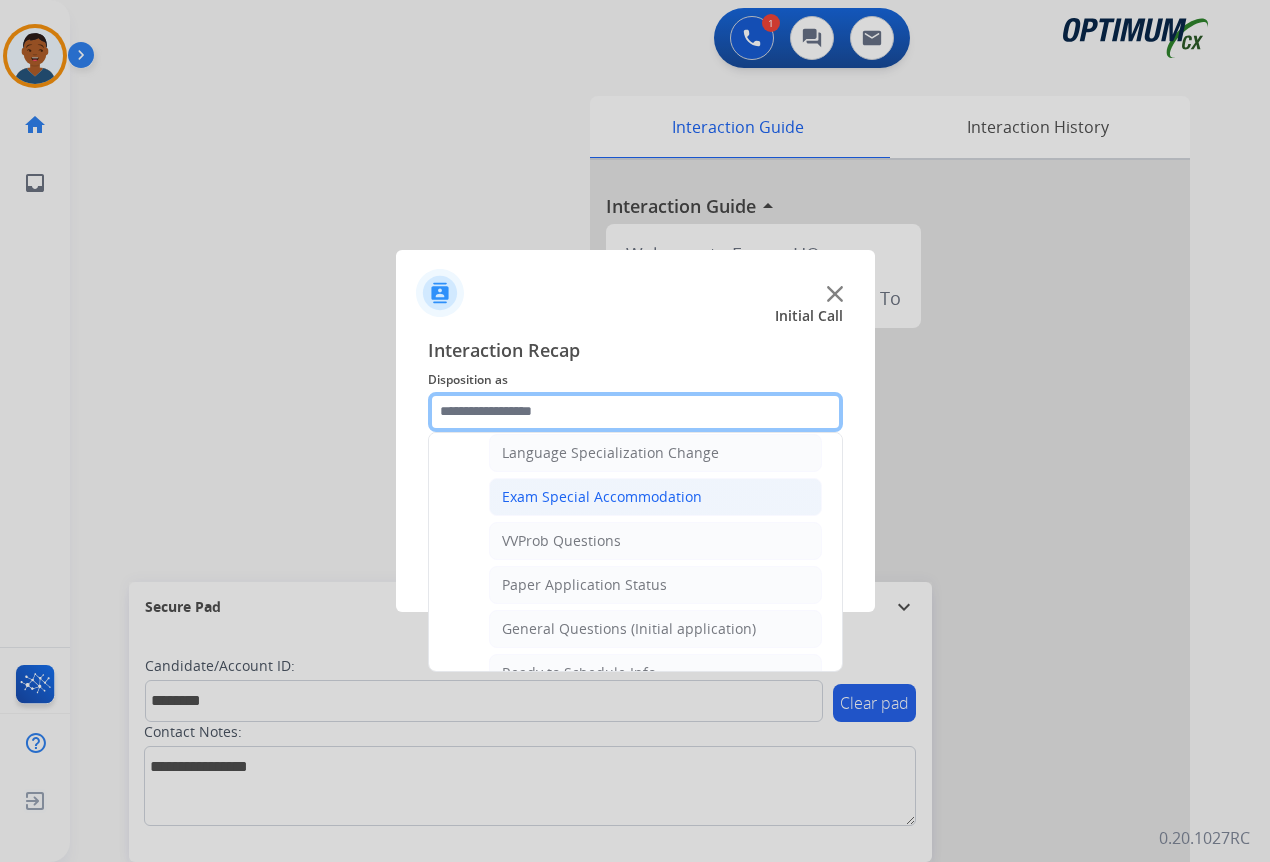 scroll, scrollTop: 1036, scrollLeft: 0, axis: vertical 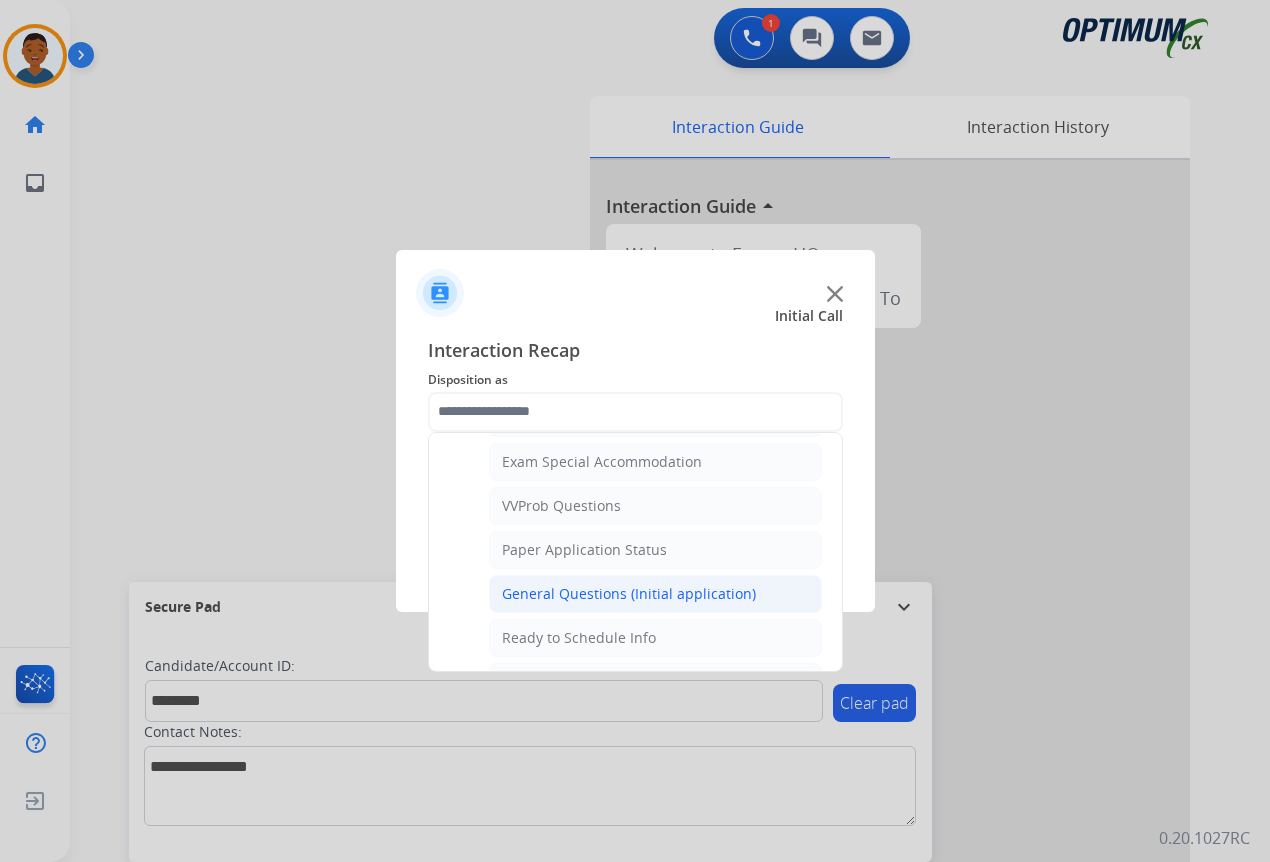 click on "General Questions (Initial application)" 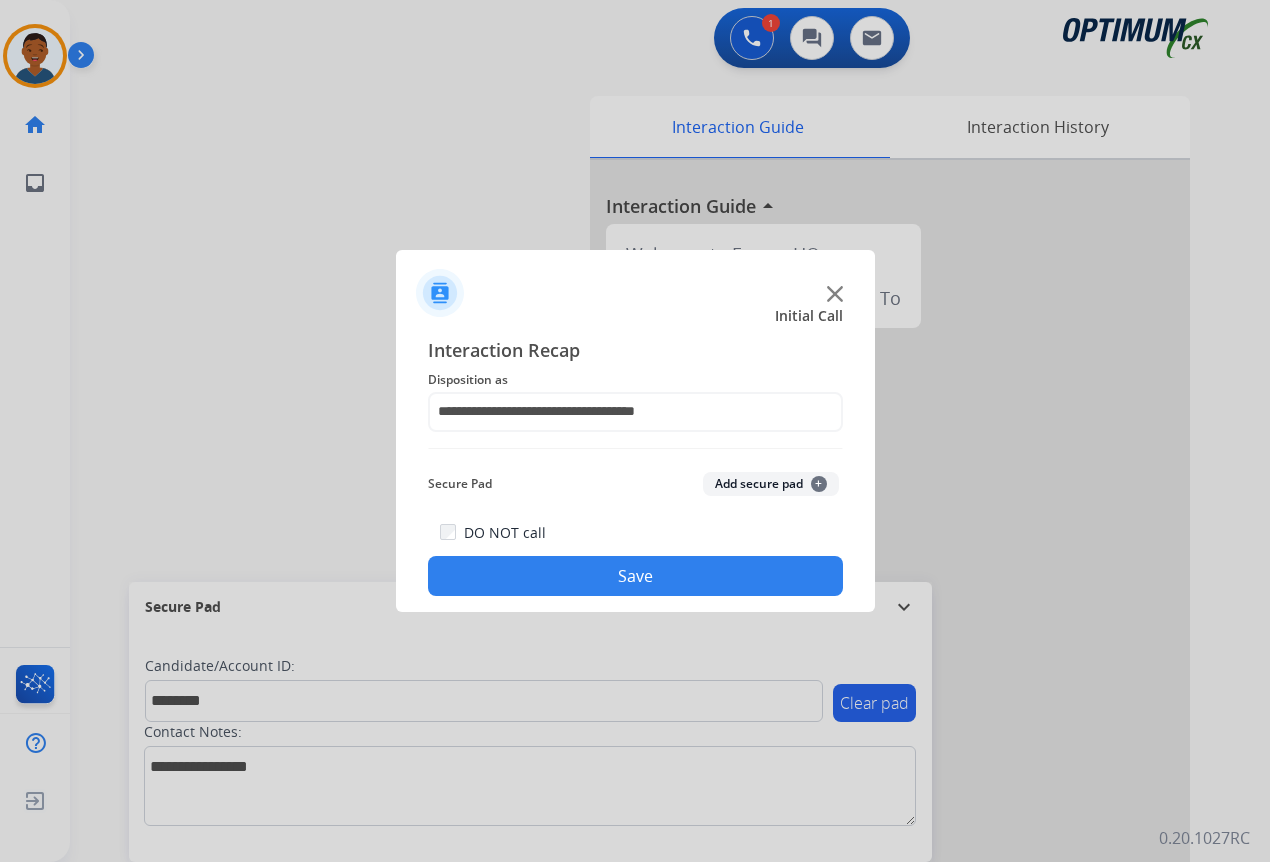 click on "Add secure pad  +" 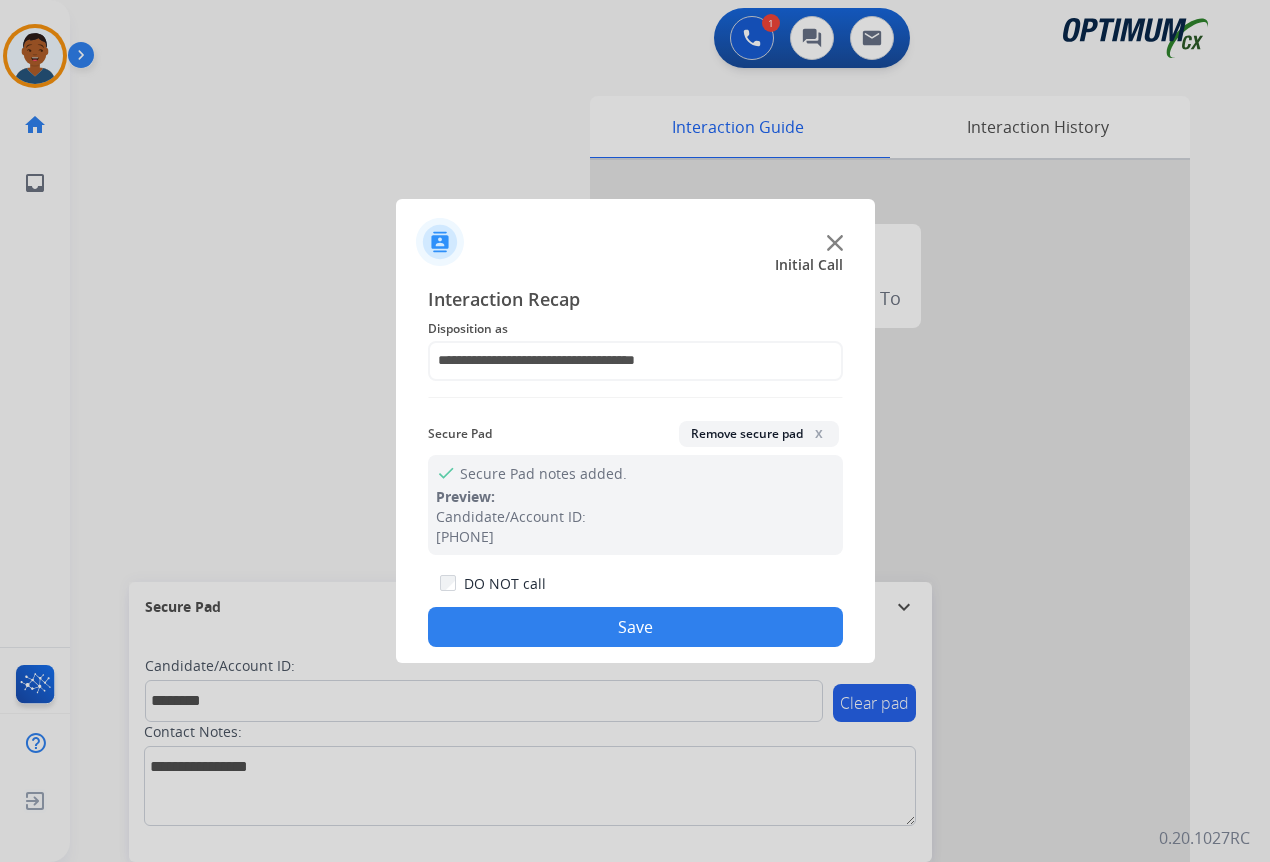 click on "Save" 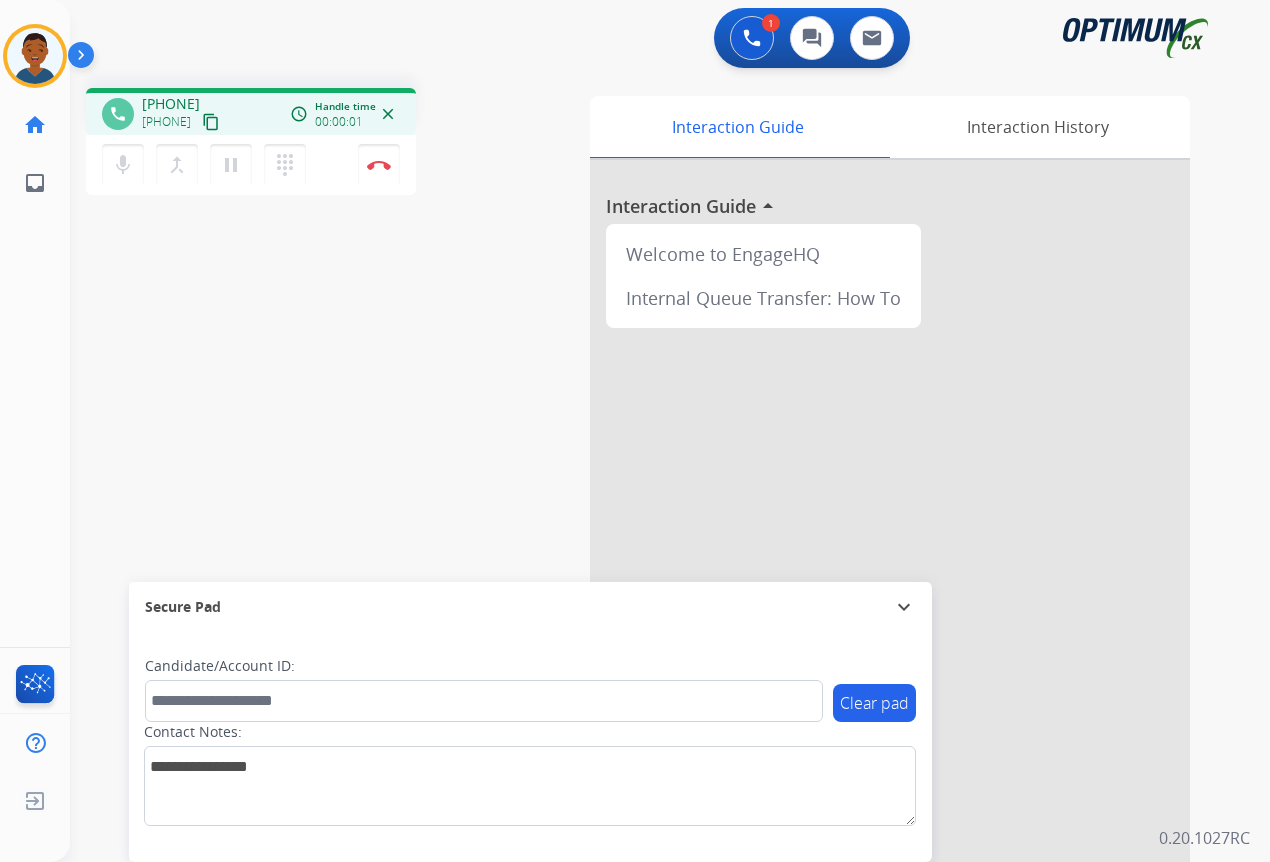 click on "content_copy" at bounding box center [211, 122] 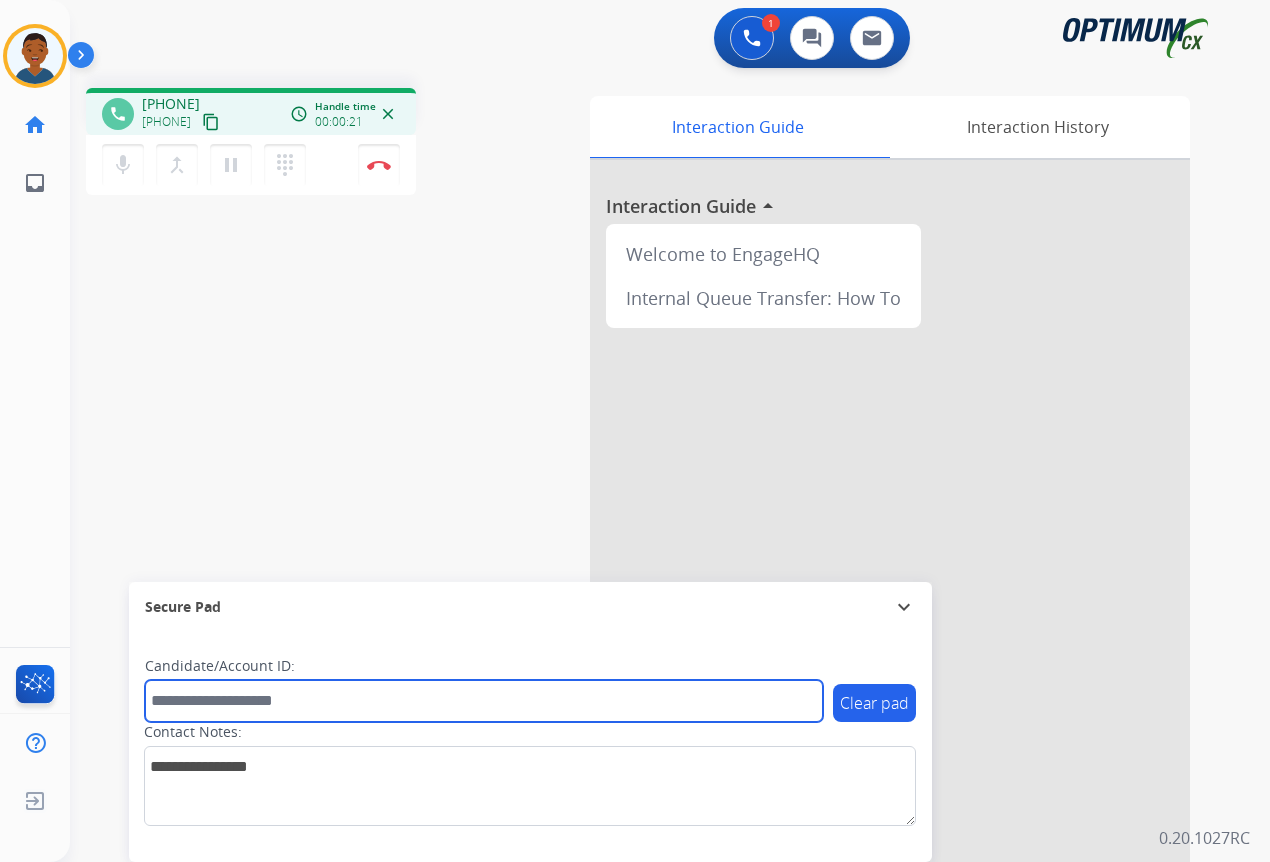 click at bounding box center [484, 701] 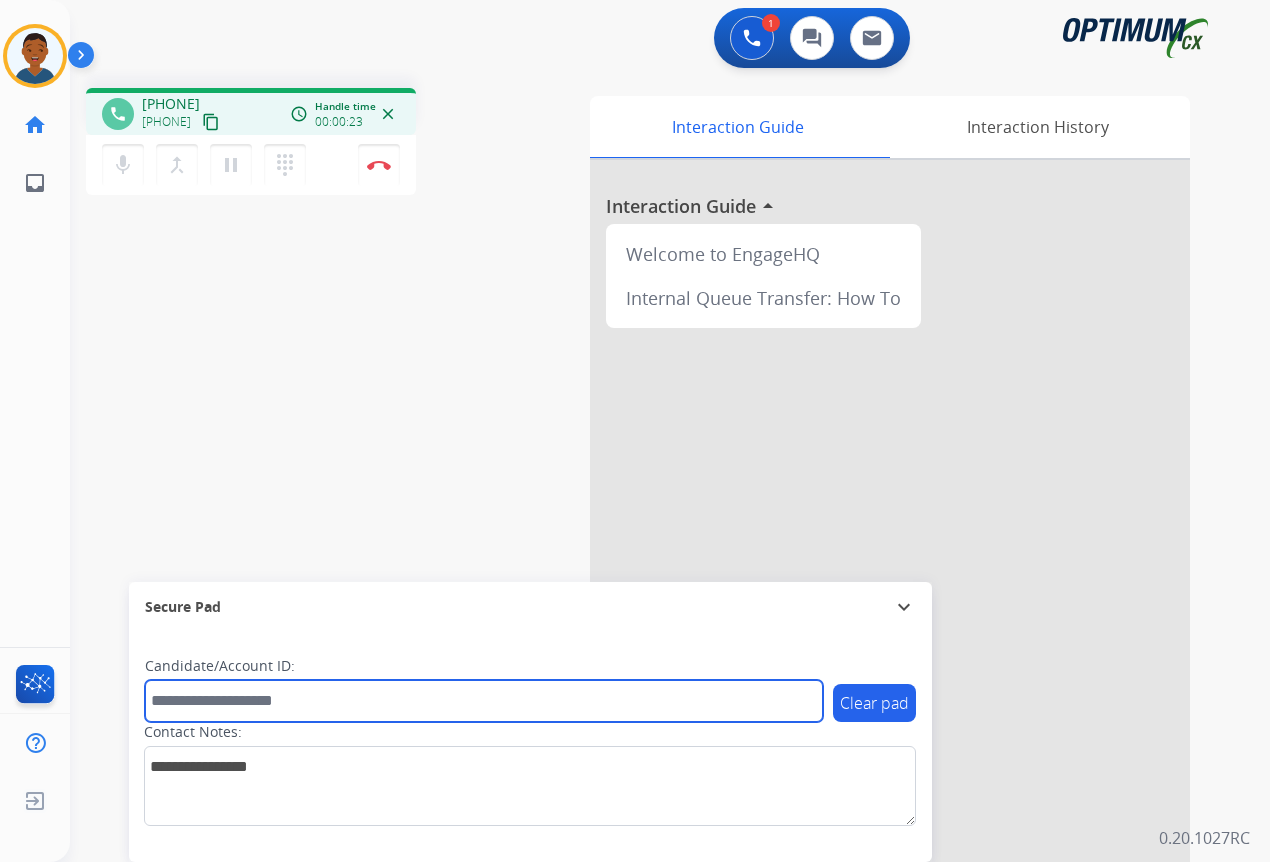 paste on "*******" 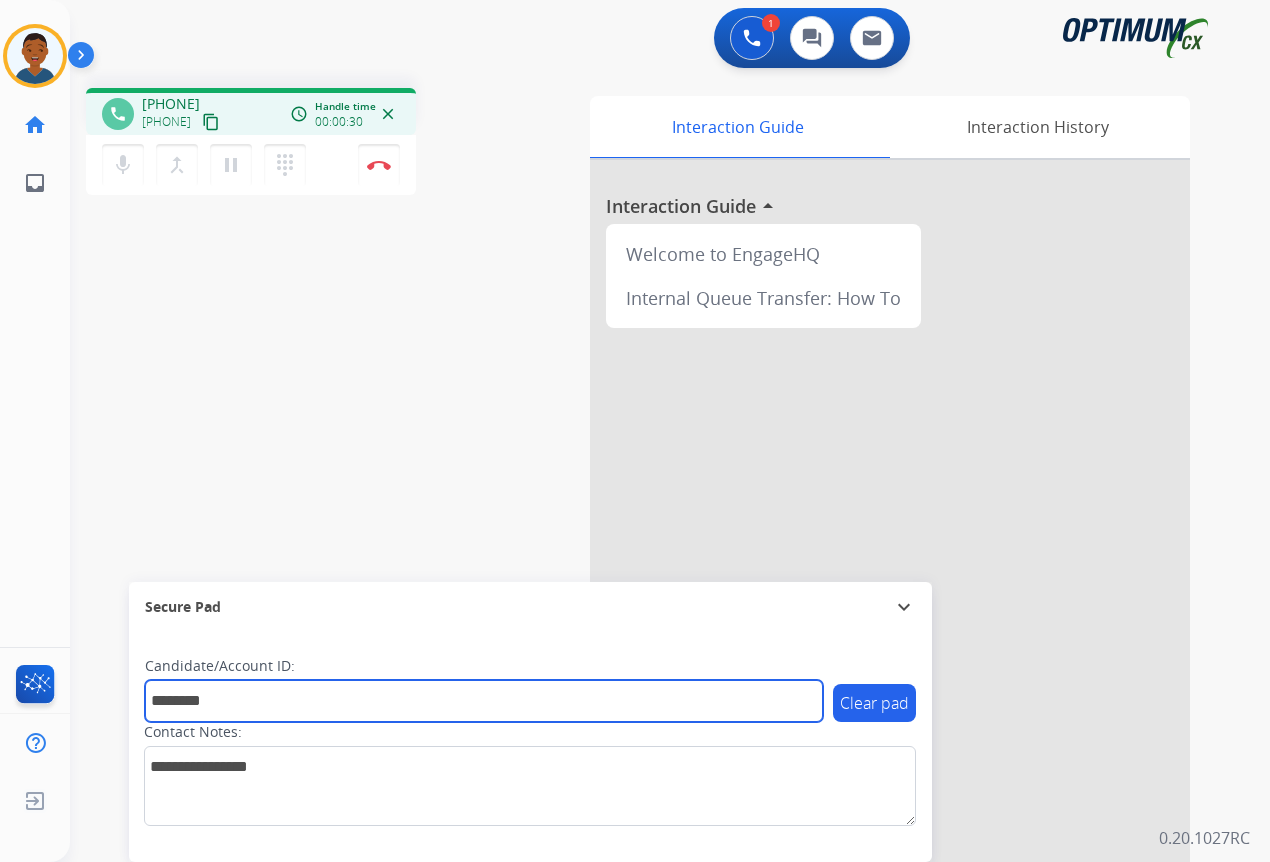 type on "*******" 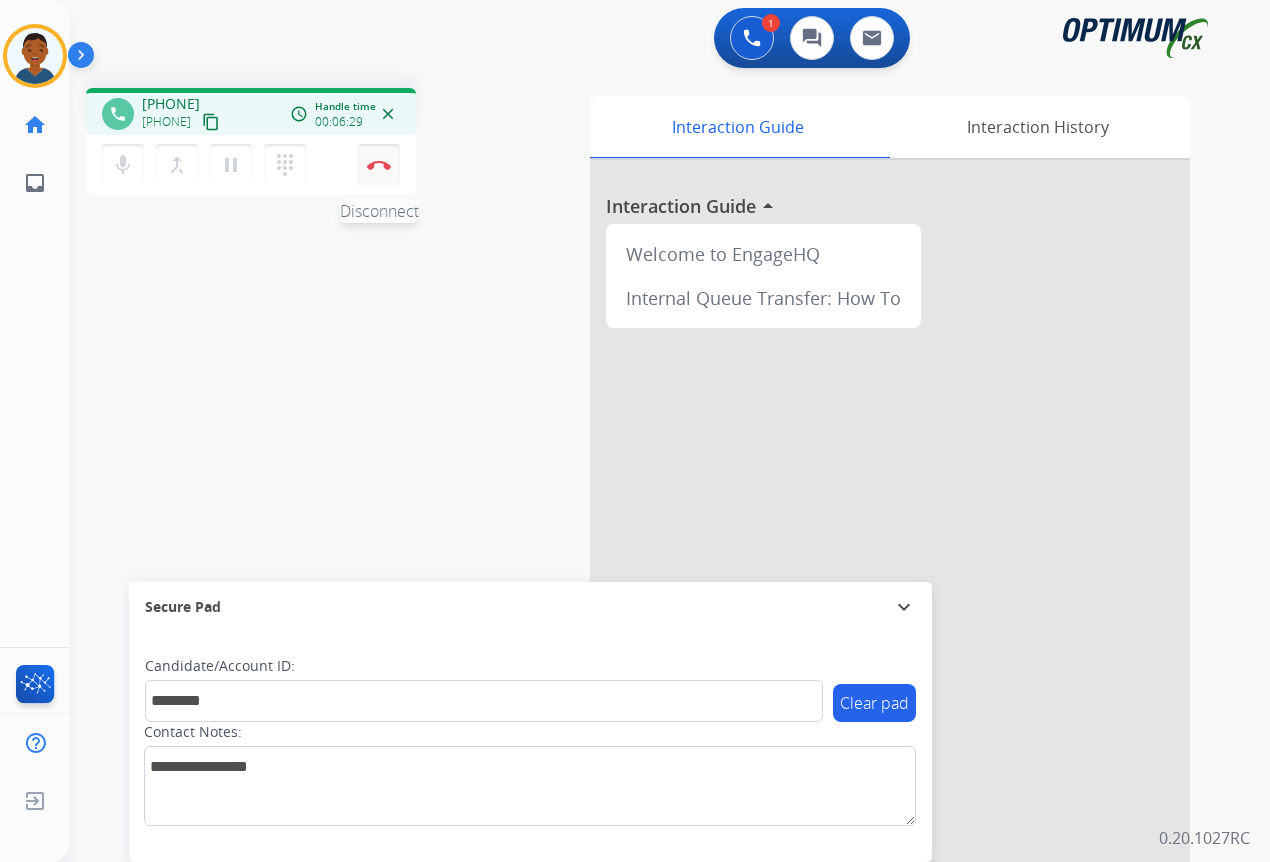 click on "Disconnect" at bounding box center (379, 165) 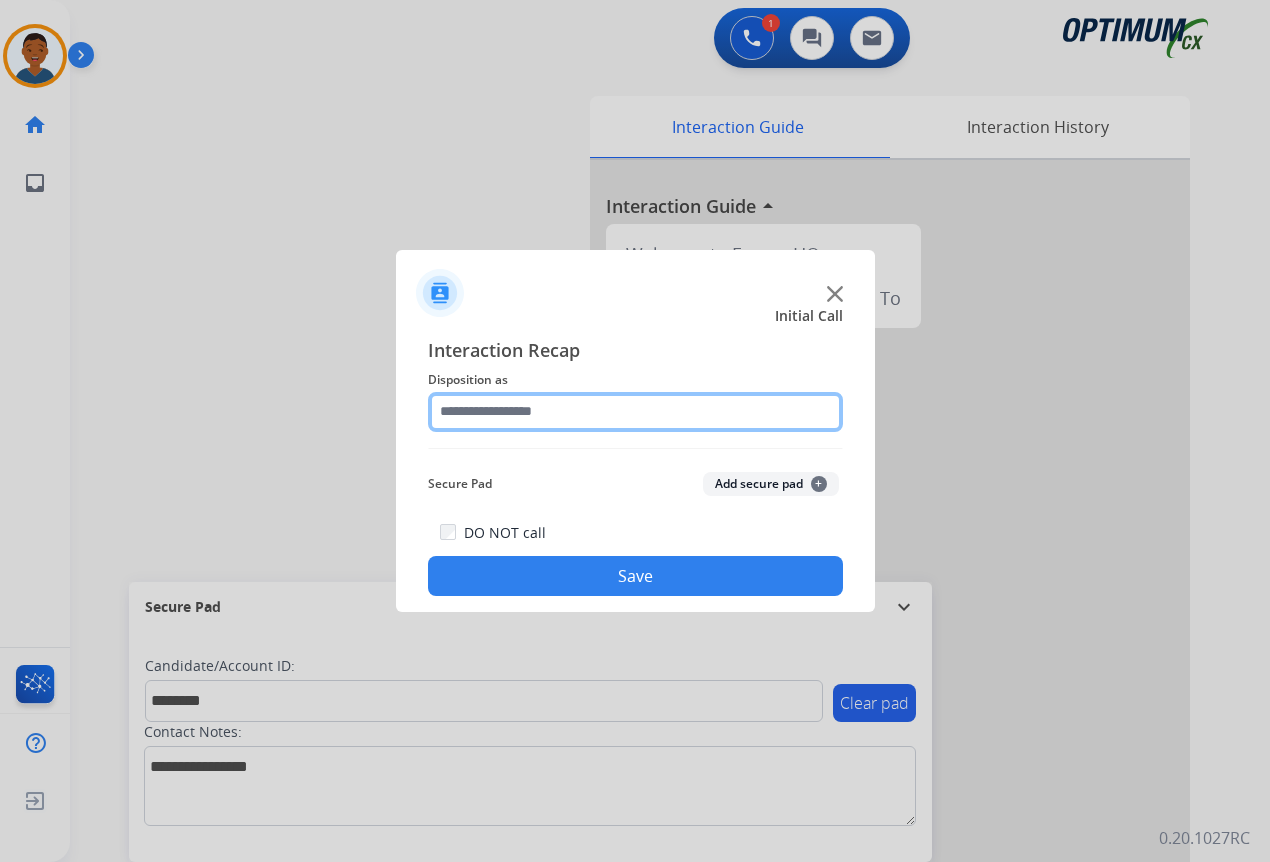 click 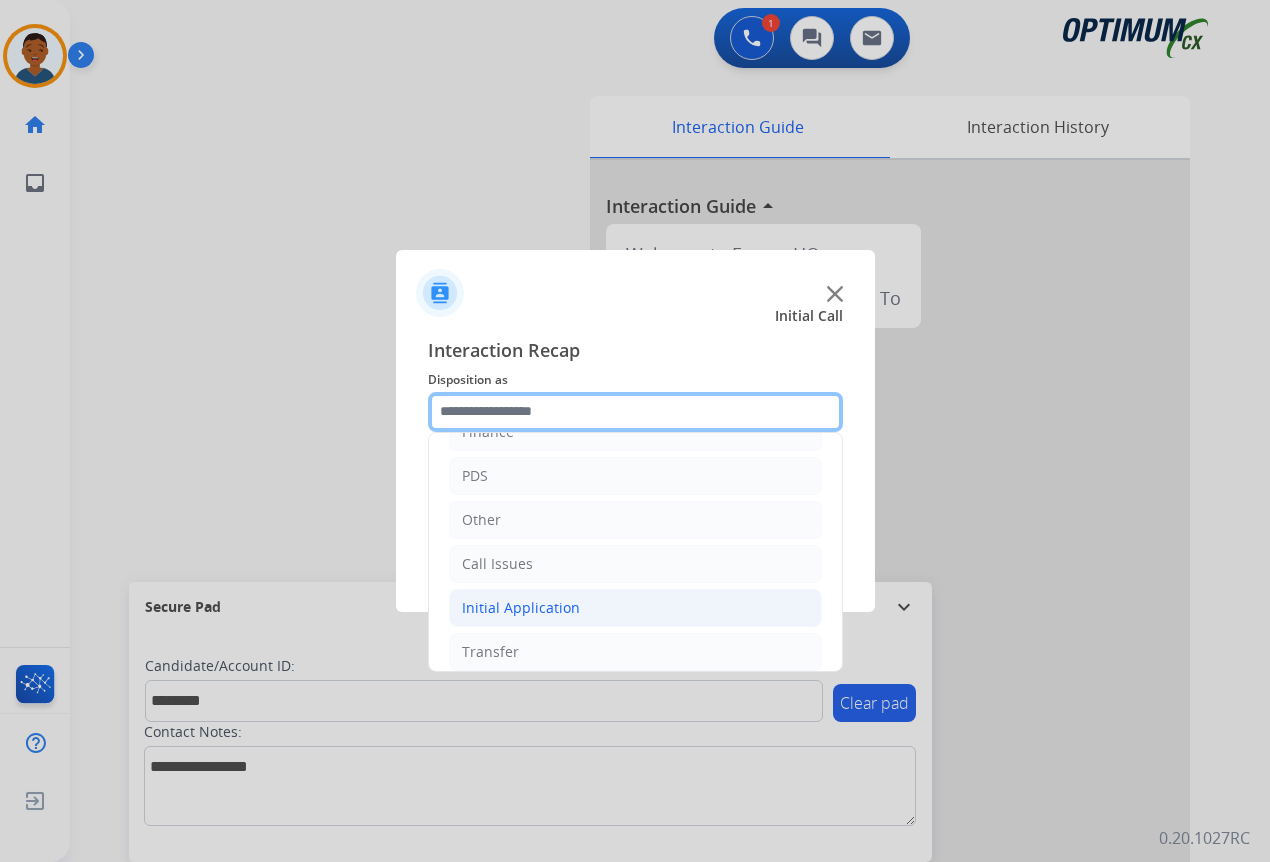scroll, scrollTop: 136, scrollLeft: 0, axis: vertical 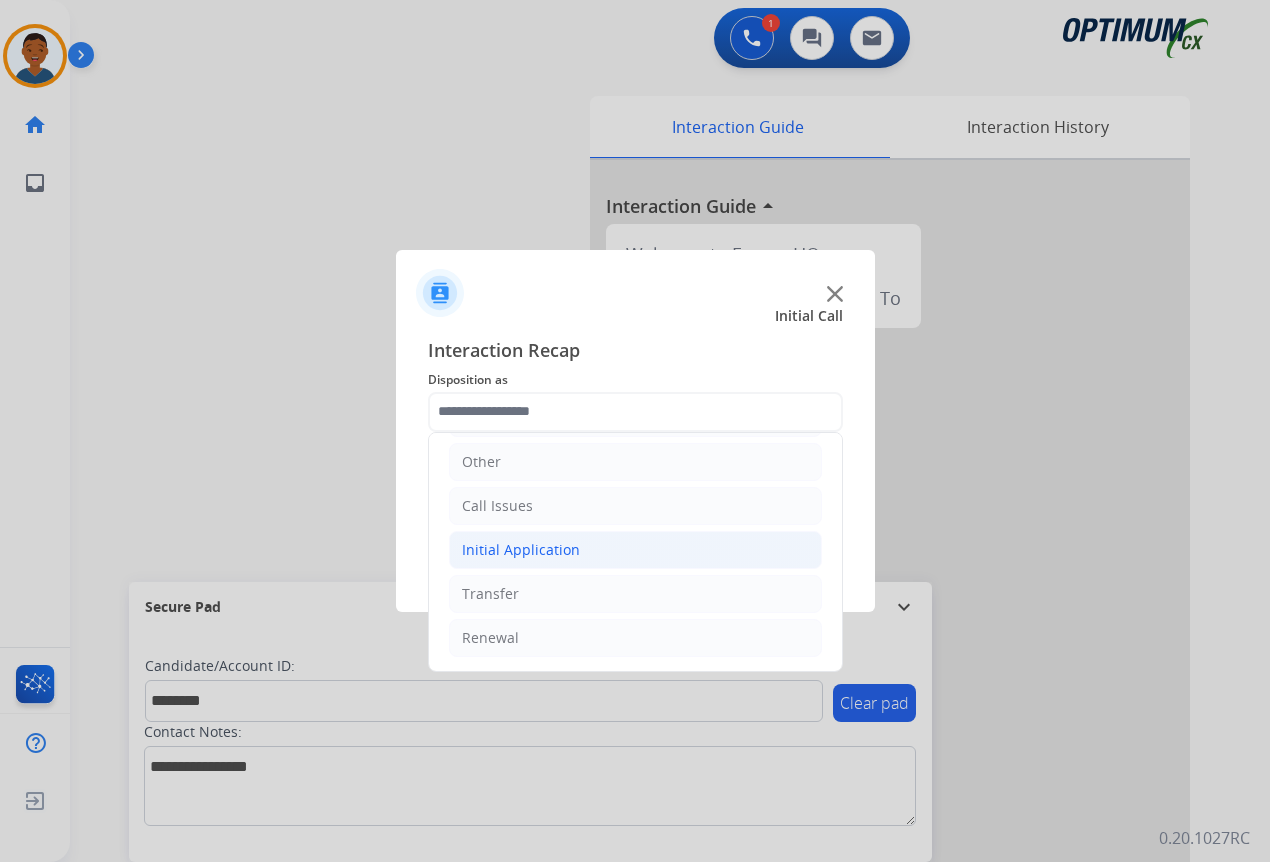 click on "Initial Application" 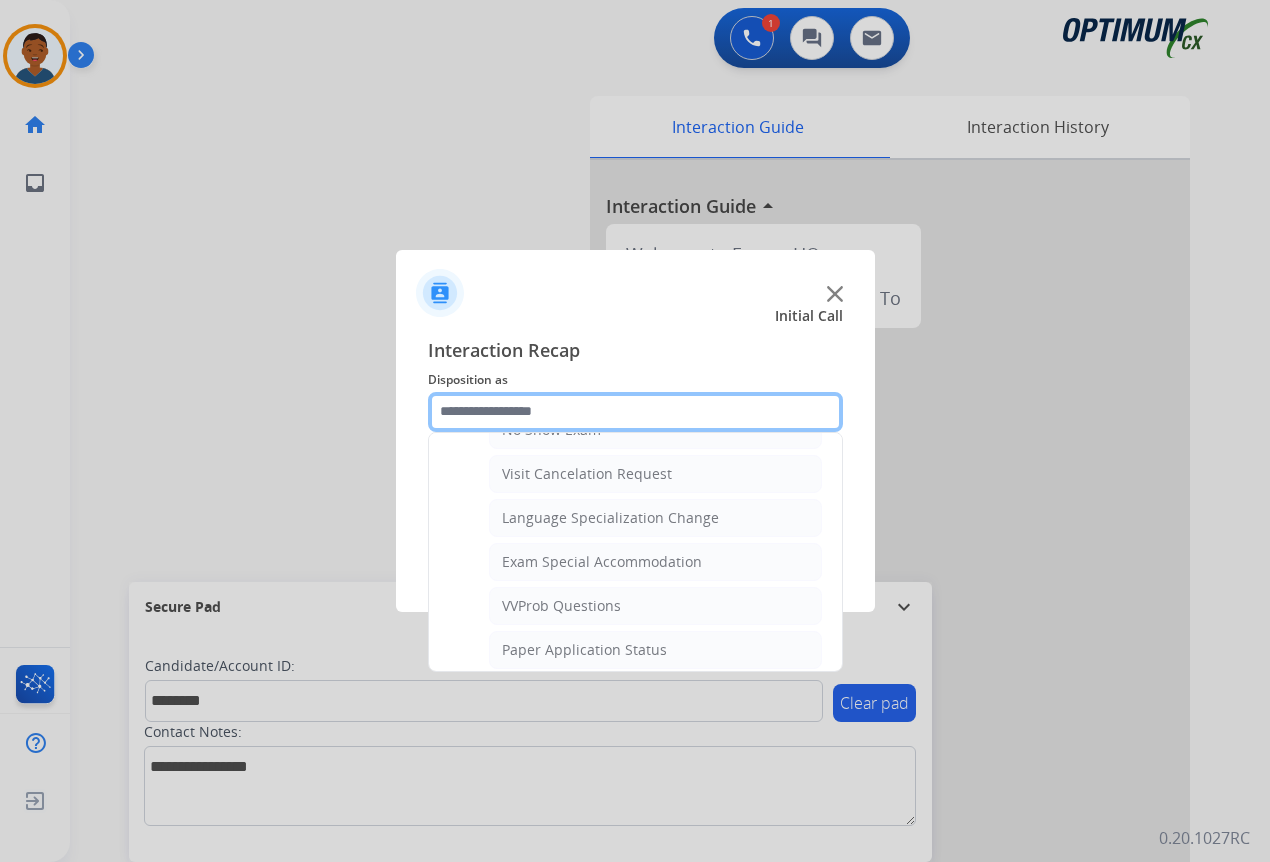 scroll, scrollTop: 1036, scrollLeft: 0, axis: vertical 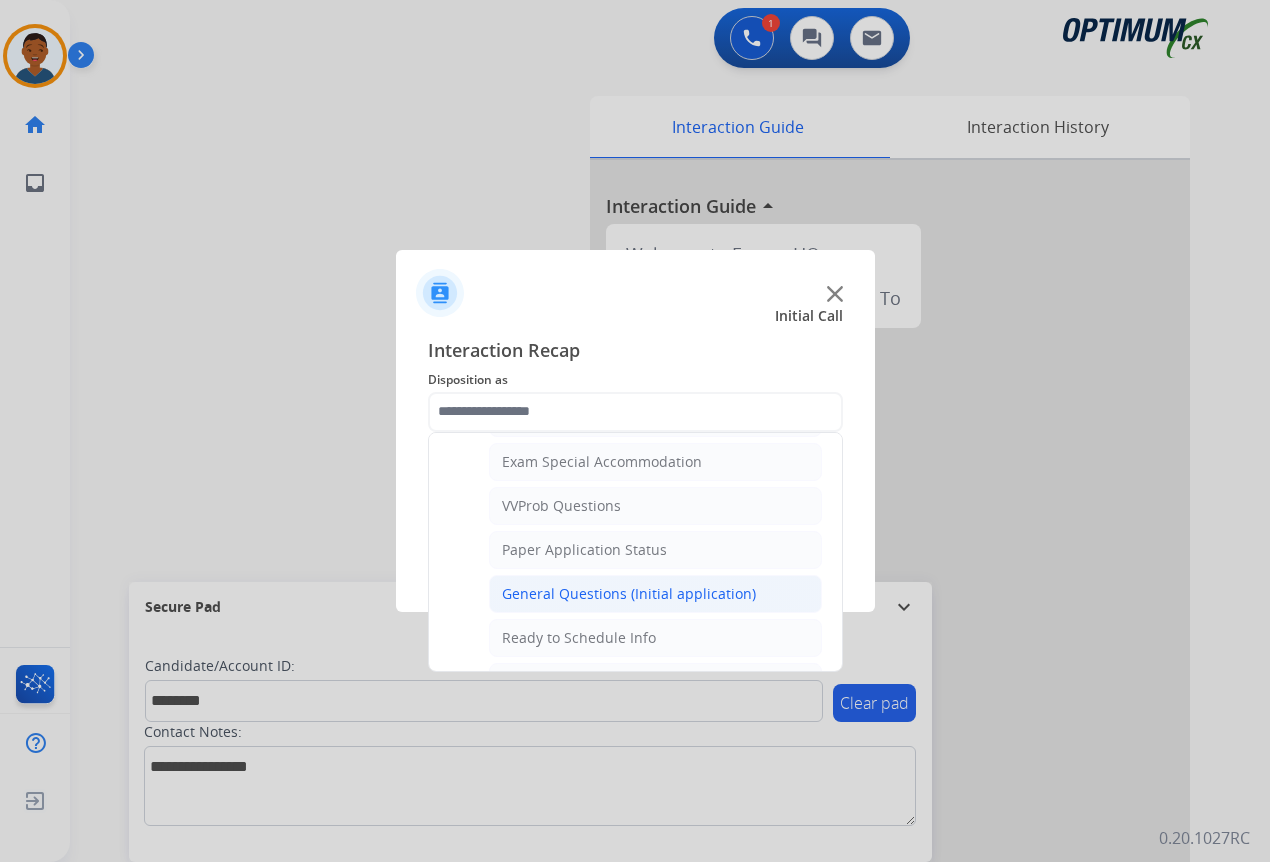 click on "General Questions (Initial application)" 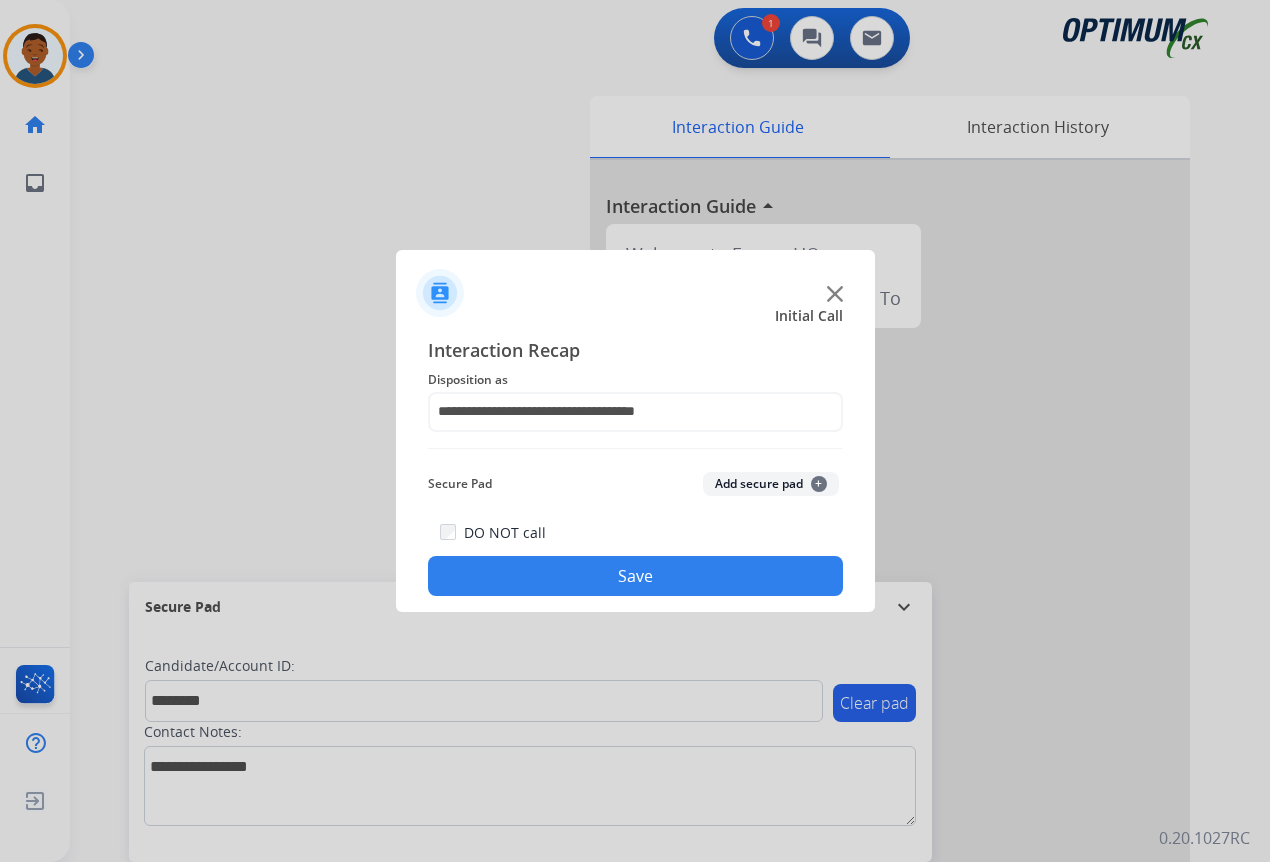 click on "Add secure pad  +" 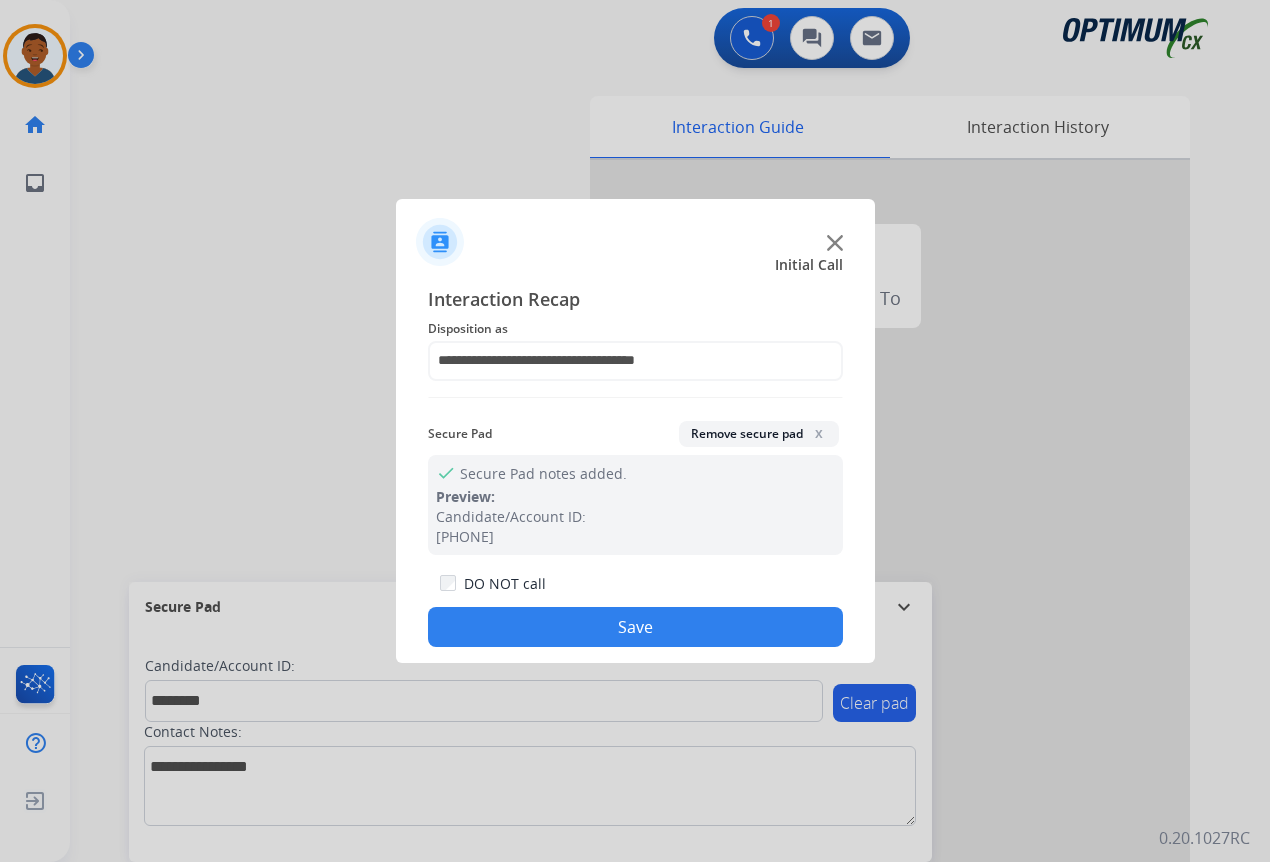 click on "Save" 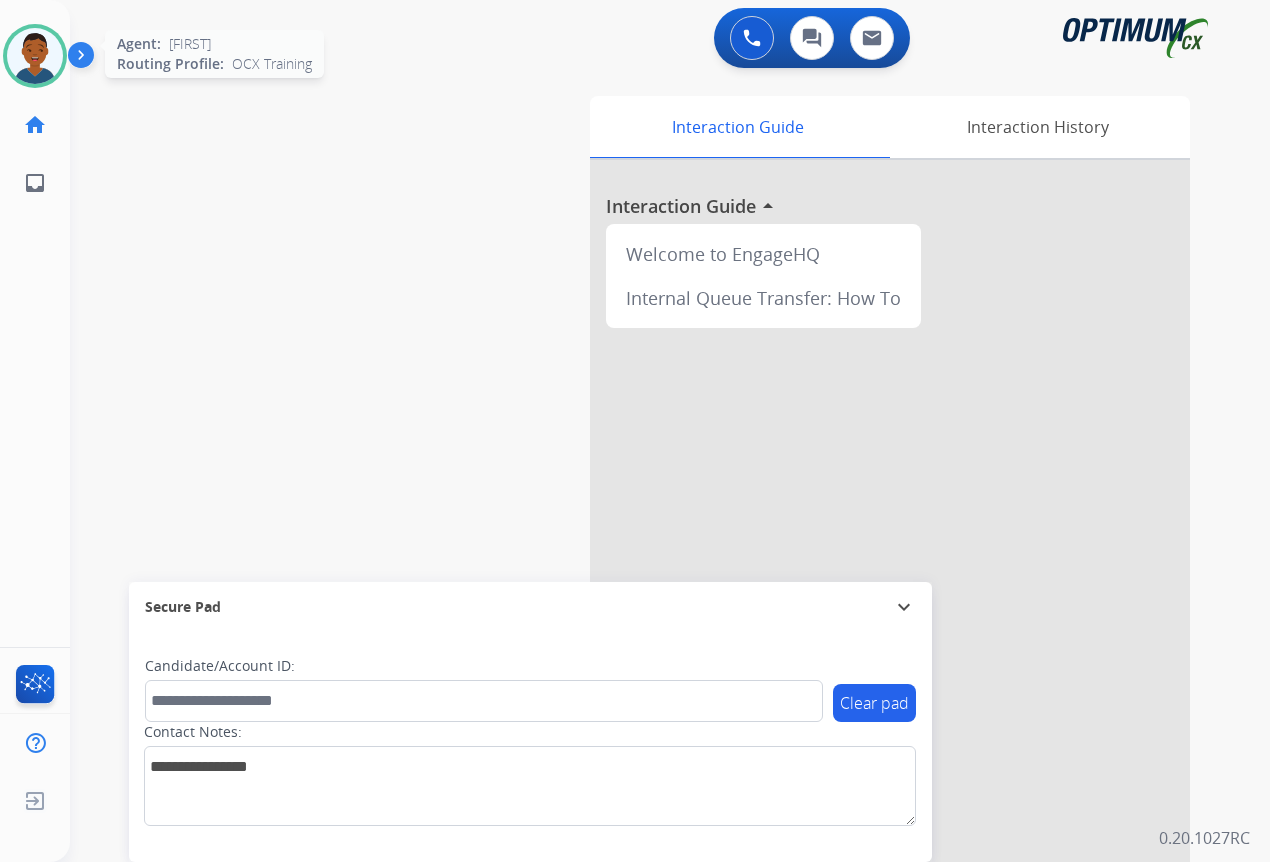 click at bounding box center (35, 56) 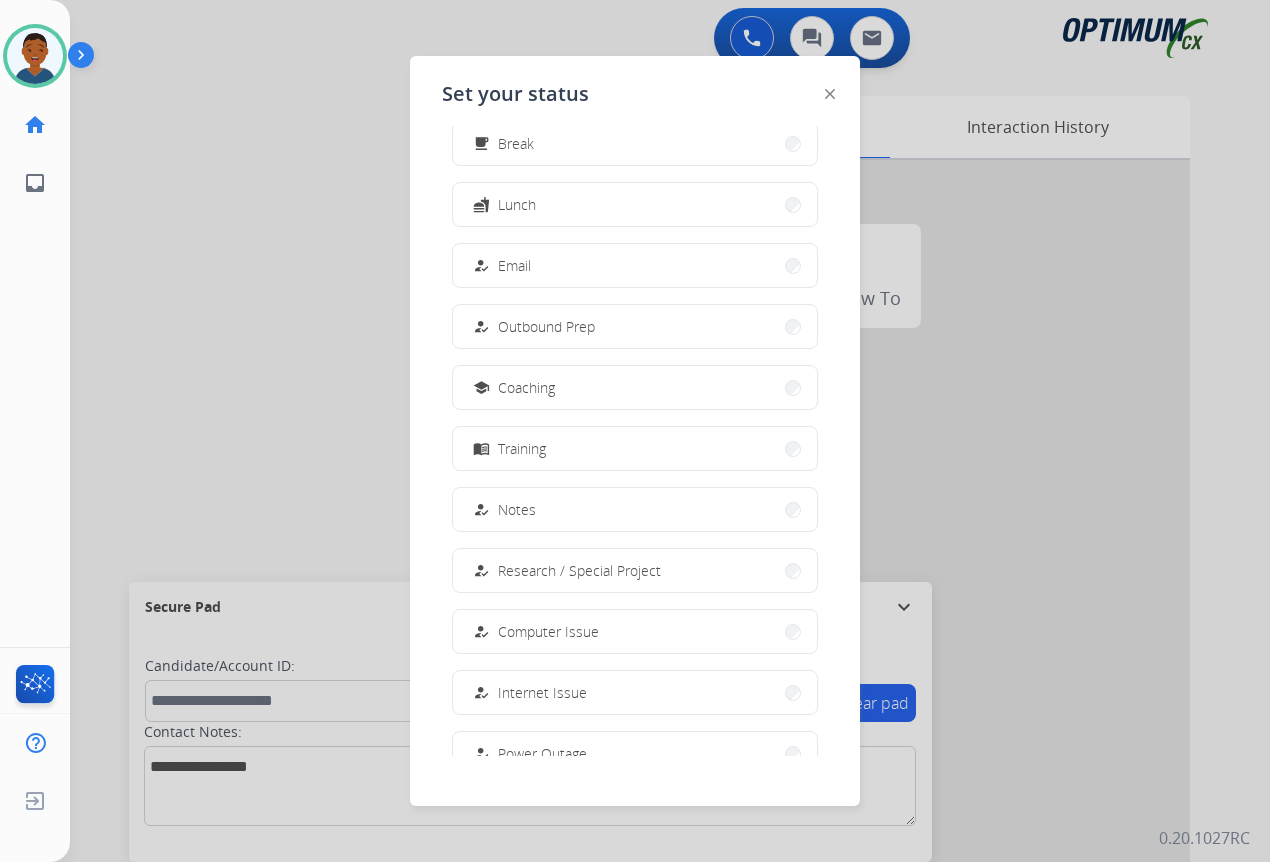 scroll, scrollTop: 189, scrollLeft: 0, axis: vertical 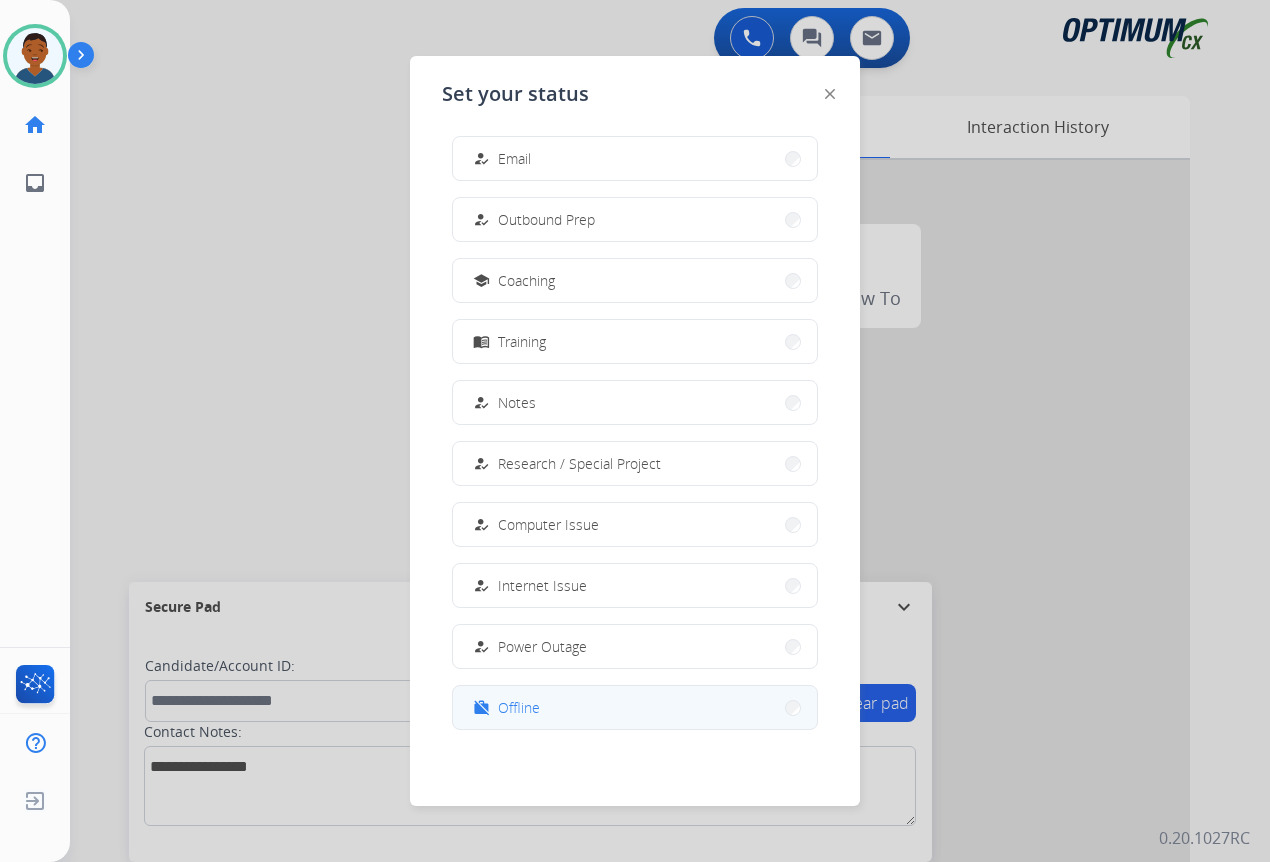 click on "Offline" at bounding box center [519, 707] 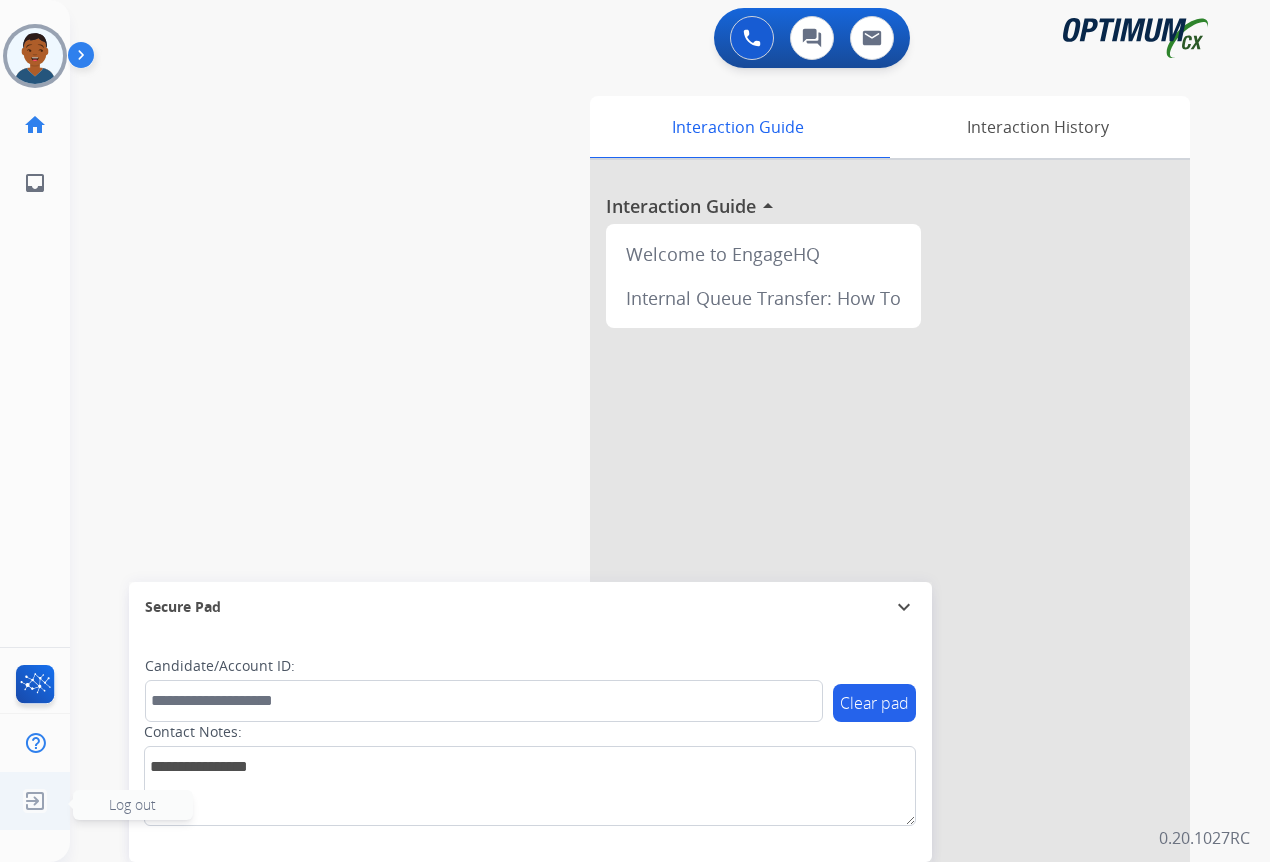 click on "Log out" 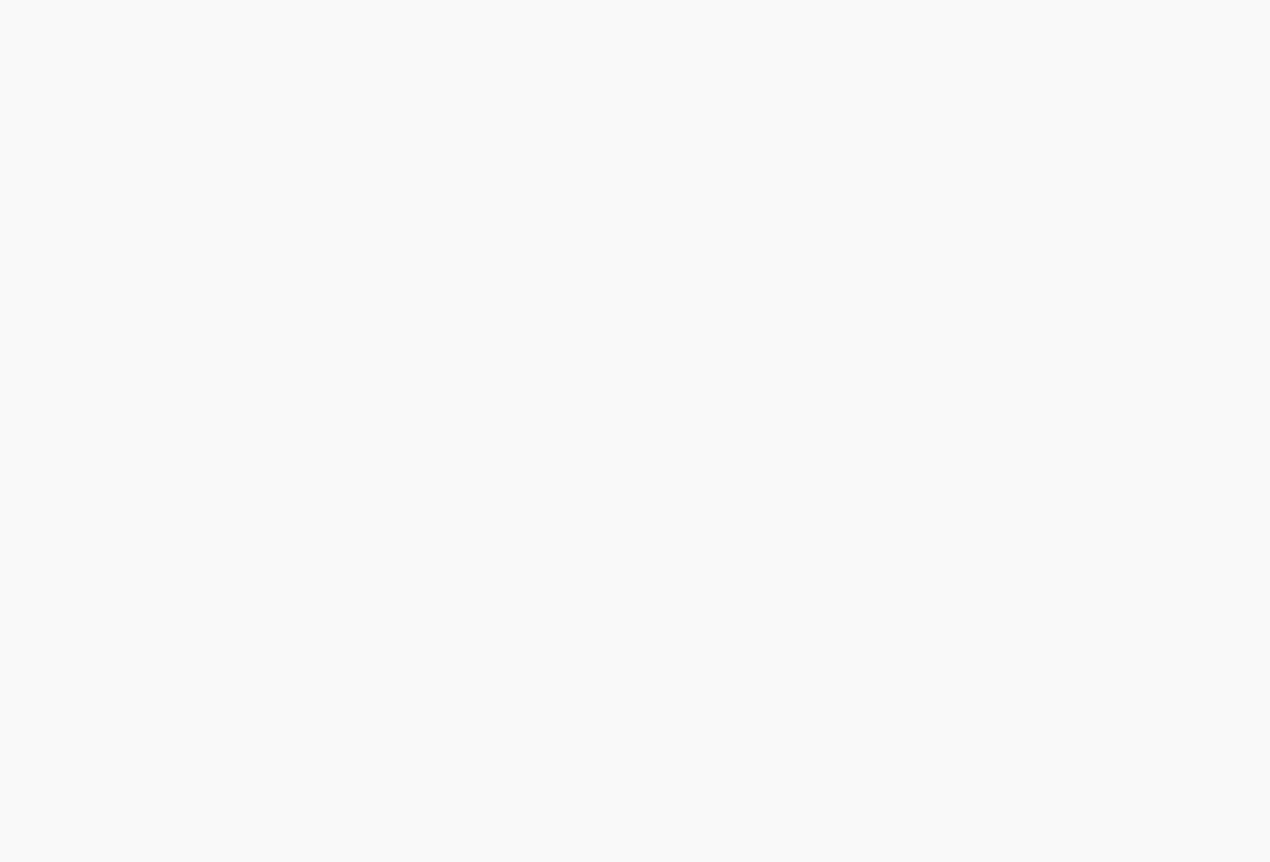scroll, scrollTop: 0, scrollLeft: 0, axis: both 